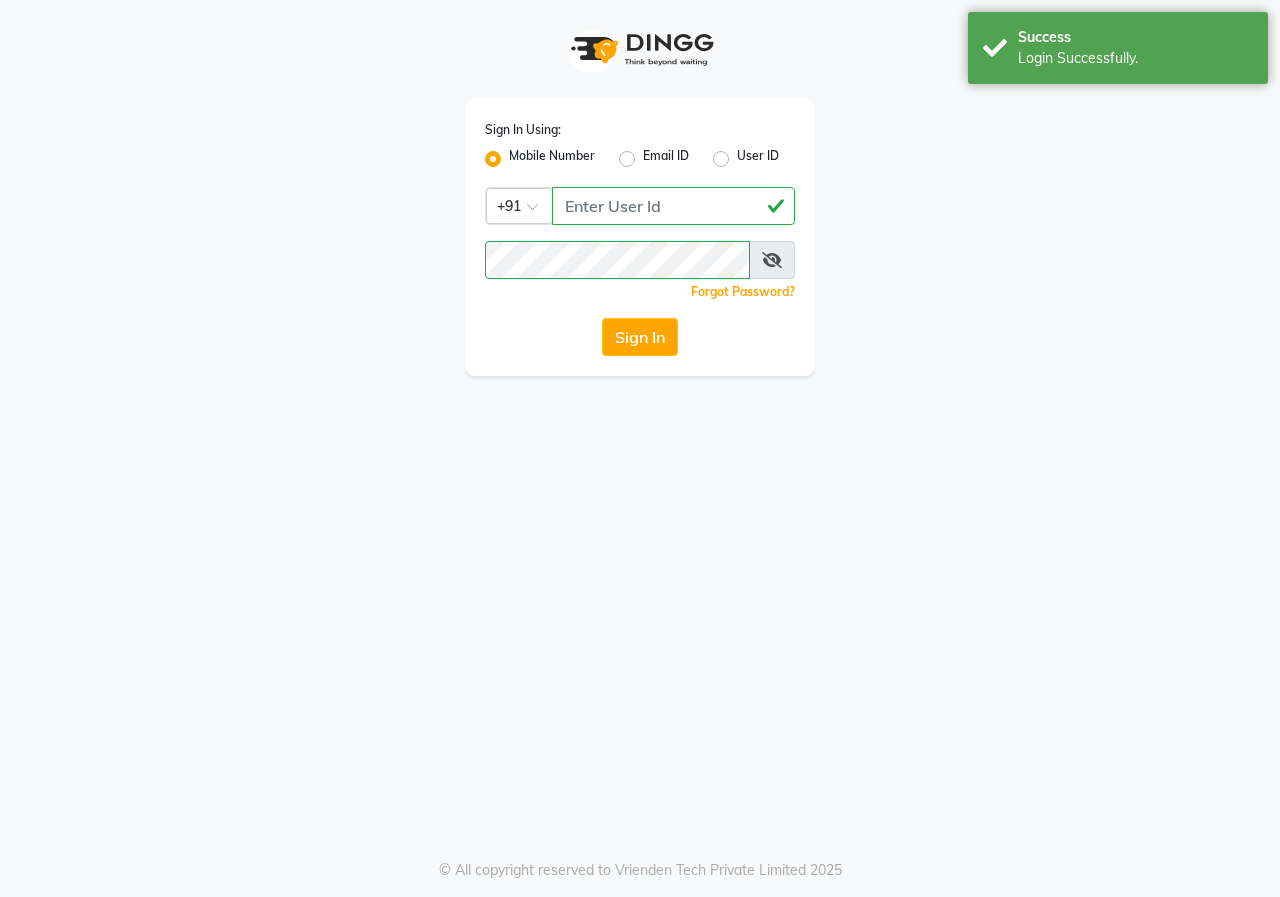 scroll, scrollTop: 0, scrollLeft: 0, axis: both 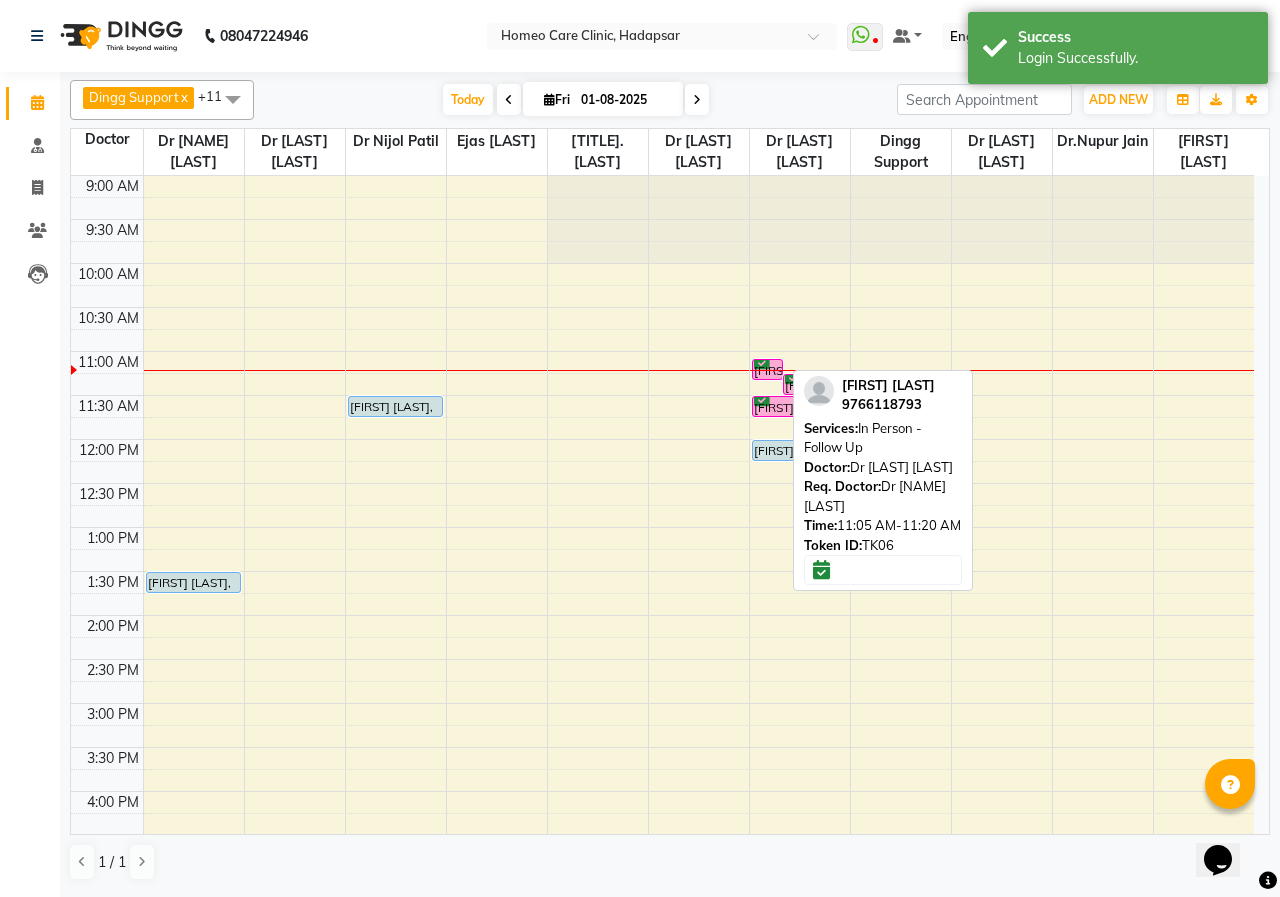 click on "[FIRST] [LAST], TK[NUMBER], [TIME]-[TIME], In Person - Follow Up" at bounding box center (768, 369) 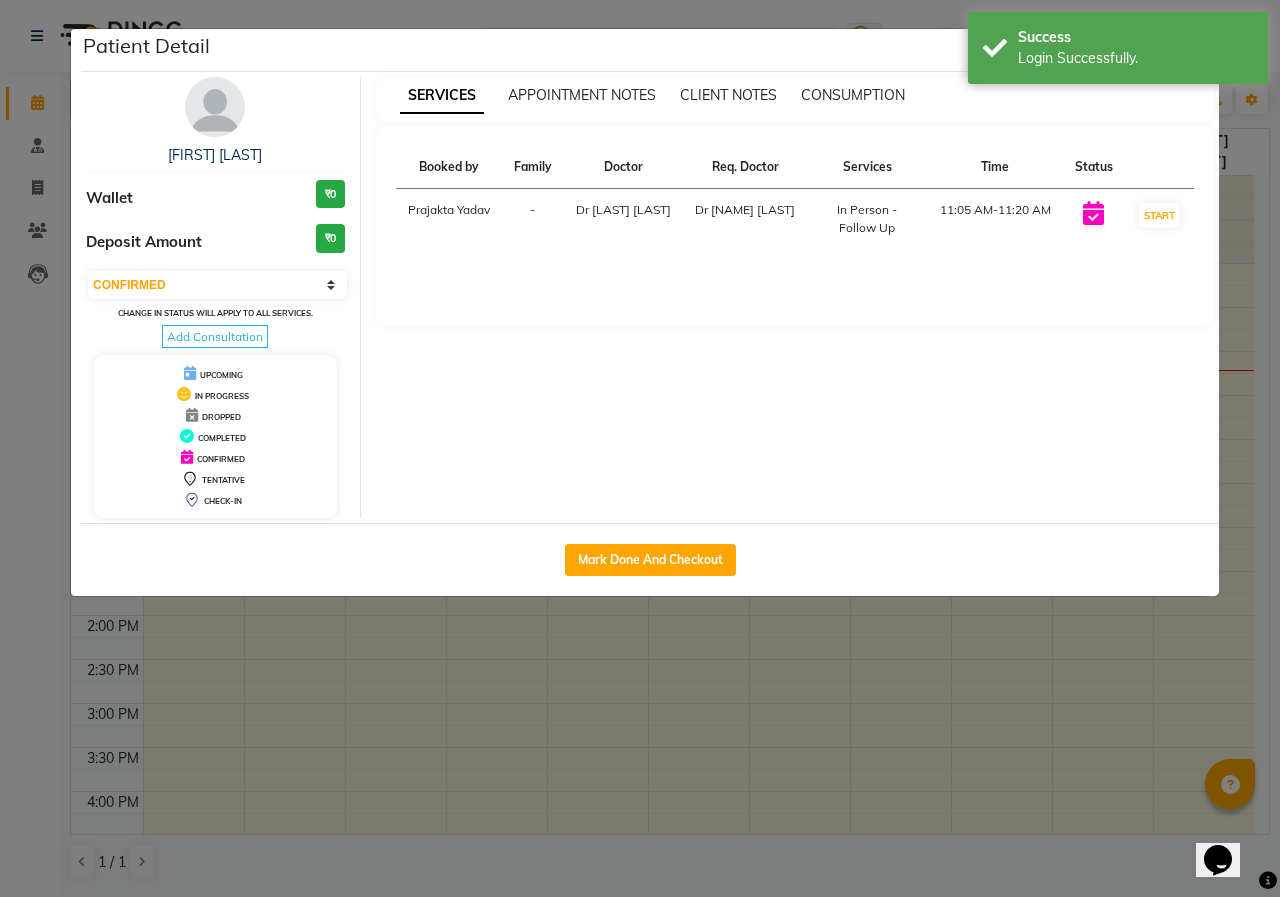 click at bounding box center (215, 107) 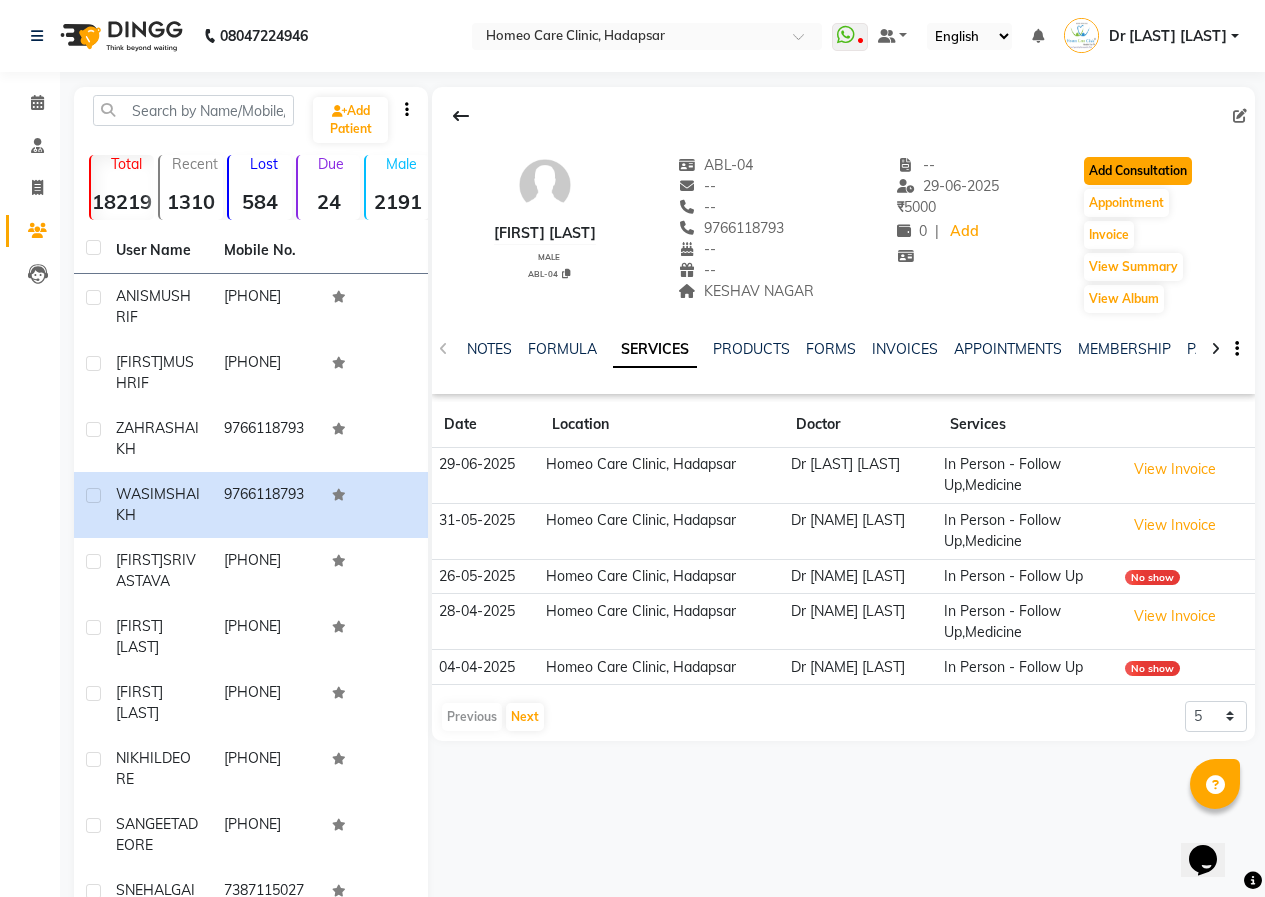 click on "Add Consultation" 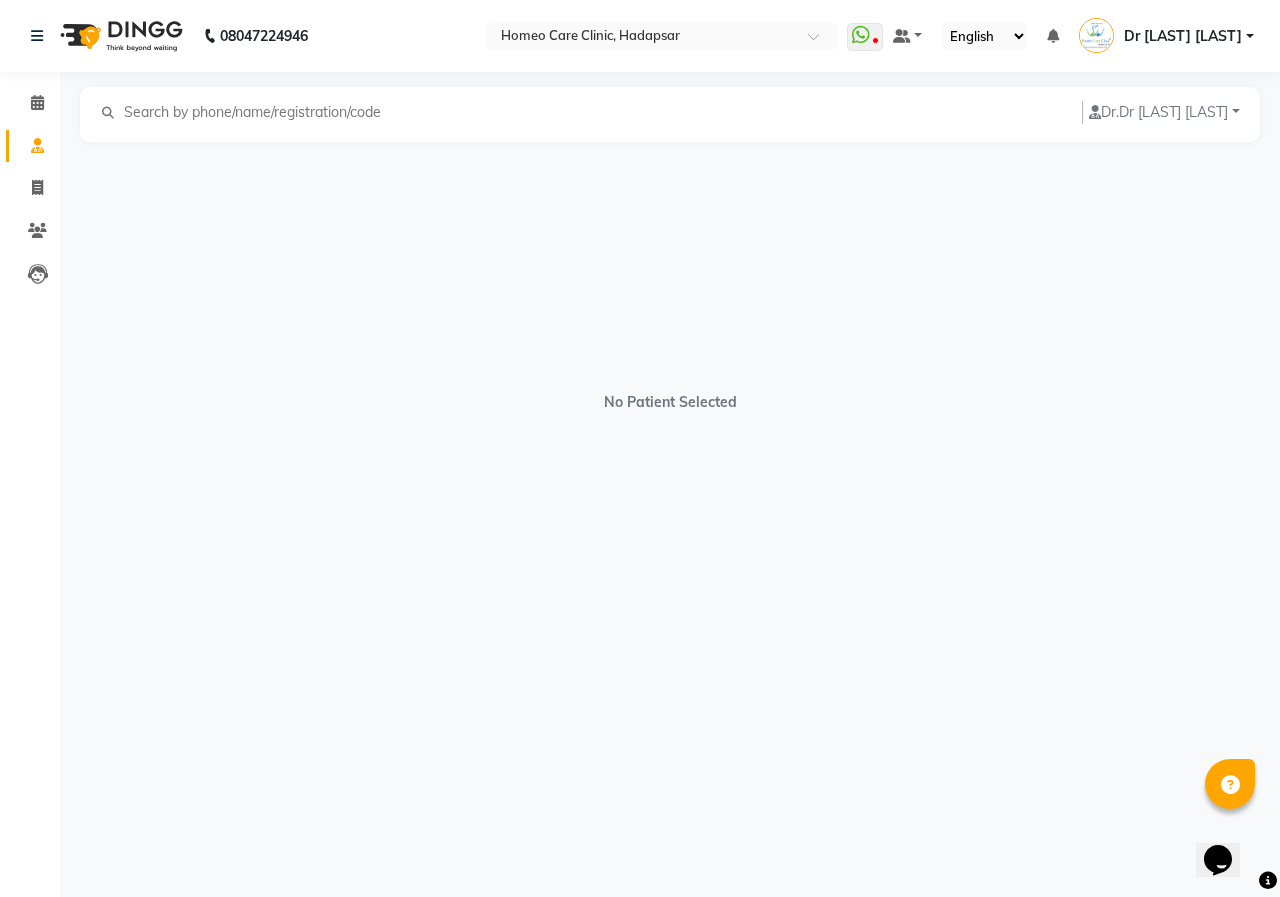 select on "male" 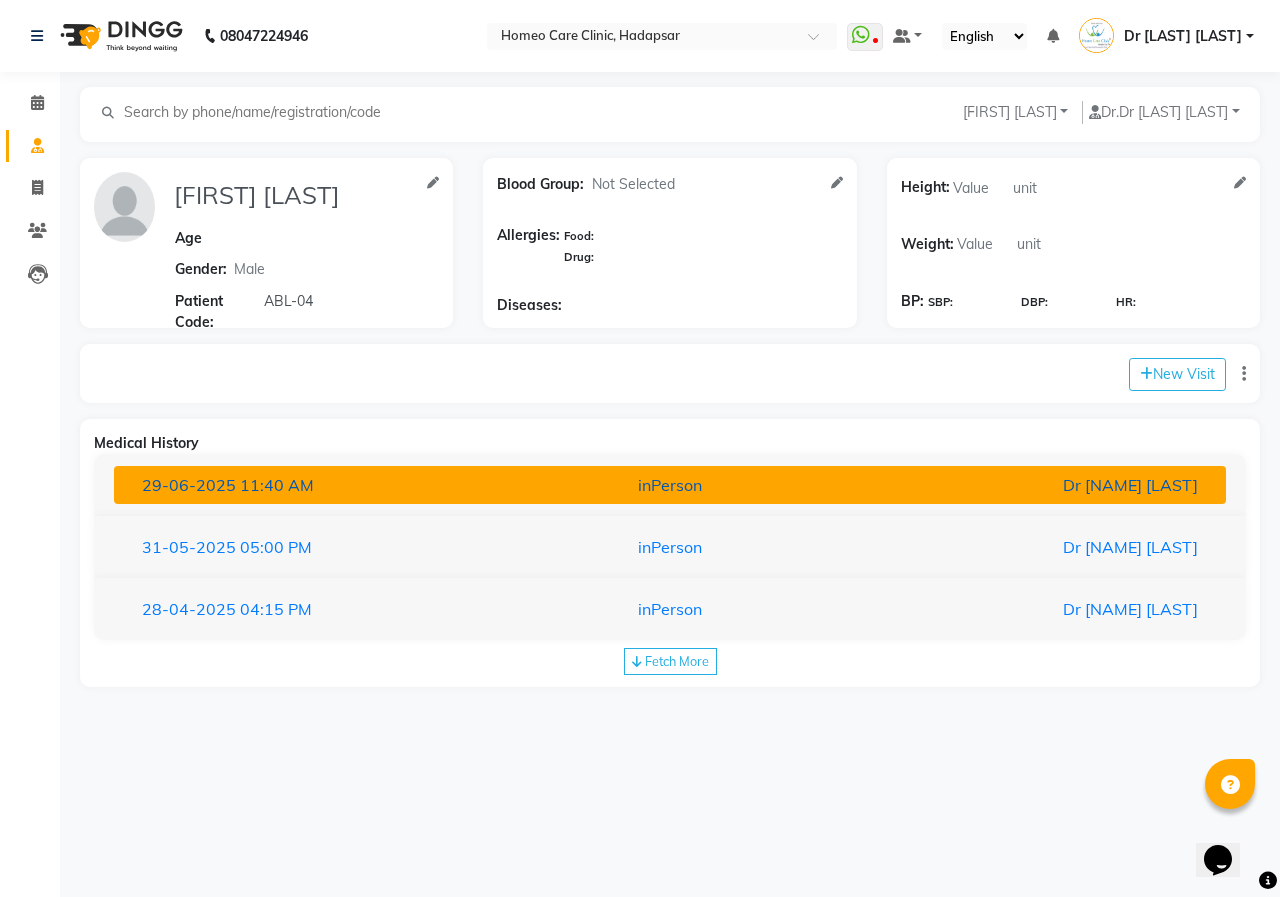 click on "Dr [NAME] [LAST]" at bounding box center (1032, 485) 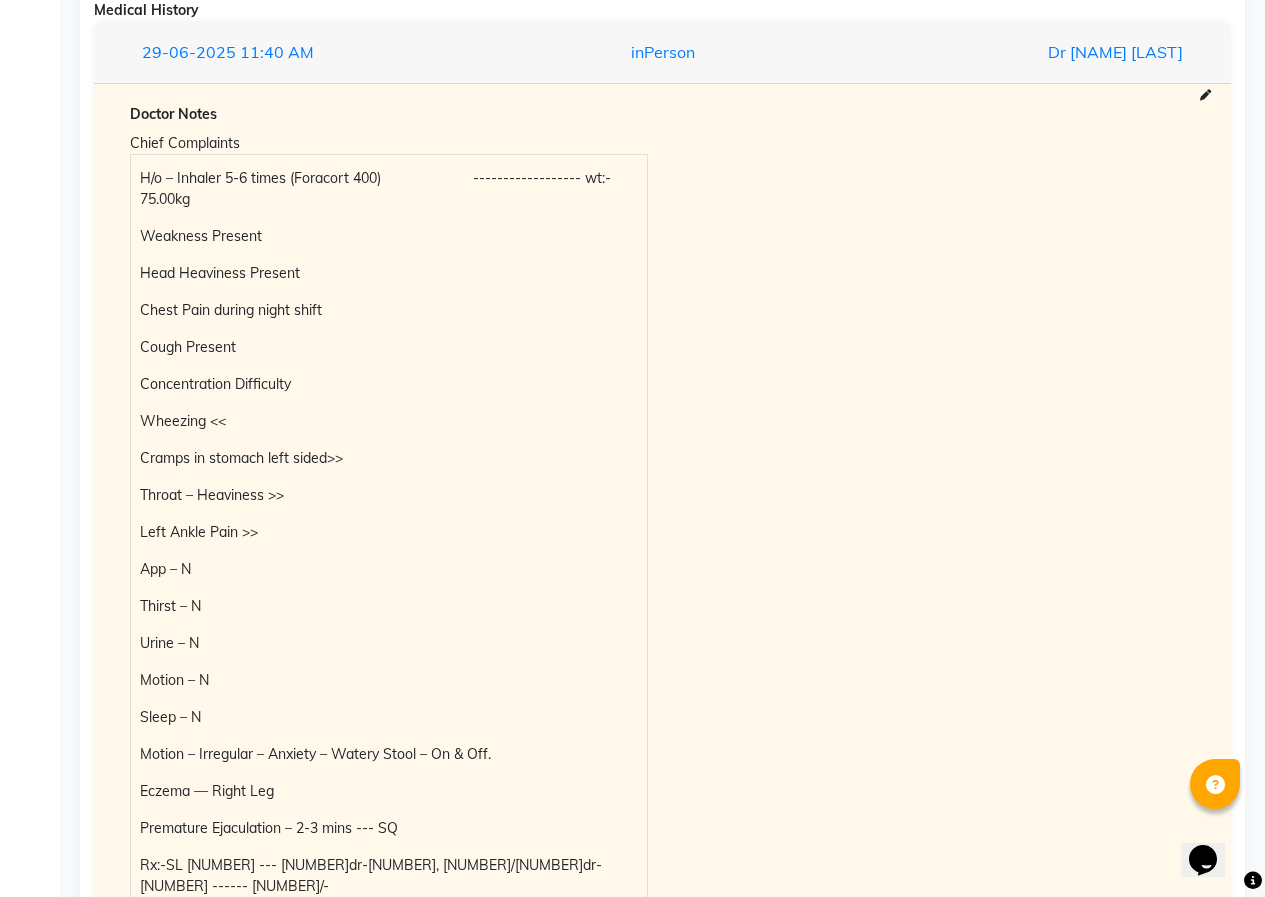 scroll, scrollTop: 400, scrollLeft: 0, axis: vertical 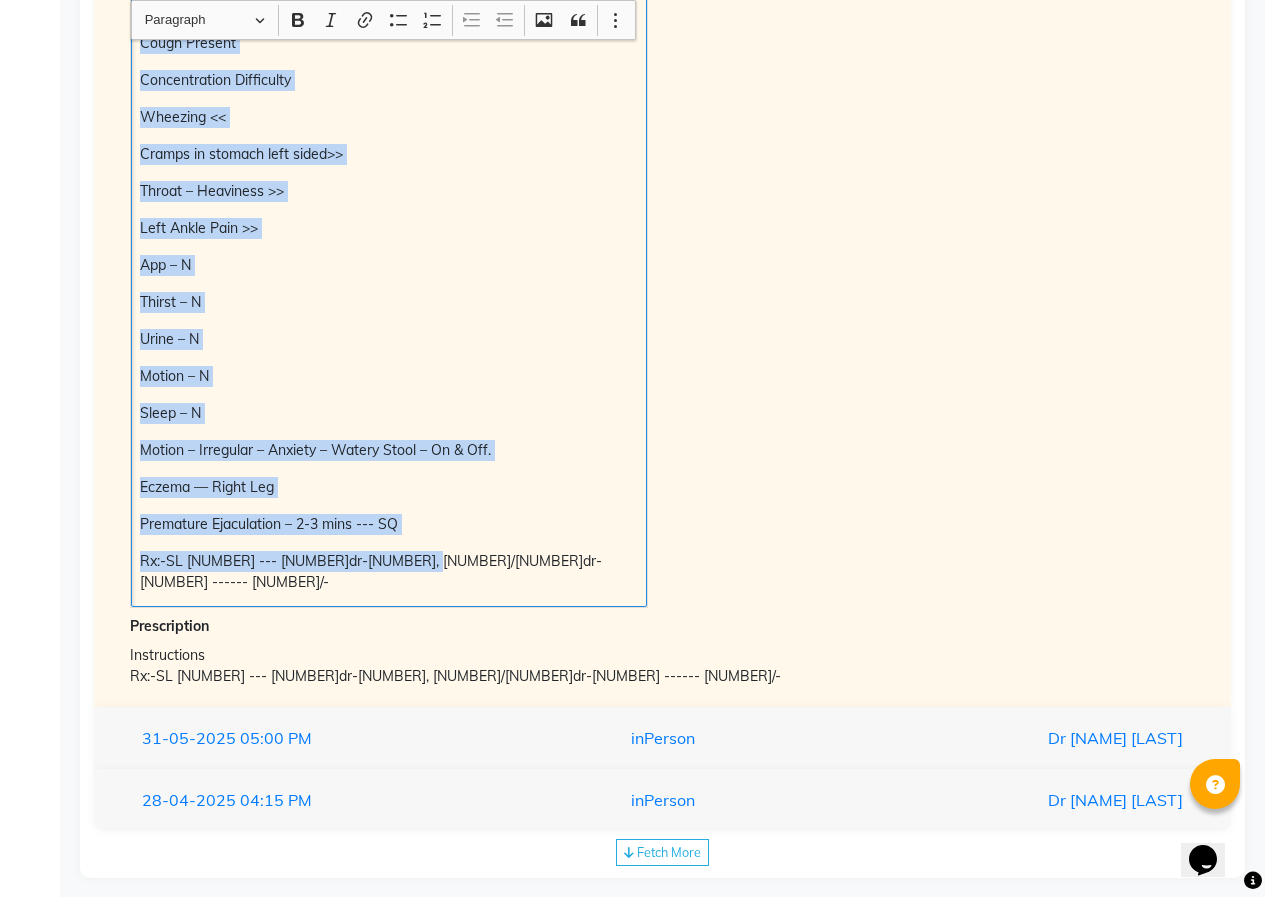 drag, startPoint x: 136, startPoint y: 206, endPoint x: 402, endPoint y: 568, distance: 449.22156 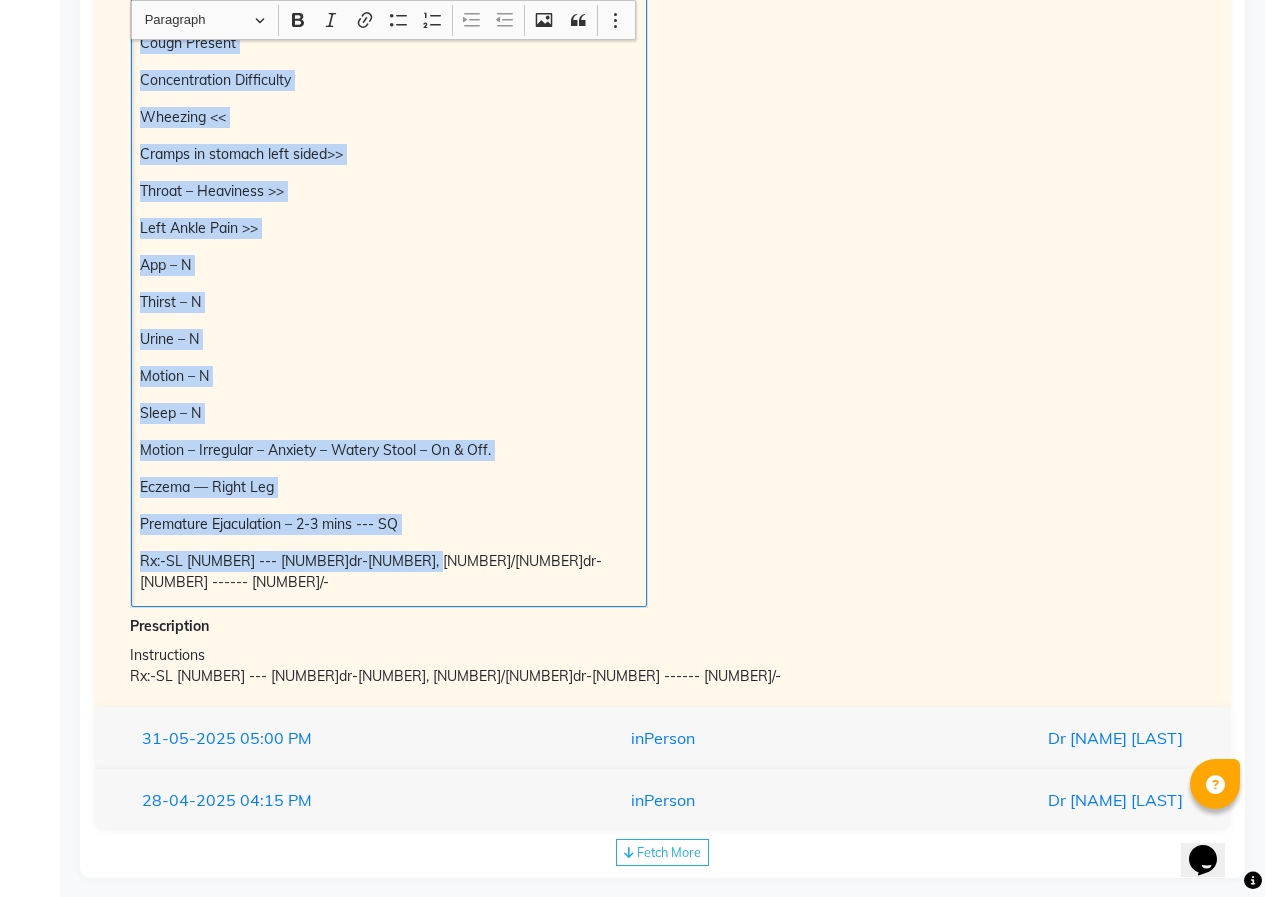 click on "H/o – Inhaler [NUMBER]-[NUMBER] times (Foracort [NUMBER])                 ------------------ wt:- [NUMBER].00kg Weakness Present Head Heaviness Present Chest Pain during night shift  Cough Present  Concentration Difficulty  Wheezing   Throat – Heaviness   Left Ankle Pain   App – N  Thirst – N  Urine – N  Motion – N  Sleep – N  Motion – Irregular – Anxiety – Watery Stool – On   Off.  Eczema — Right Leg Premature Ejaculation – [NUMBER]-[NUMBER] mins --- SQ Rx:-SL [NUMBER] --- [NUMBER]dr-[NUMBER], [NUMBER]/[NUMBER]dr-[NUMBER] ------ [NUMBER]/-" at bounding box center [389, 229] 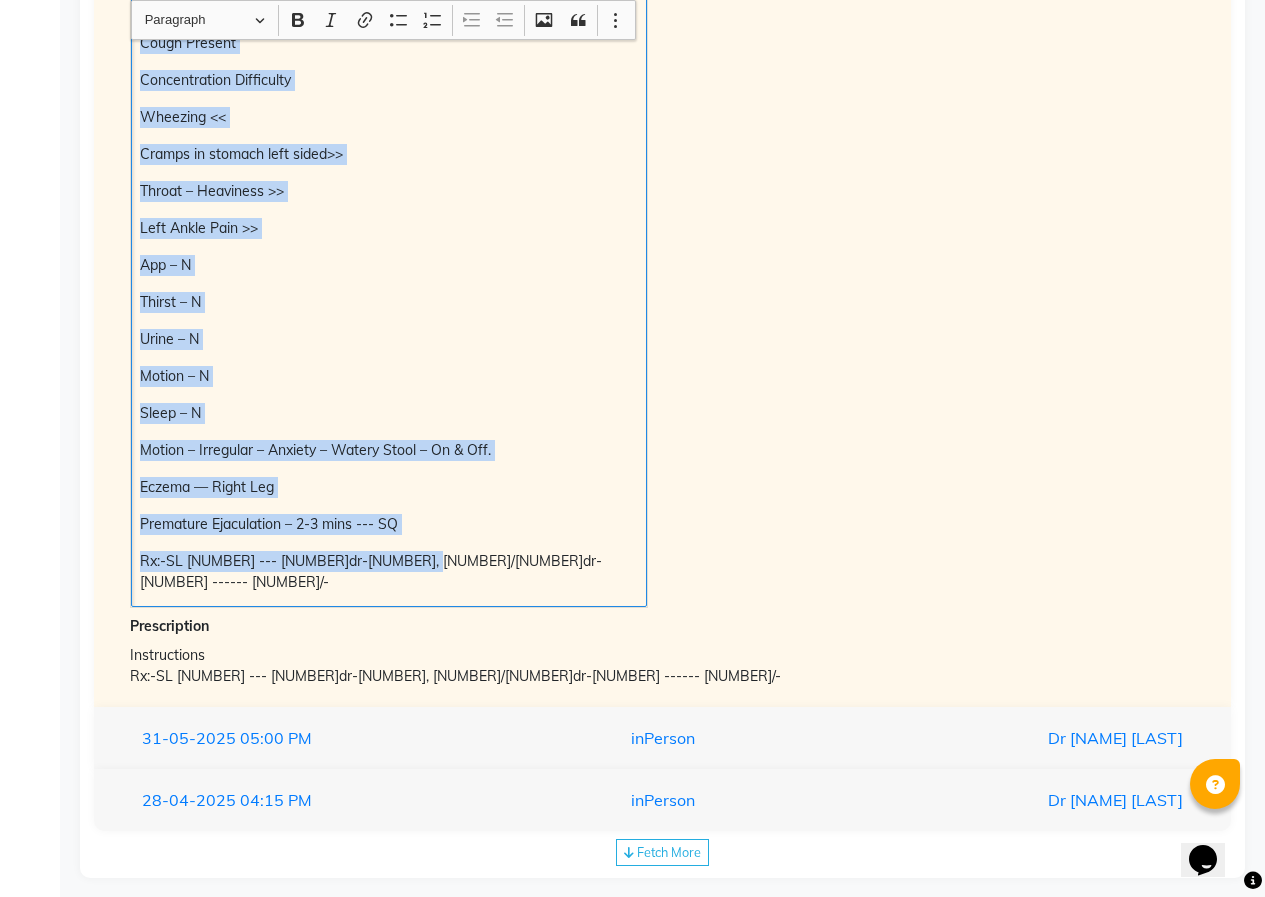 copy on "H/o – Inhaler 5-6 times (Foracort 400)                       ------------------ wt:- 75.00kg Weakness Present Head Heaviness Present Chest Pain during night shift  Cough Present  Concentration Difficulty  Wheezing <<  Cramps in stomach left sided>> Throat – Heaviness >> Left Ankle Pain >> App – N  Thirst – N  Urine – N  Motion – N  Sleep – N  Motion – Irregular – Anxiety – Watery Stool – On & Off.  Eczema — Right Leg Premature Ejaculation – 2-3 mins --- SQ Rx:-SL 200 --- 2dr-4, 1/2dr-4 ------ 1000" 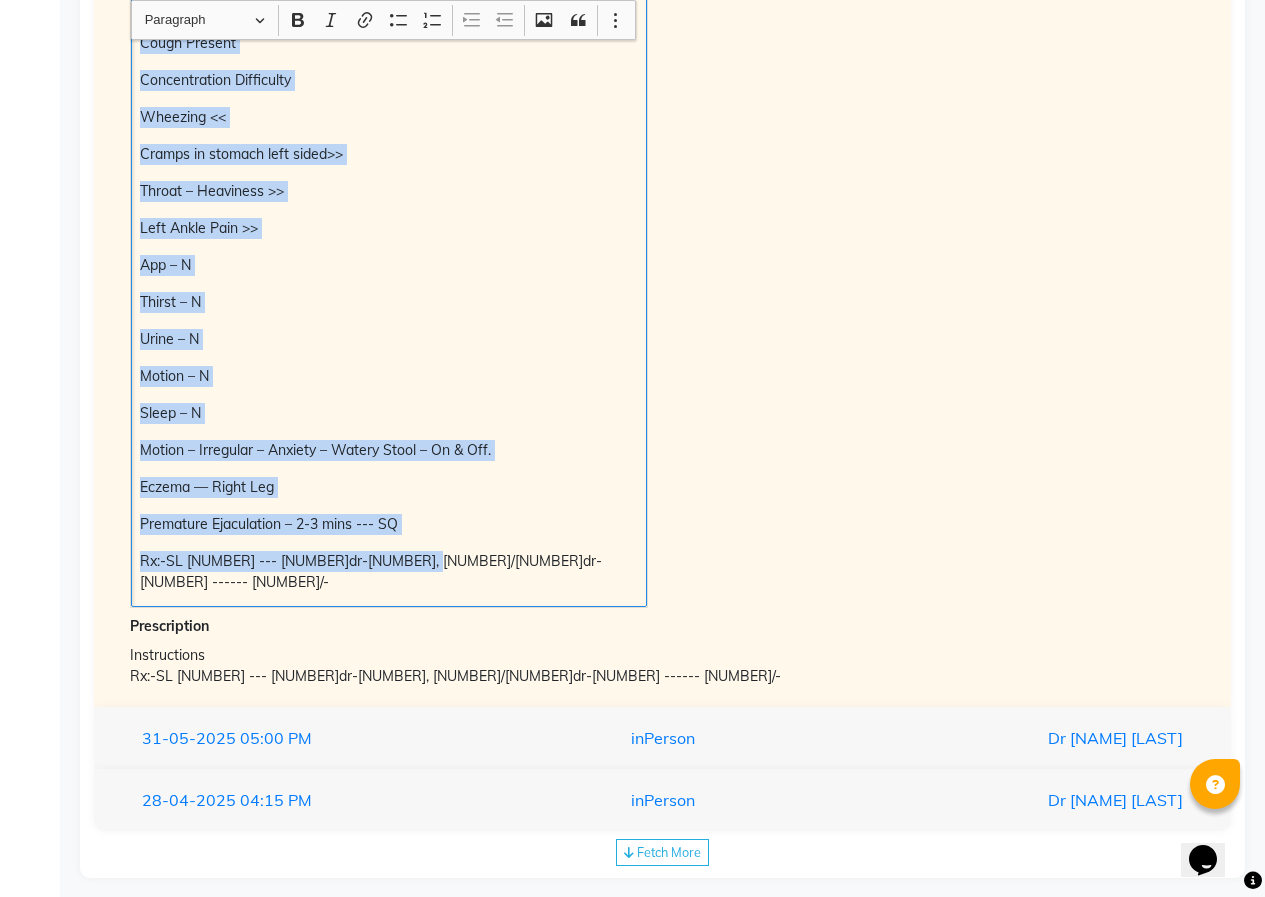 click on "H/o – Inhaler [NUMBER]-[NUMBER] times (Foracort [NUMBER])                 ------------------ wt:- [NUMBER].00kg Weakness Present Head Heaviness Present Chest Pain during night shift  Cough Present  Concentration Difficulty  Wheezing   Throat – Heaviness   Left Ankle Pain   App – N  Thirst – N  Urine – N  Motion – N  Sleep – N  Motion – Irregular – Anxiety – Watery Stool – On   Off.  Eczema — Right Leg Premature Ejaculation – [NUMBER]-[NUMBER] mins --- SQ Rx:-SL [NUMBER] --- [NUMBER]dr-[NUMBER], [NUMBER]/[NUMBER]dr-[NUMBER] ------ [NUMBER]/-" at bounding box center (389, 229) 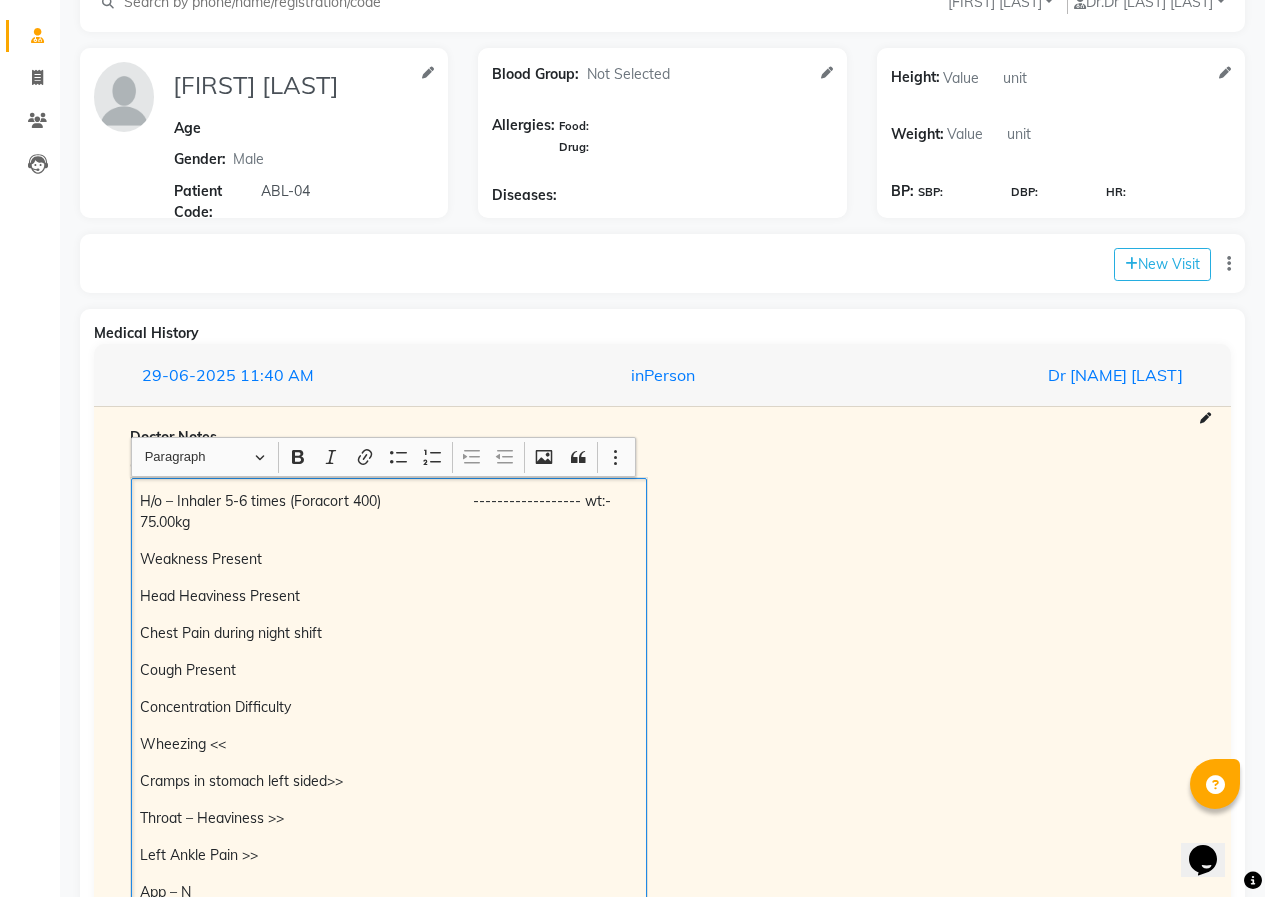 scroll, scrollTop: 0, scrollLeft: 0, axis: both 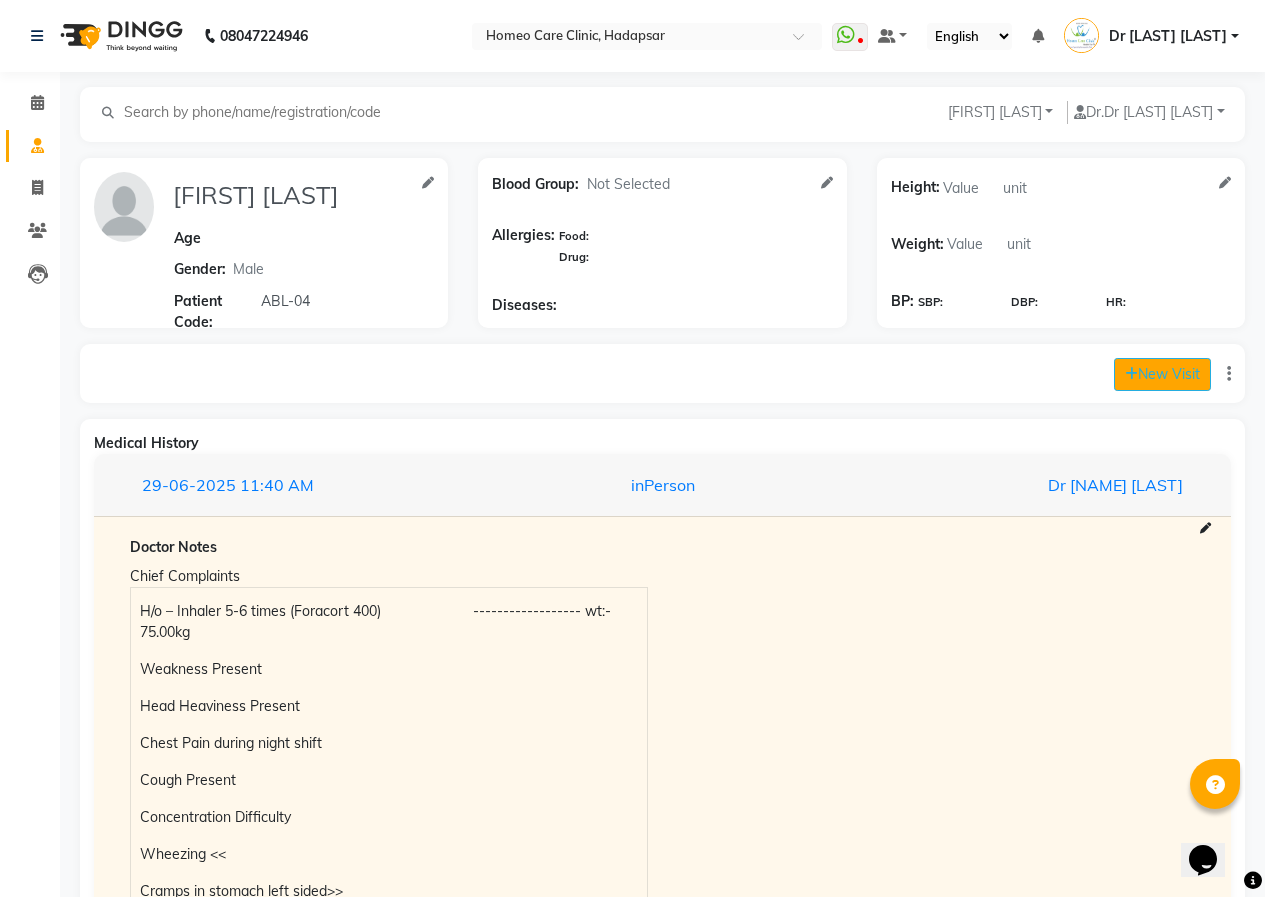 click on "New Visit" 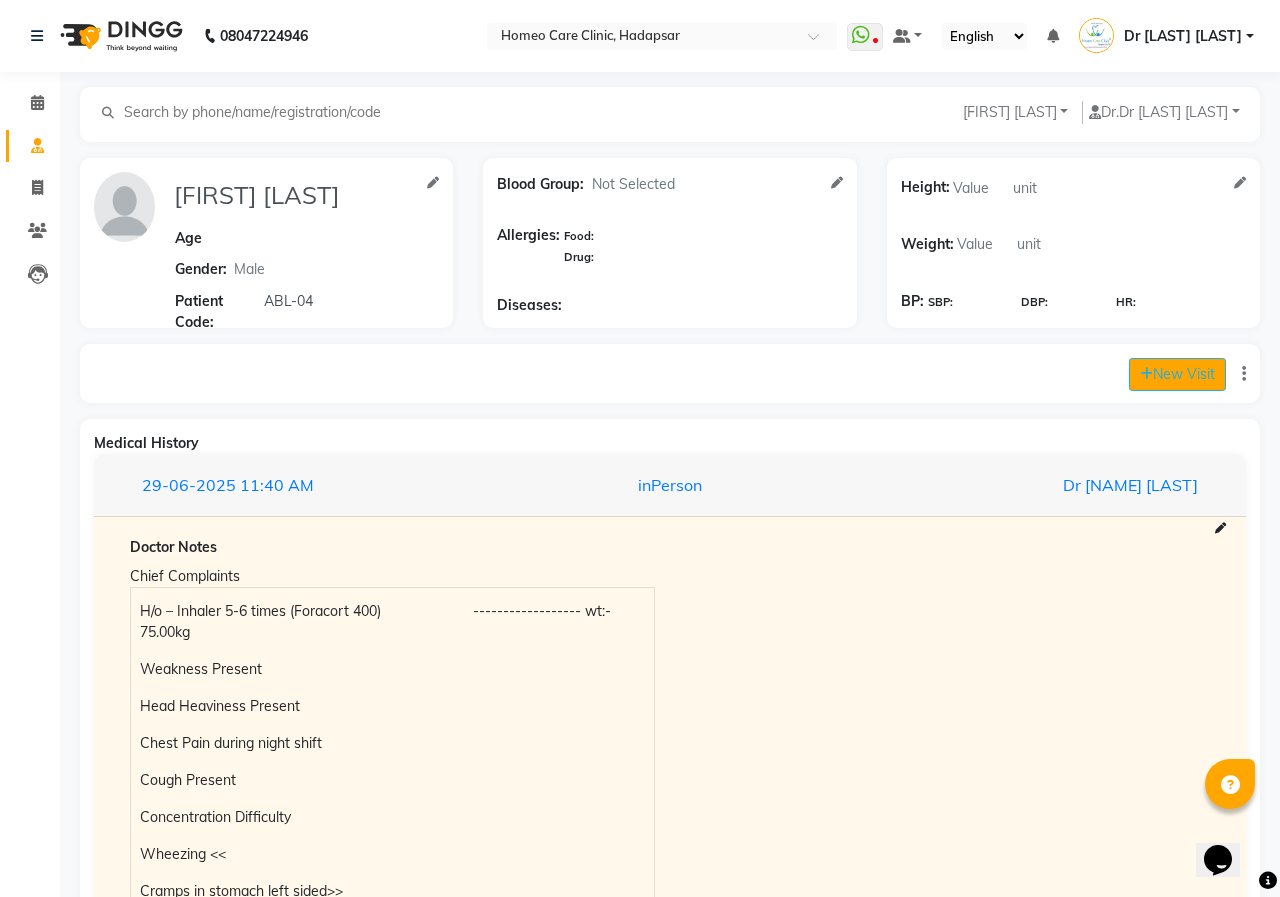 select on "670" 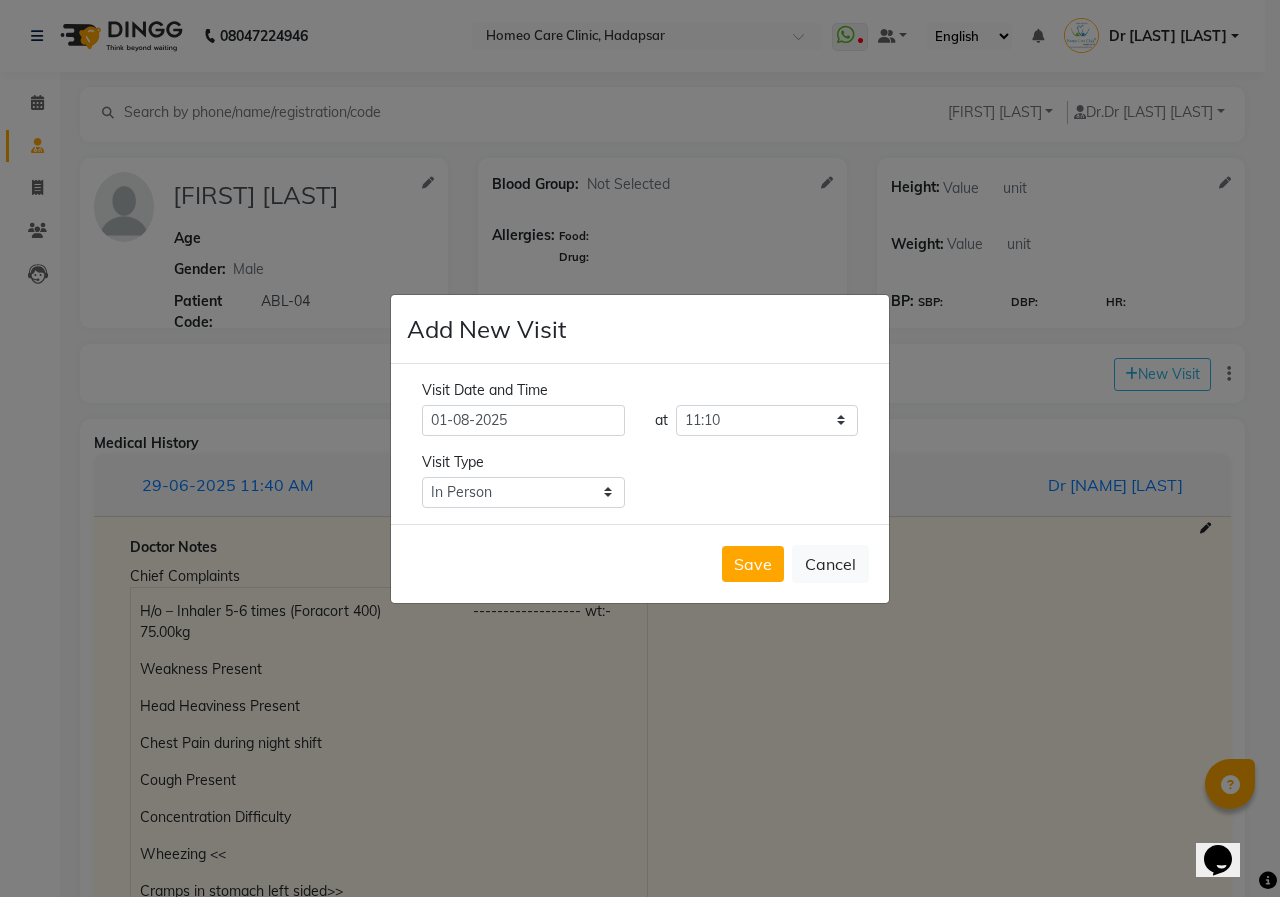 click on "Save   Cancel" 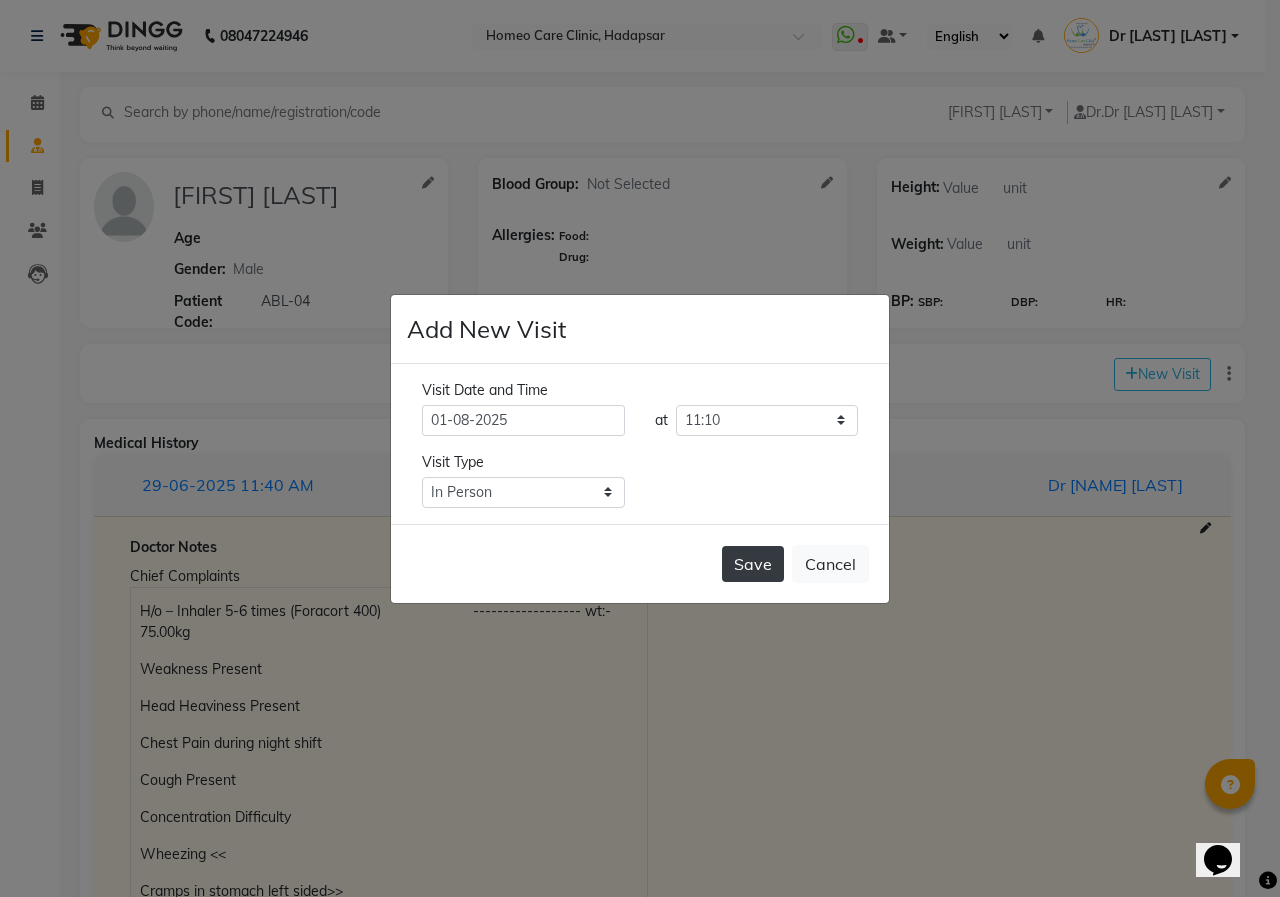click on "Save" 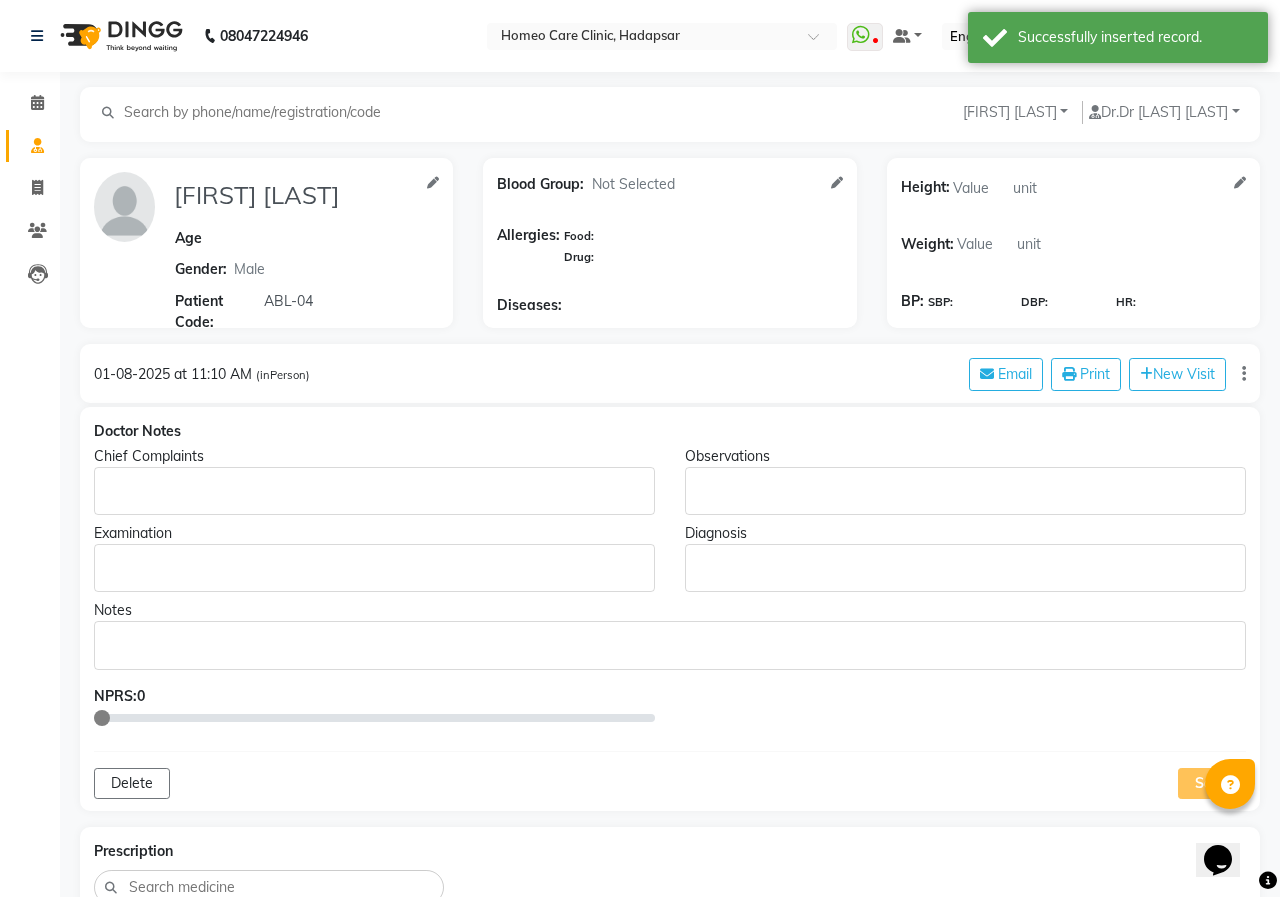 type on "[FIRST] [LAST]" 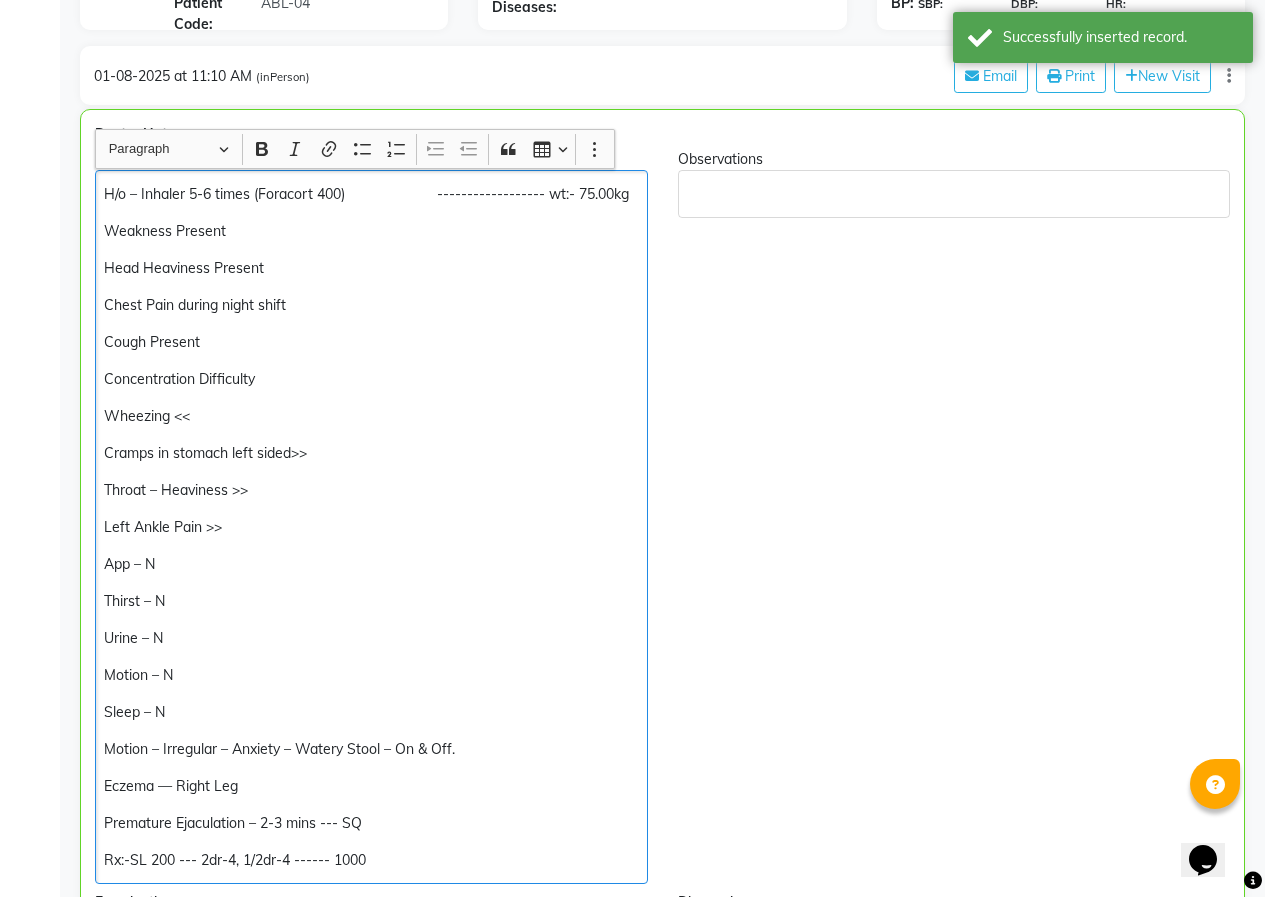 scroll, scrollTop: 290, scrollLeft: 0, axis: vertical 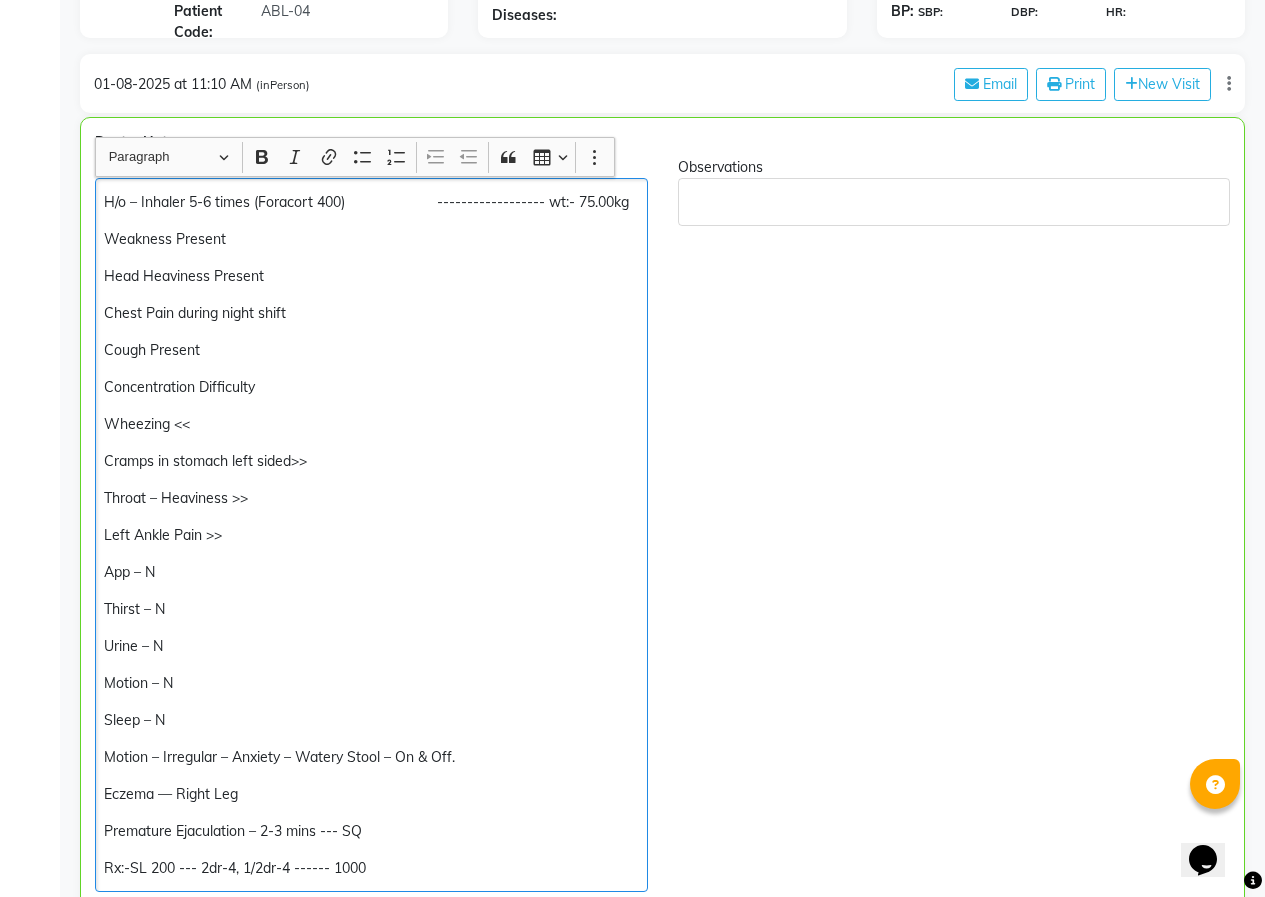 click on "H/o – Inhaler 5-6 times (Foracort 400)                       ------------------ wt:- 75.00kg" 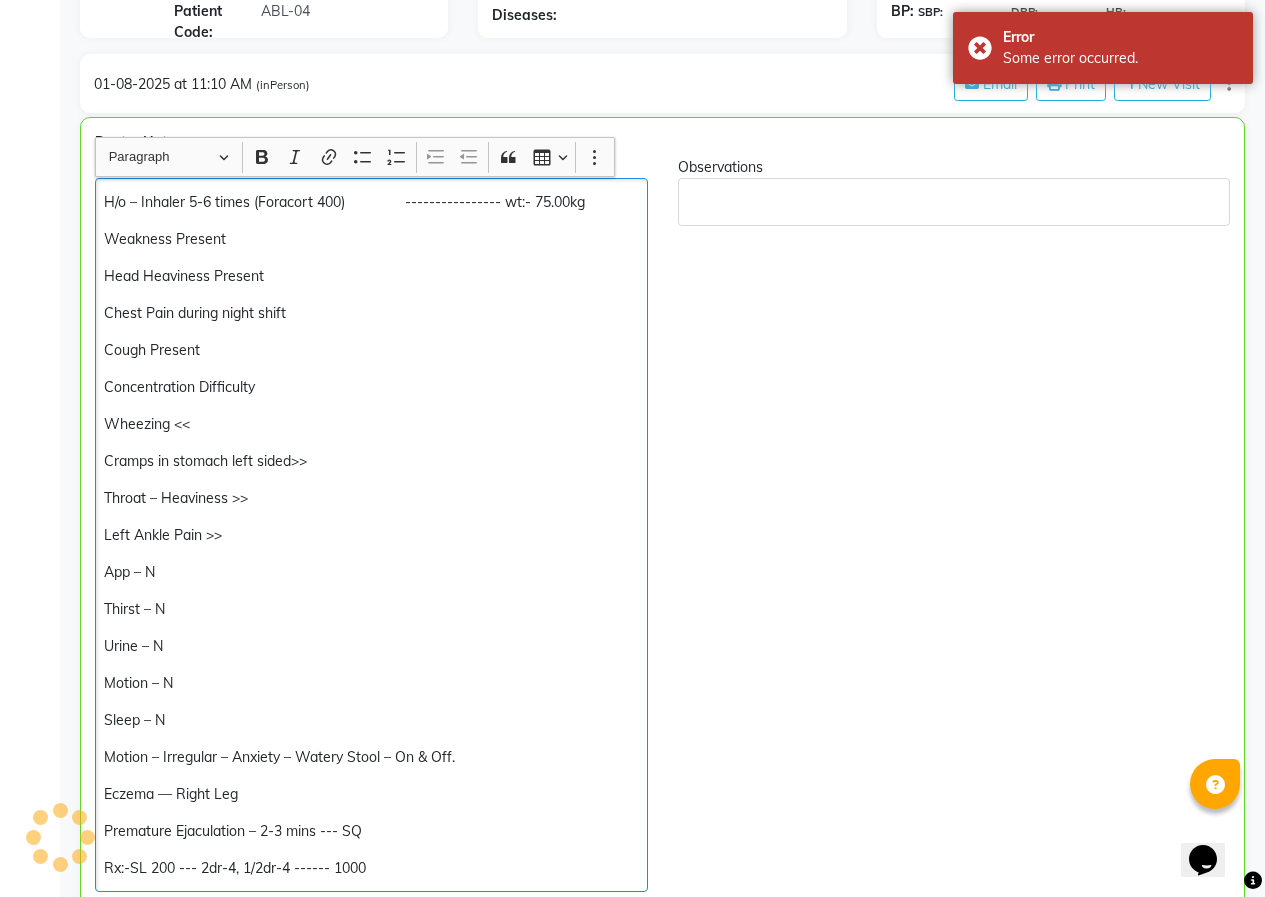 click on "H/o – Inhaler 5-6 times (Foracort 400)               ---------------- wt:- 75.00kg" 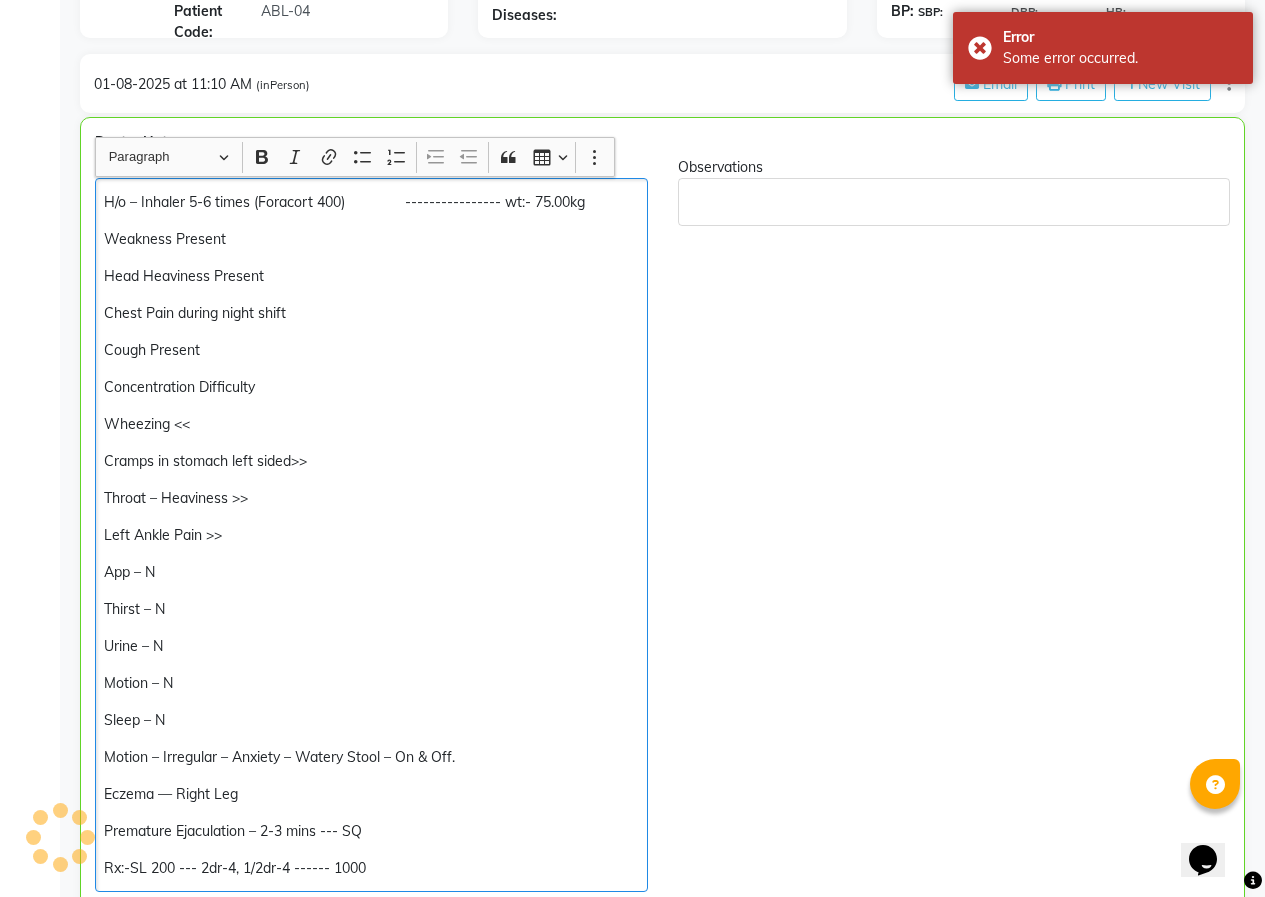 type 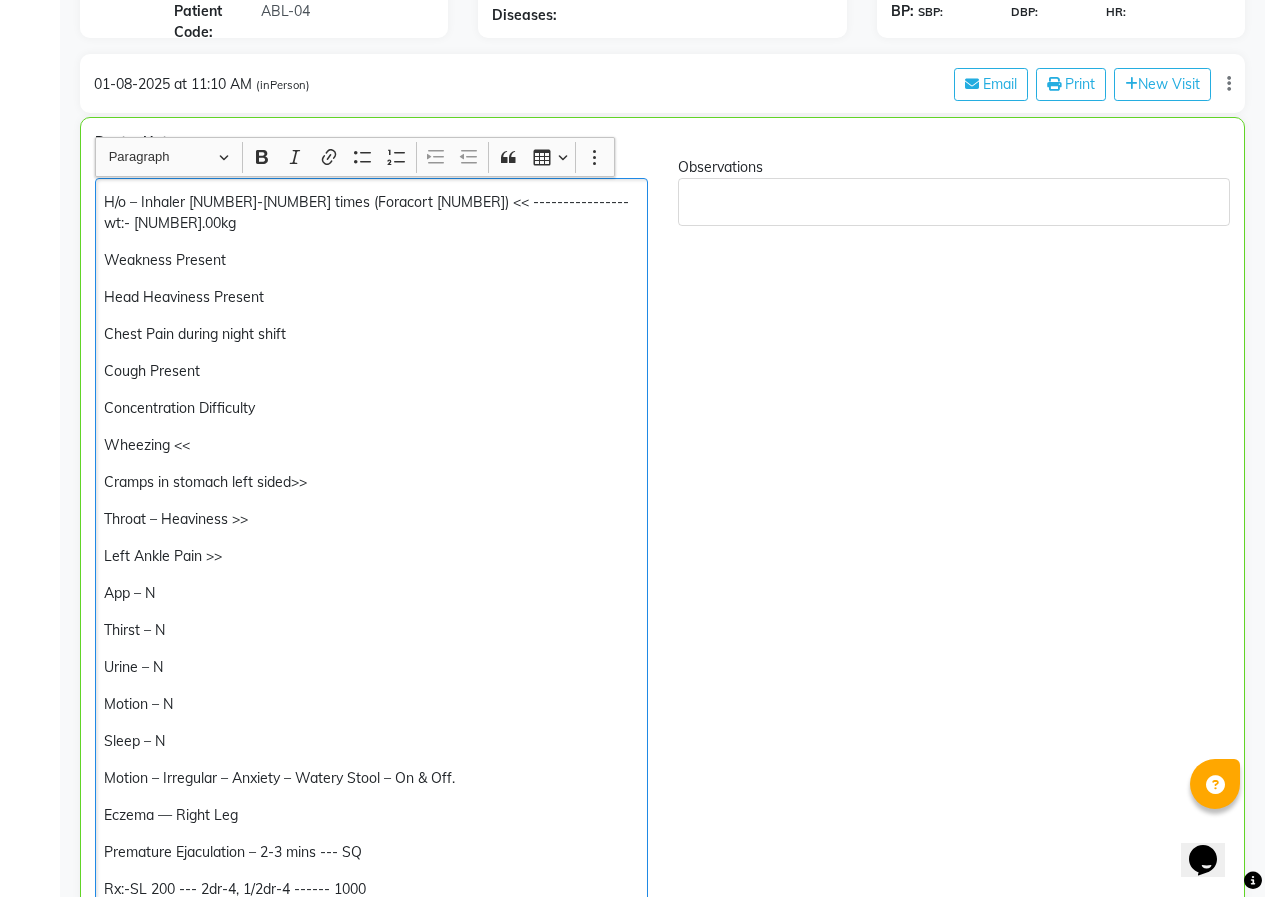 click on "H/o – Inhaler [NUMBER]-[NUMBER] times (Foracort [NUMBER]) << ---------------- wt:- [NUMBER].00kg" 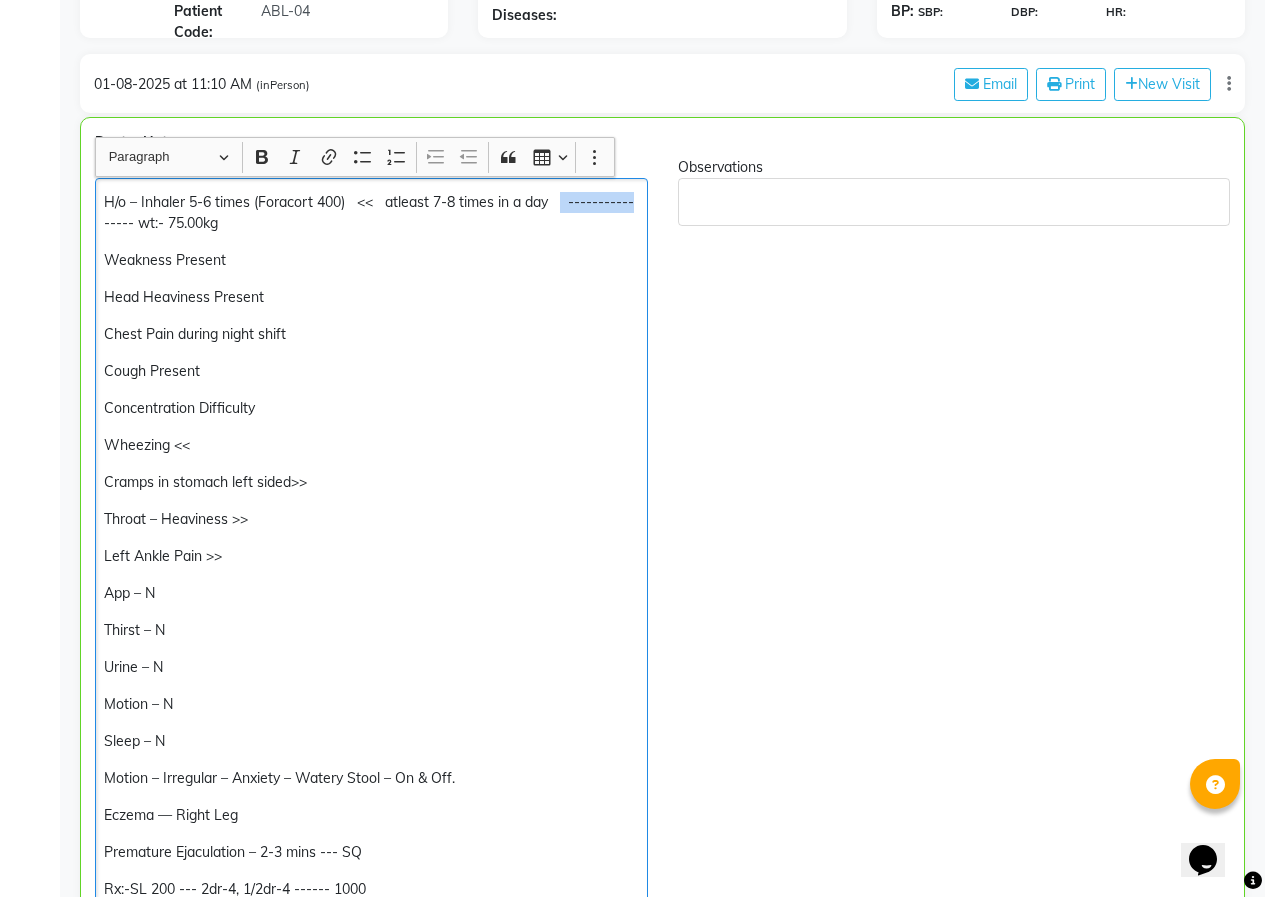 drag, startPoint x: 640, startPoint y: 201, endPoint x: 561, endPoint y: 200, distance: 79.00633 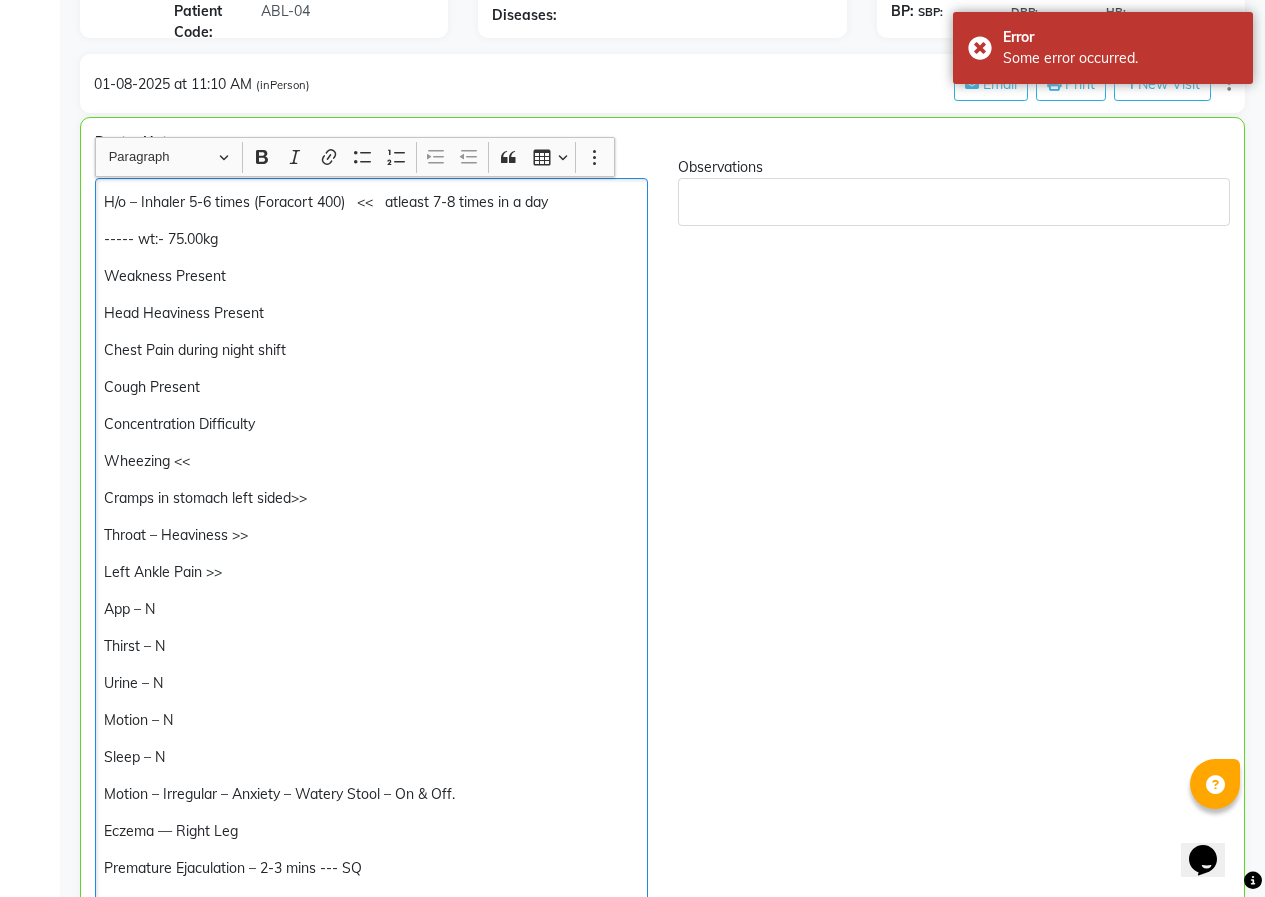 click on "Weakness Present" 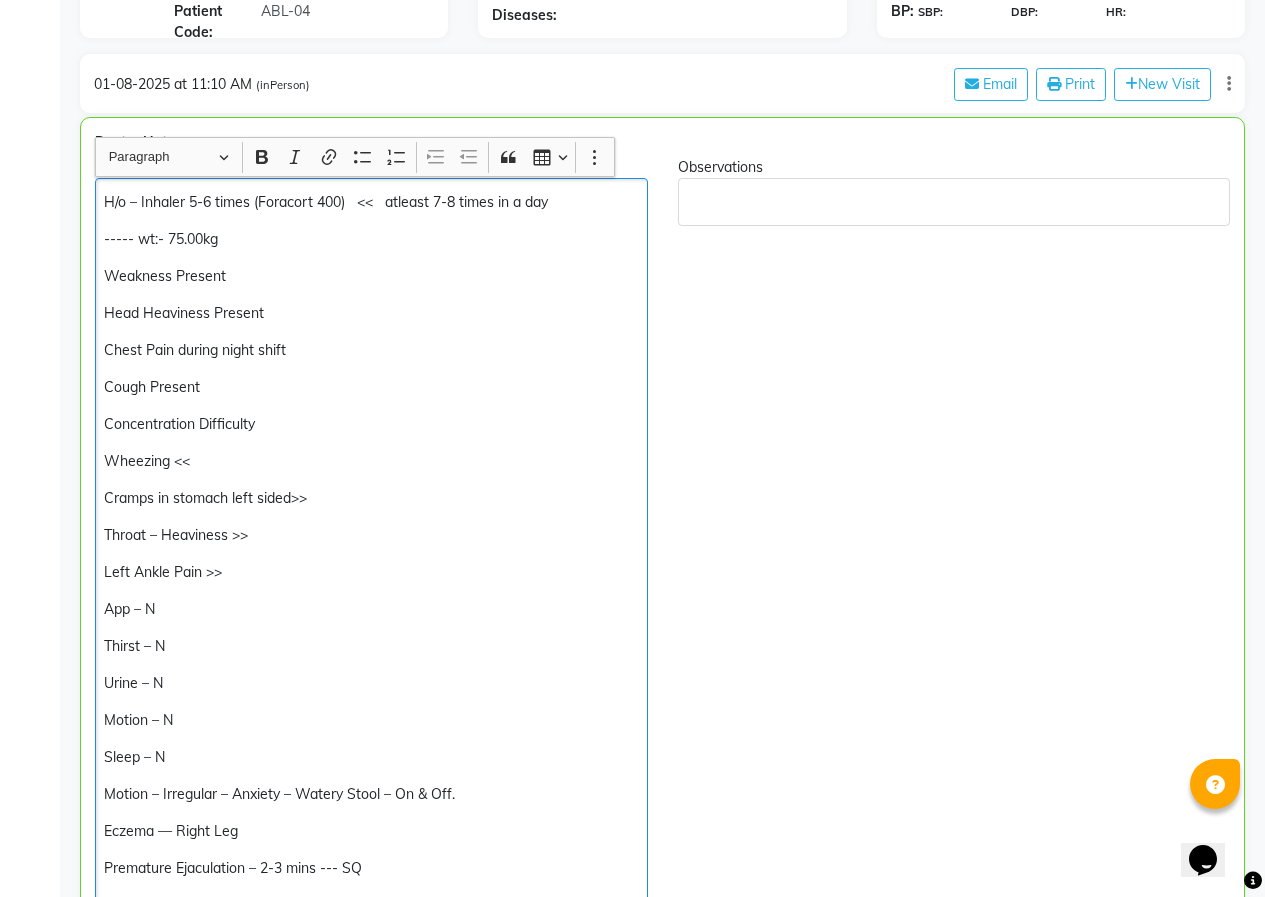 drag, startPoint x: 208, startPoint y: 448, endPoint x: 228, endPoint y: 446, distance: 20.09975 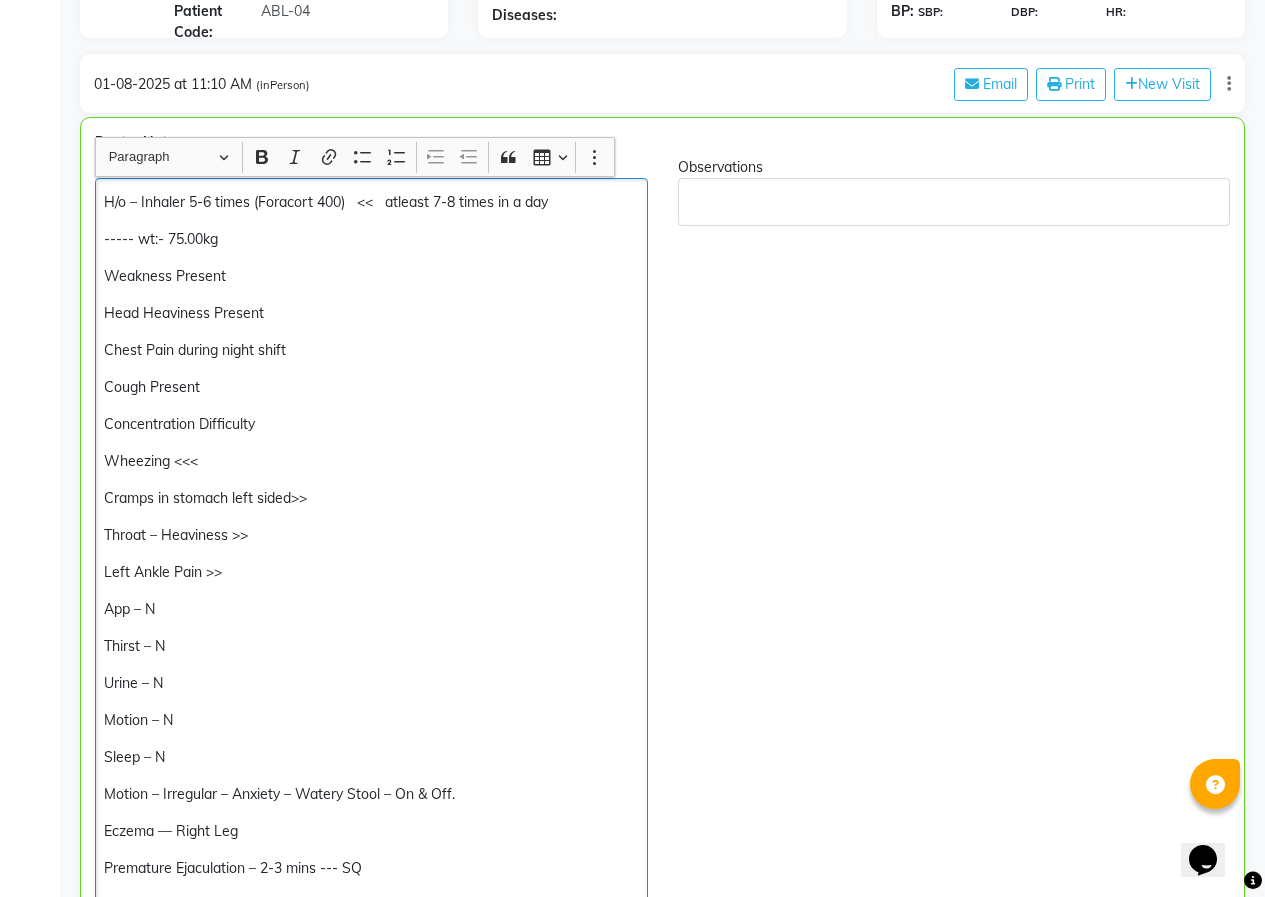 click on "Cramps in stomach left sided>>" 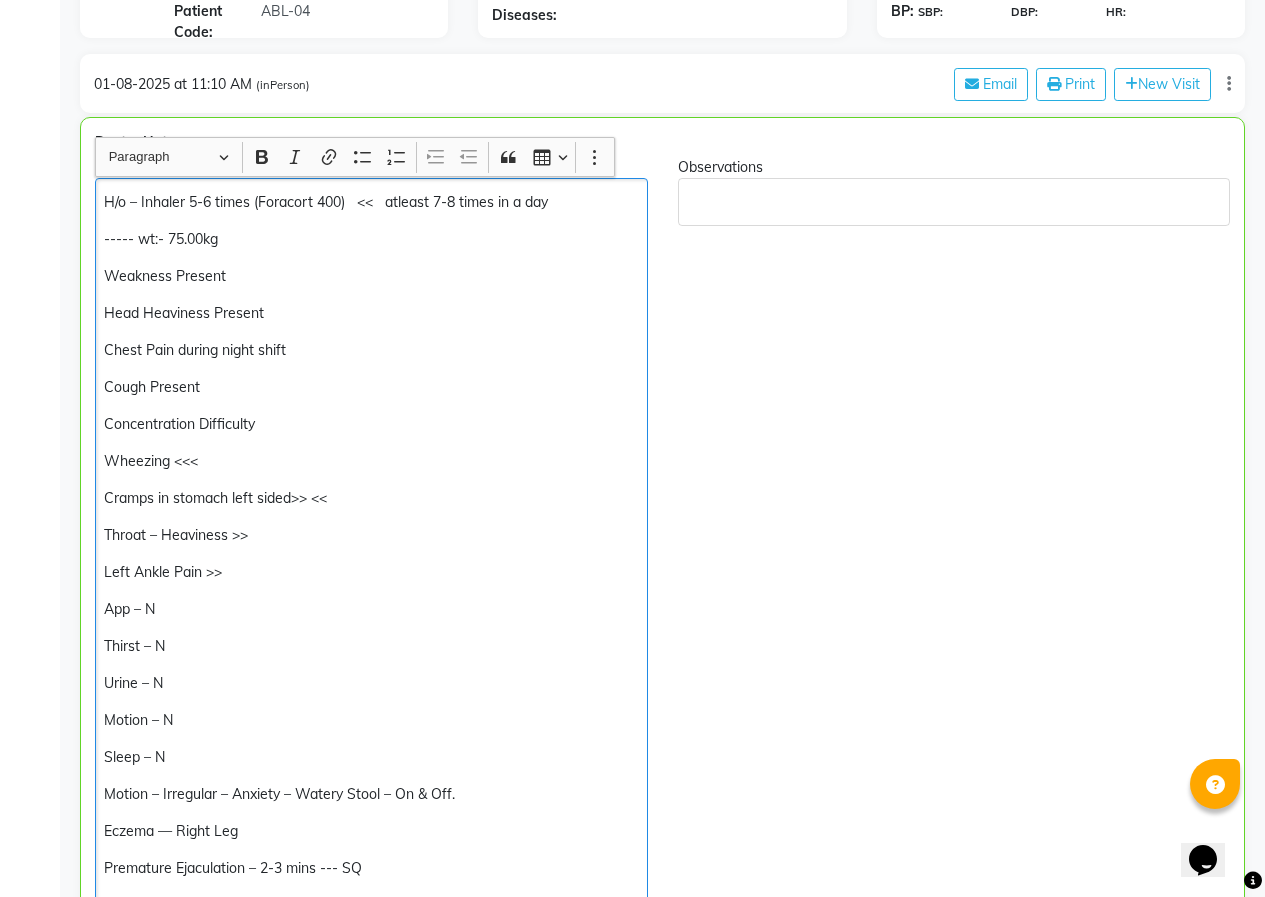click on "Head Heaviness Present" 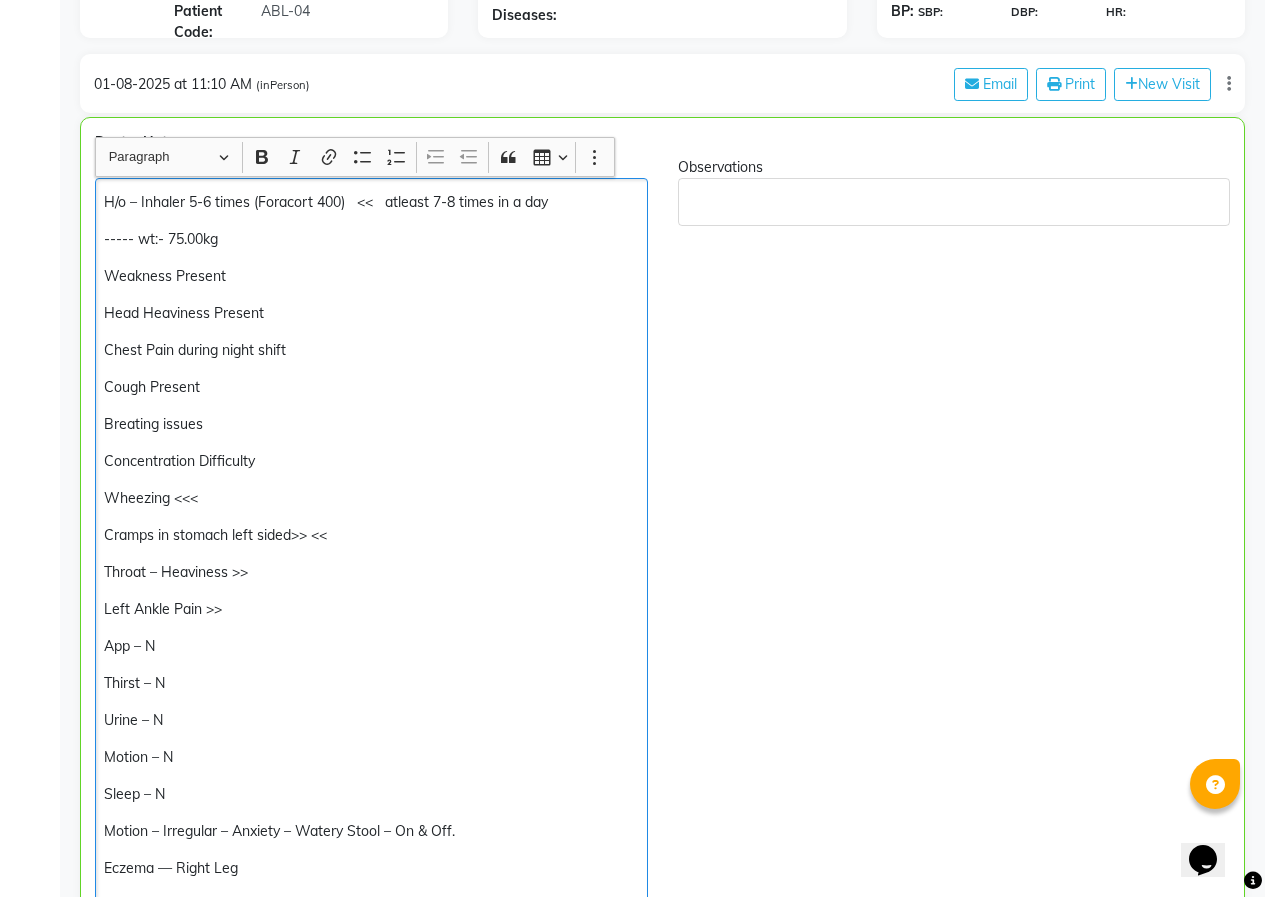 click on "Breating issues" 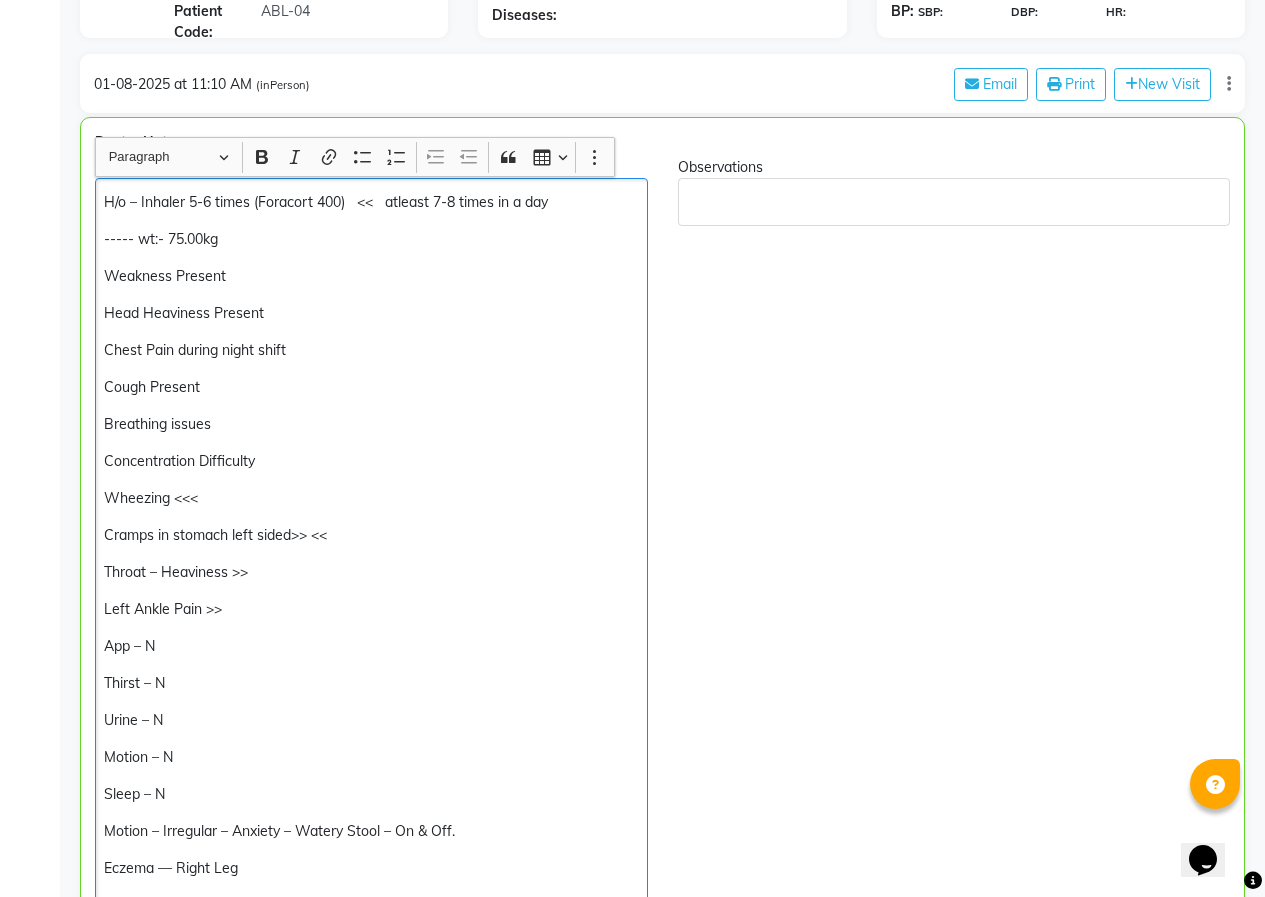 click on "Wheezing <<<" 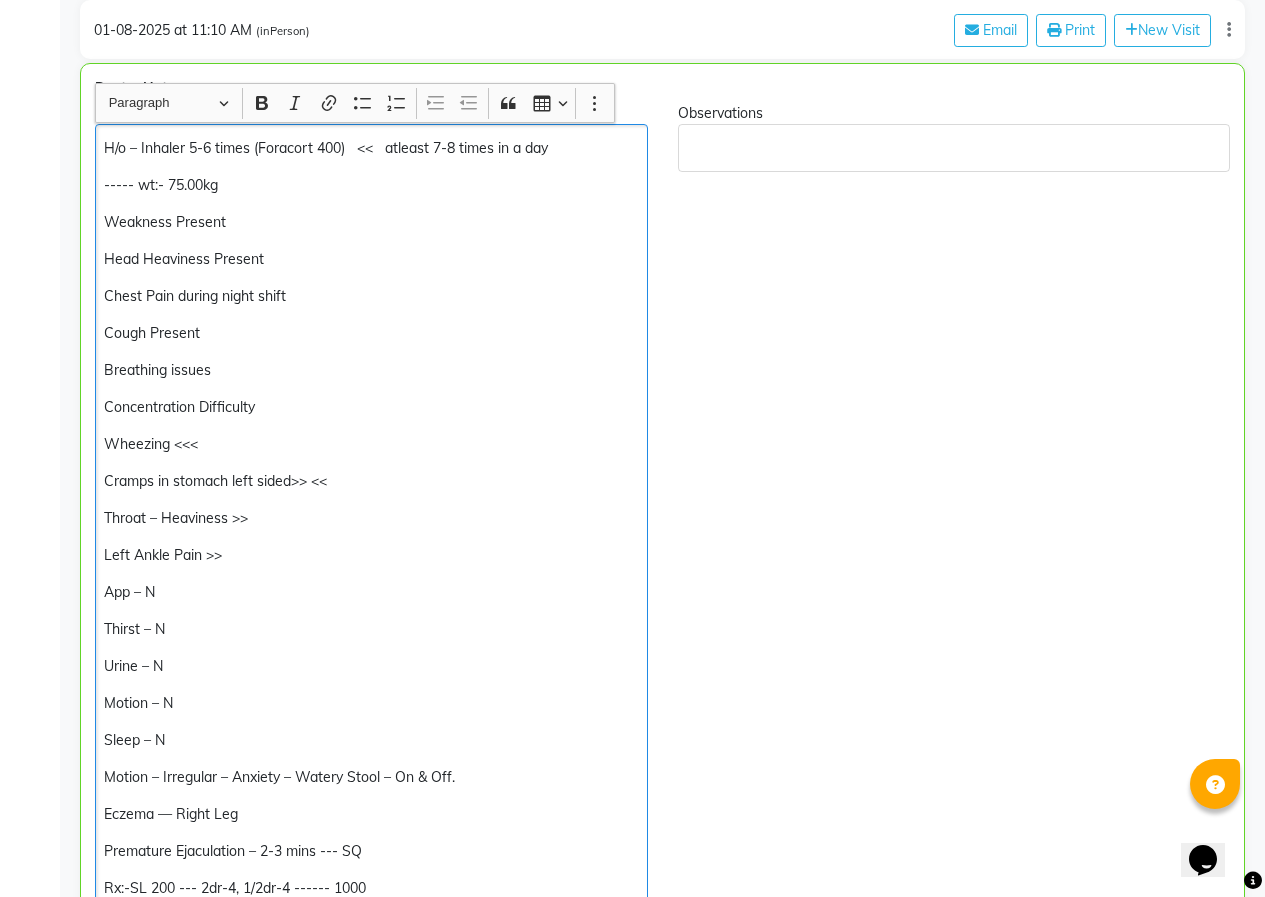 scroll, scrollTop: 390, scrollLeft: 0, axis: vertical 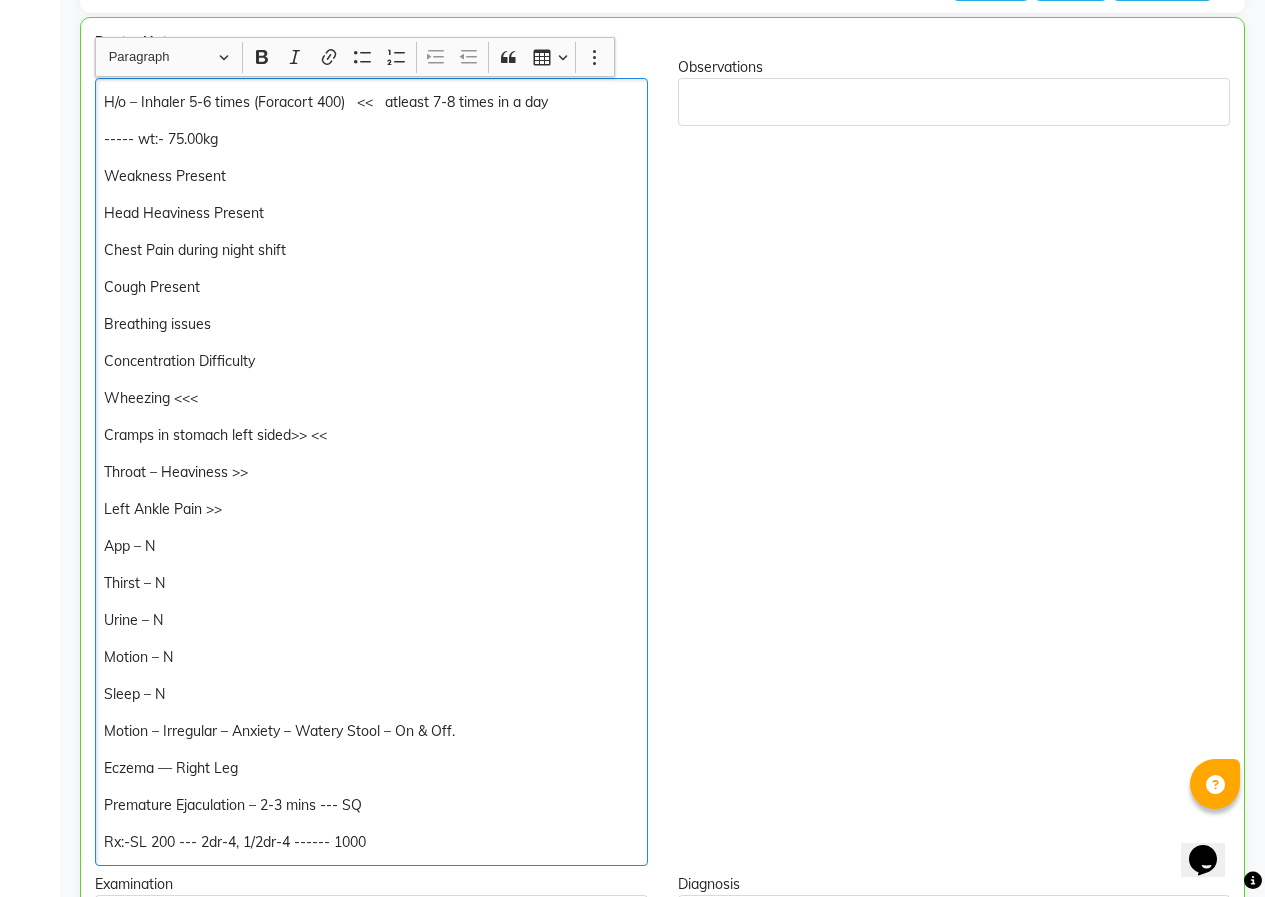 click on "Throat – Heaviness >>" 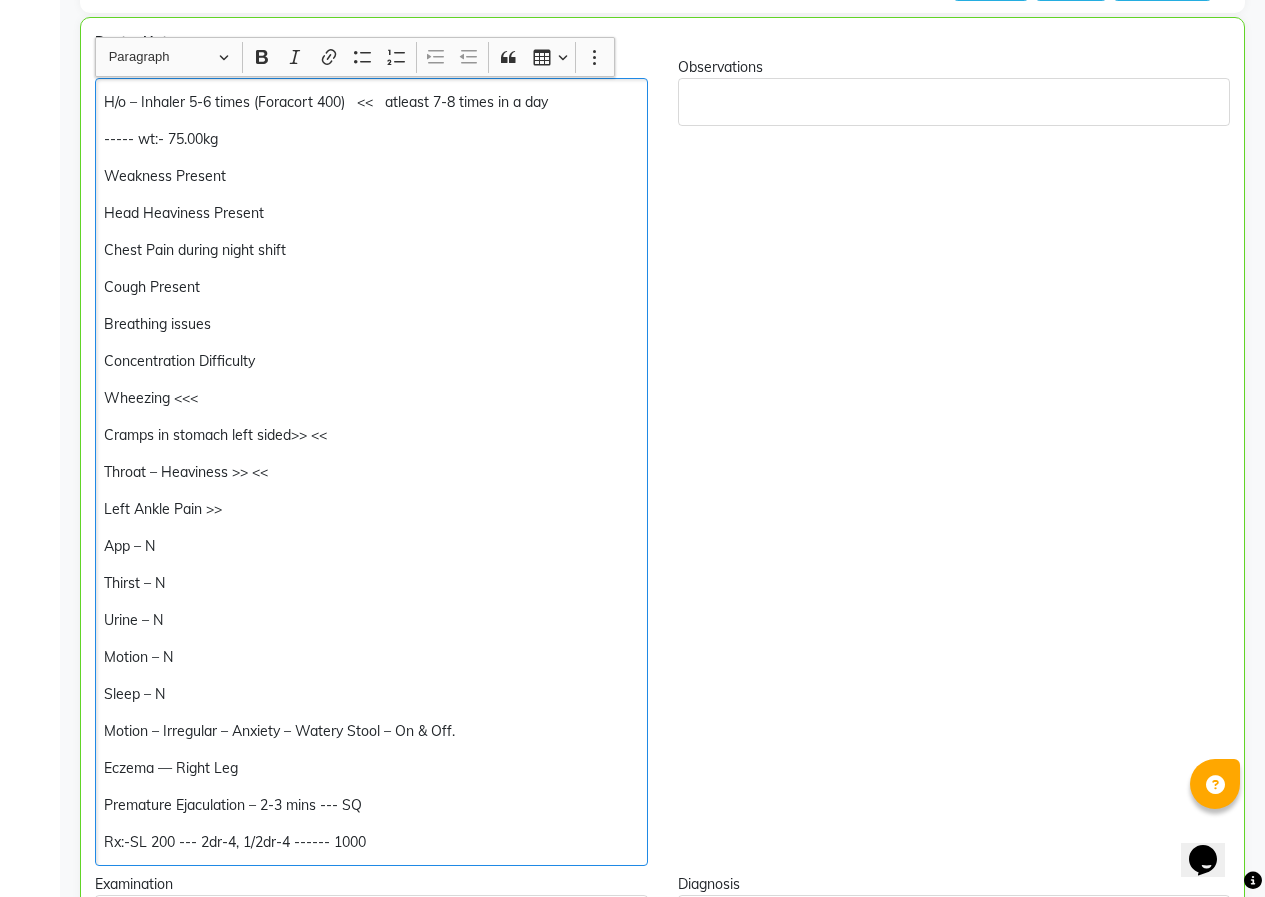 click on "Left Ankle Pain >>" 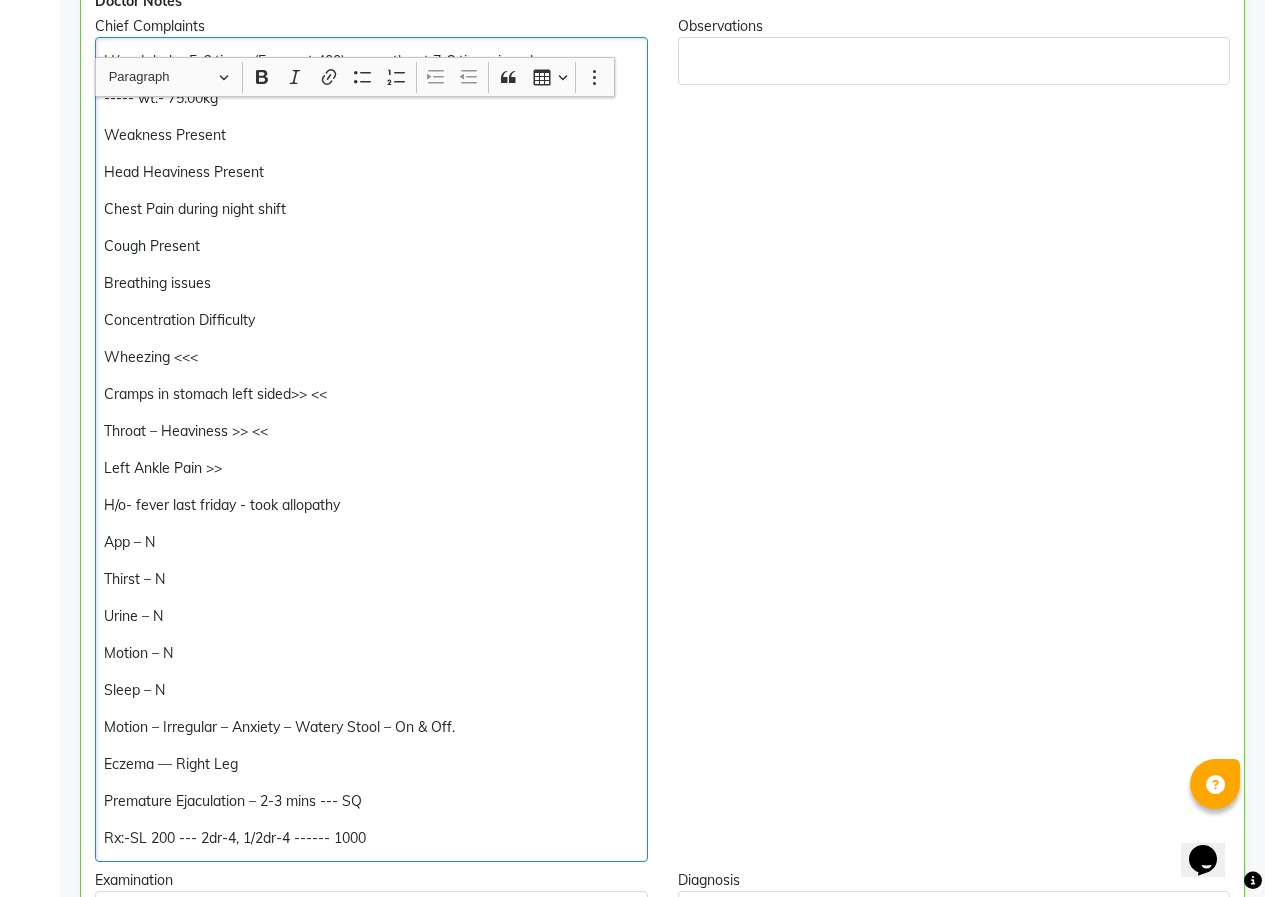 scroll, scrollTop: 490, scrollLeft: 0, axis: vertical 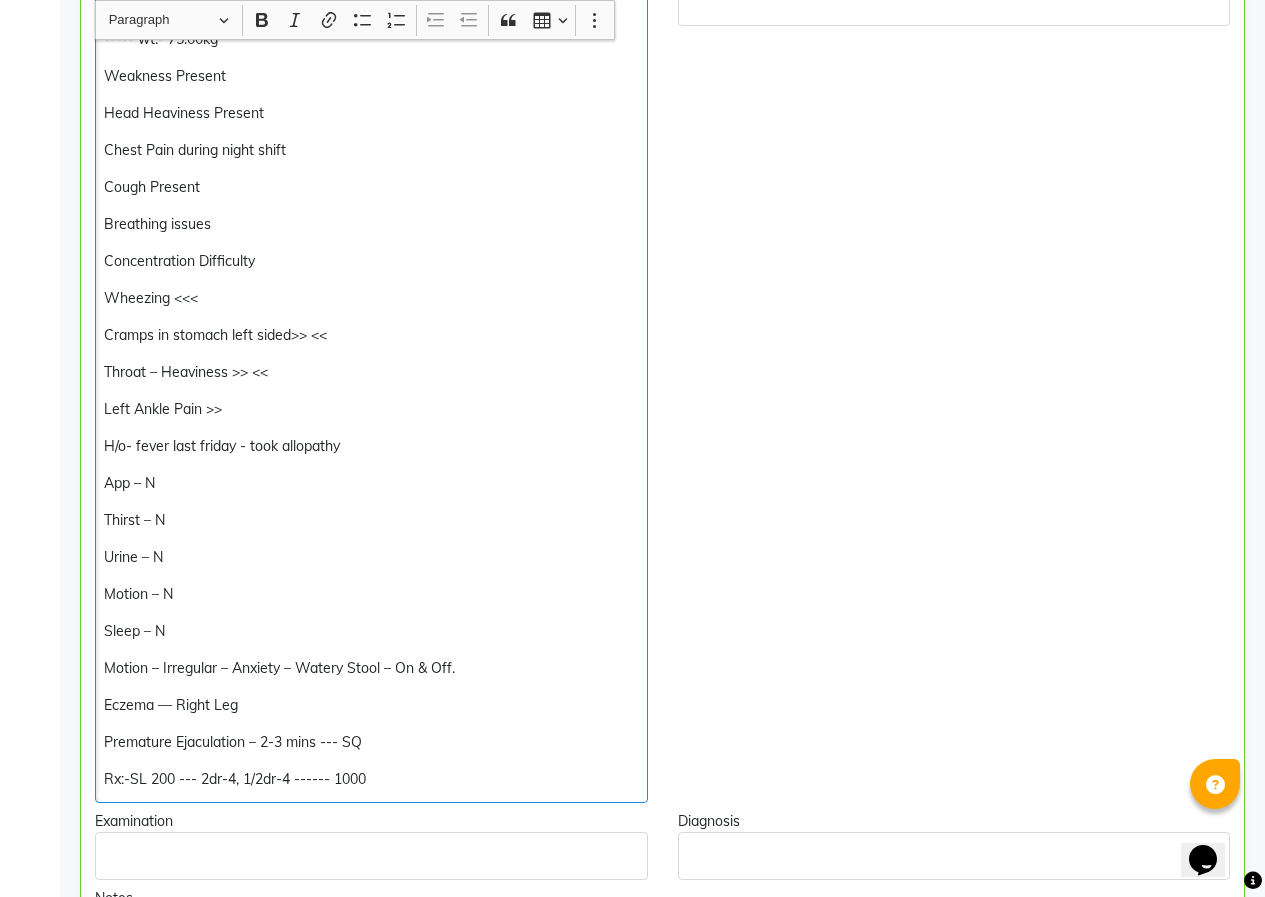 click on "Left Ankle Pain >>" 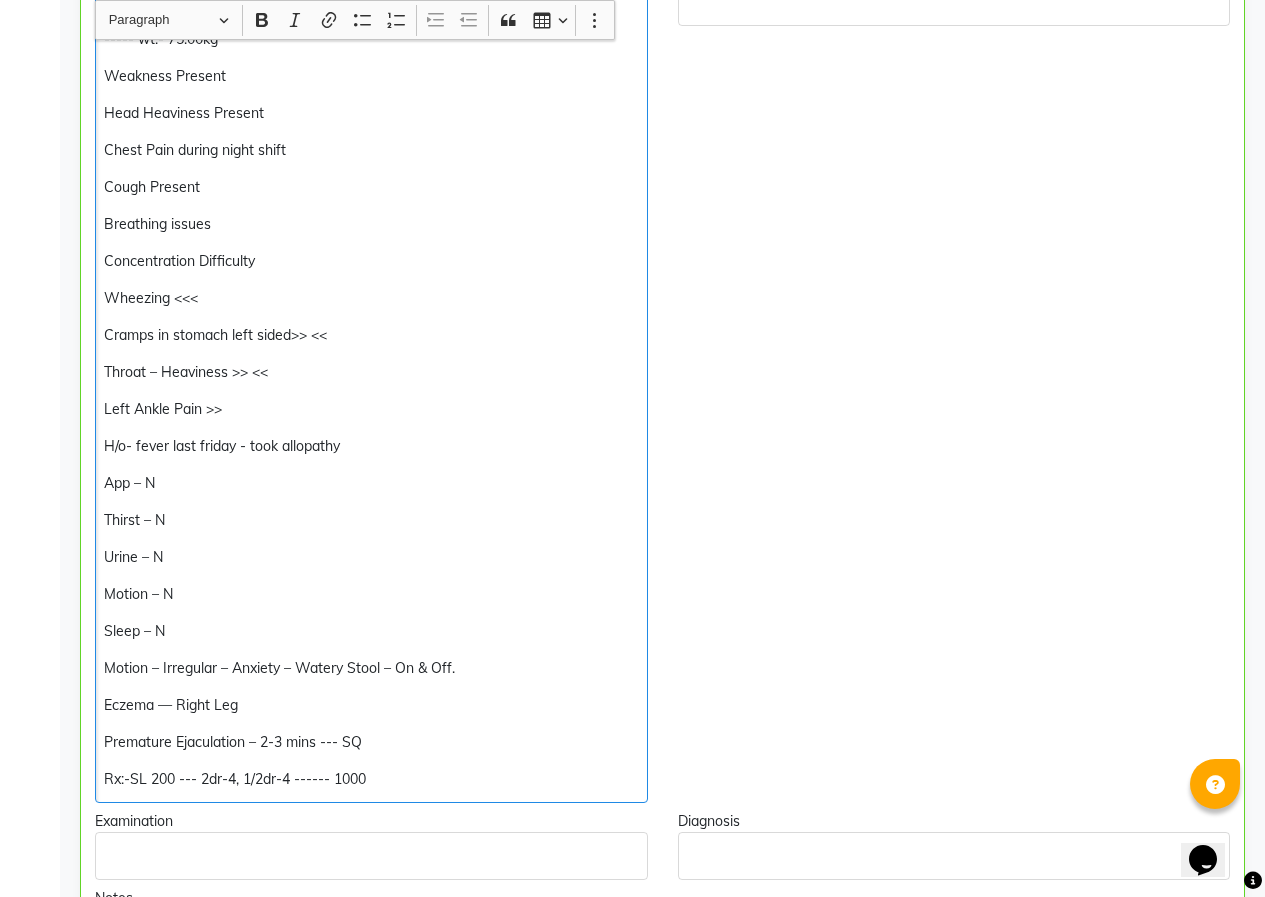 drag, startPoint x: 471, startPoint y: 674, endPoint x: 300, endPoint y: 673, distance: 171.00293 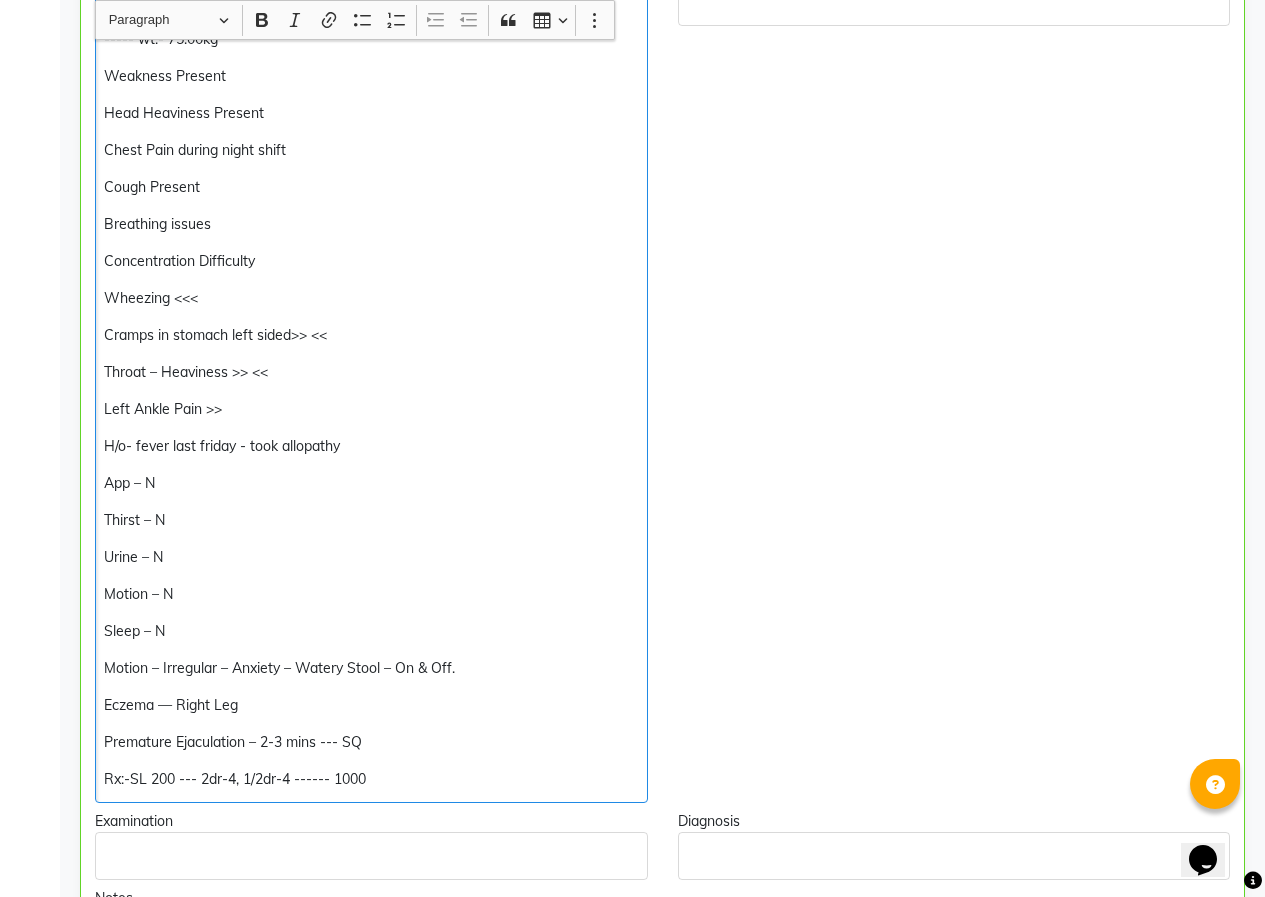 click on "Motion – Irregular – Anxiety – Watery Stool – On & Off." 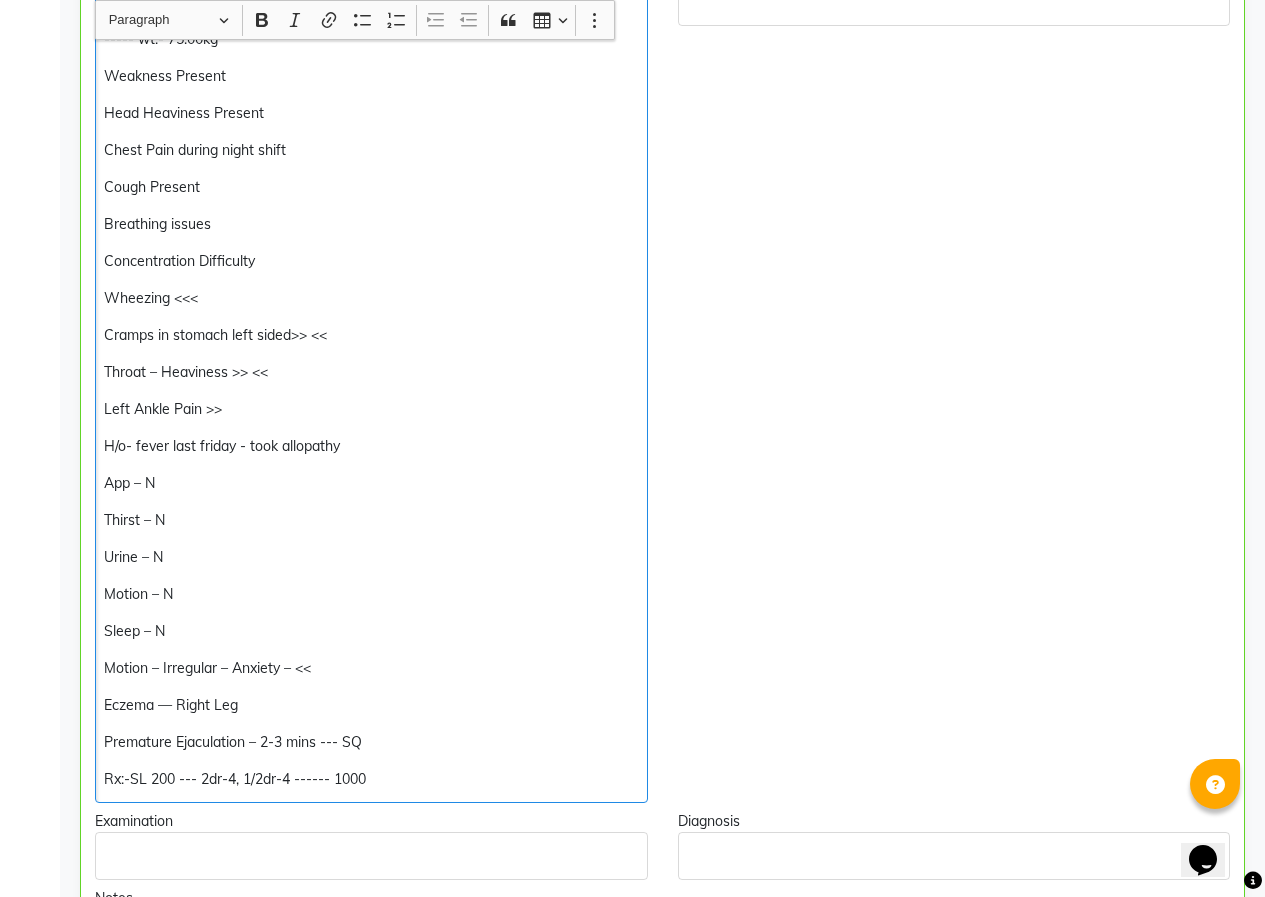 click on "Sleep – N" 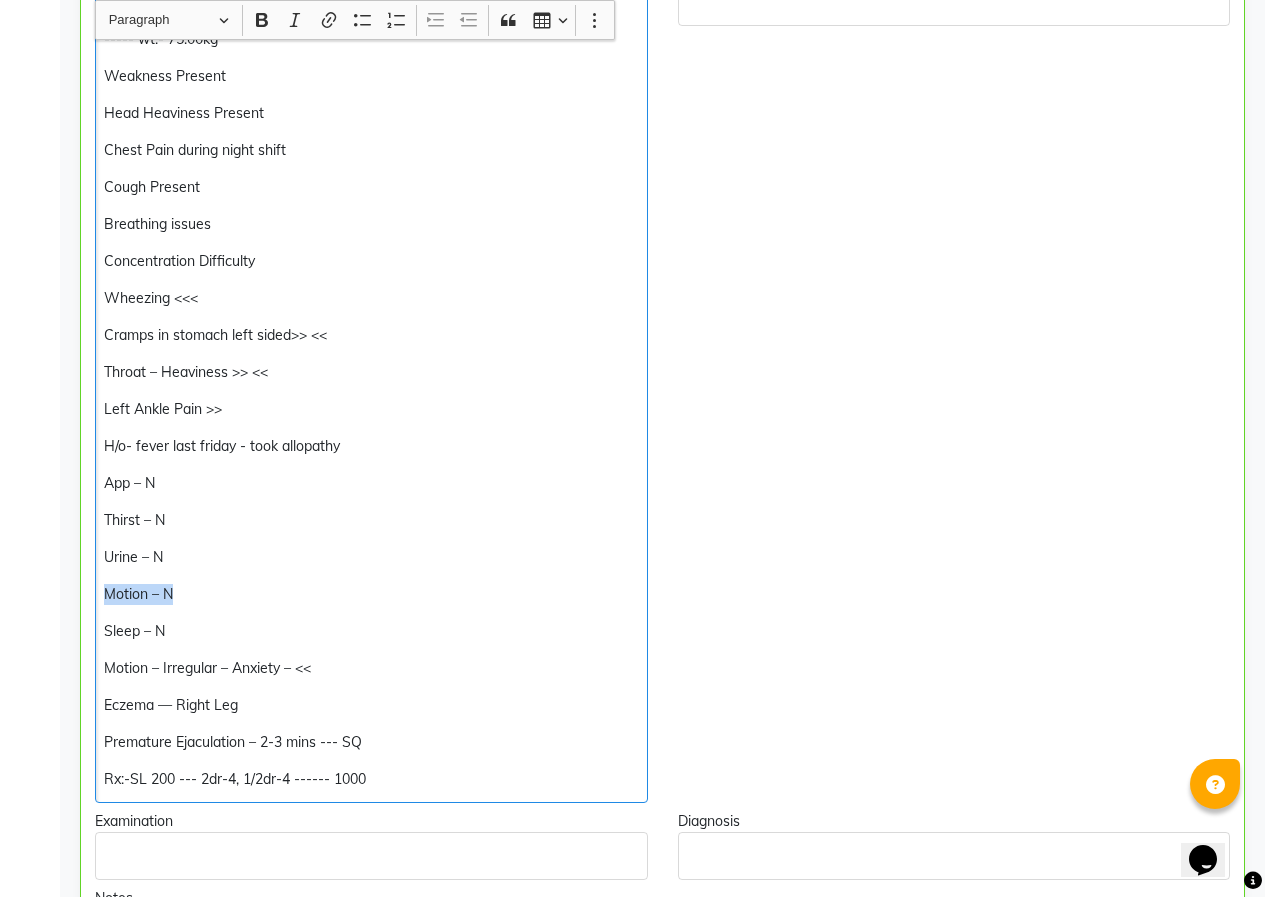 drag, startPoint x: 175, startPoint y: 588, endPoint x: 88, endPoint y: 591, distance: 87.05171 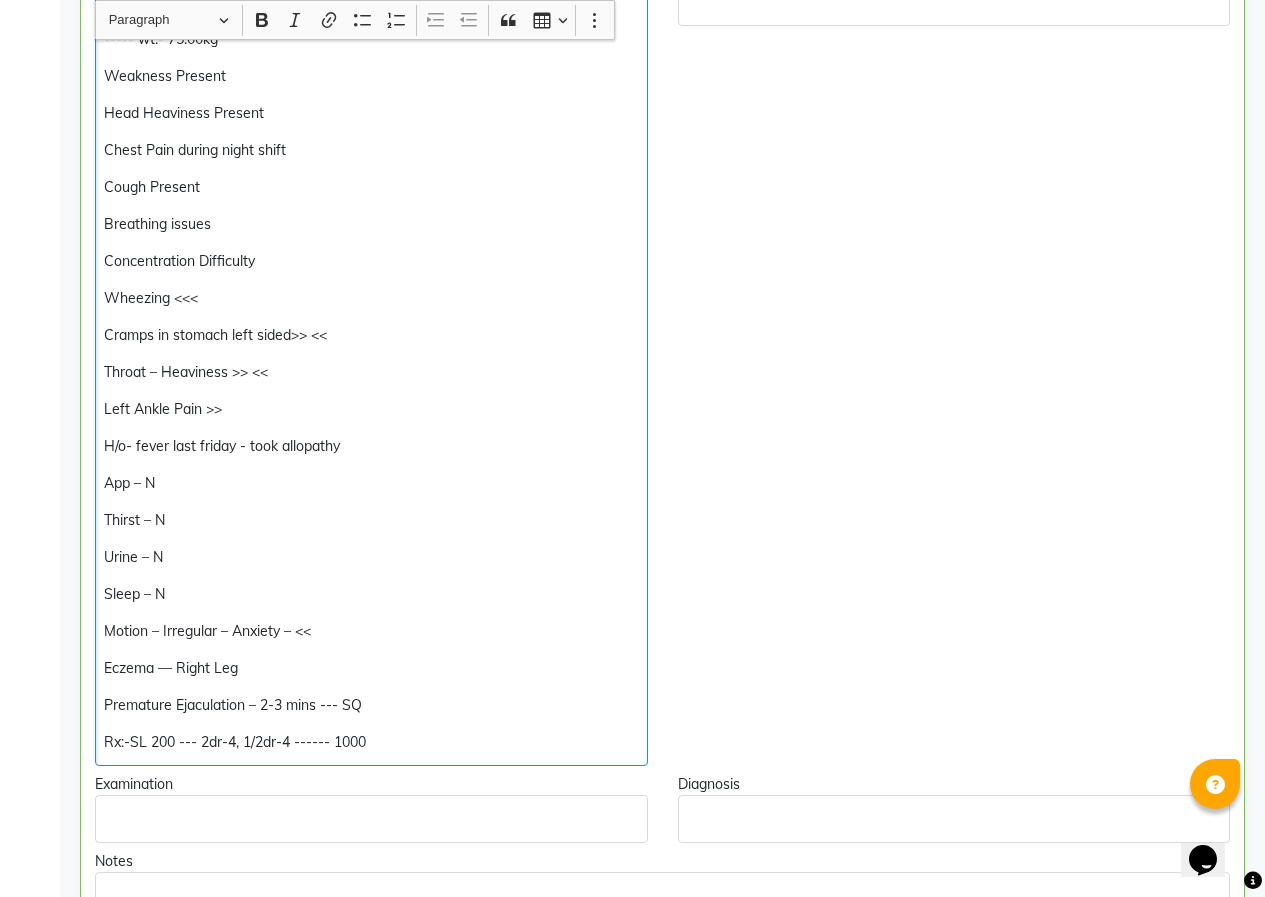 click on "Sleep – N" 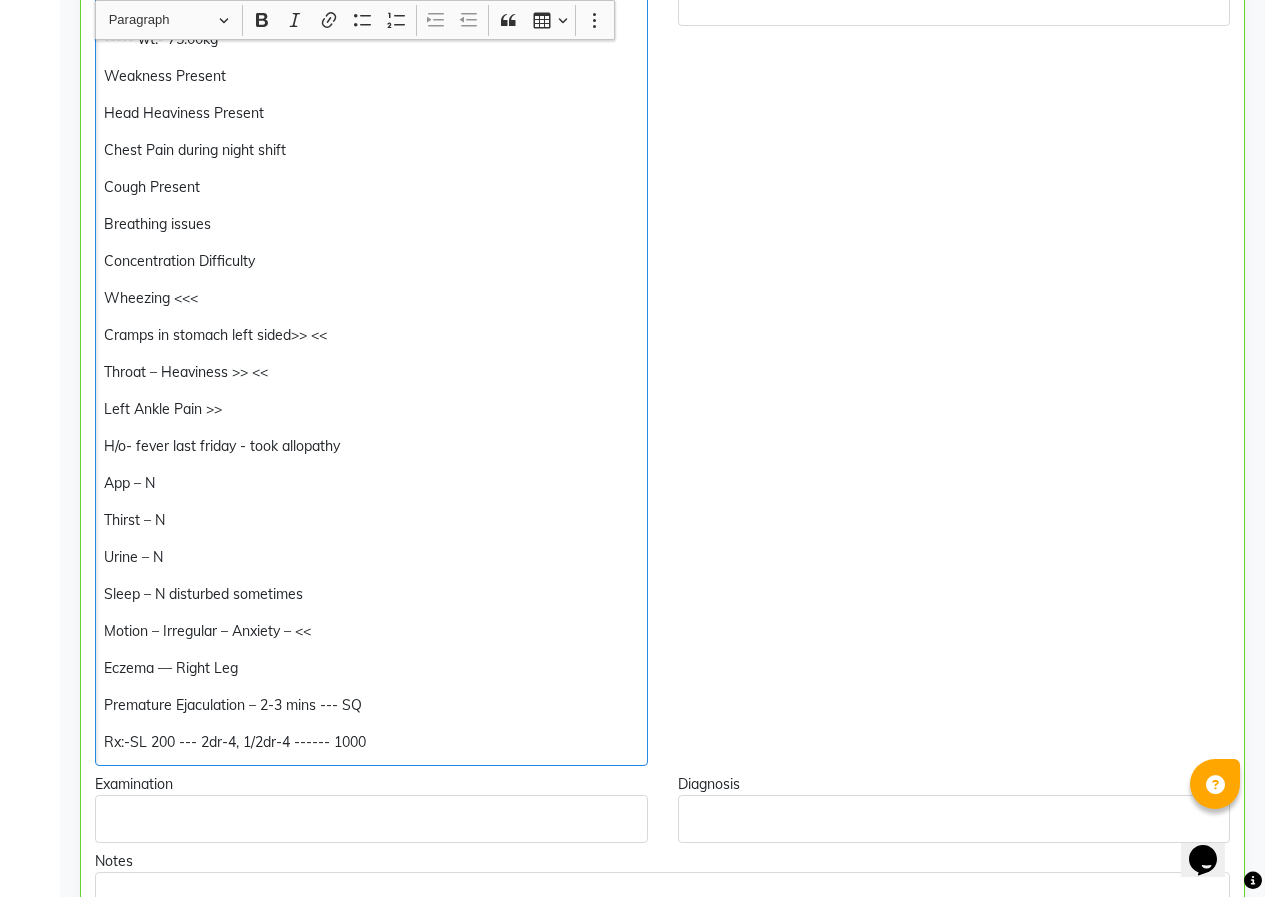 click on "Thirst – N" 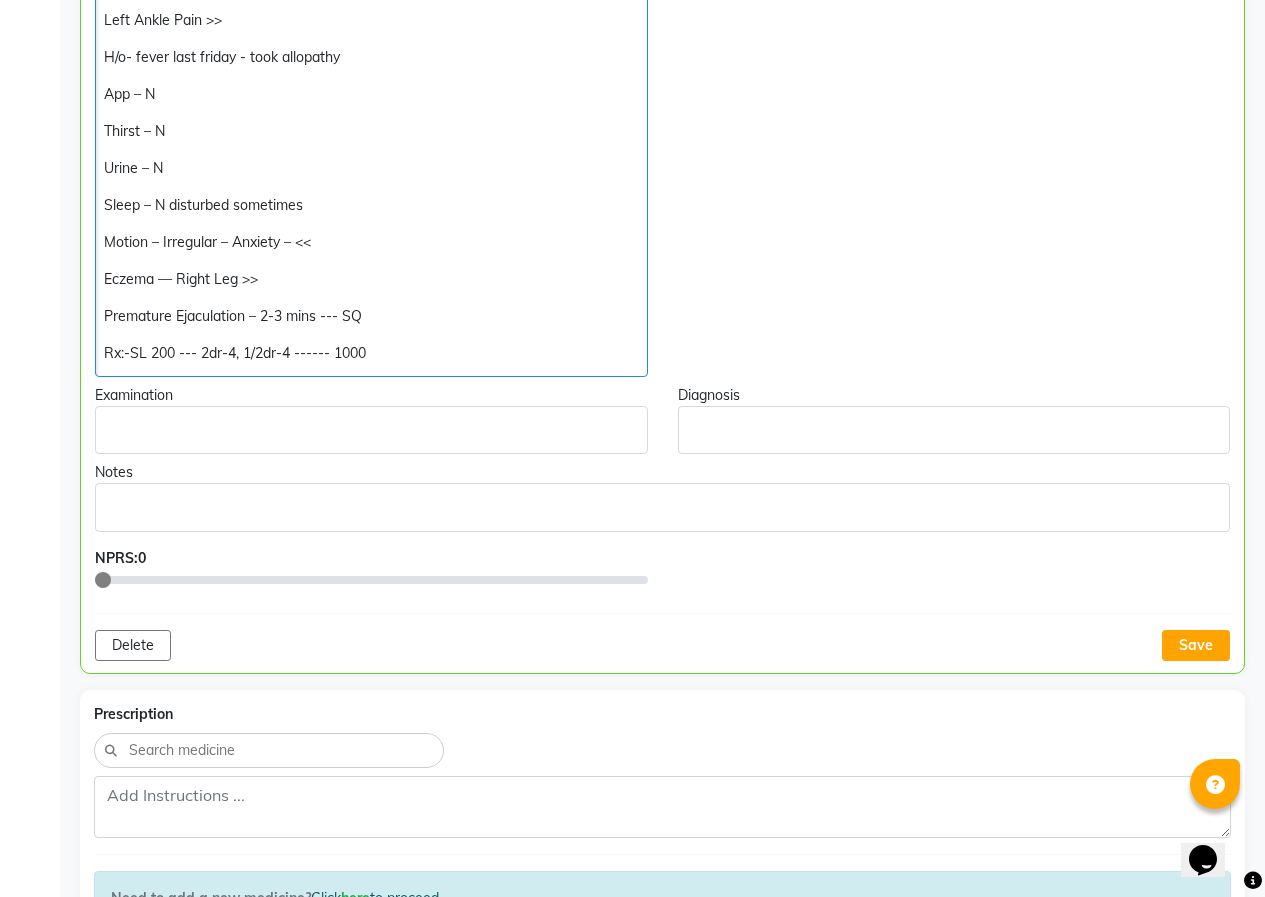 scroll, scrollTop: 1090, scrollLeft: 0, axis: vertical 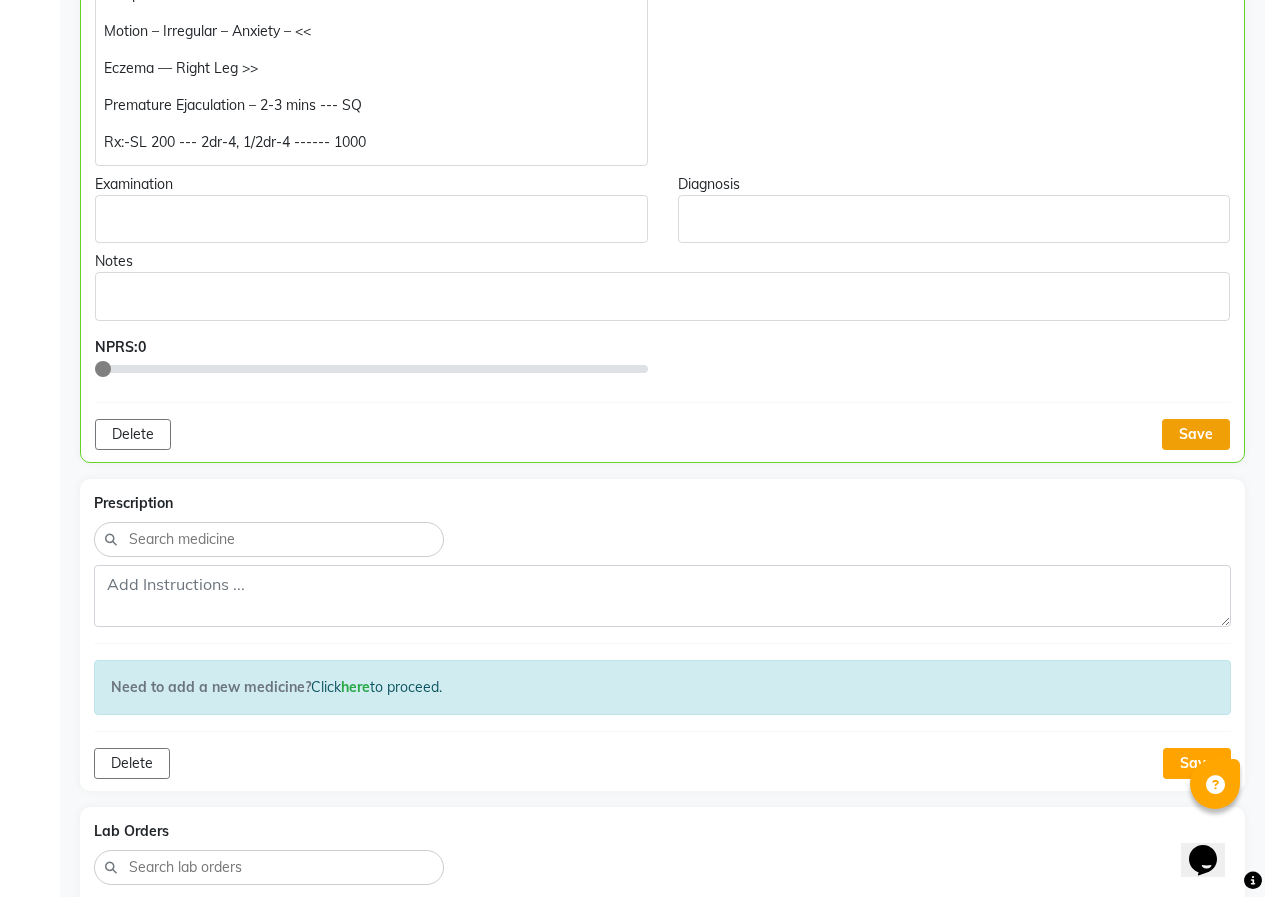 click on "Save" 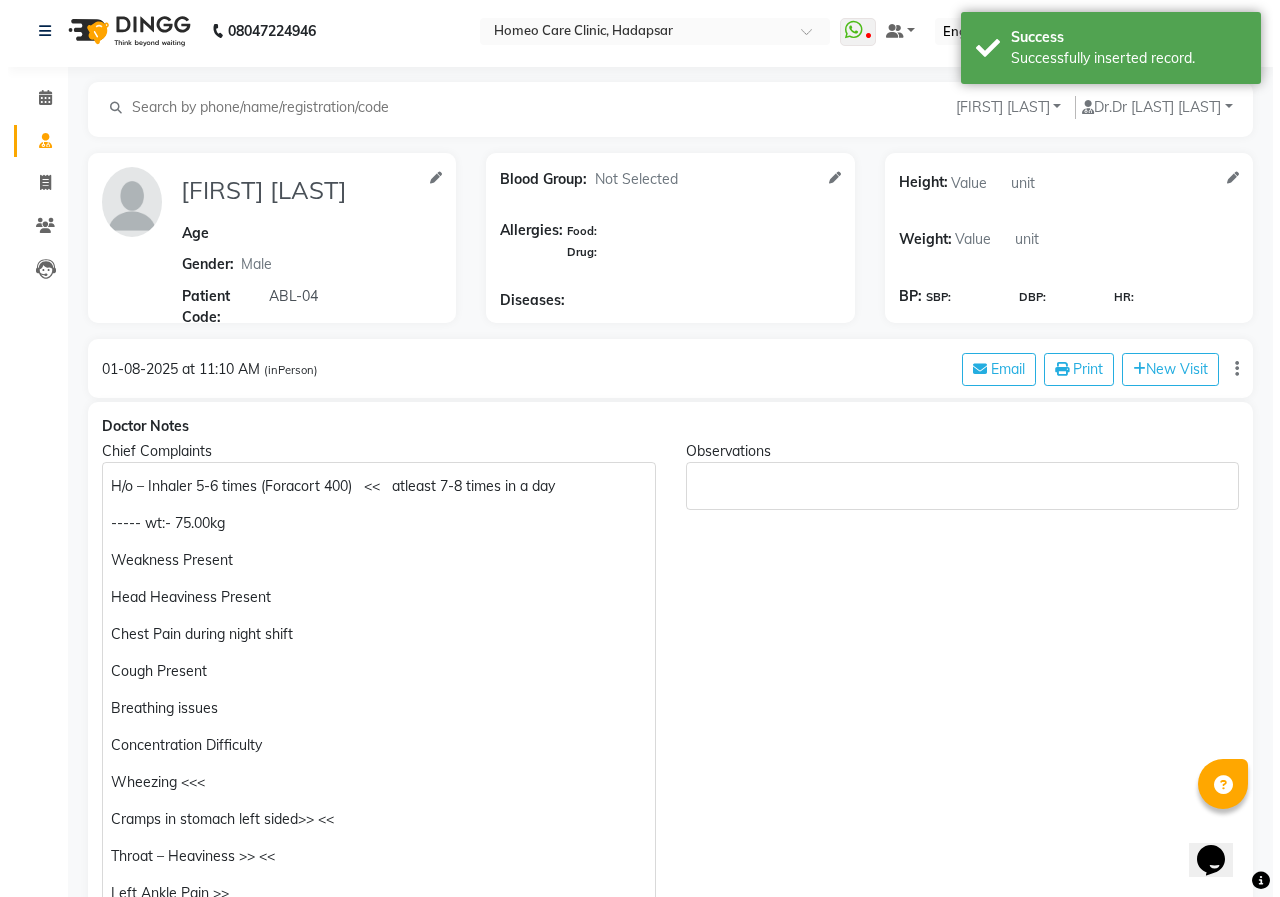 scroll, scrollTop: 0, scrollLeft: 0, axis: both 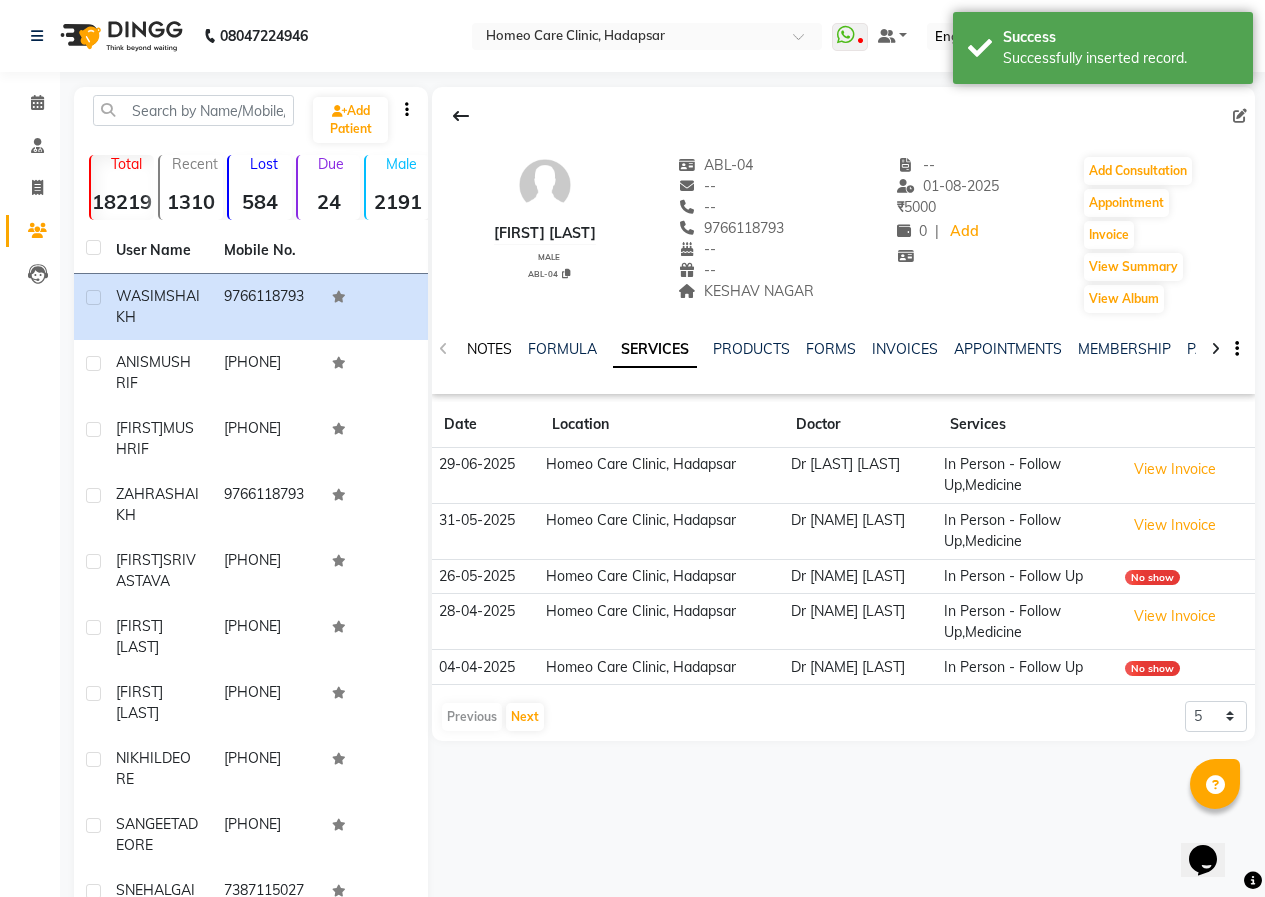 click on "NOTES" 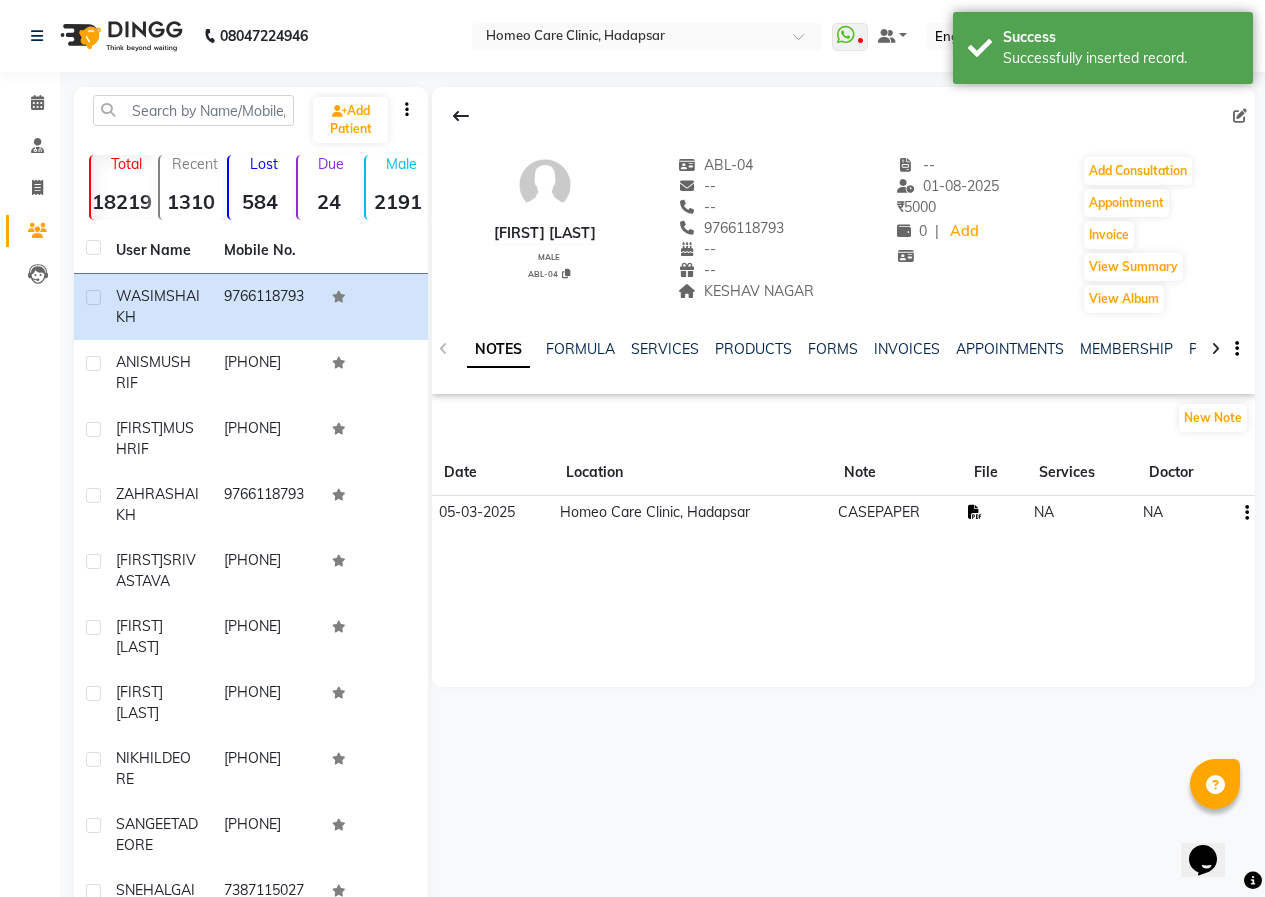 click 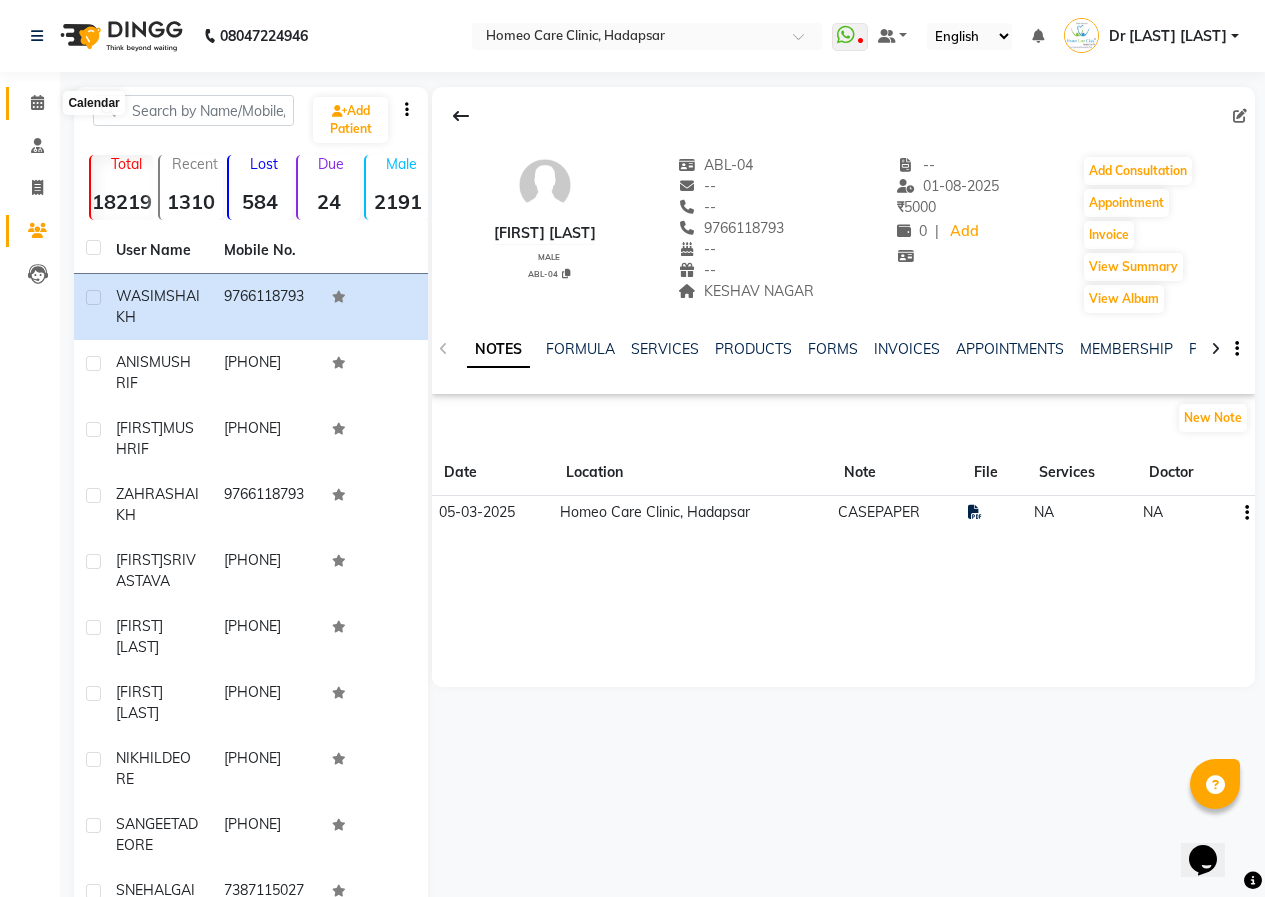 click 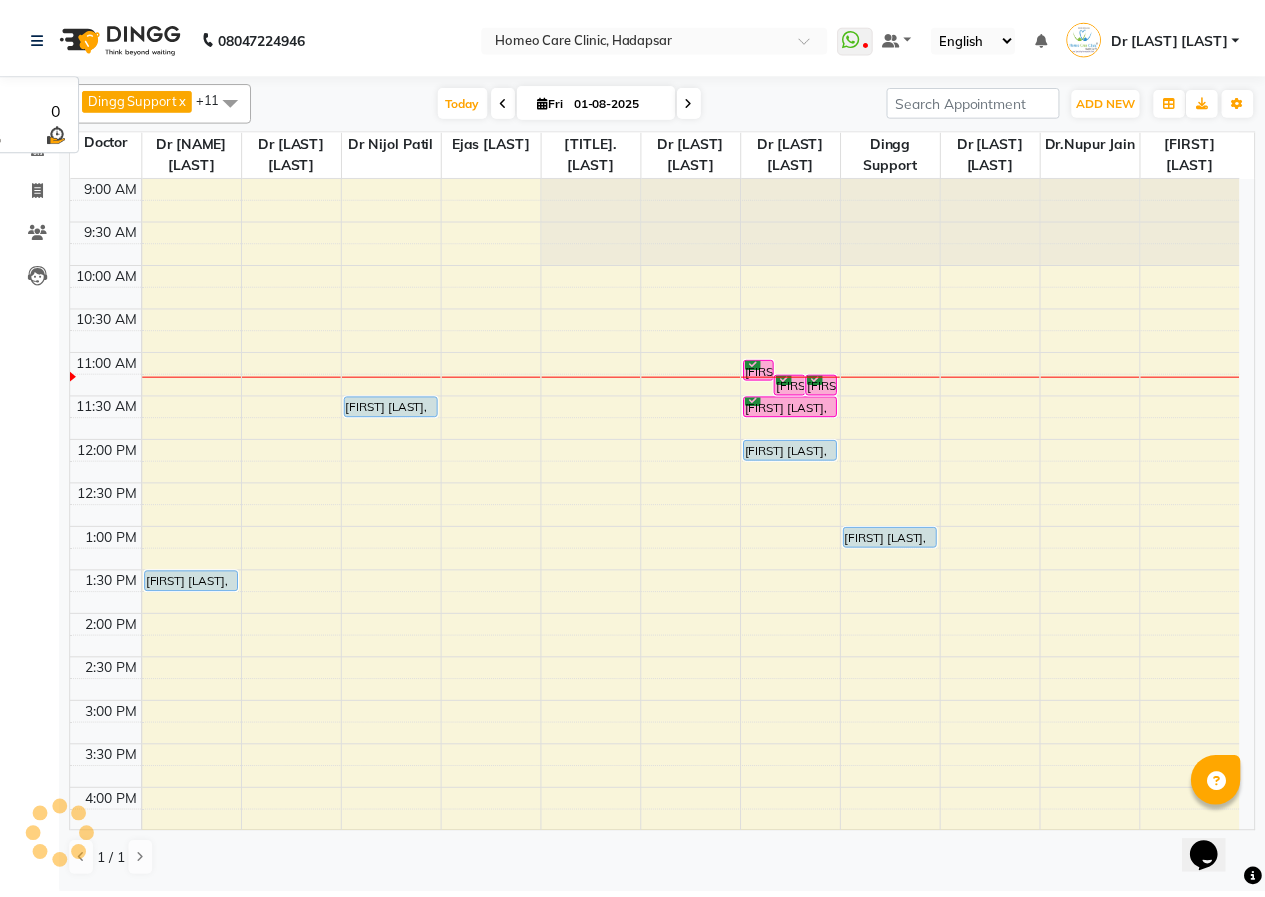 scroll, scrollTop: 0, scrollLeft: 0, axis: both 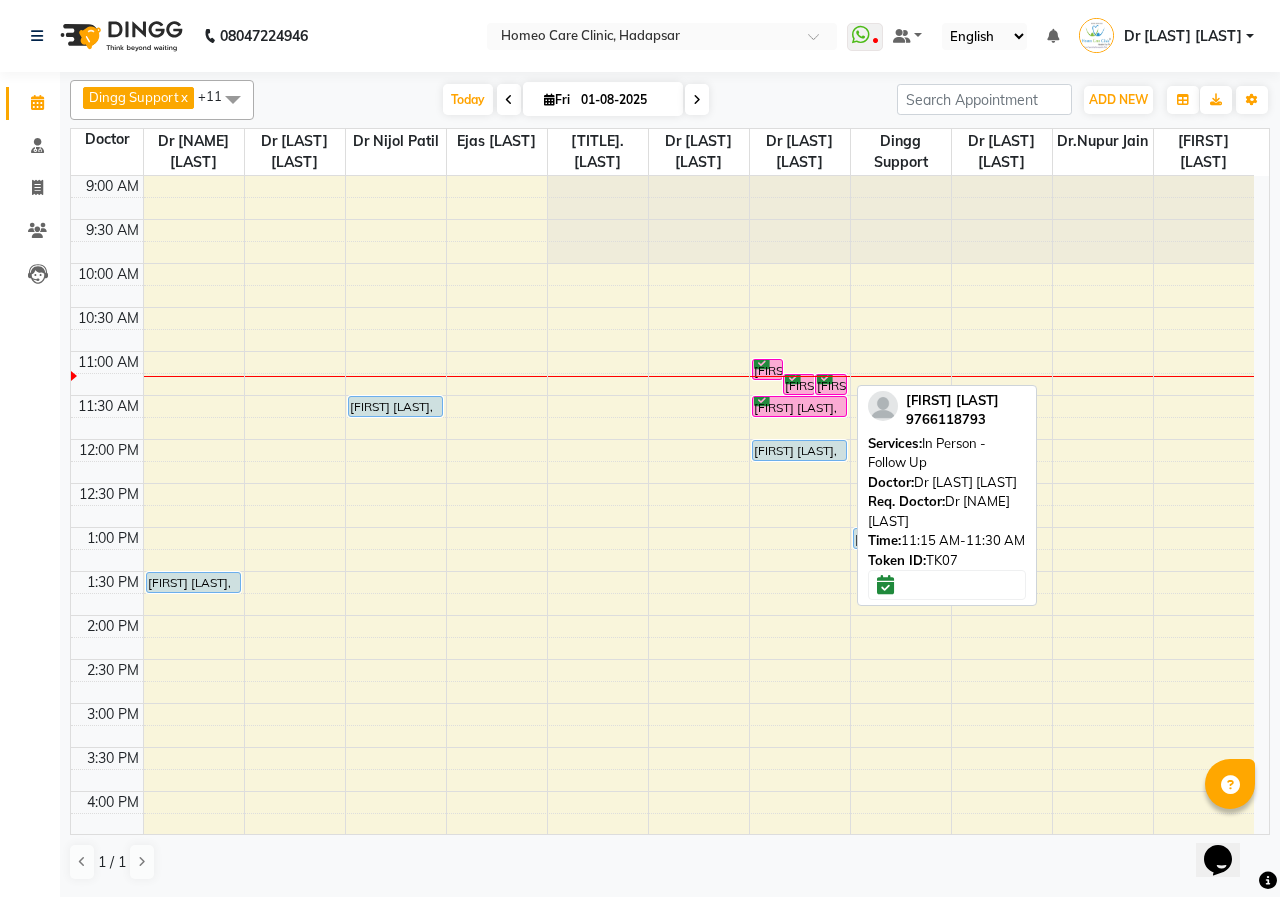click on "[FIRST] [LAST], TK[NUMBER], [NUMBER]:[NUMBER] AM-[NUMBER]:[NUMBER] AM, In Person - Follow Up" at bounding box center (831, 384) 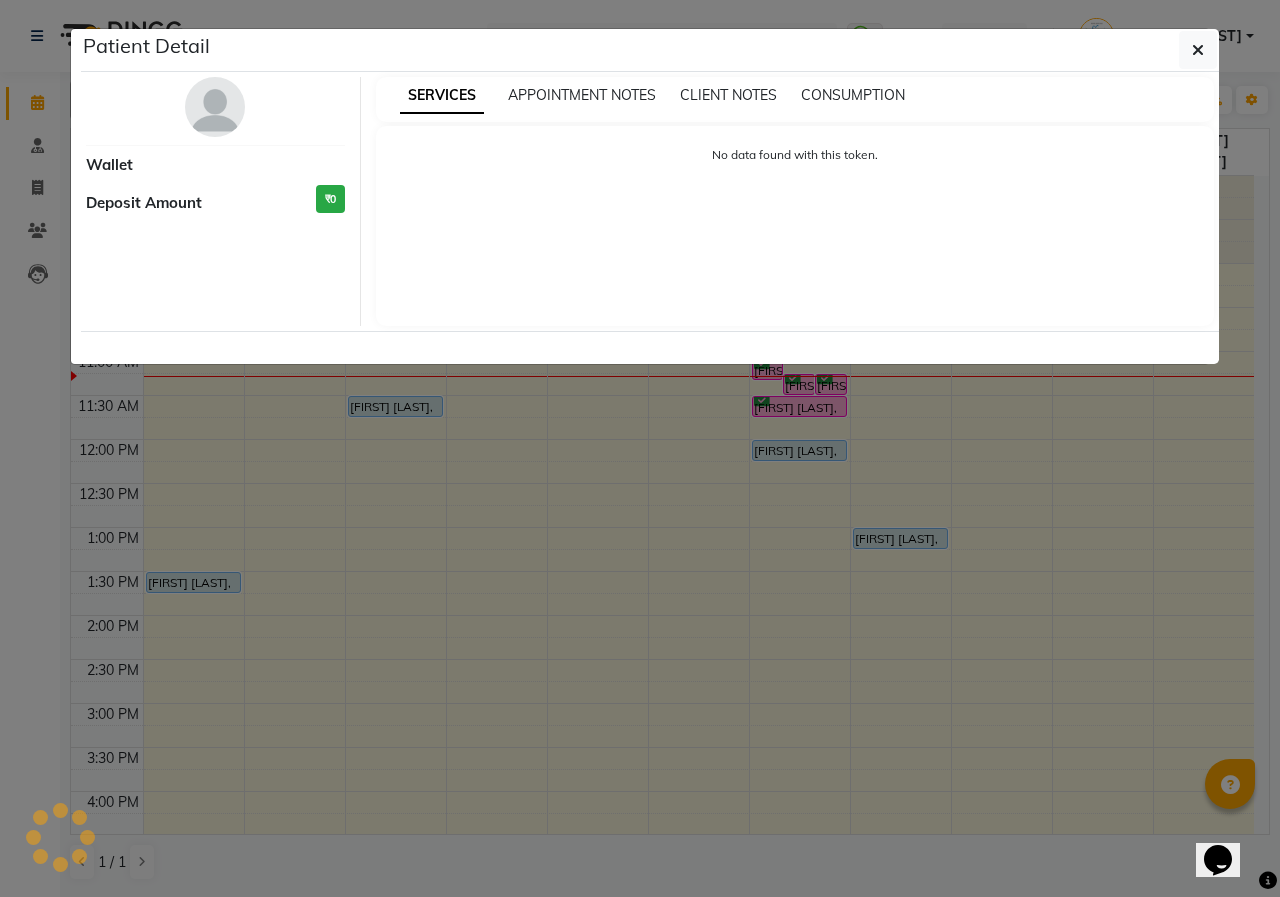 select on "6" 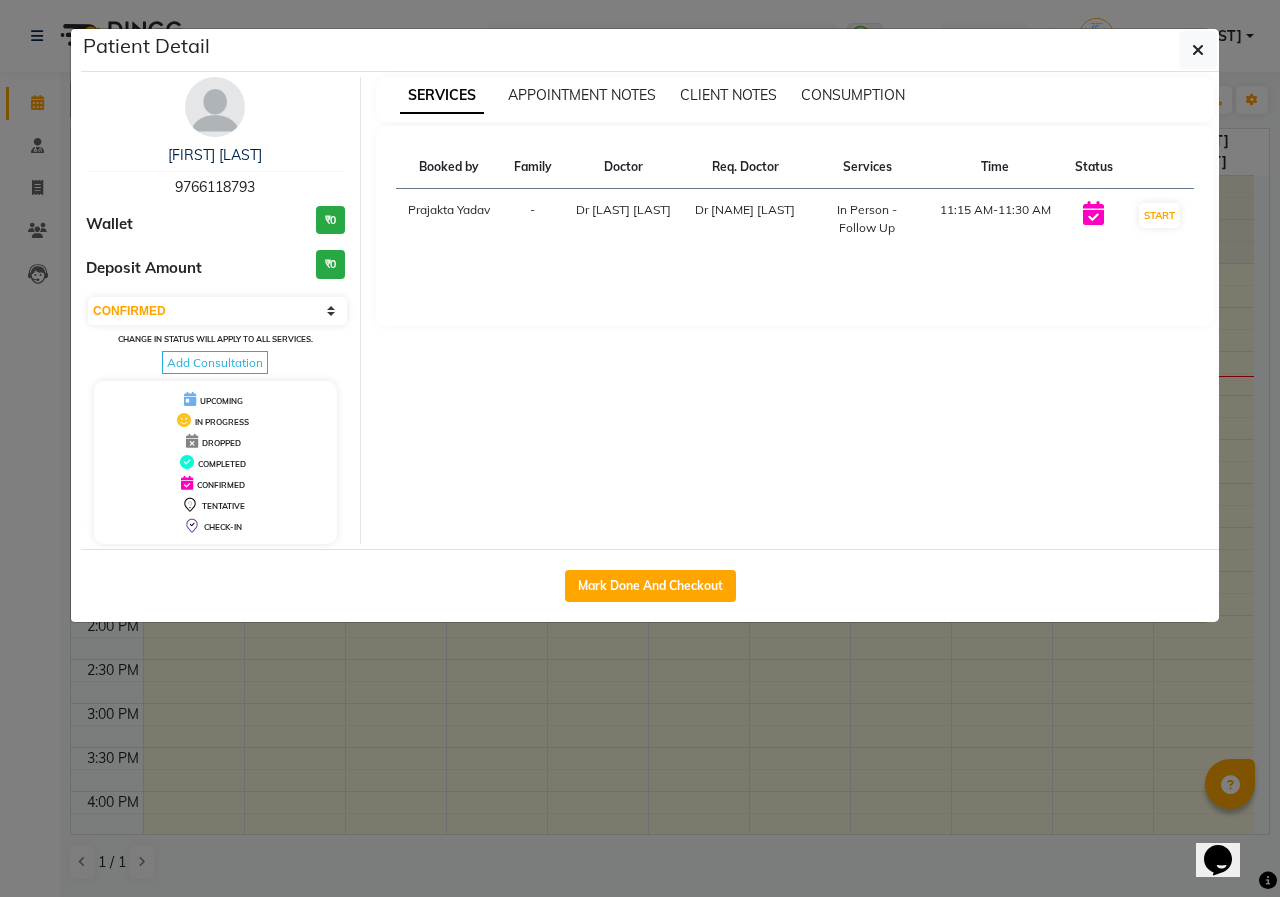 click at bounding box center (215, 107) 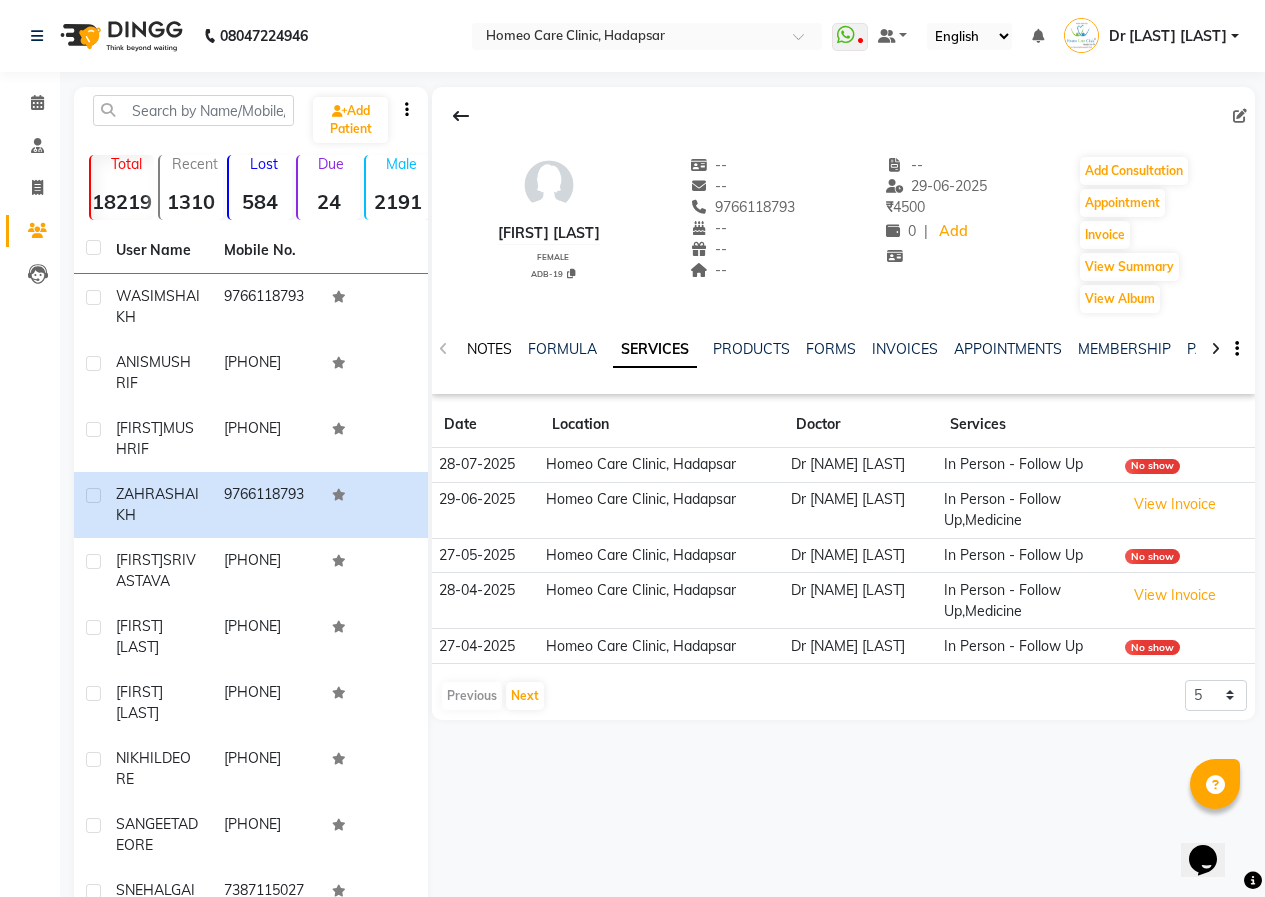 click on "NOTES" 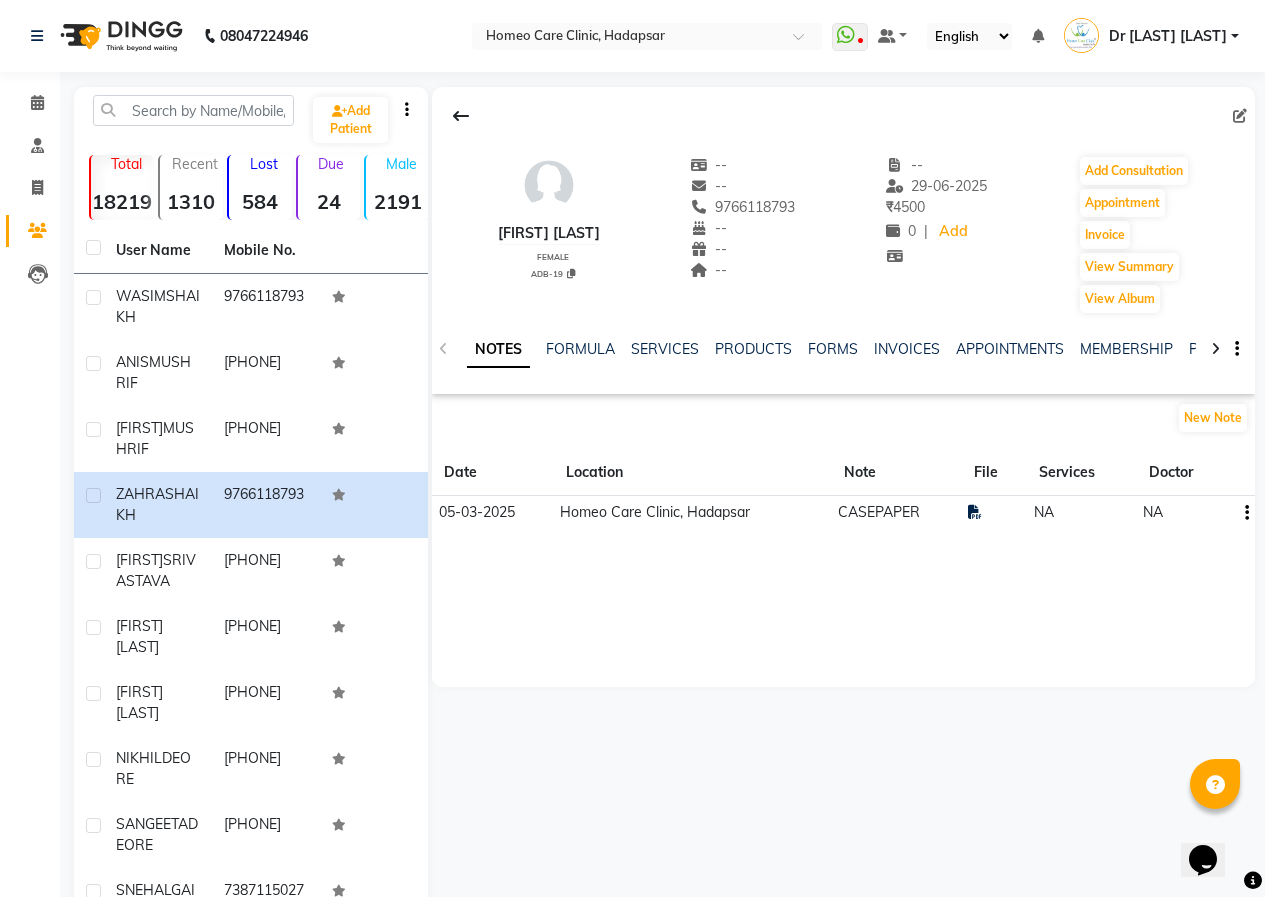 click 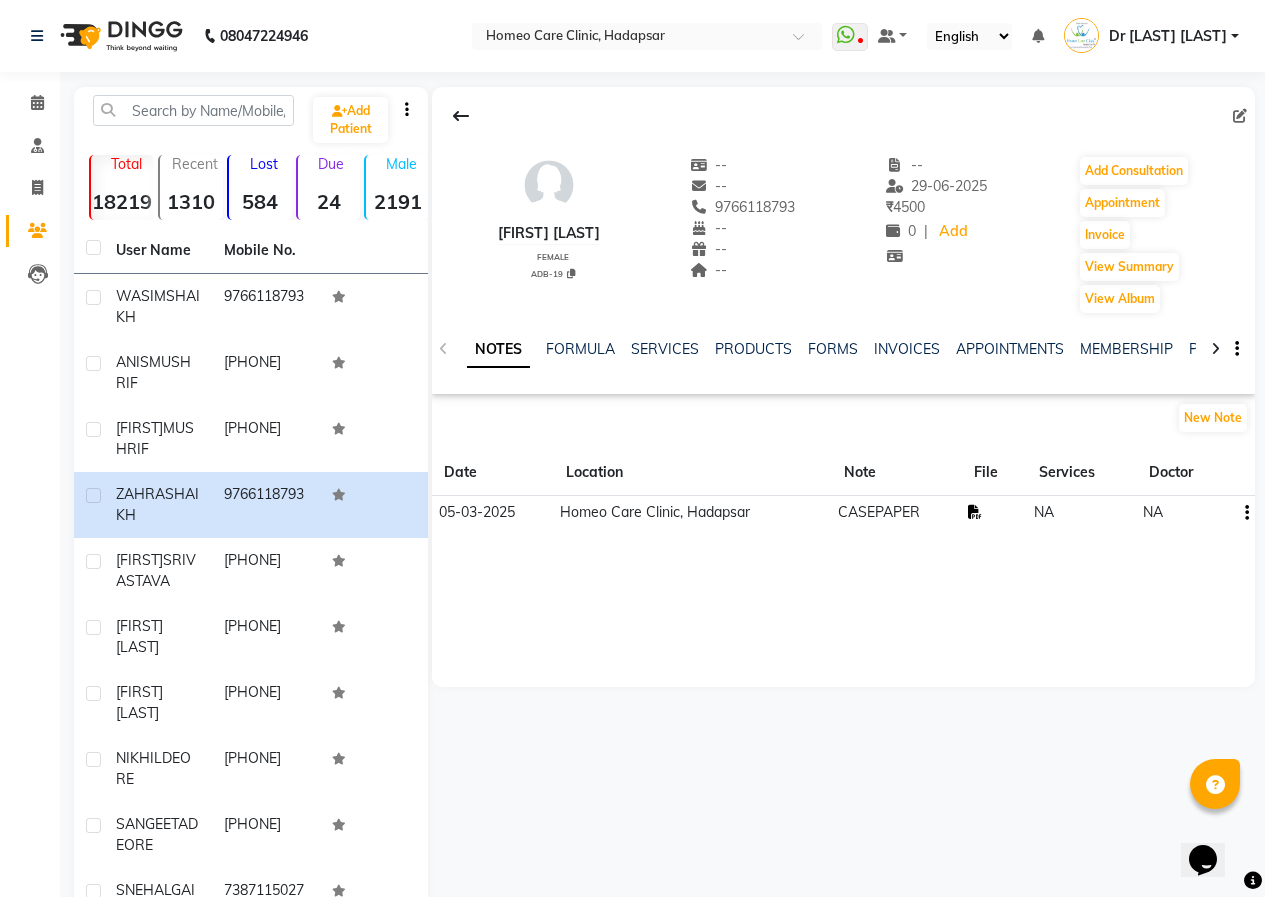 click 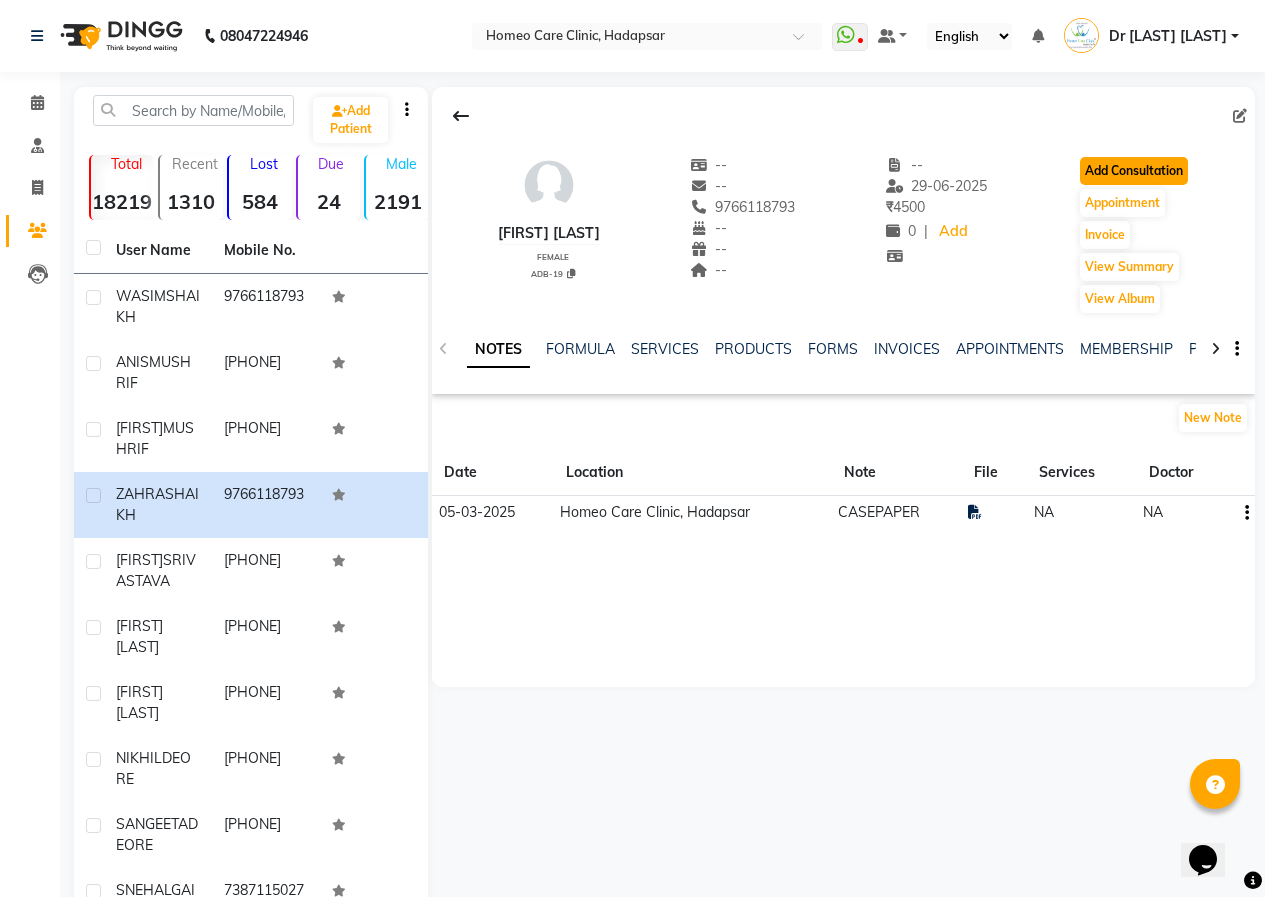 click on "Add Consultation" 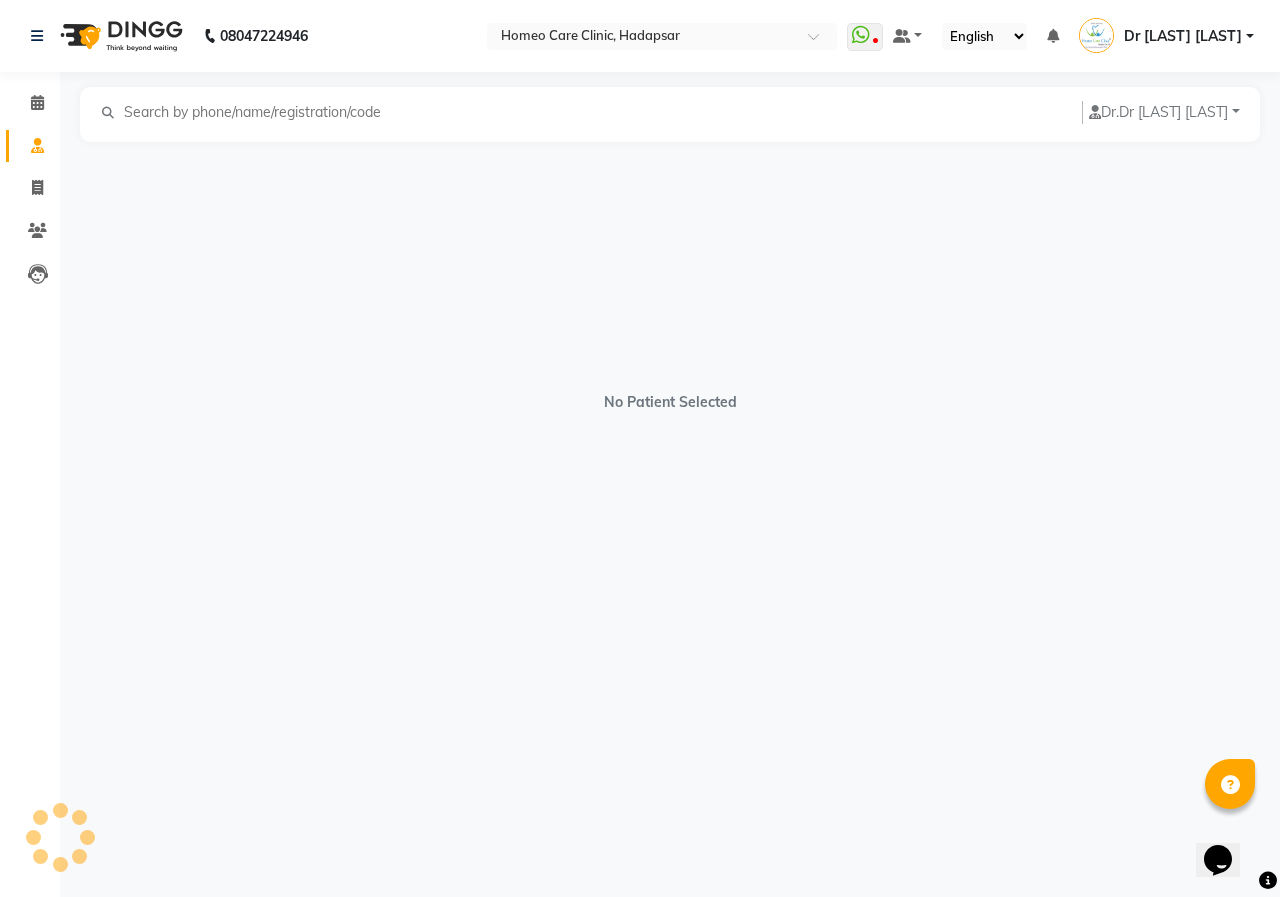 select on "female" 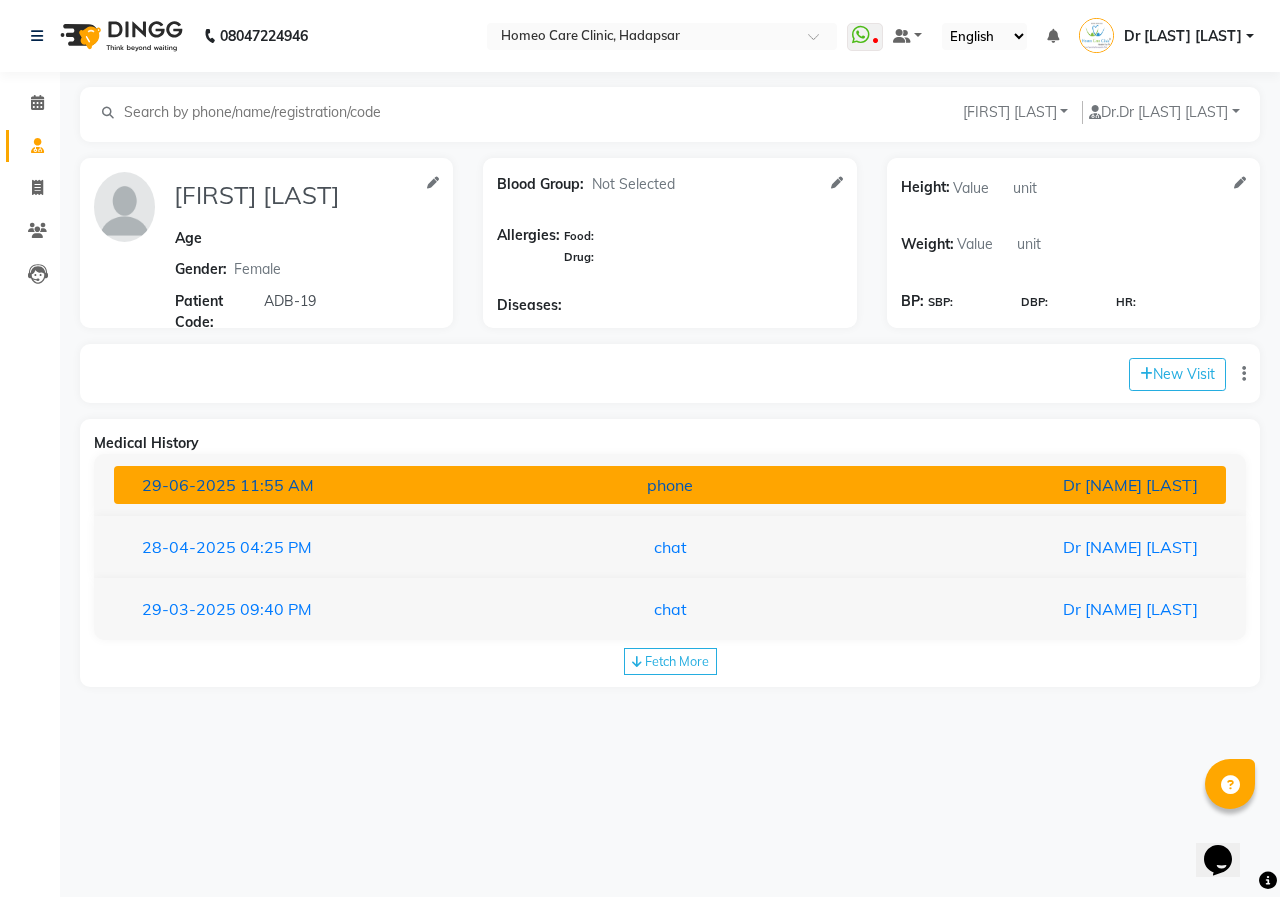 click on "phone" at bounding box center [670, 485] 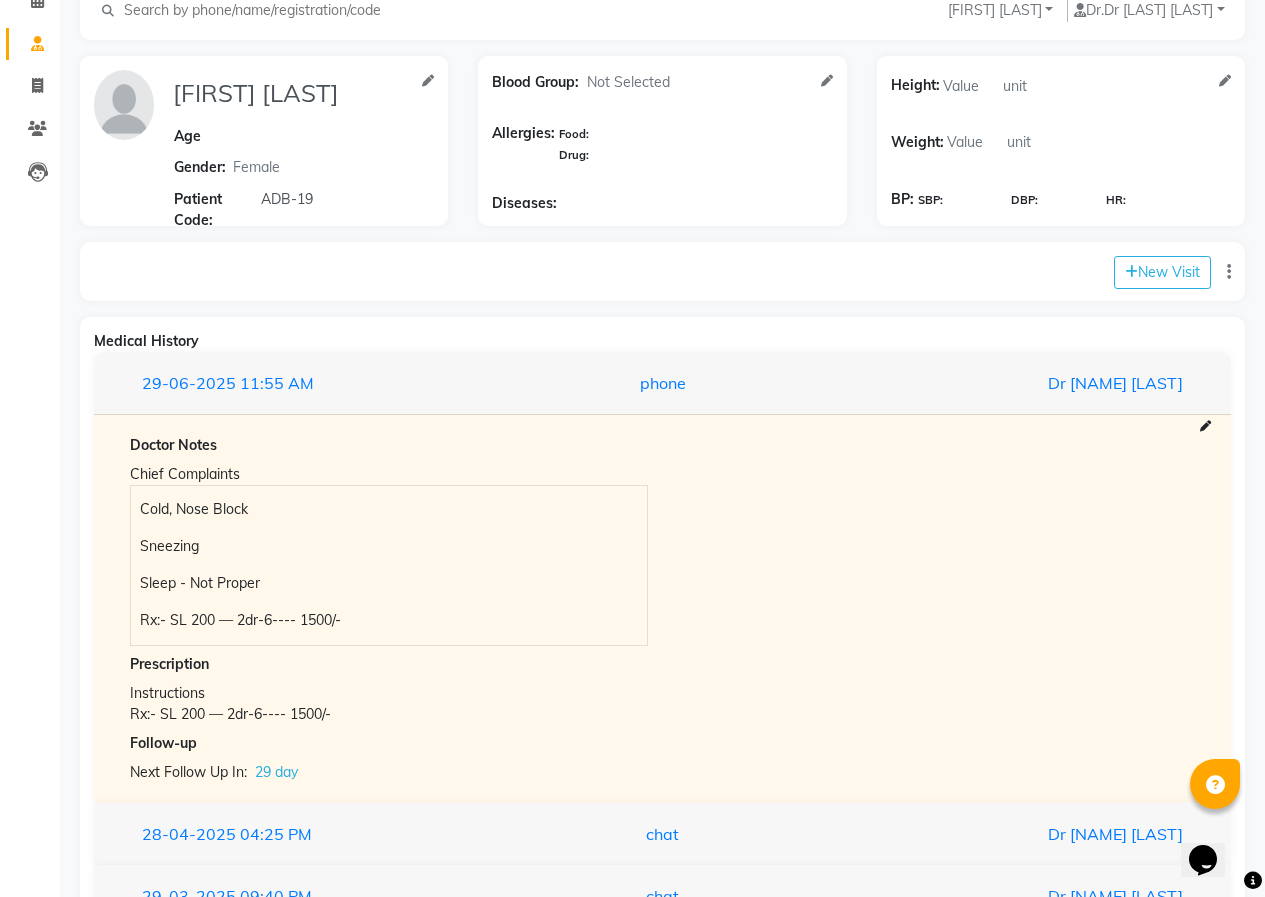 scroll, scrollTop: 200, scrollLeft: 0, axis: vertical 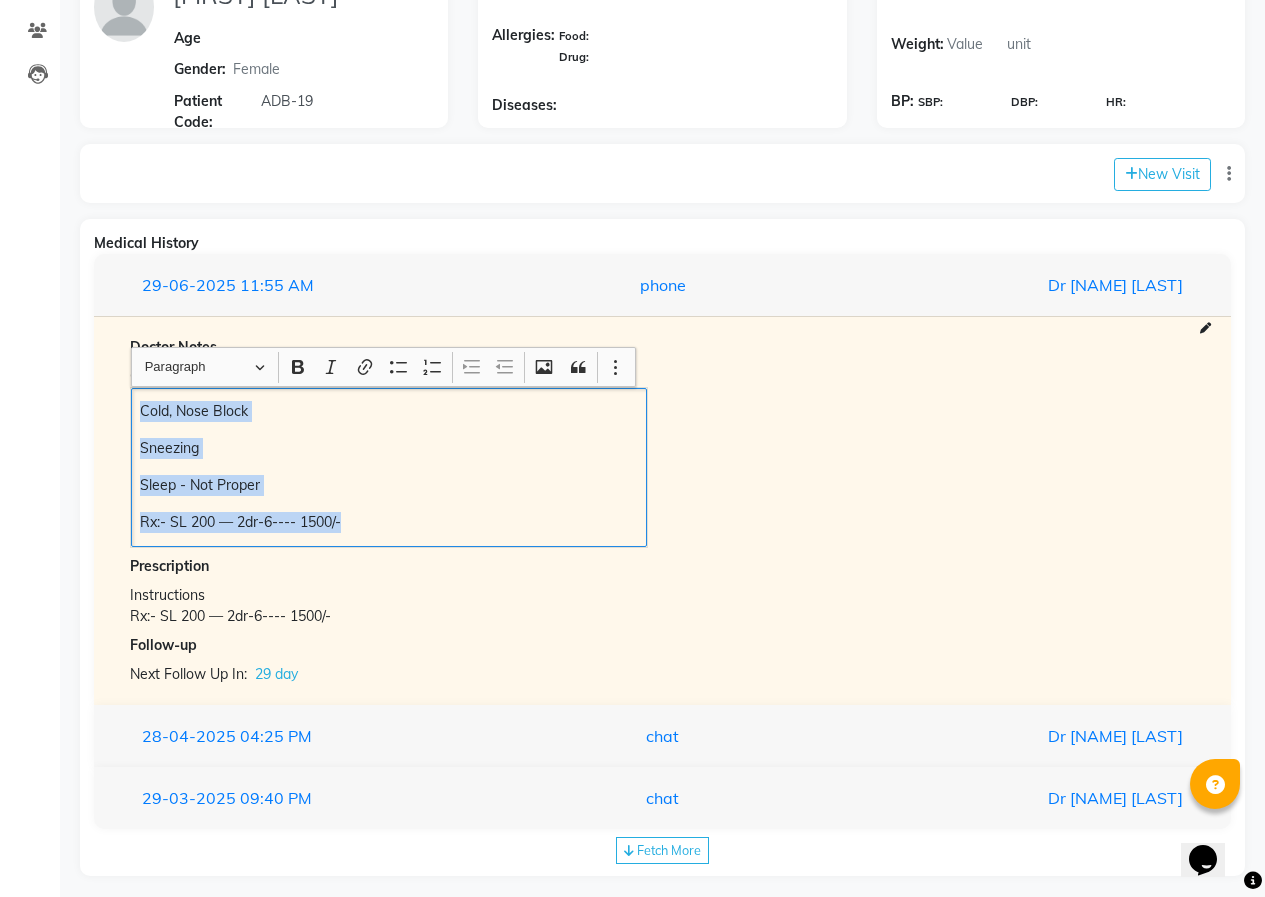 drag, startPoint x: 140, startPoint y: 405, endPoint x: 380, endPoint y: 555, distance: 283.01944 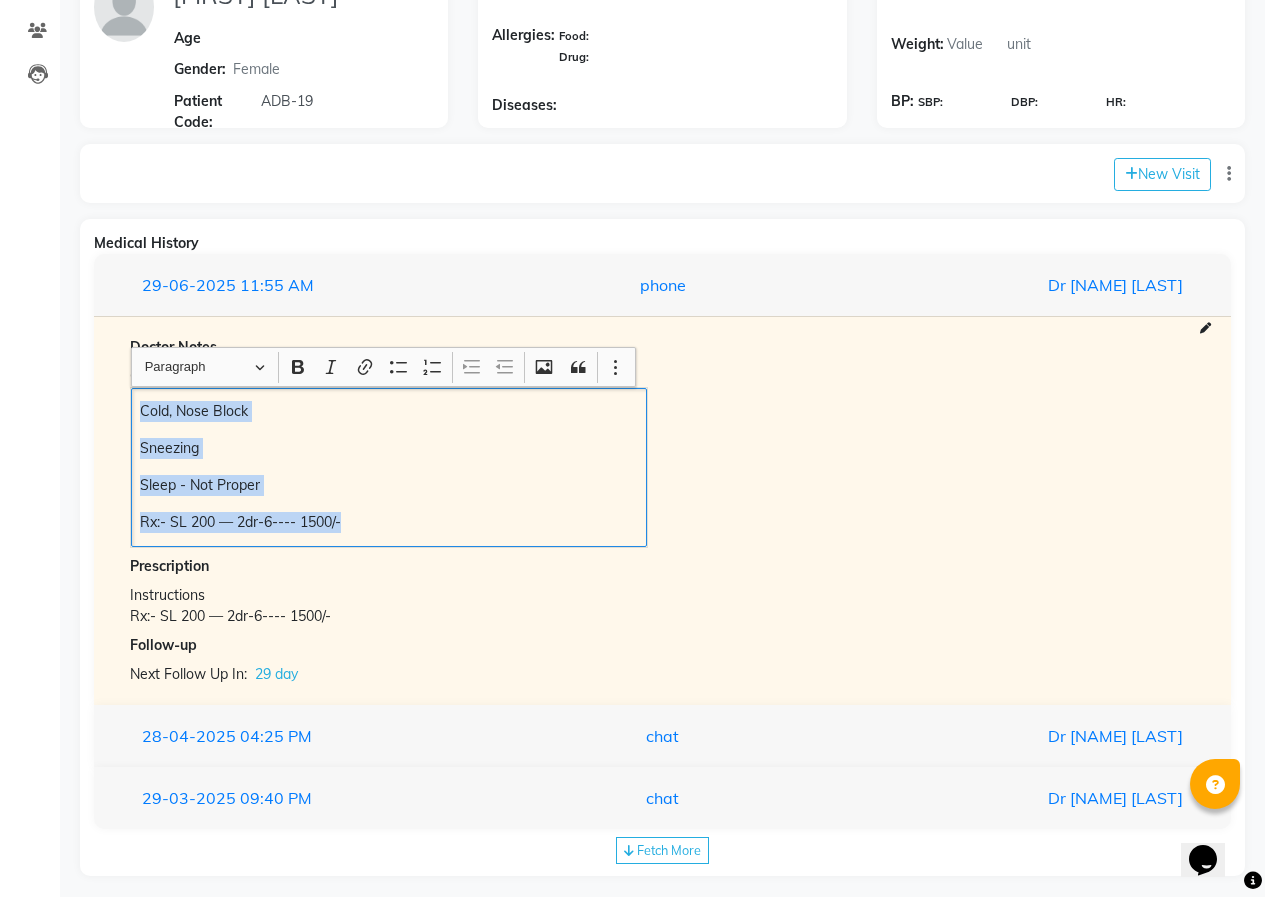 click on "Doctor Notes Chief Complaints Cold, Nose Block Sneezing Sleep - Not Proper  Rx:- SL 200 — 2dr-6---- 1500/- Prescription Instructions Rx:- SL 200 — 2dr-6---- 1500/- Follow-up Next Follow Up In:  29 day" at bounding box center (662, 511) 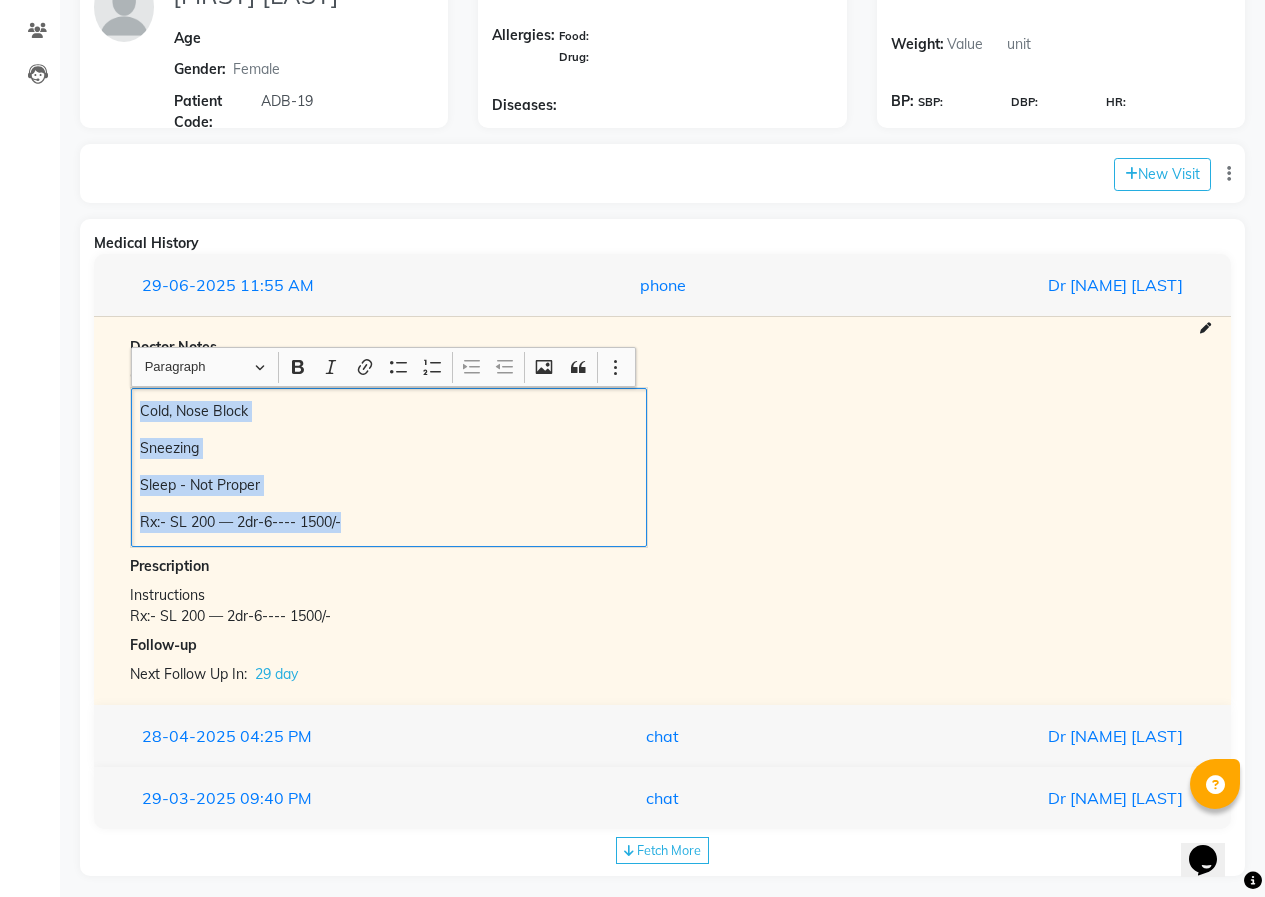 copy on "Cold, Nose Block Sneezing Sleep - Not Proper  Rx:- SL 200 — 2dr-6---- 1500/-" 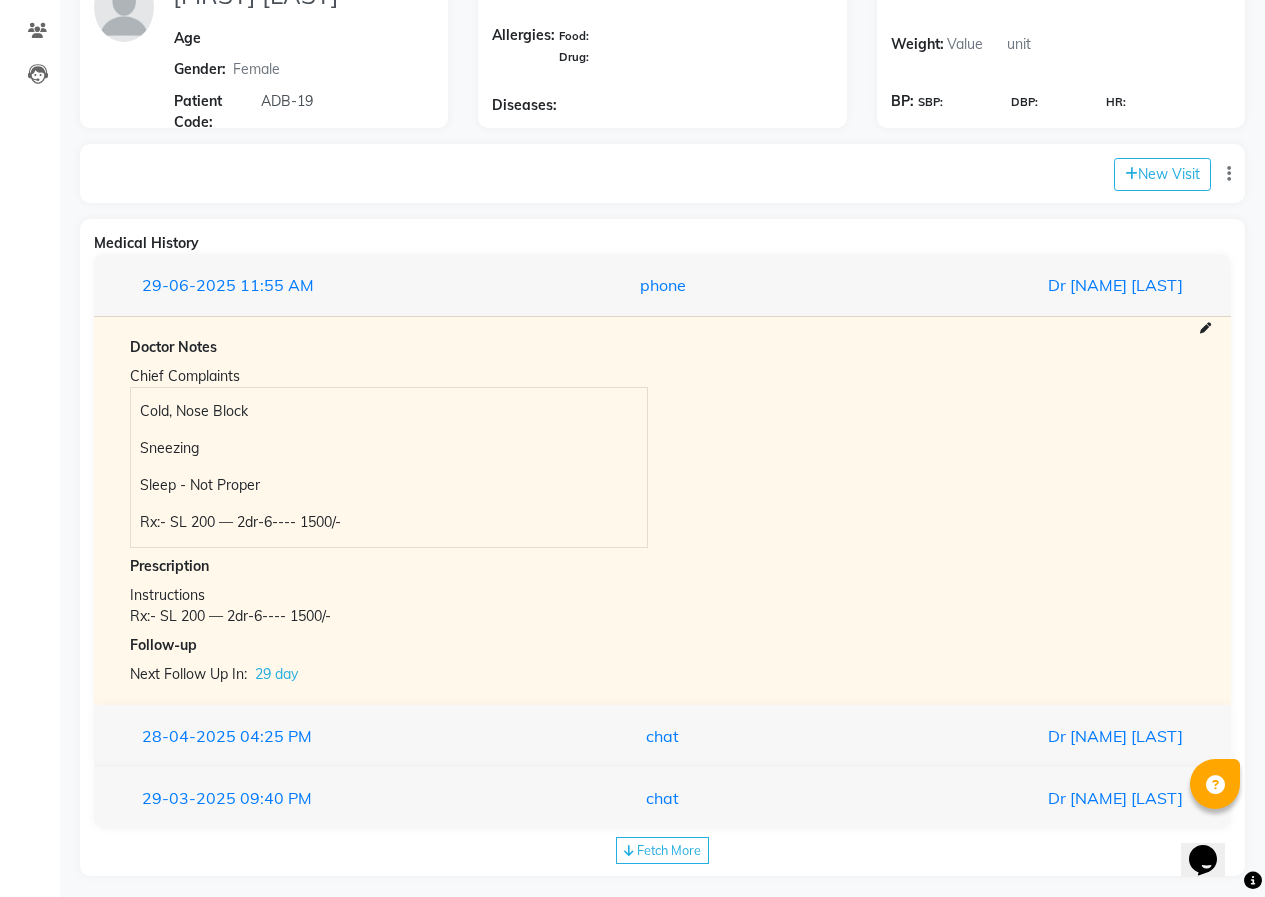 click on "Chief Complaints Cold, Nose Block Sneezing Sleep - Not Proper  Rx:- SL 200 — 2dr-6---- 1500/-" at bounding box center [662, 455] 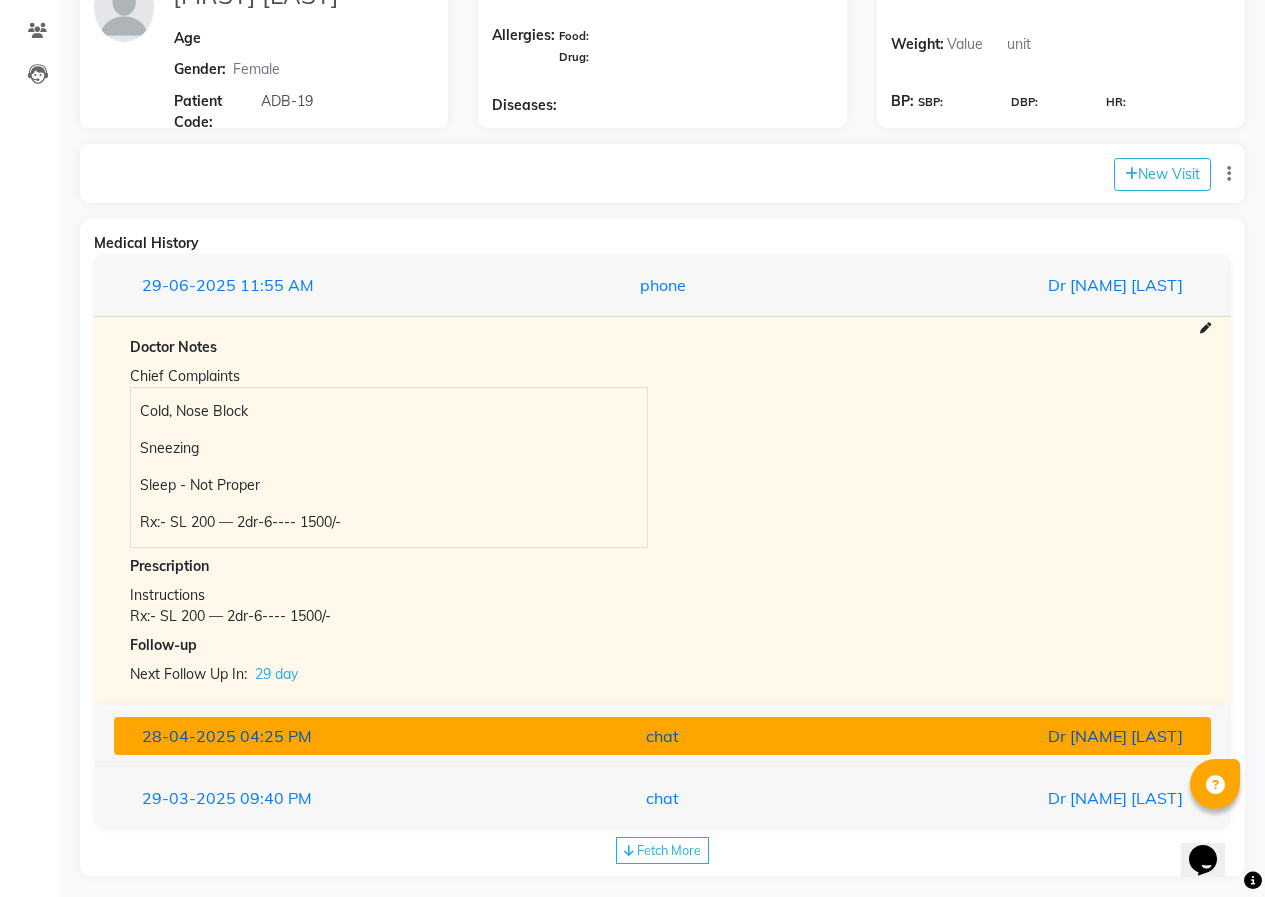 click on "chat" at bounding box center (662, 736) 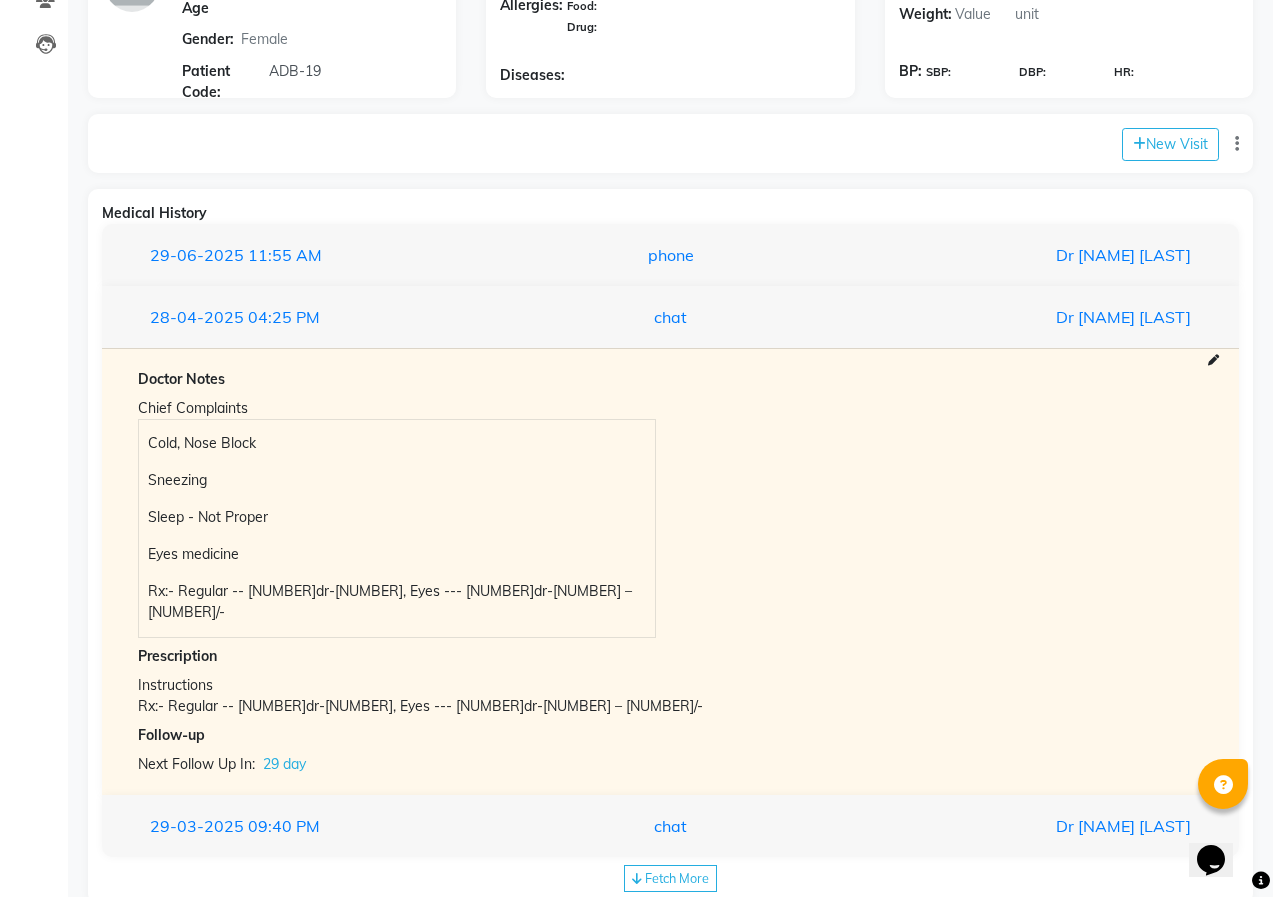 scroll, scrollTop: 256, scrollLeft: 0, axis: vertical 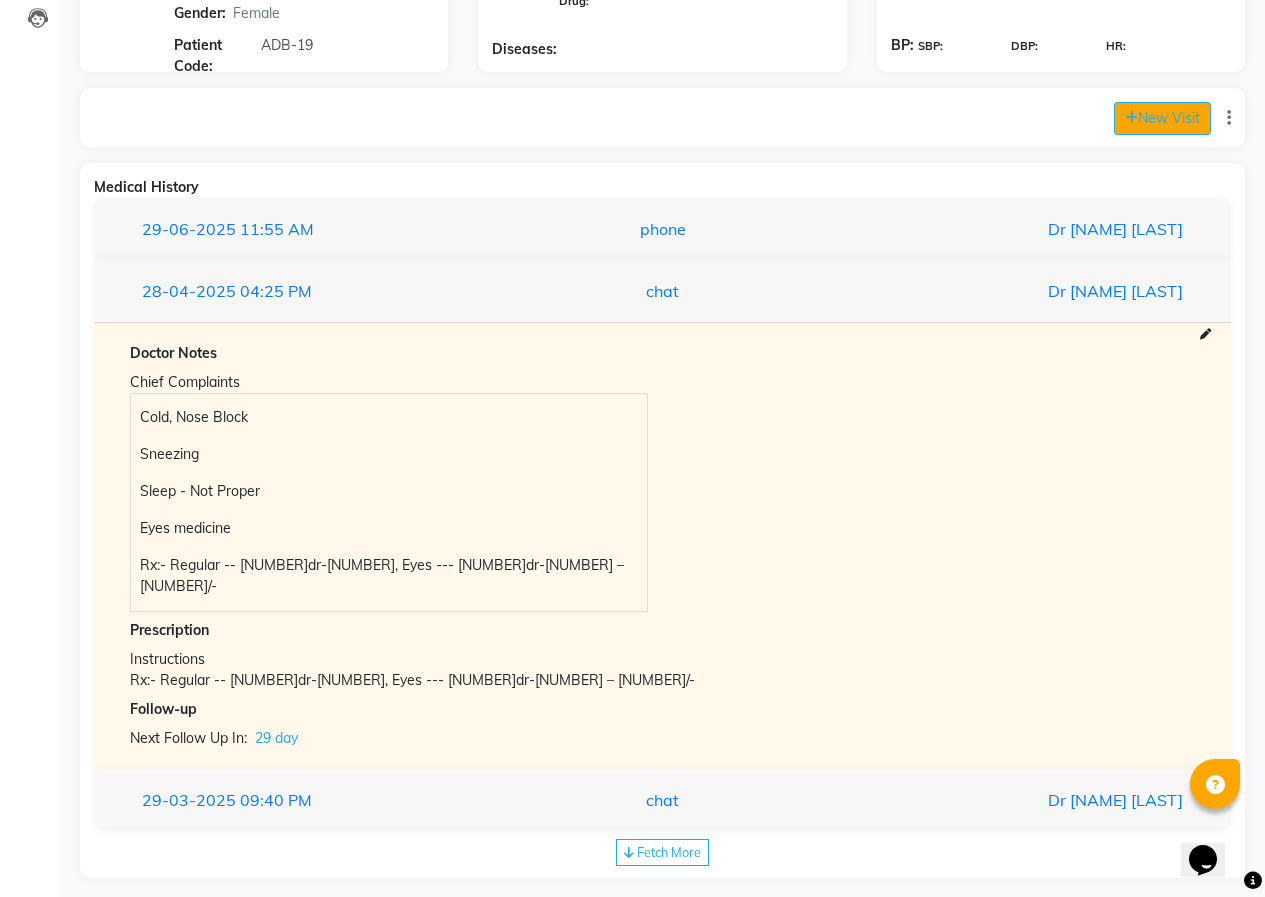 click on "New Visit" 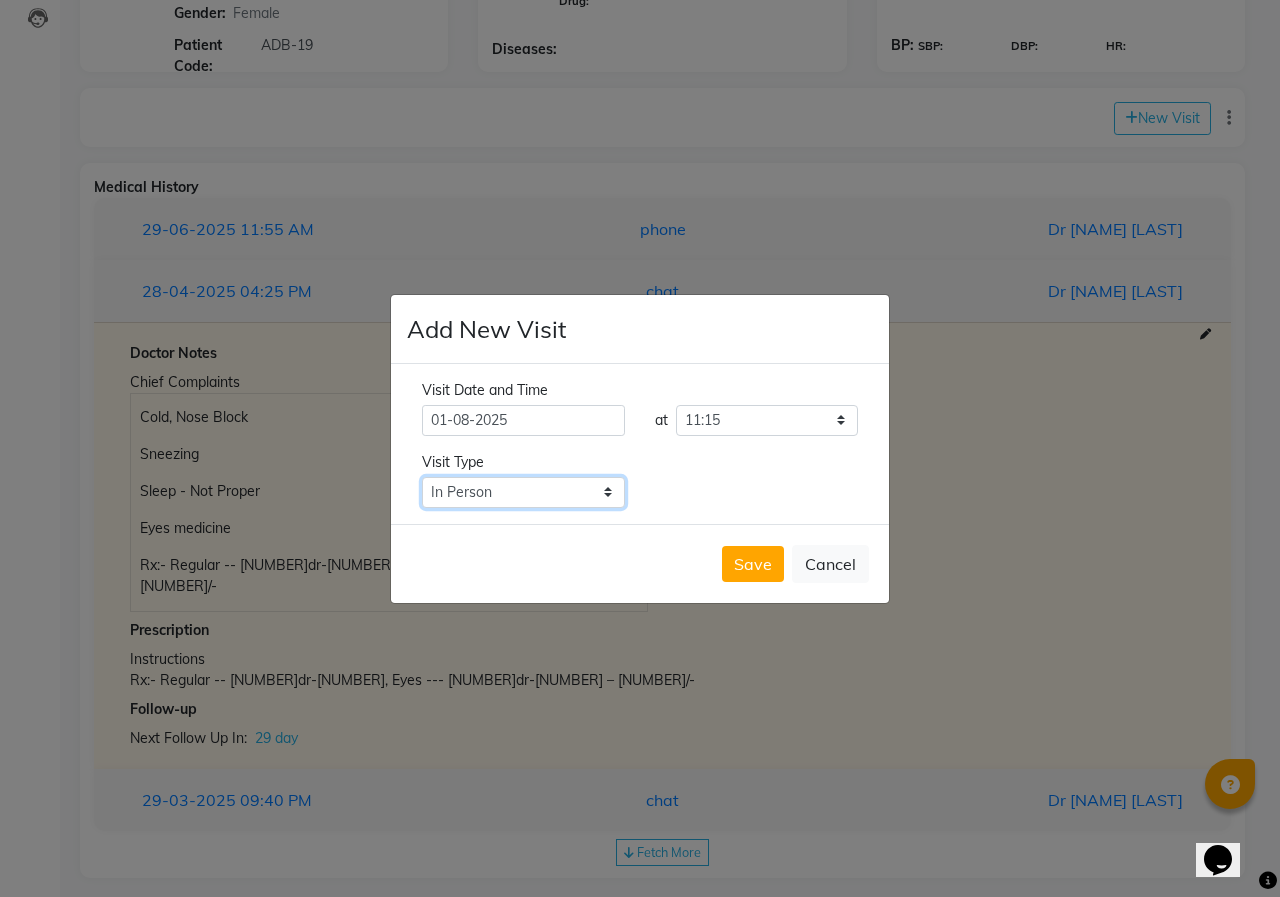 click on "Select Type In Person Video Phone Chat" 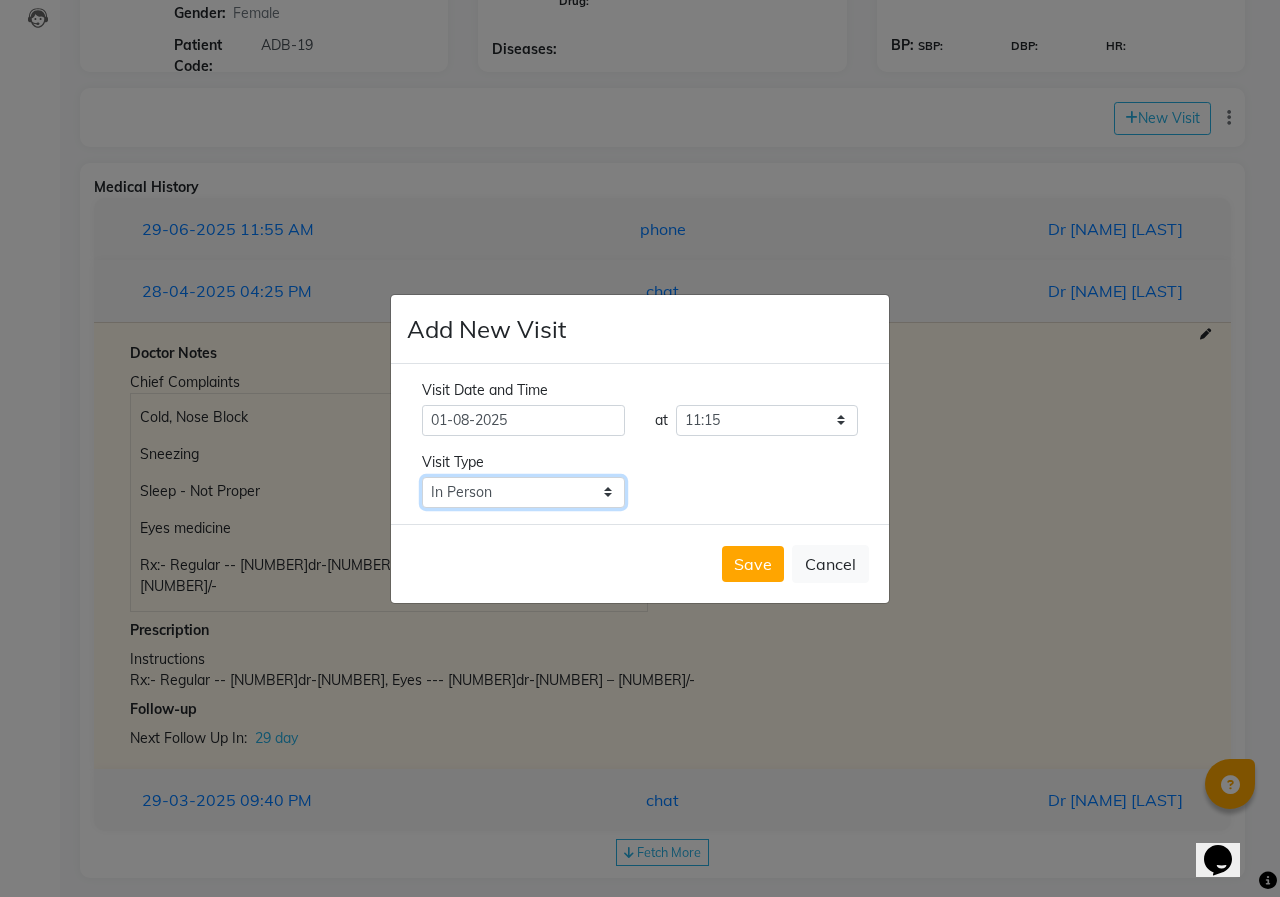 select on "phone" 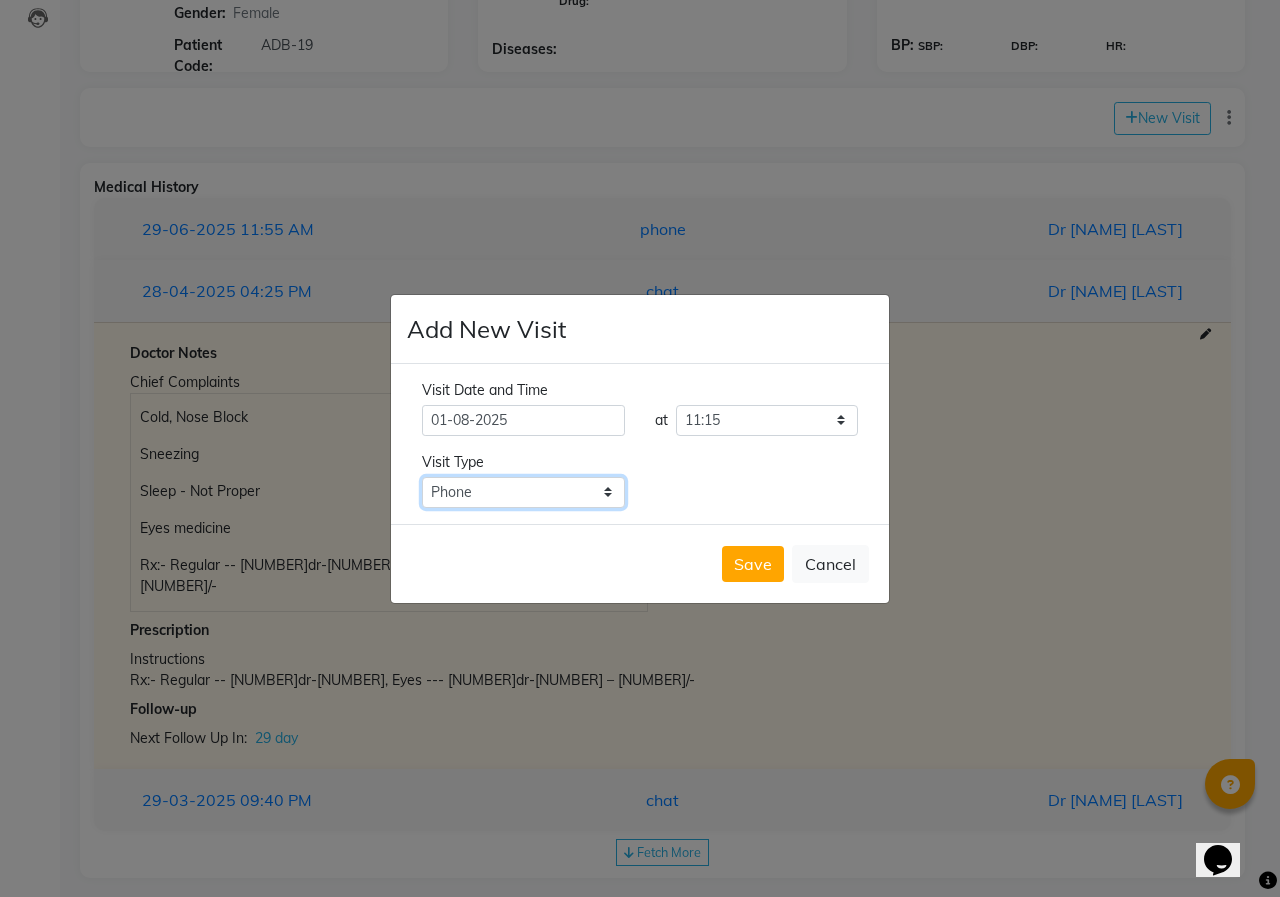 click on "Select Type In Person Video Phone Chat" 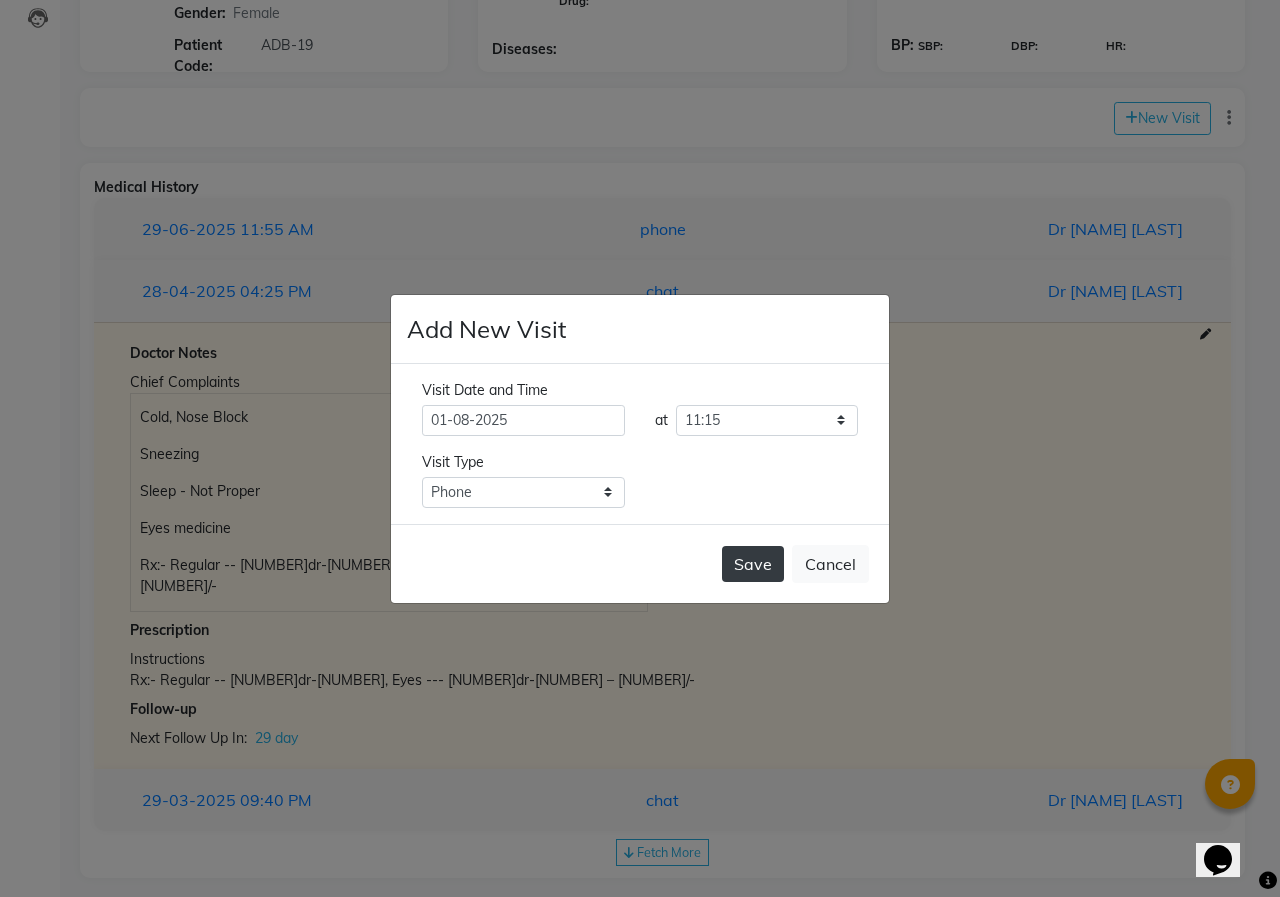 click on "Save" 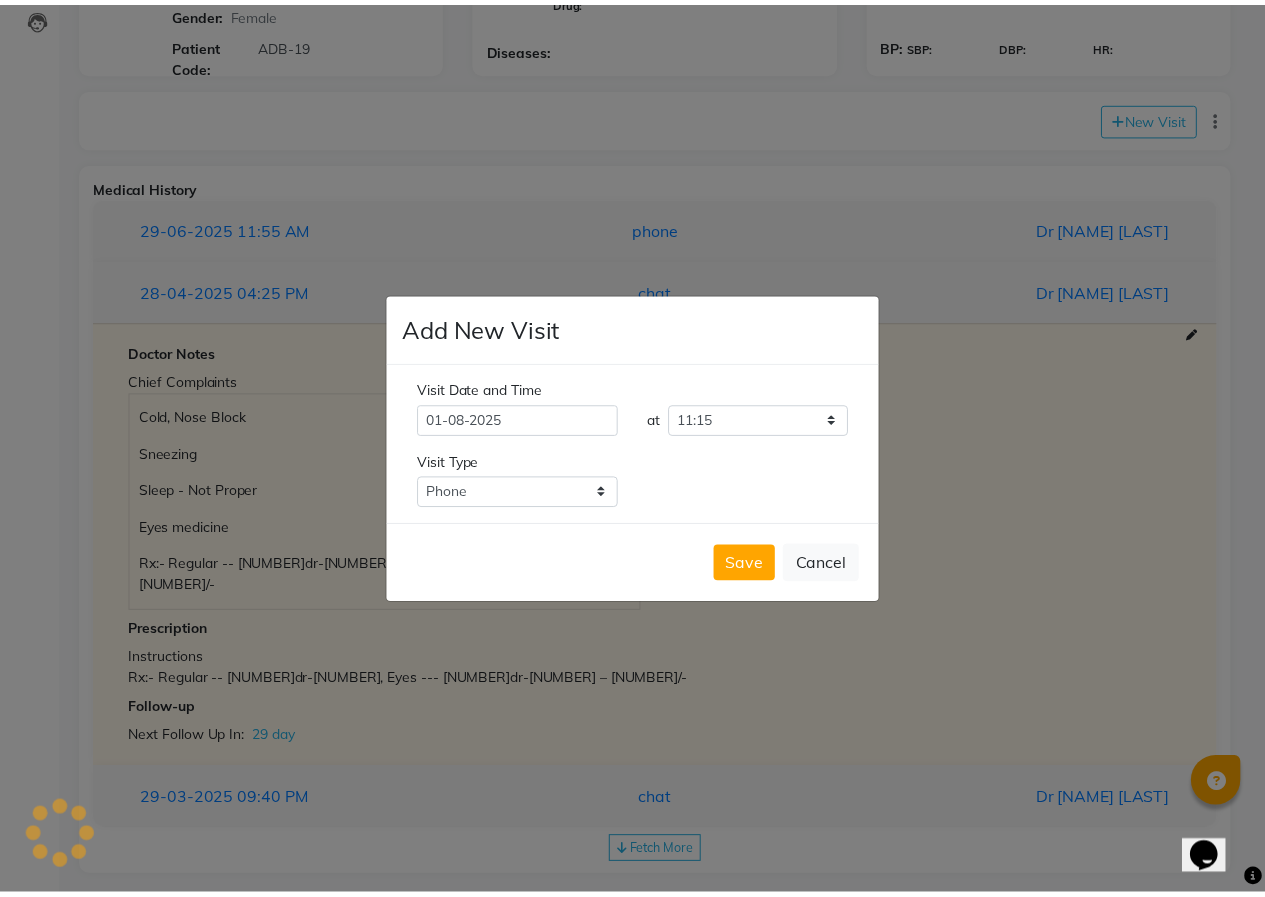 scroll, scrollTop: 0, scrollLeft: 0, axis: both 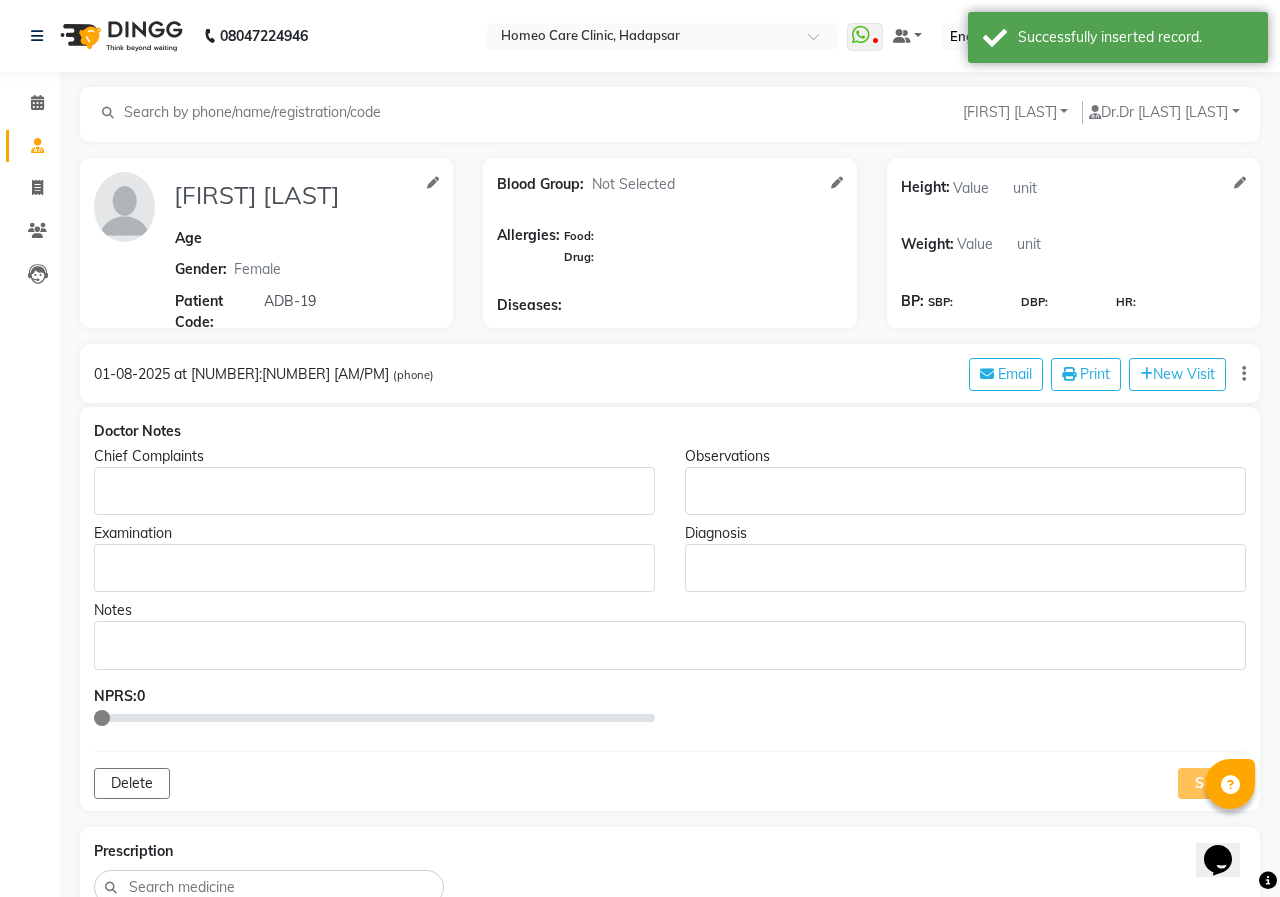 type on "[FIRST] [LAST]" 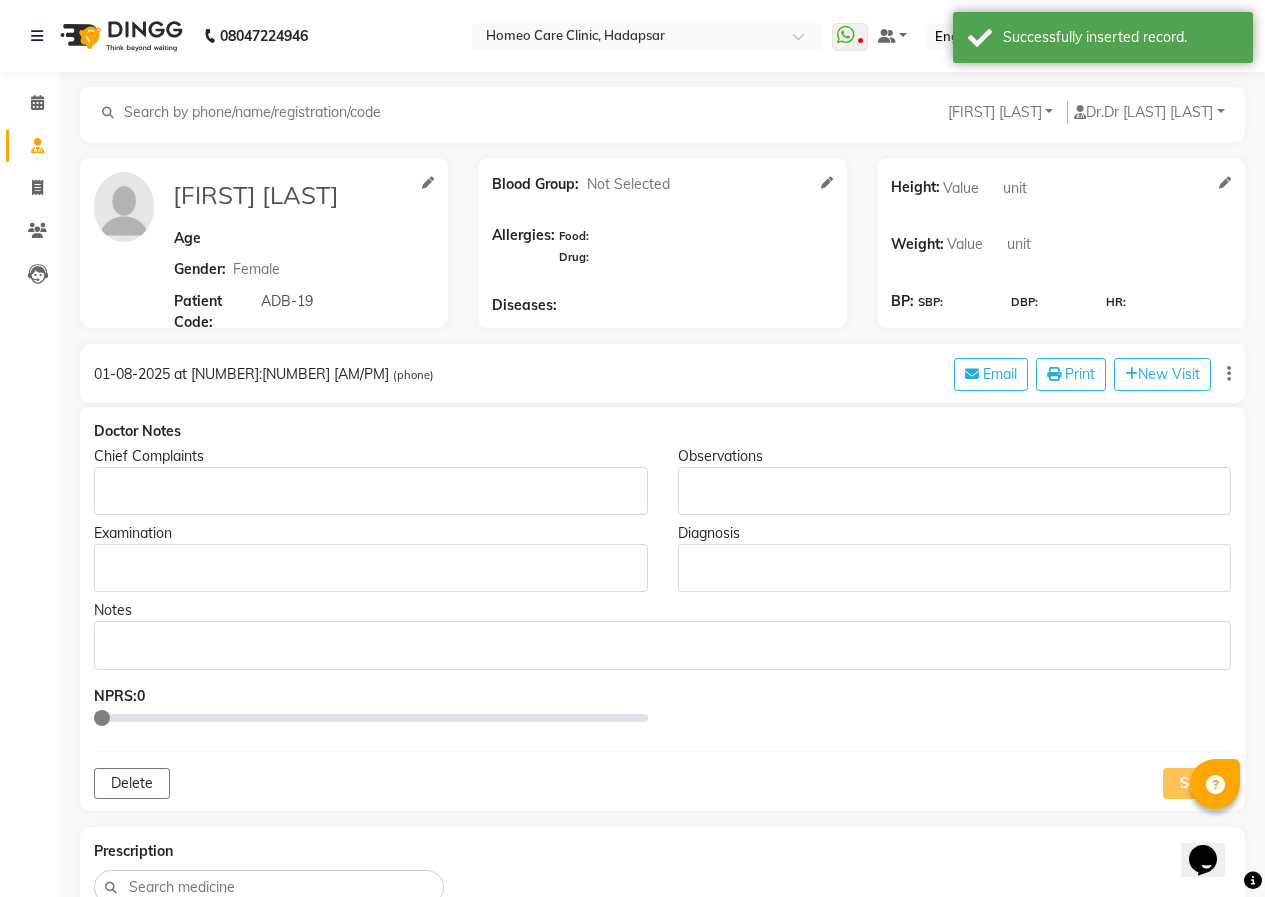 click 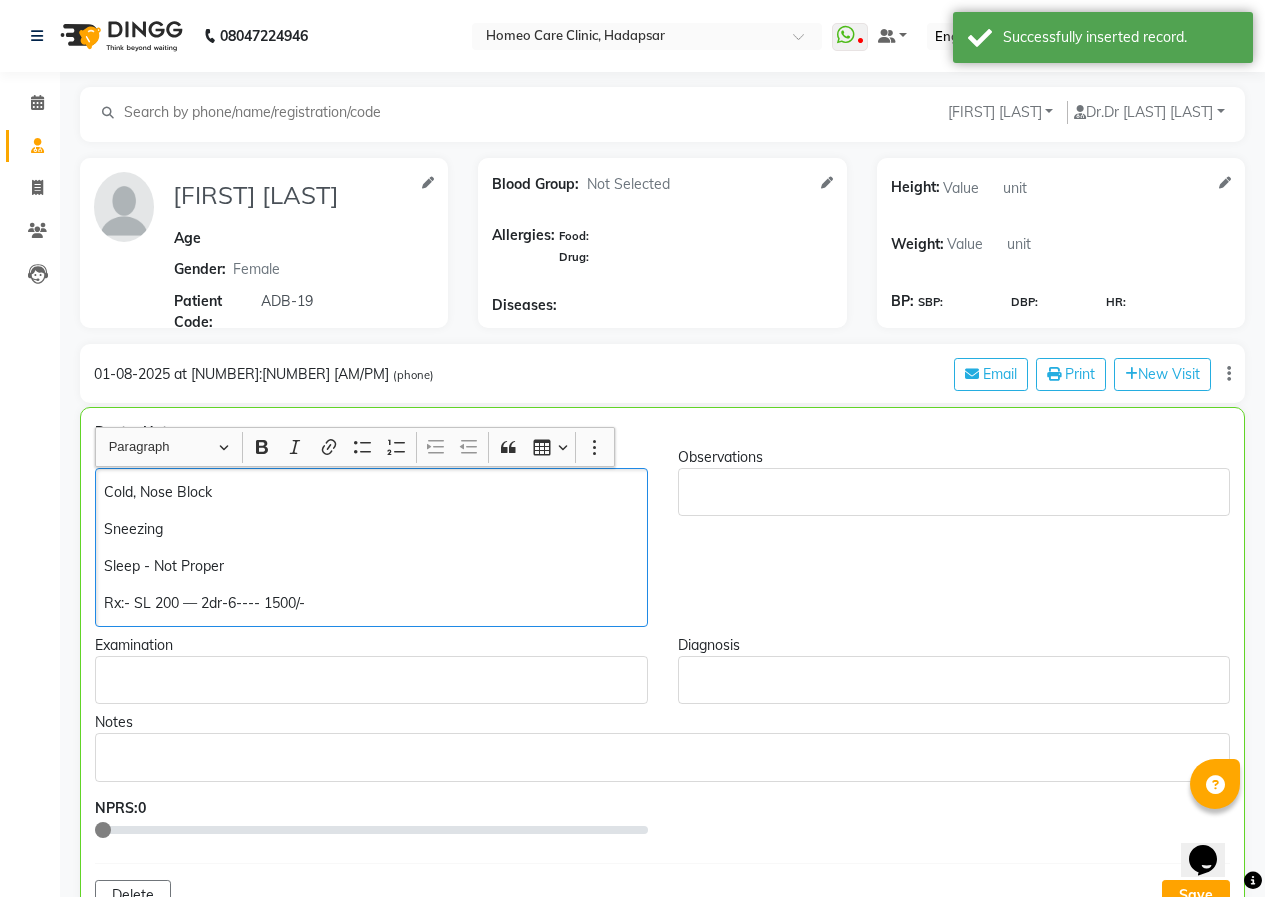 click on "Cold, Nose Block" 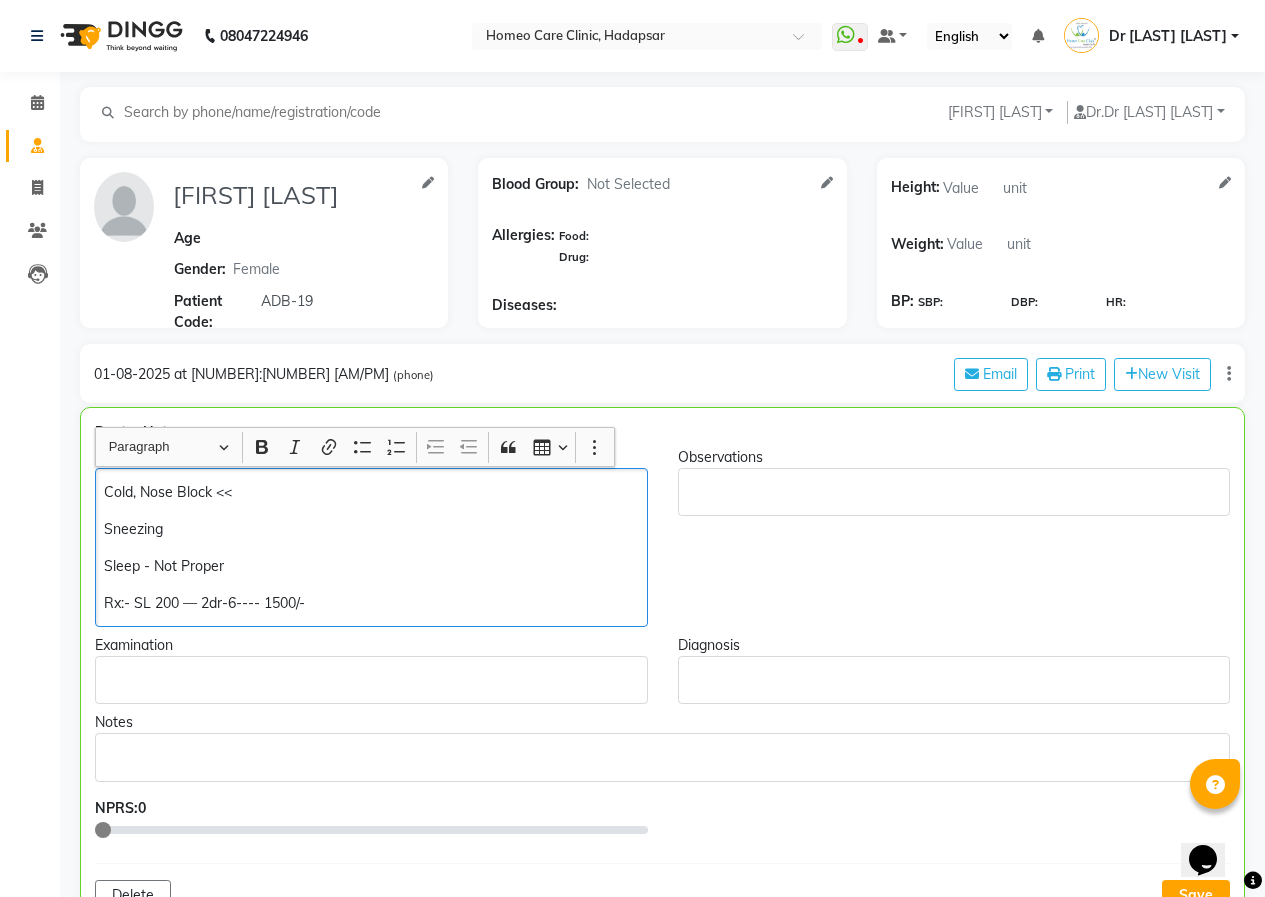 click on "Sneezing" 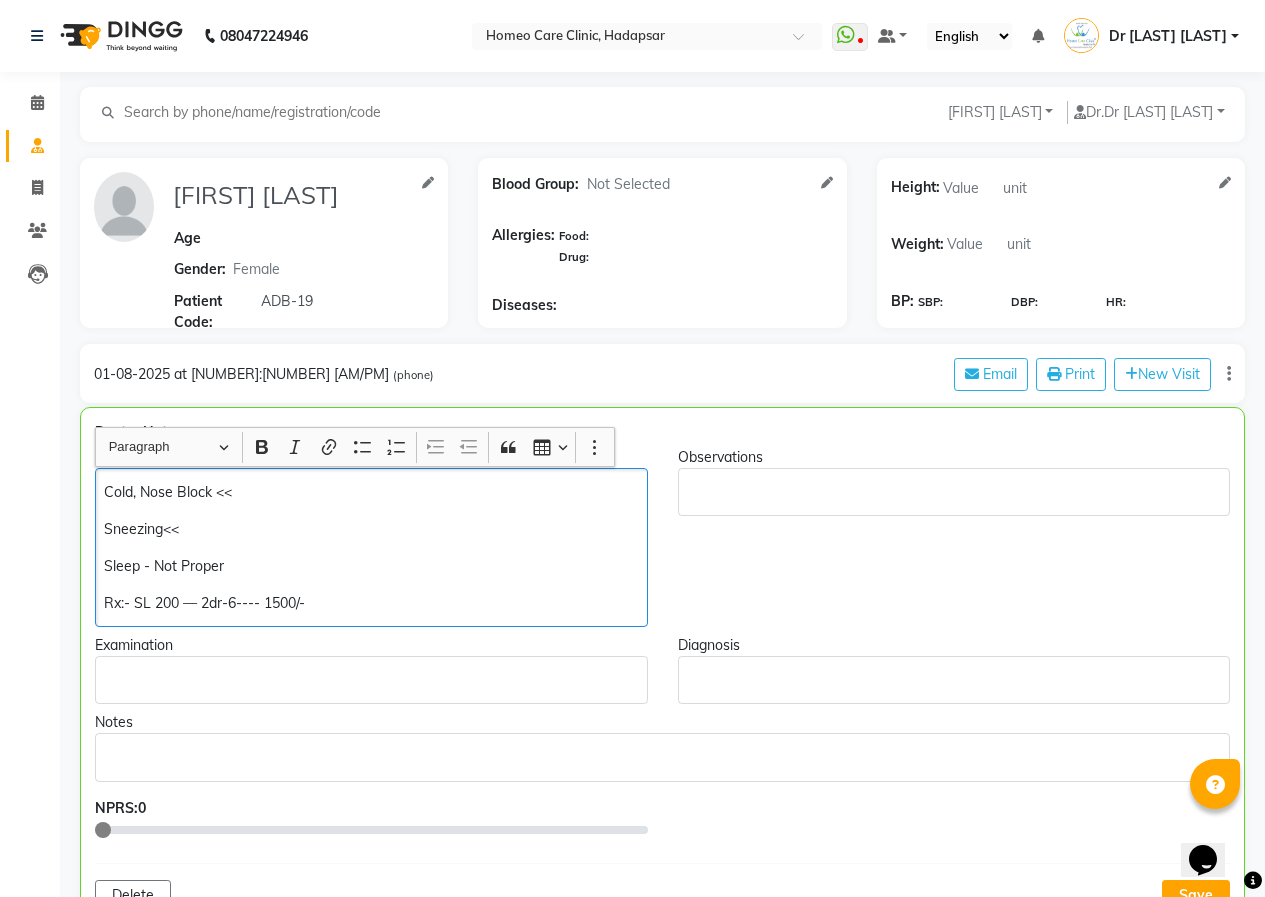 click on "Sleep - Not Proper" 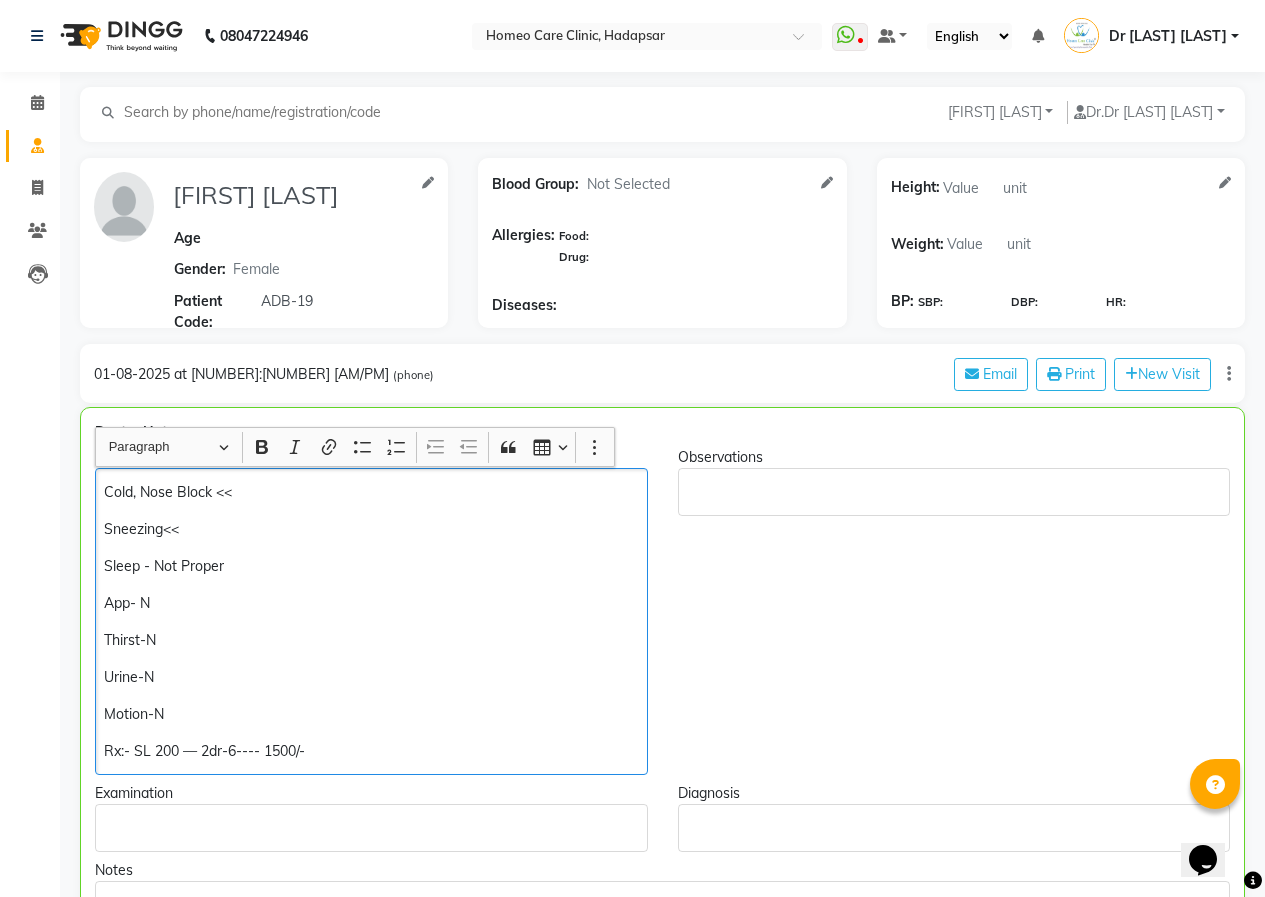 click on "Sleep - Not Proper" 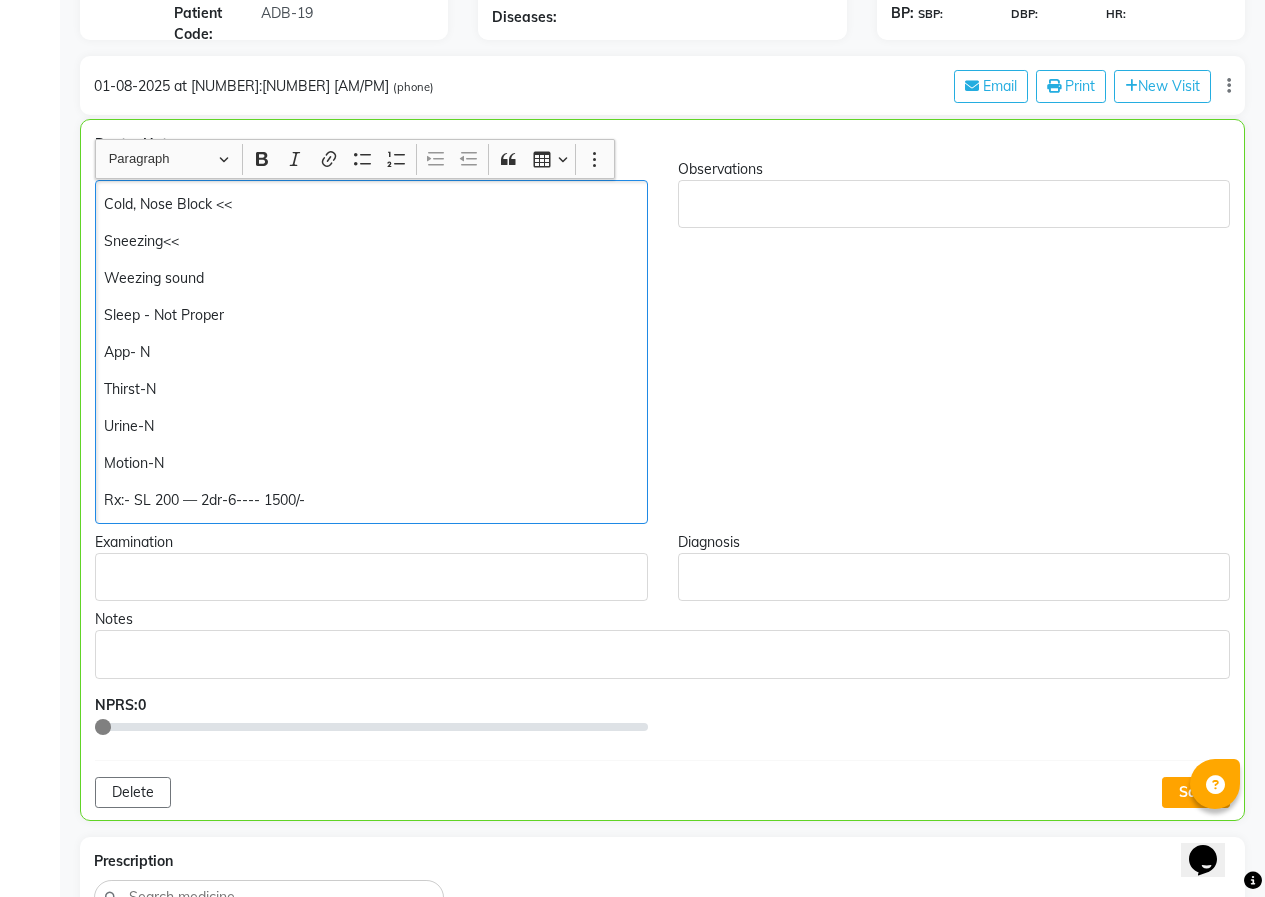 scroll, scrollTop: 300, scrollLeft: 0, axis: vertical 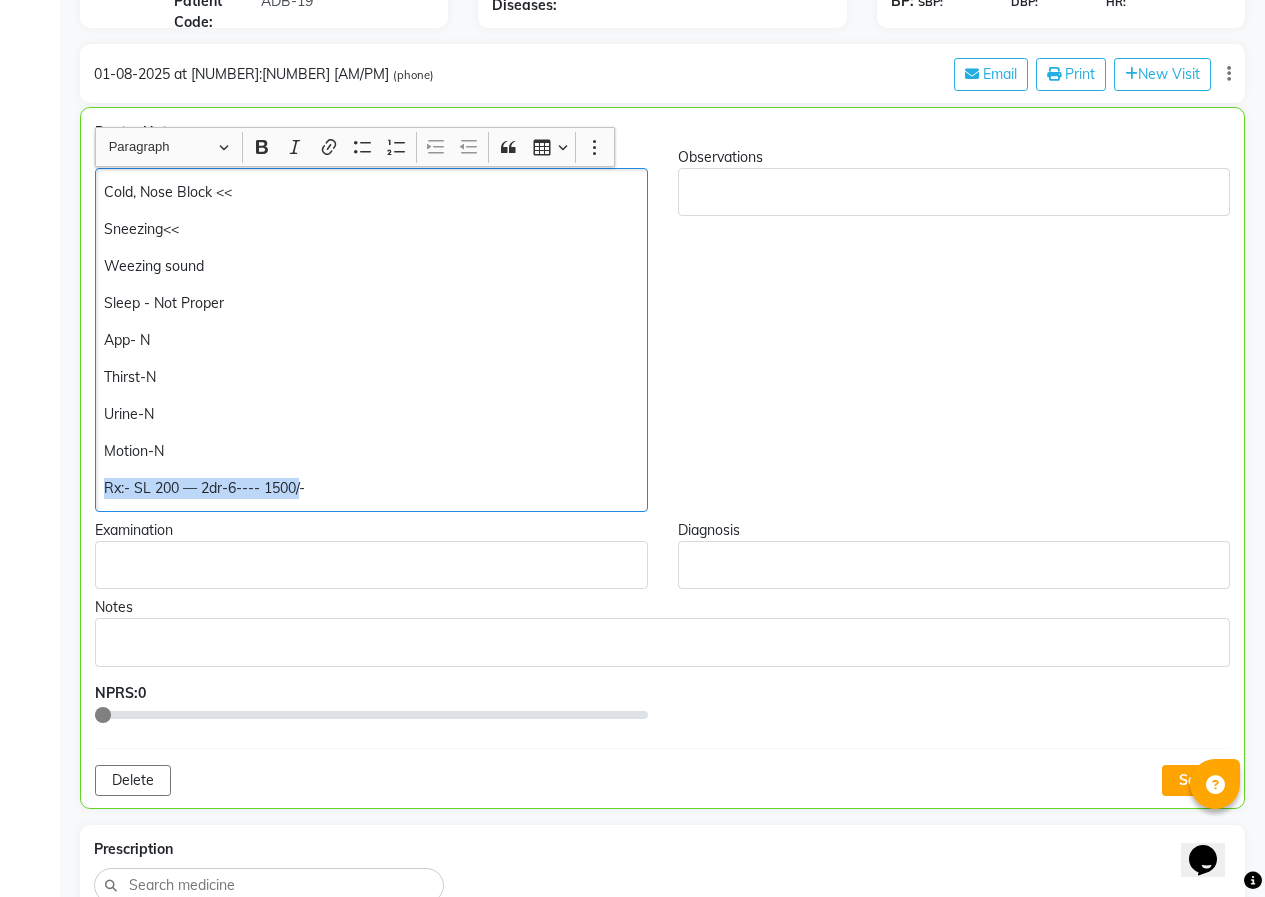 drag, startPoint x: 99, startPoint y: 481, endPoint x: 301, endPoint y: 488, distance: 202.12125 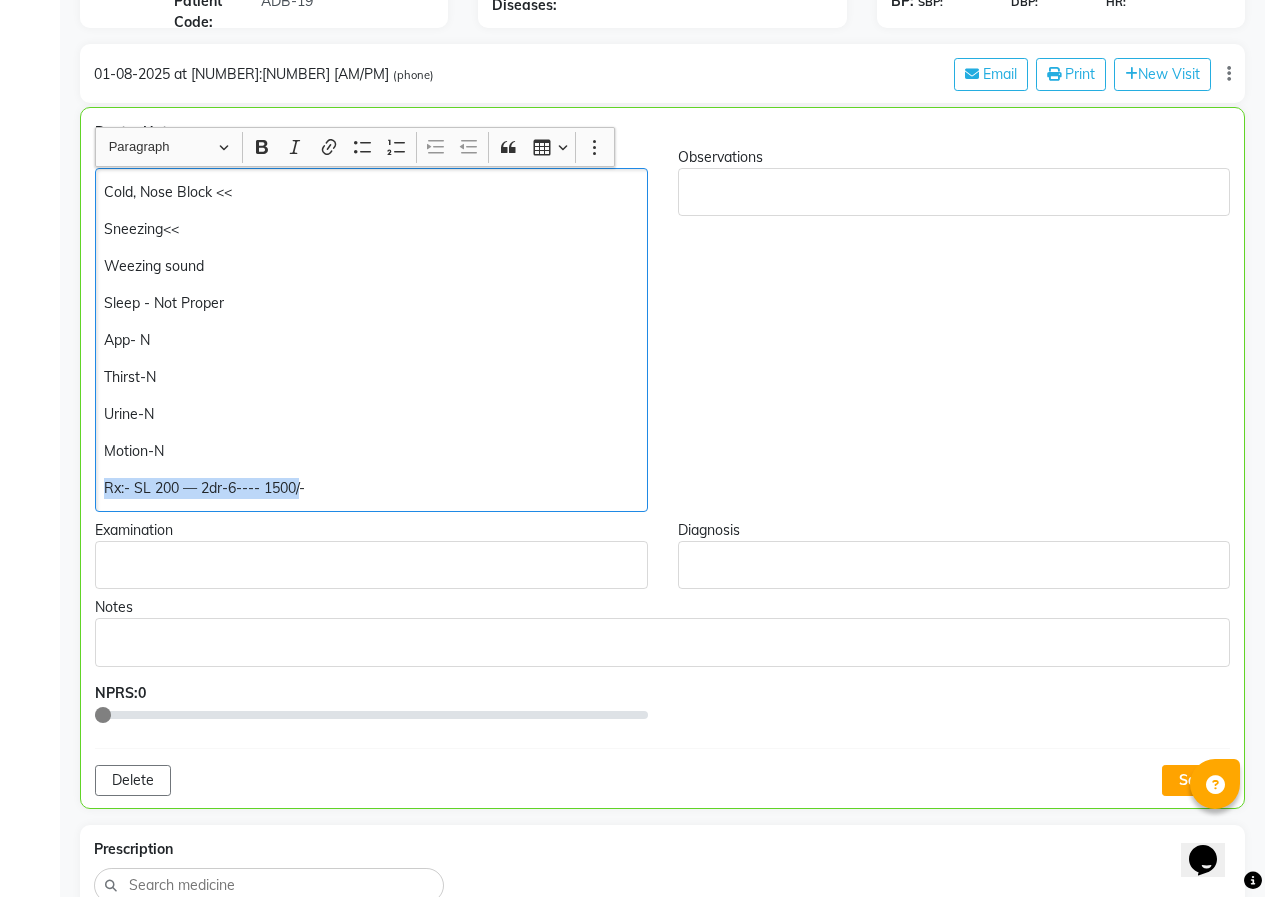 click on "Cold, Nose Block << Sneezing<< Weezing sound Sleep - Not Proper App- N Thirst-N Urine-N Motion-N Rx:- SL [NUMBER] — [NUMBER]dr-[NUMBER]---- [NUMBER]/-" 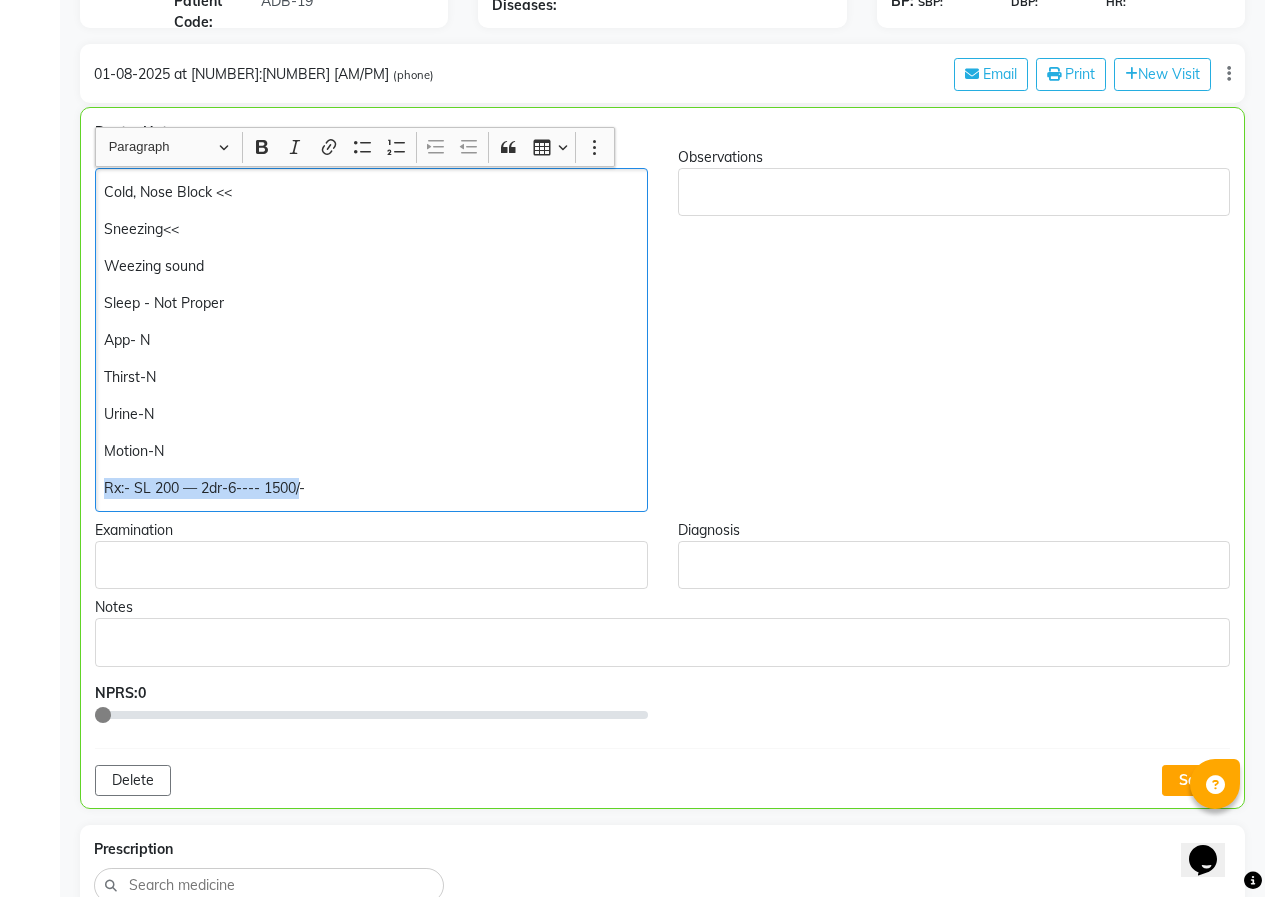 copy on "Rx:- SL 200 — 2dr-6---- 1500/" 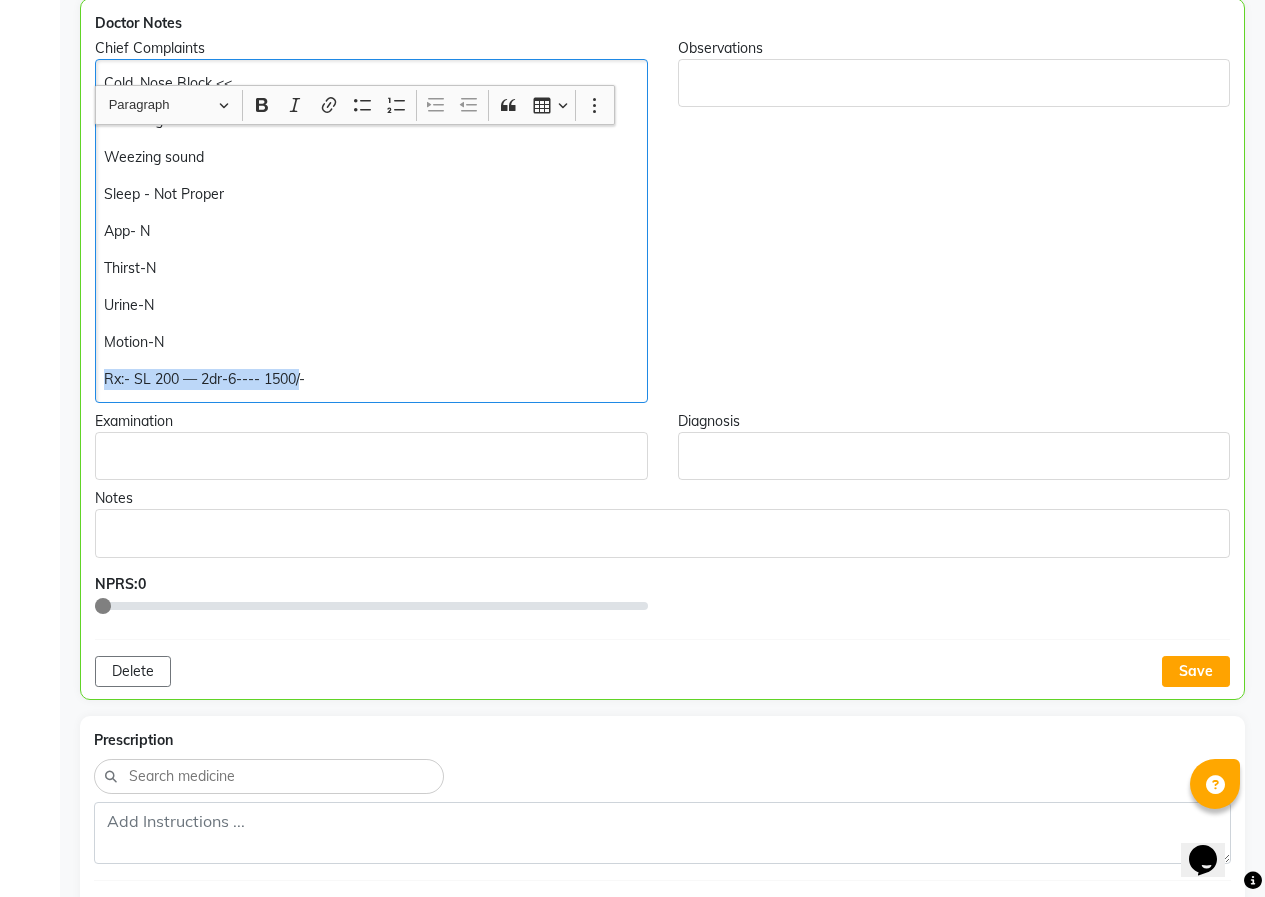 scroll, scrollTop: 500, scrollLeft: 0, axis: vertical 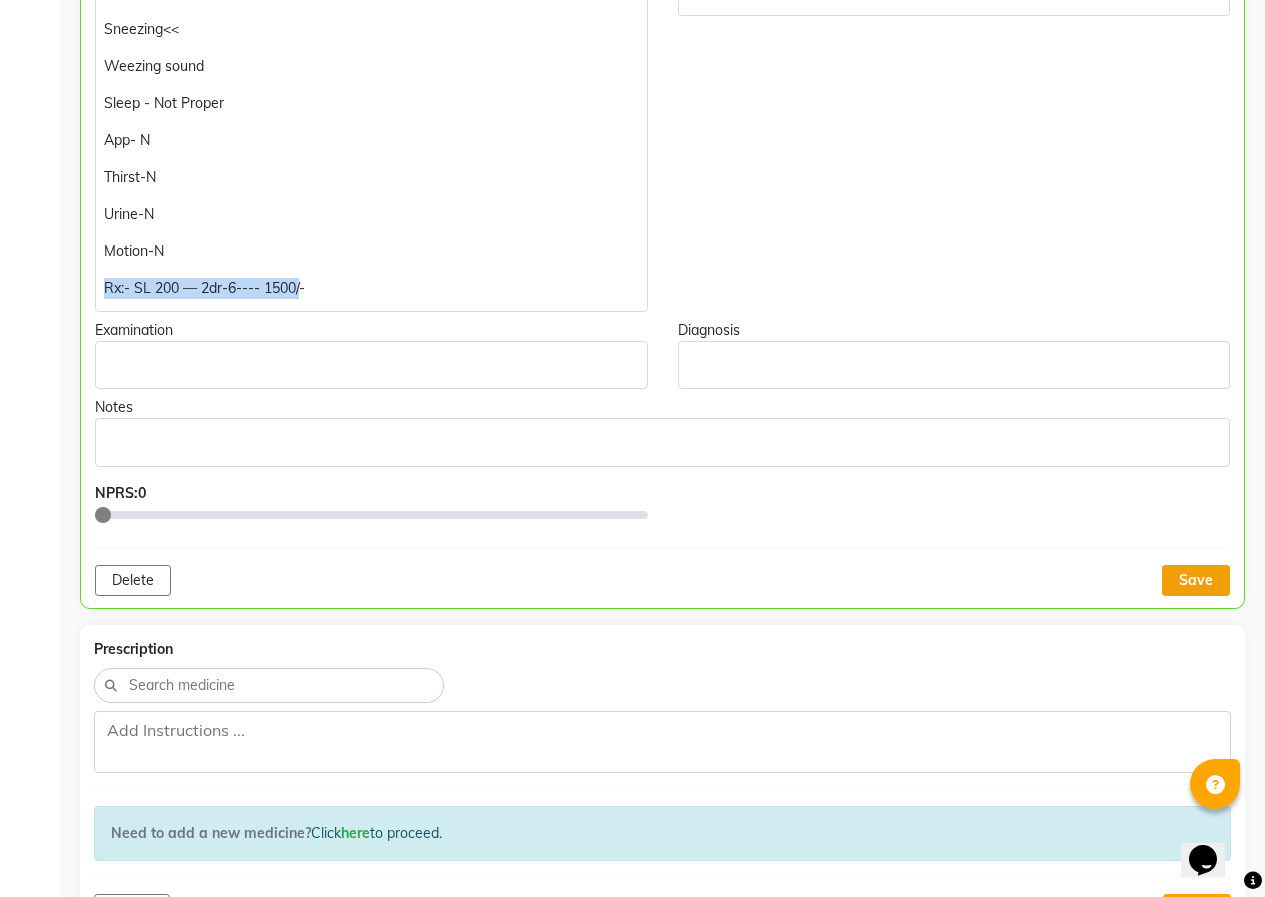 click on "Save" 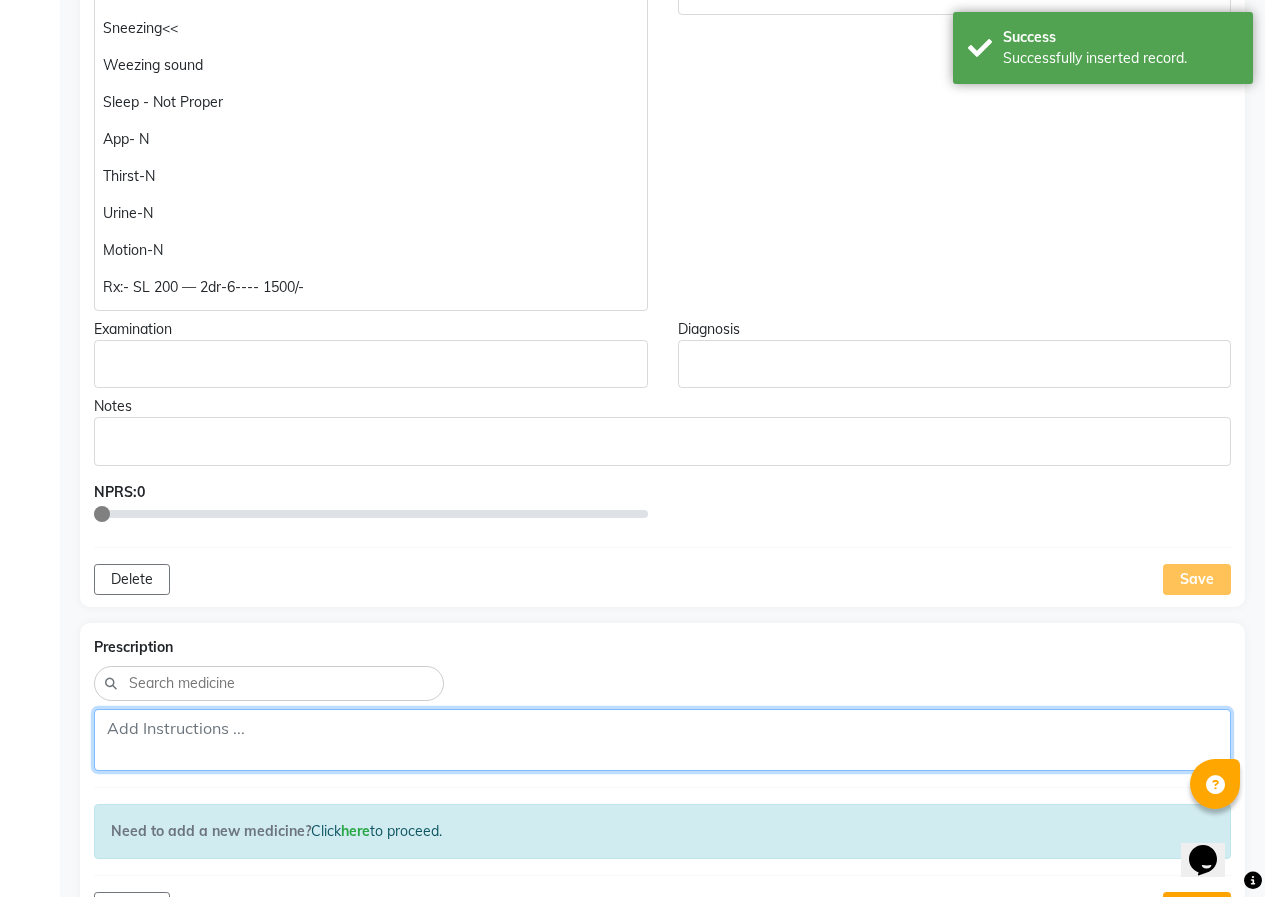 click 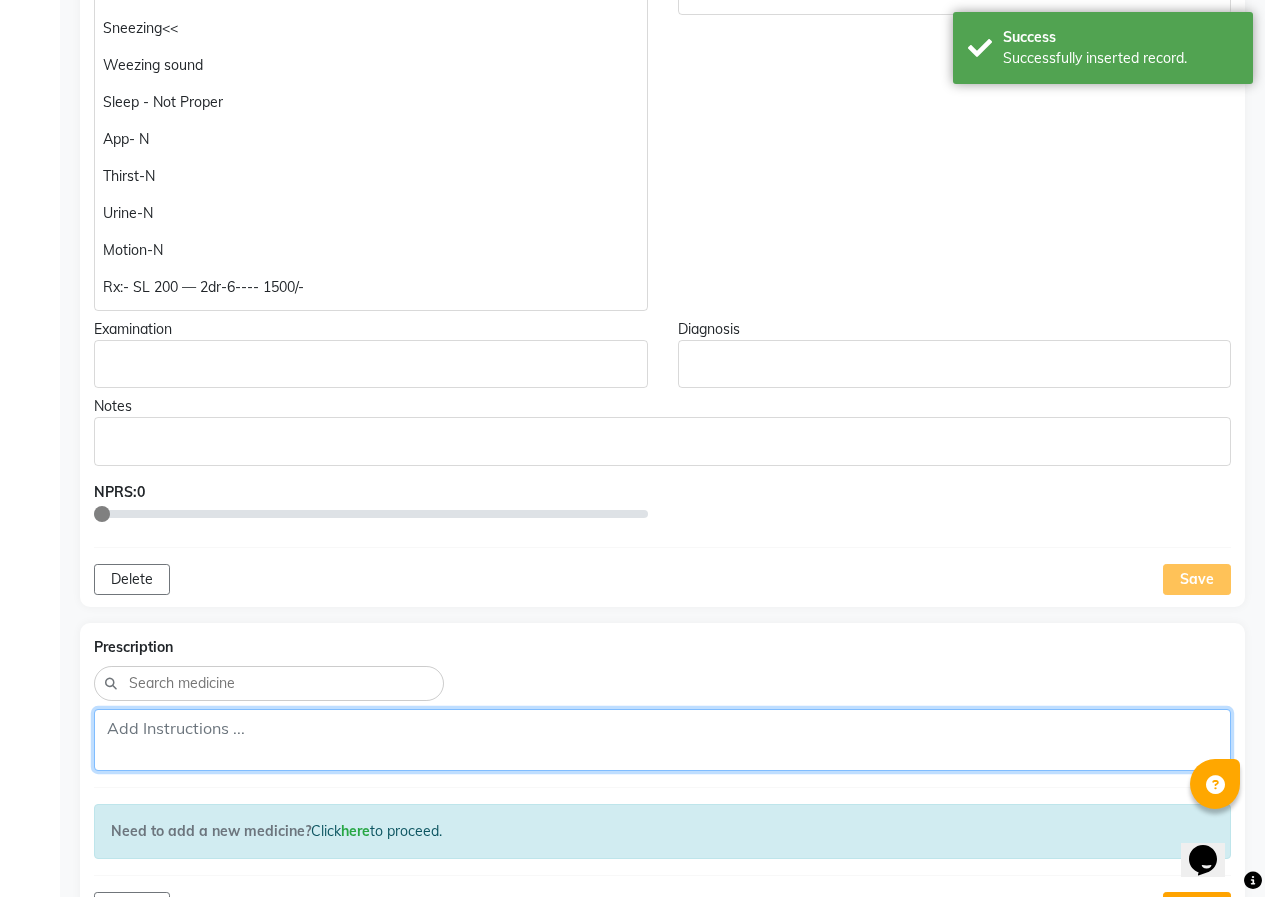paste on "Rx:- SL 200 — 2dr-6---- 1500/" 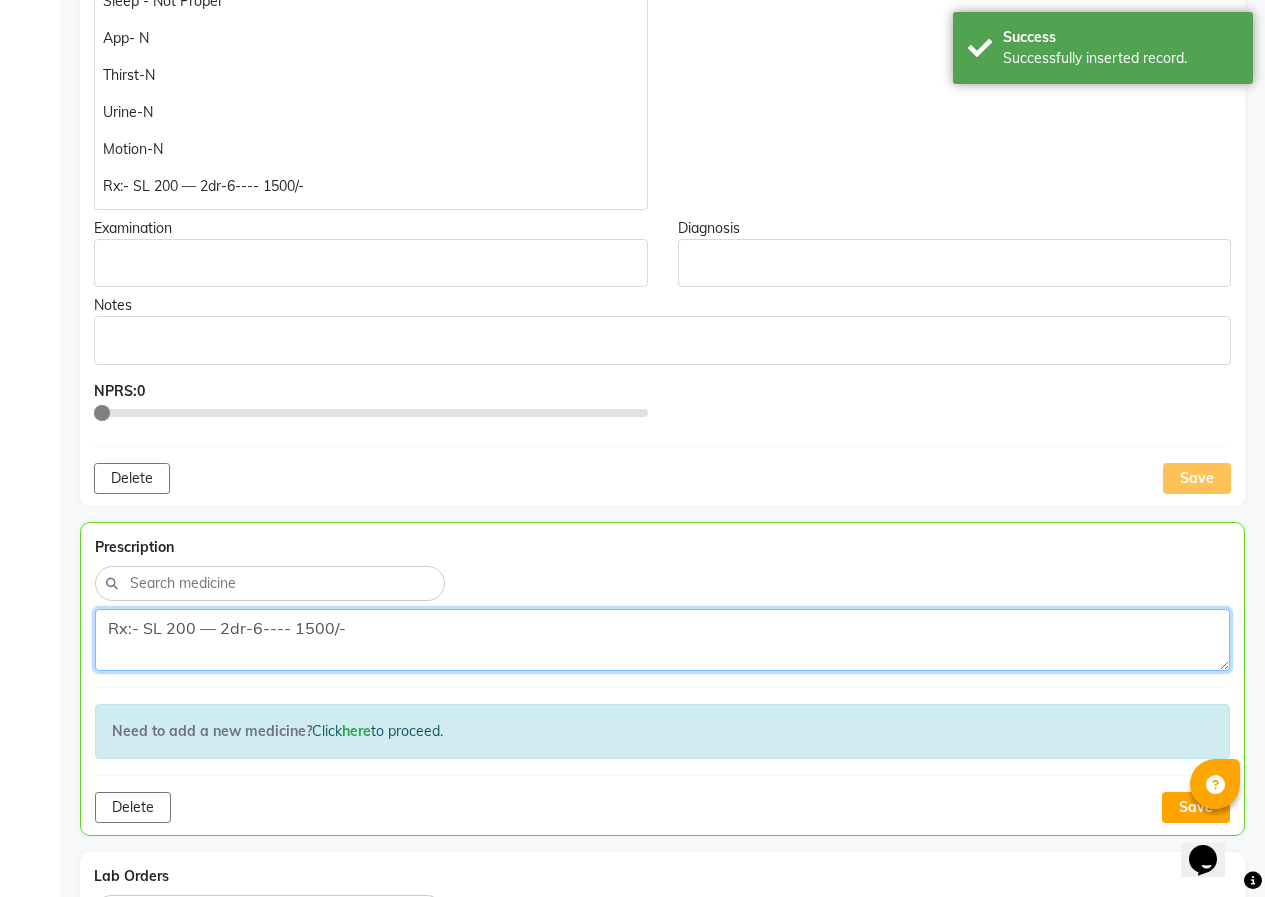 scroll, scrollTop: 900, scrollLeft: 0, axis: vertical 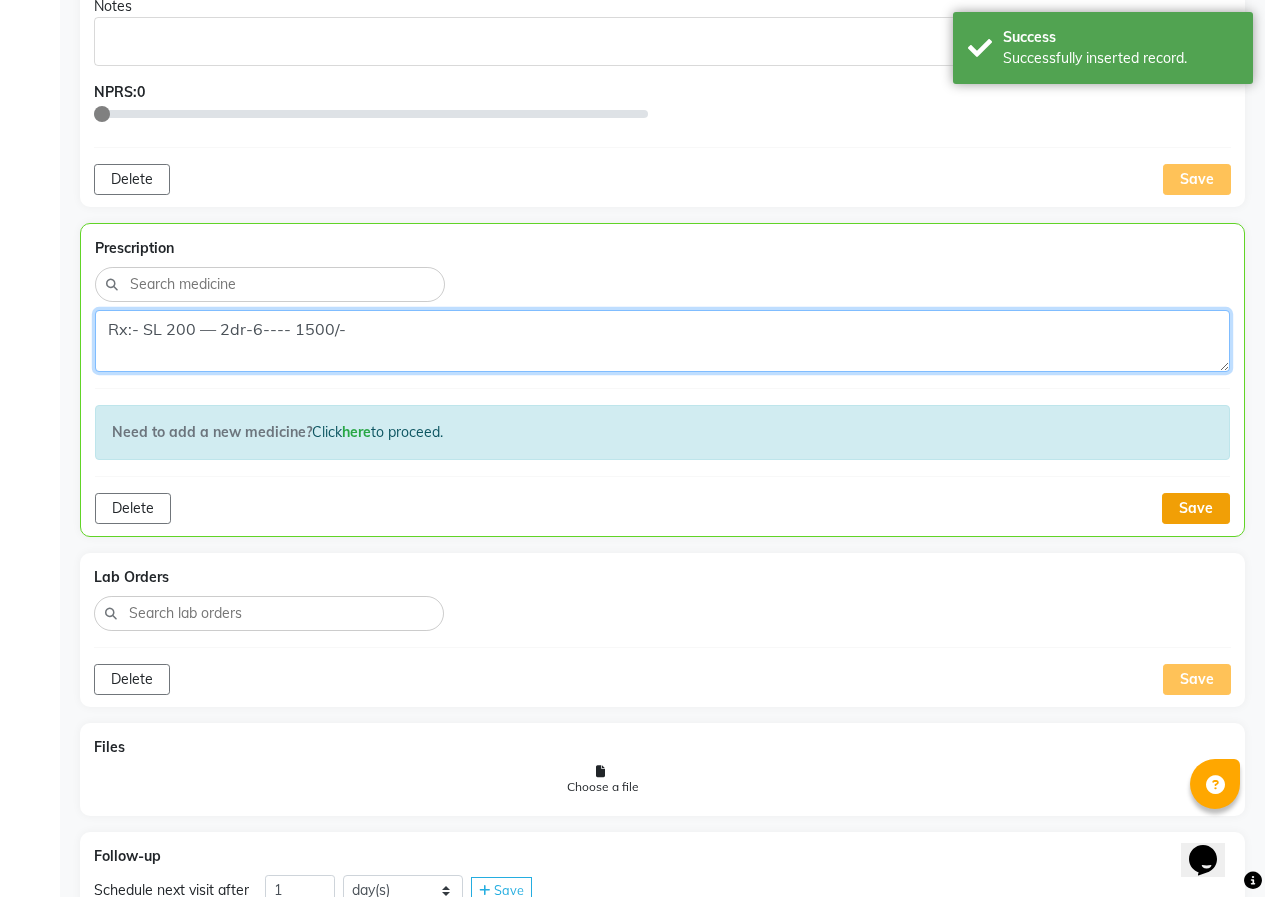 type on "Rx:- SL 200 — 2dr-6---- 1500/-" 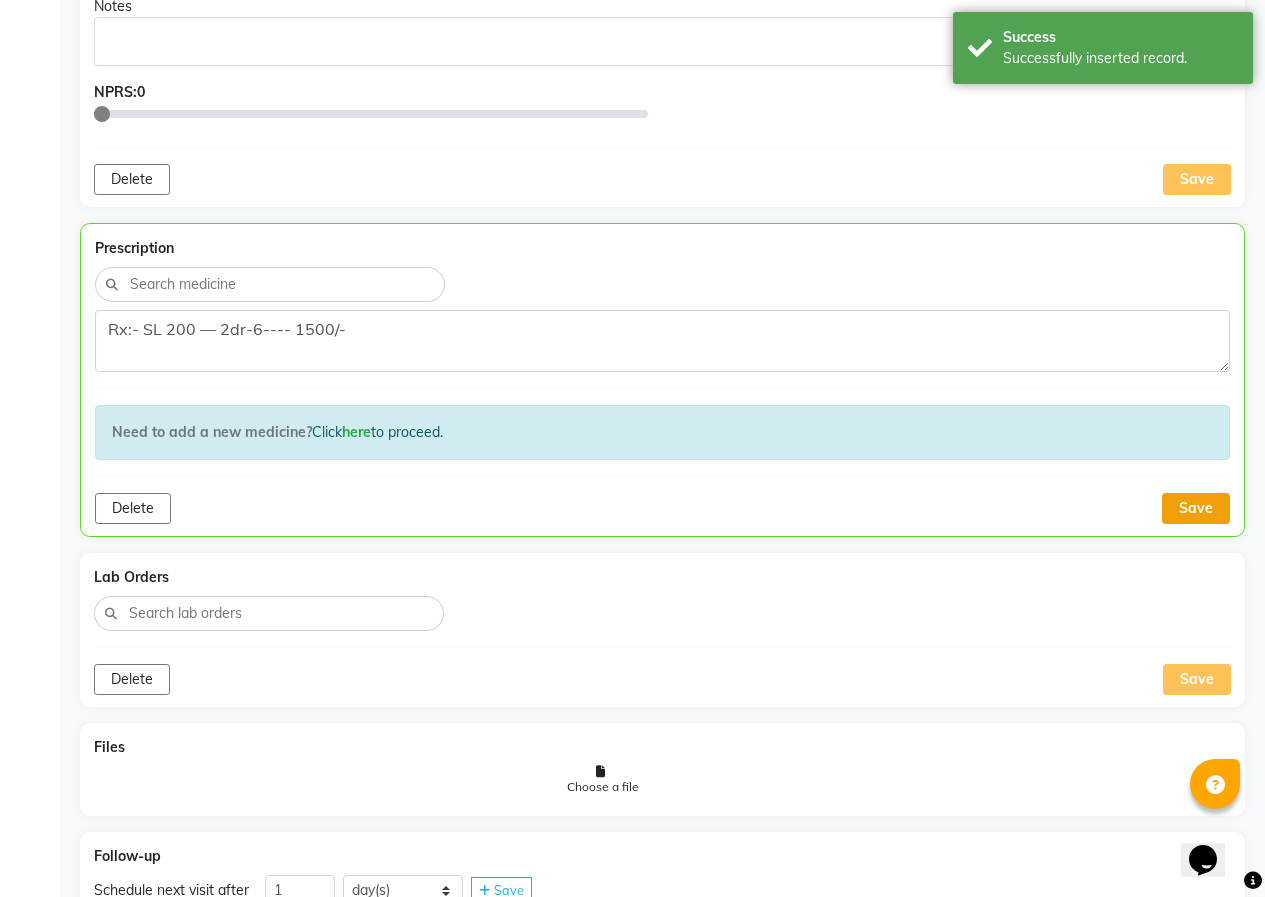 click on "Save" 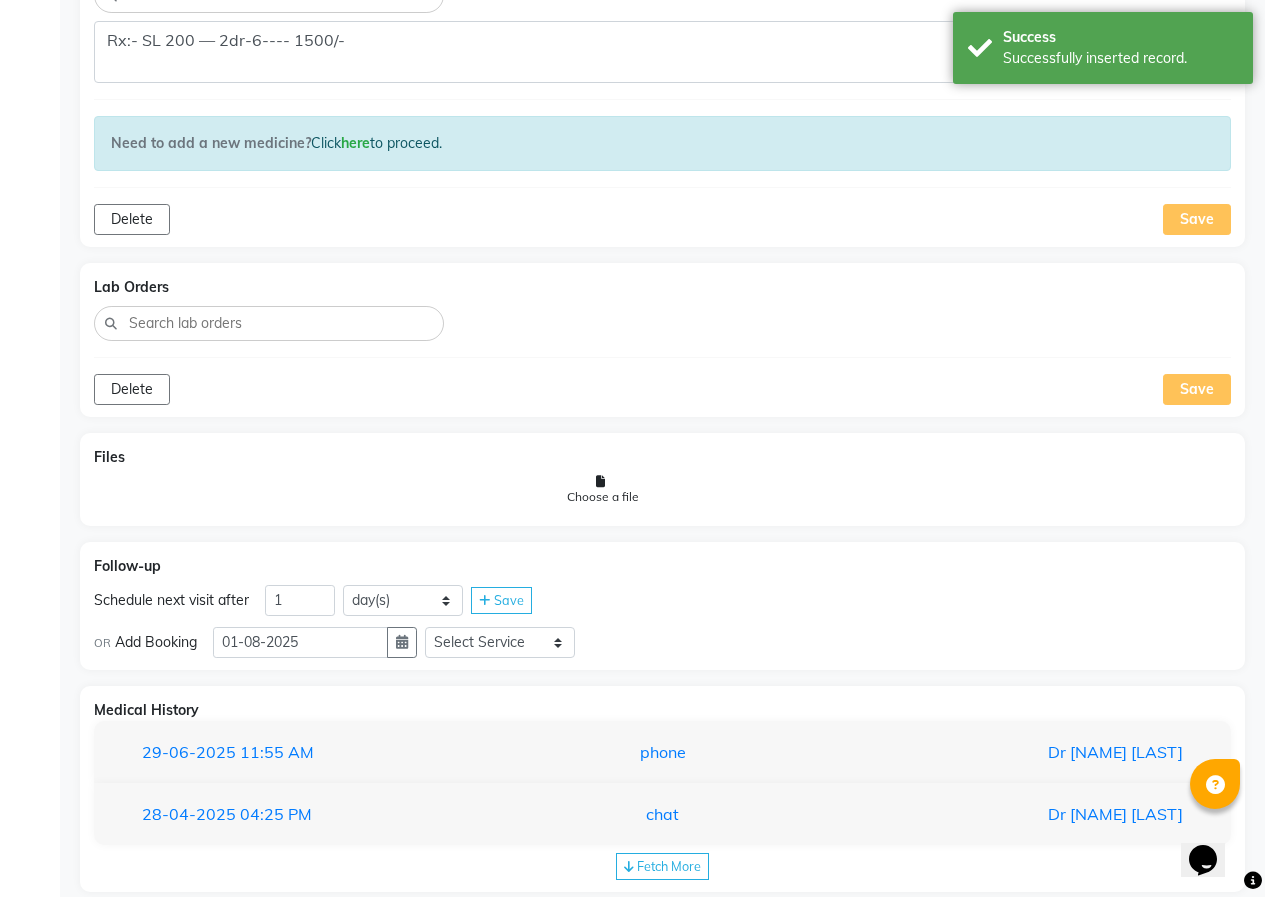 scroll, scrollTop: 1200, scrollLeft: 0, axis: vertical 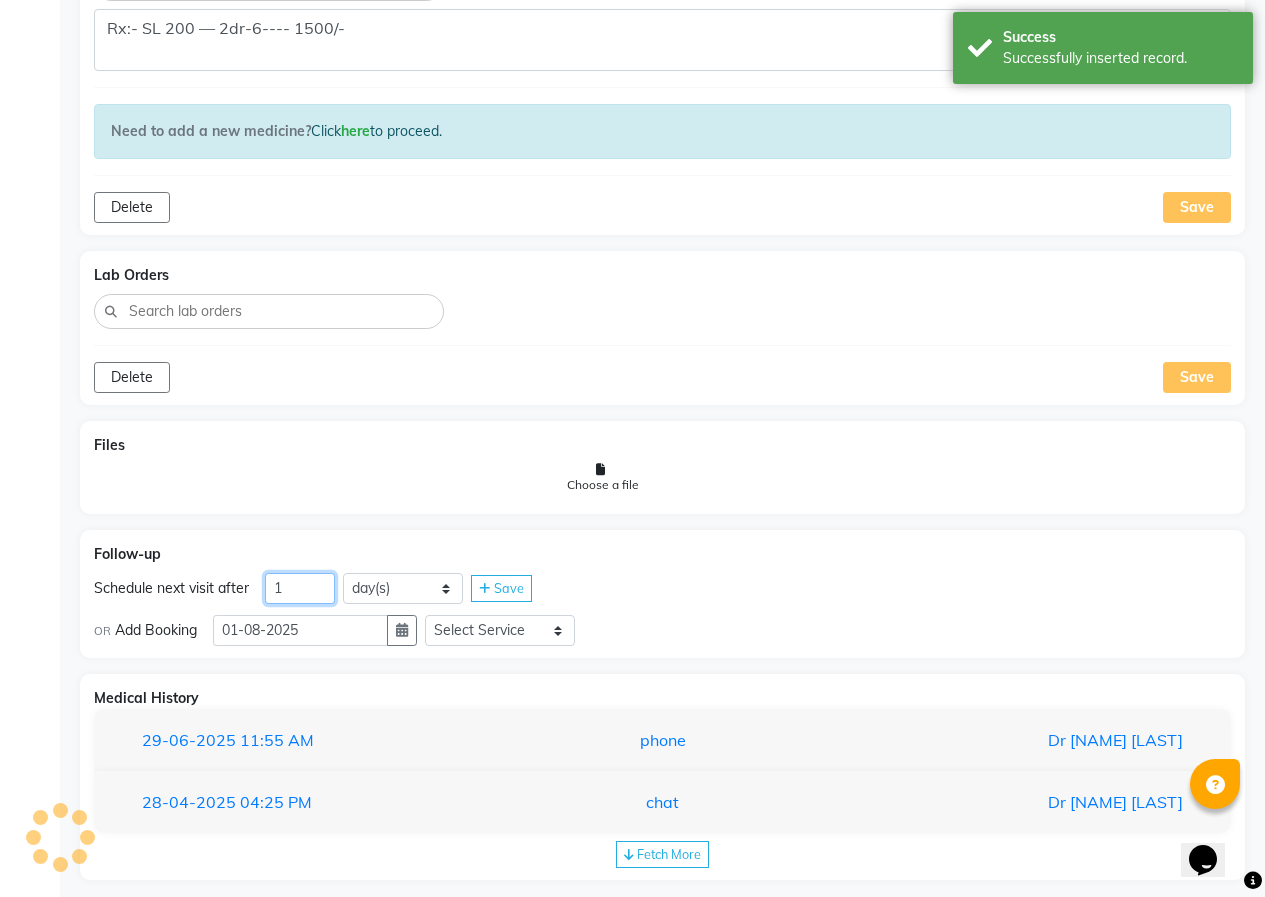 click on "1" 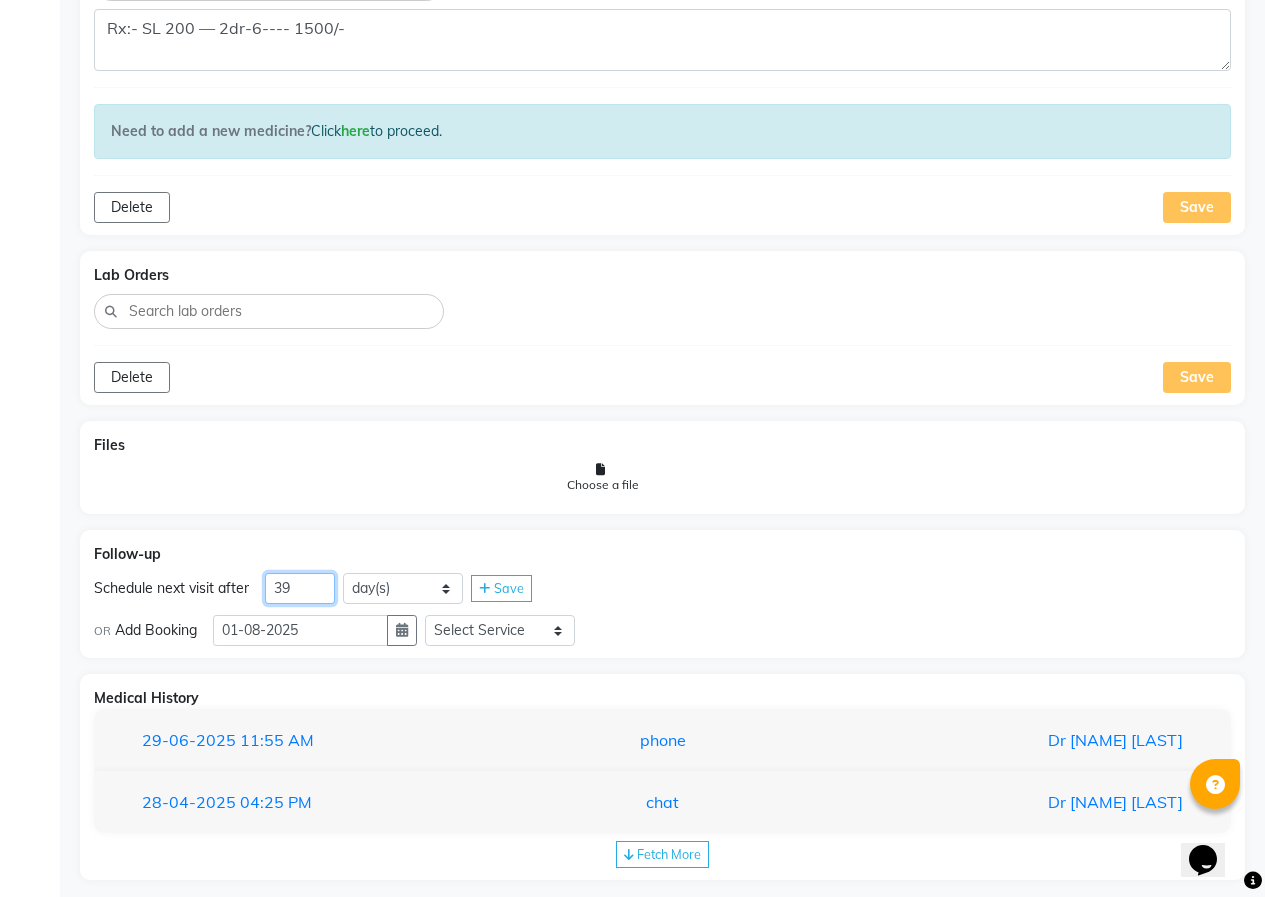 type on "39" 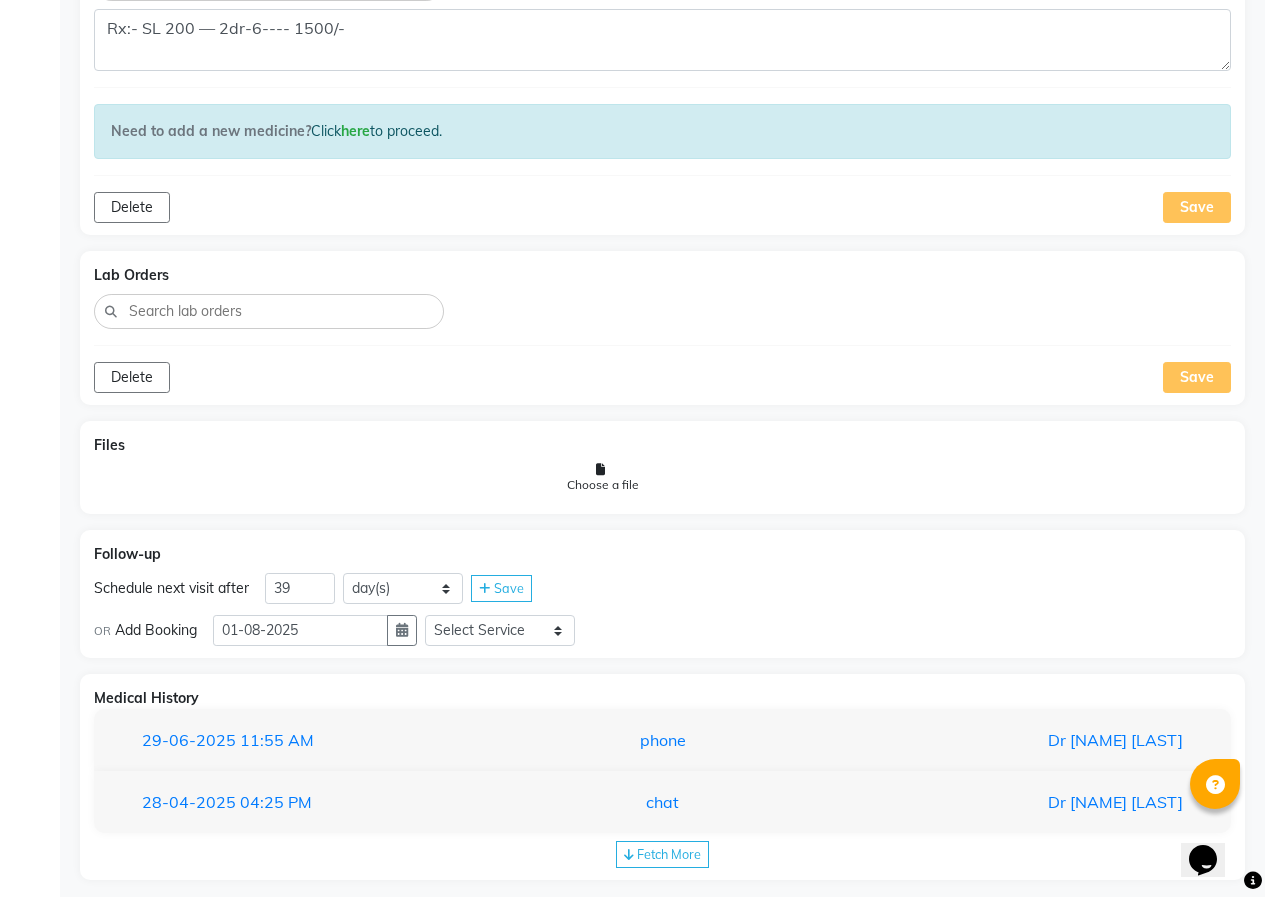 click on "Save" 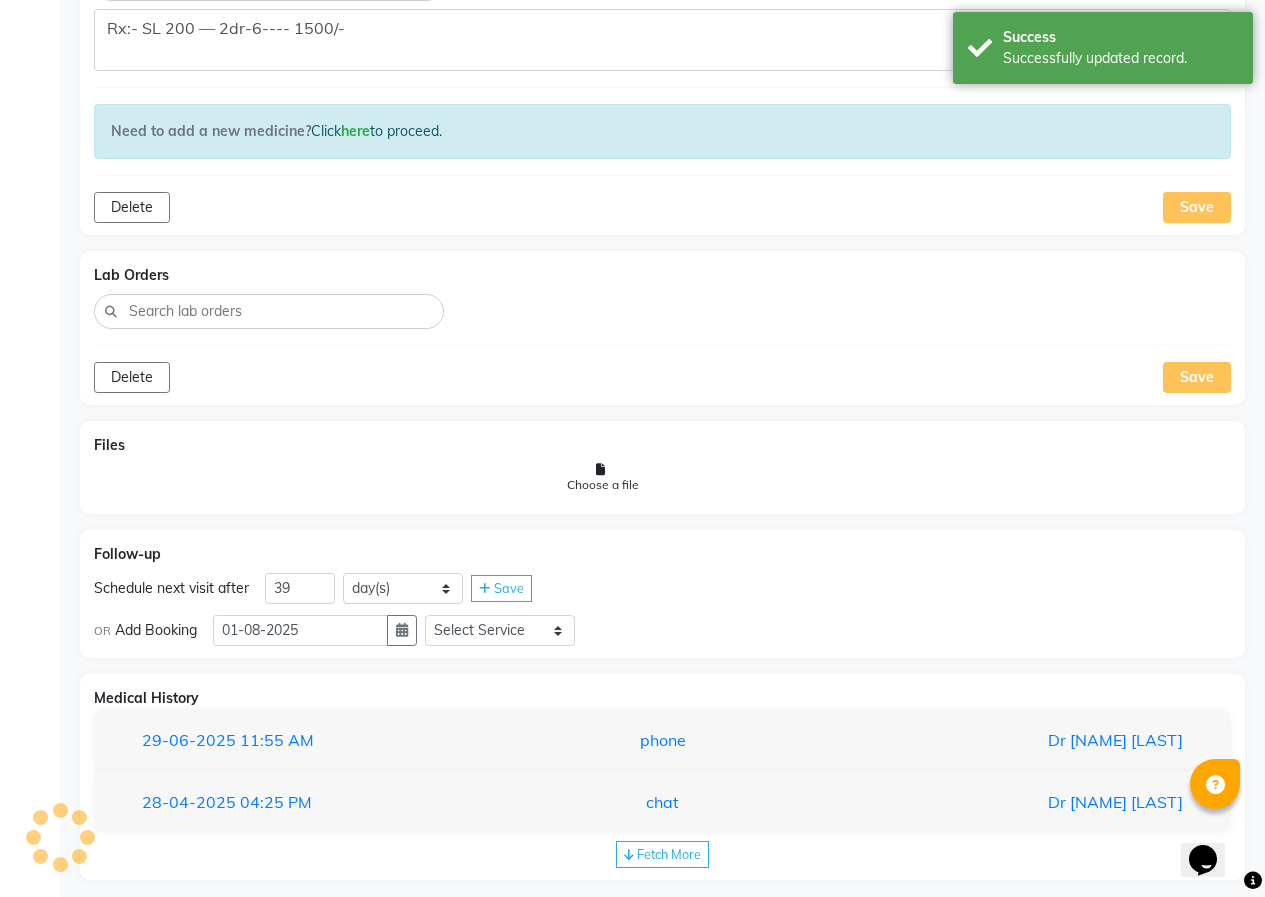 scroll, scrollTop: 1171, scrollLeft: 0, axis: vertical 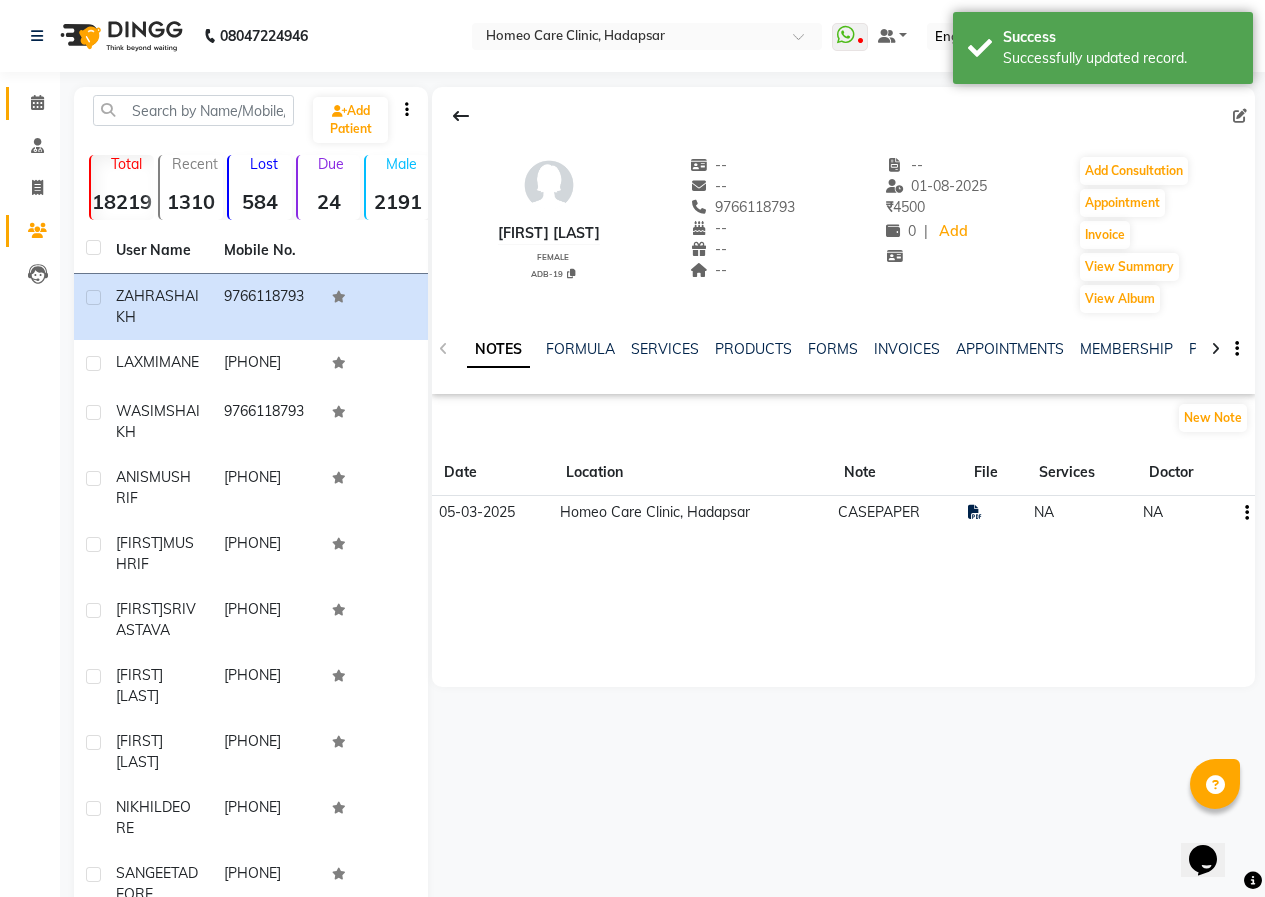 click on "Calendar" 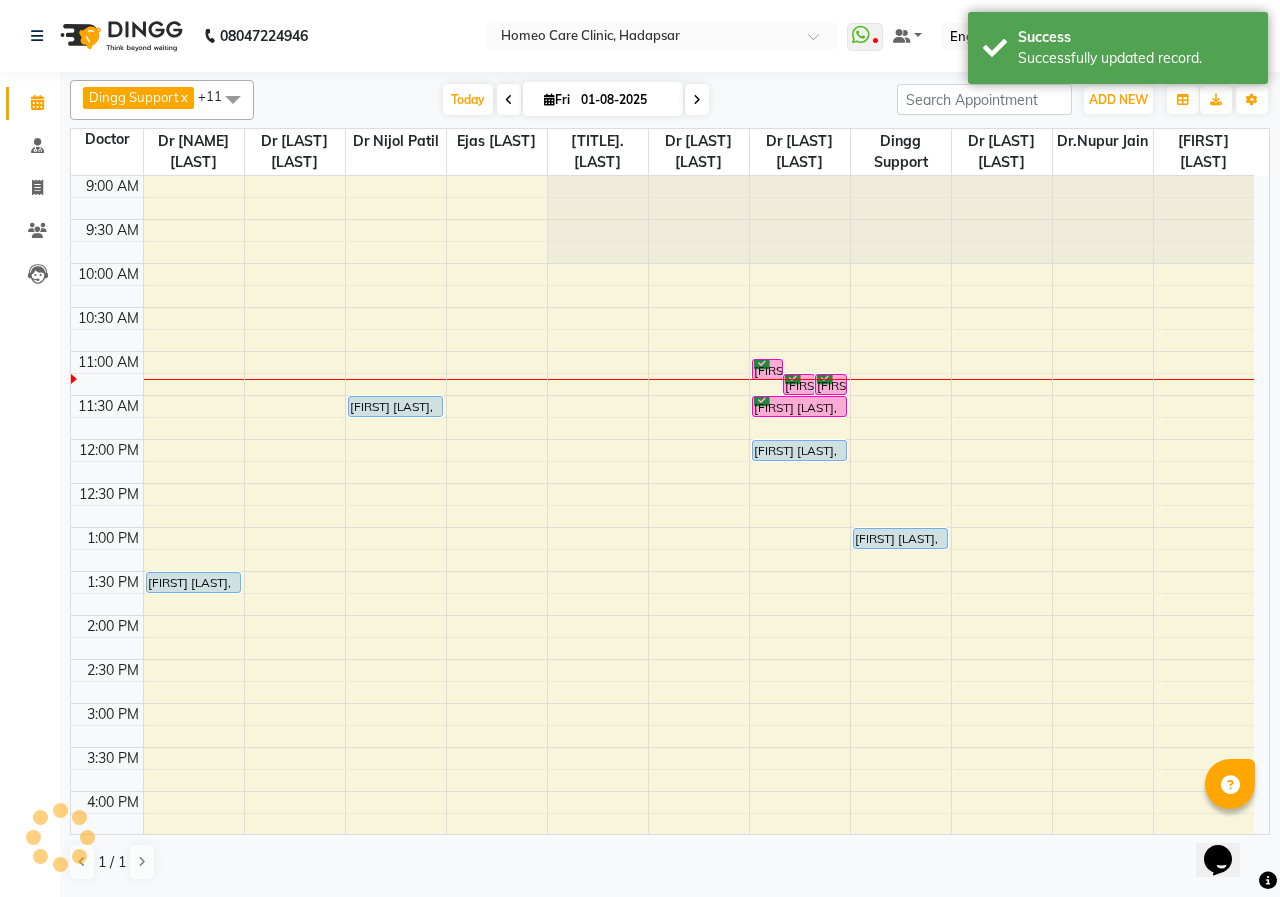 scroll, scrollTop: 0, scrollLeft: 0, axis: both 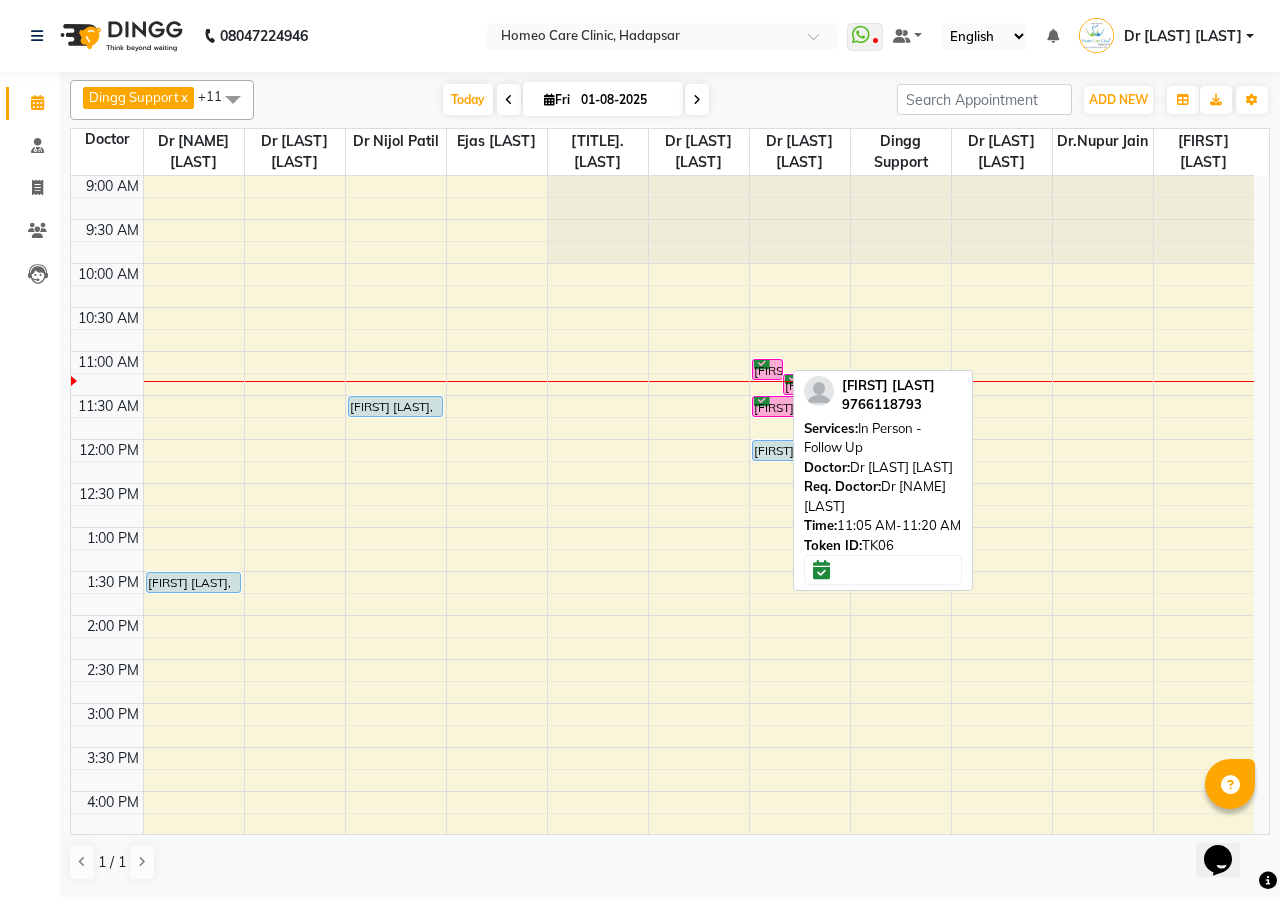 click on "[FIRST] [LAST], TK[NUMBER], [TIME]-[TIME], In Person - Follow Up" at bounding box center [768, 369] 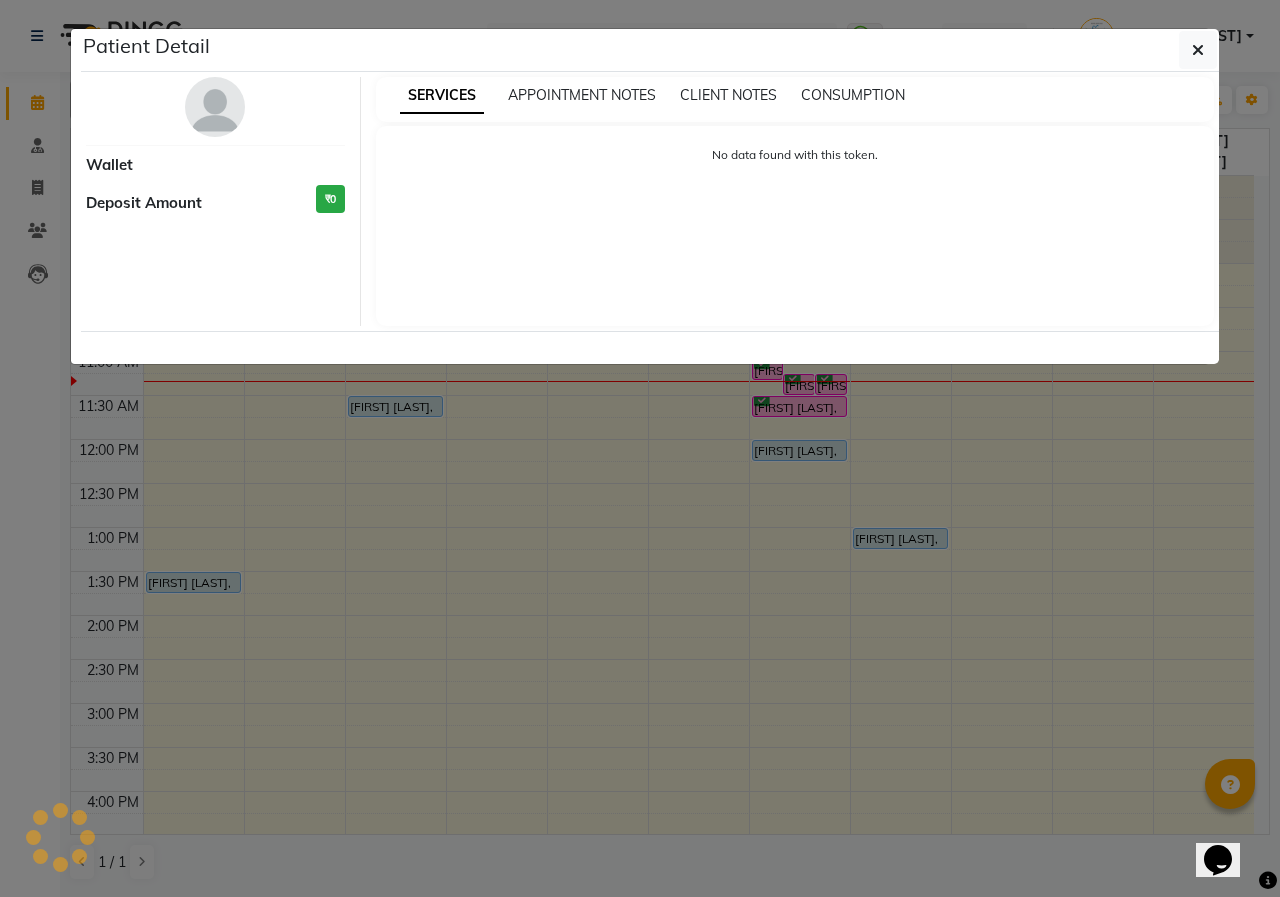 select on "6" 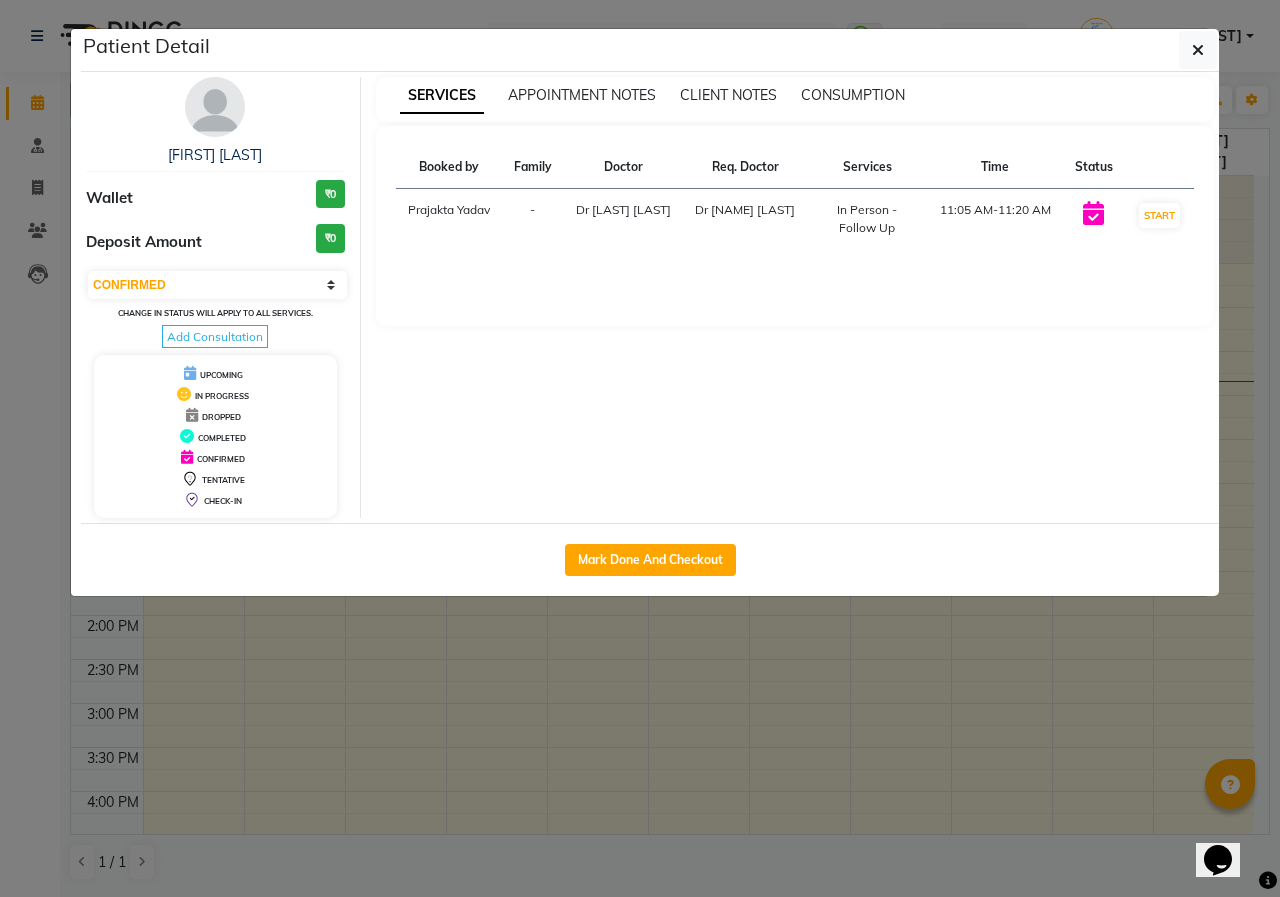 click at bounding box center (215, 107) 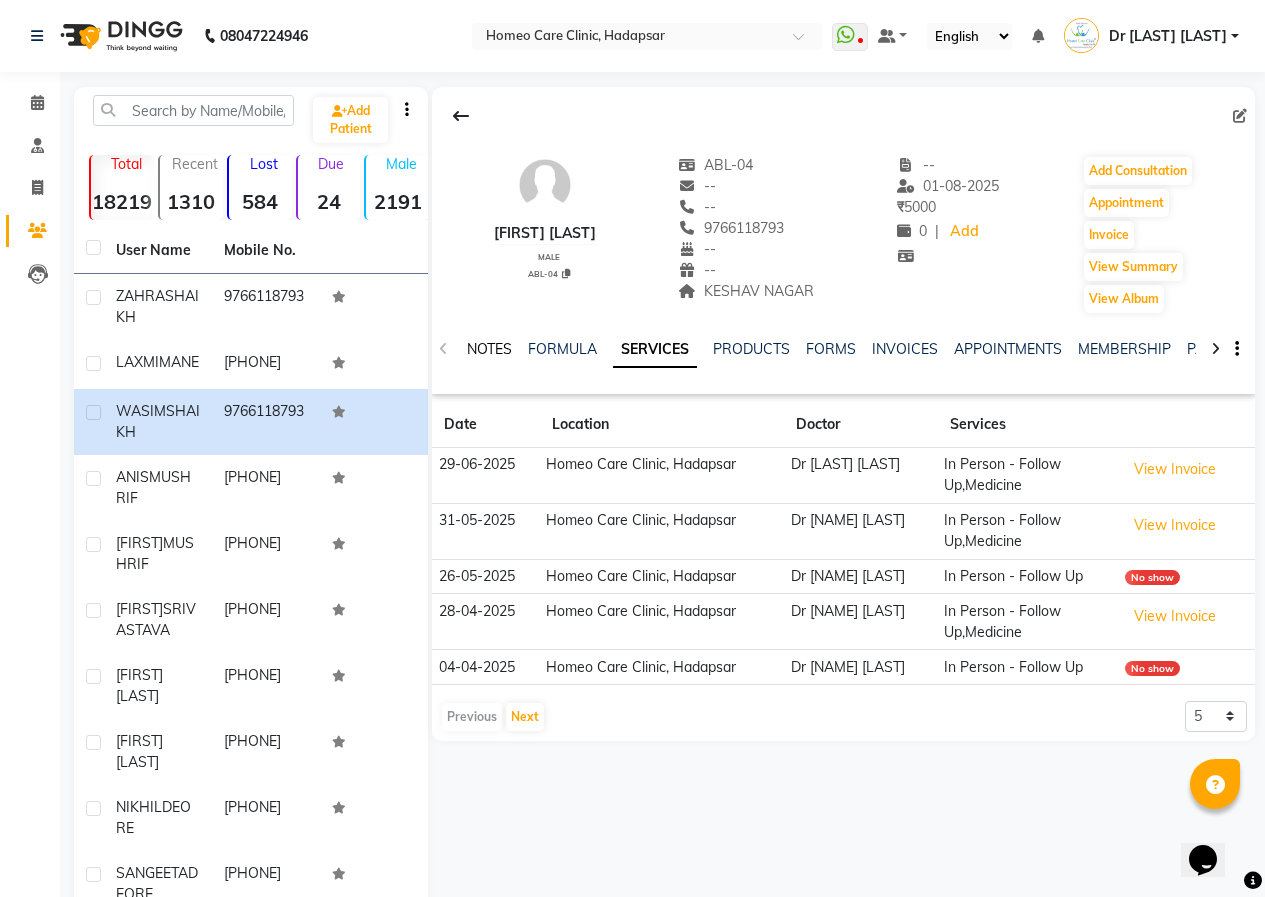 click on "NOTES" 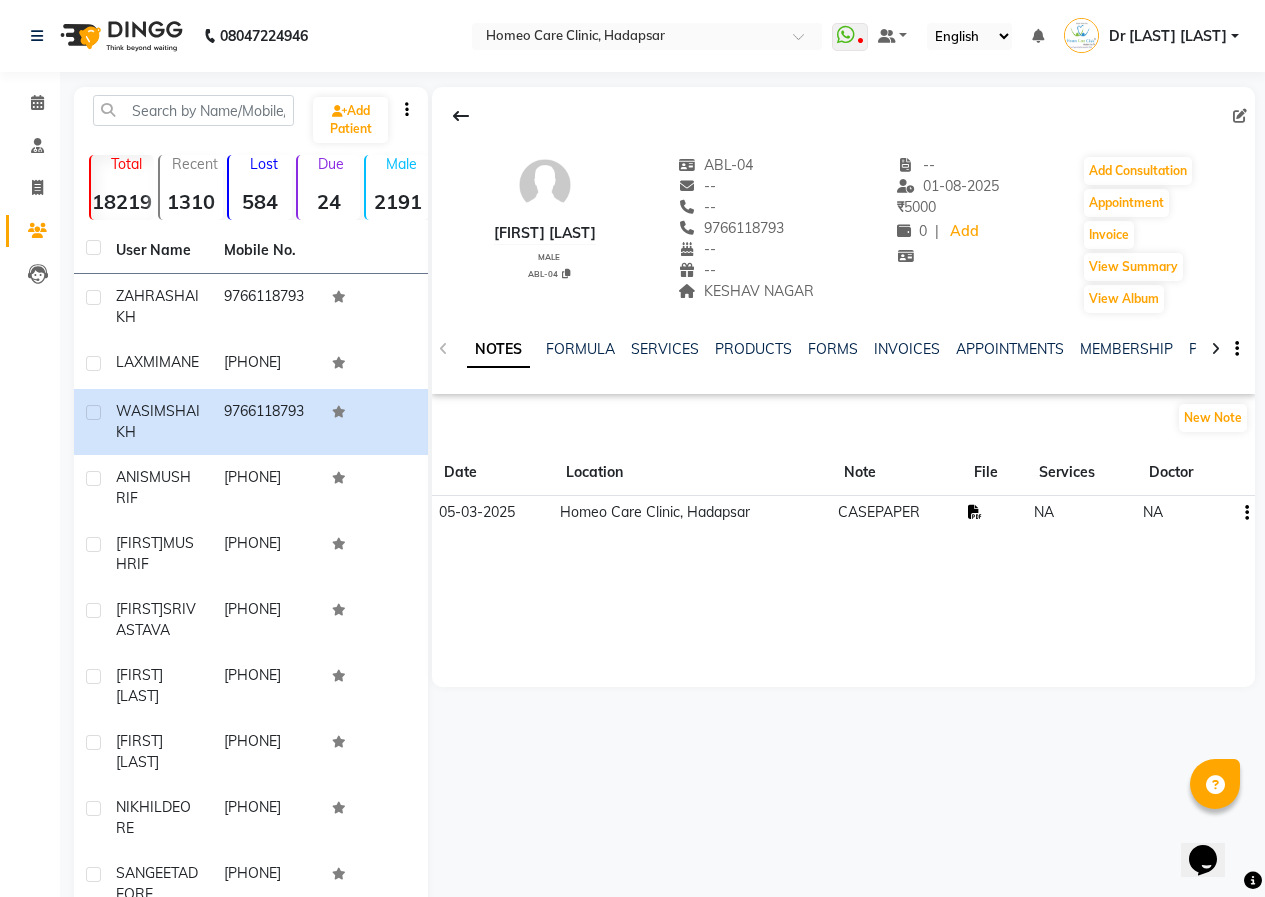 click 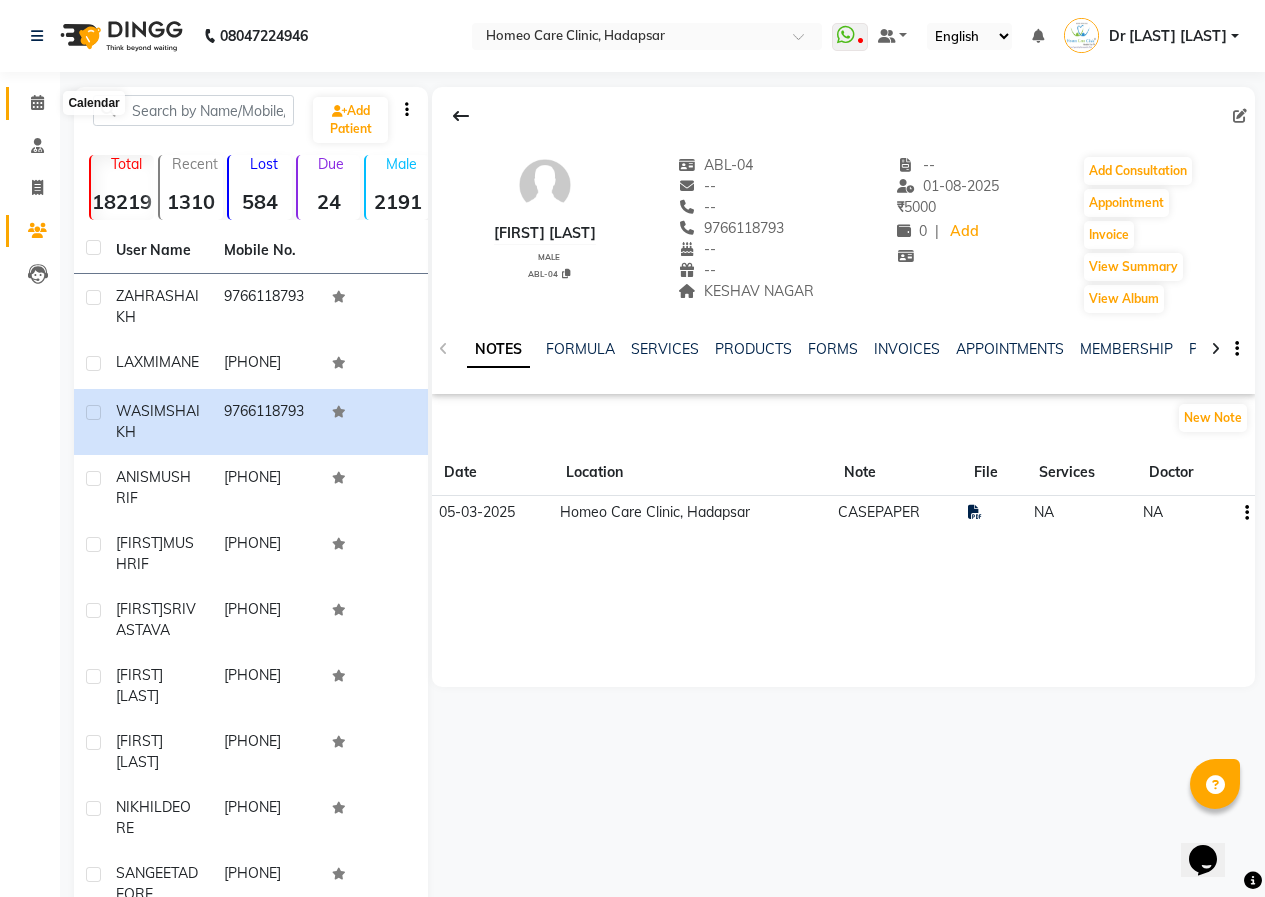 click 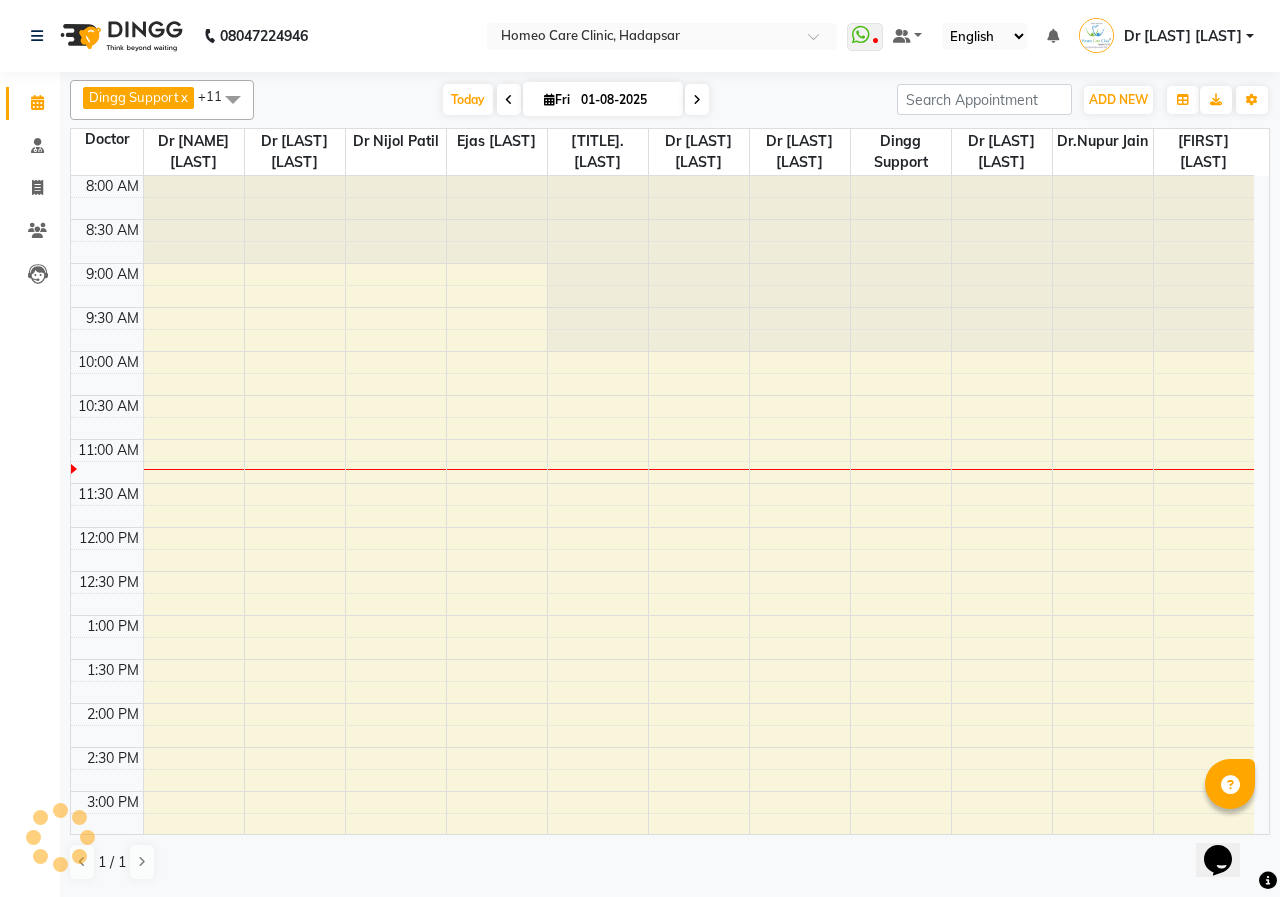 scroll, scrollTop: 0, scrollLeft: 0, axis: both 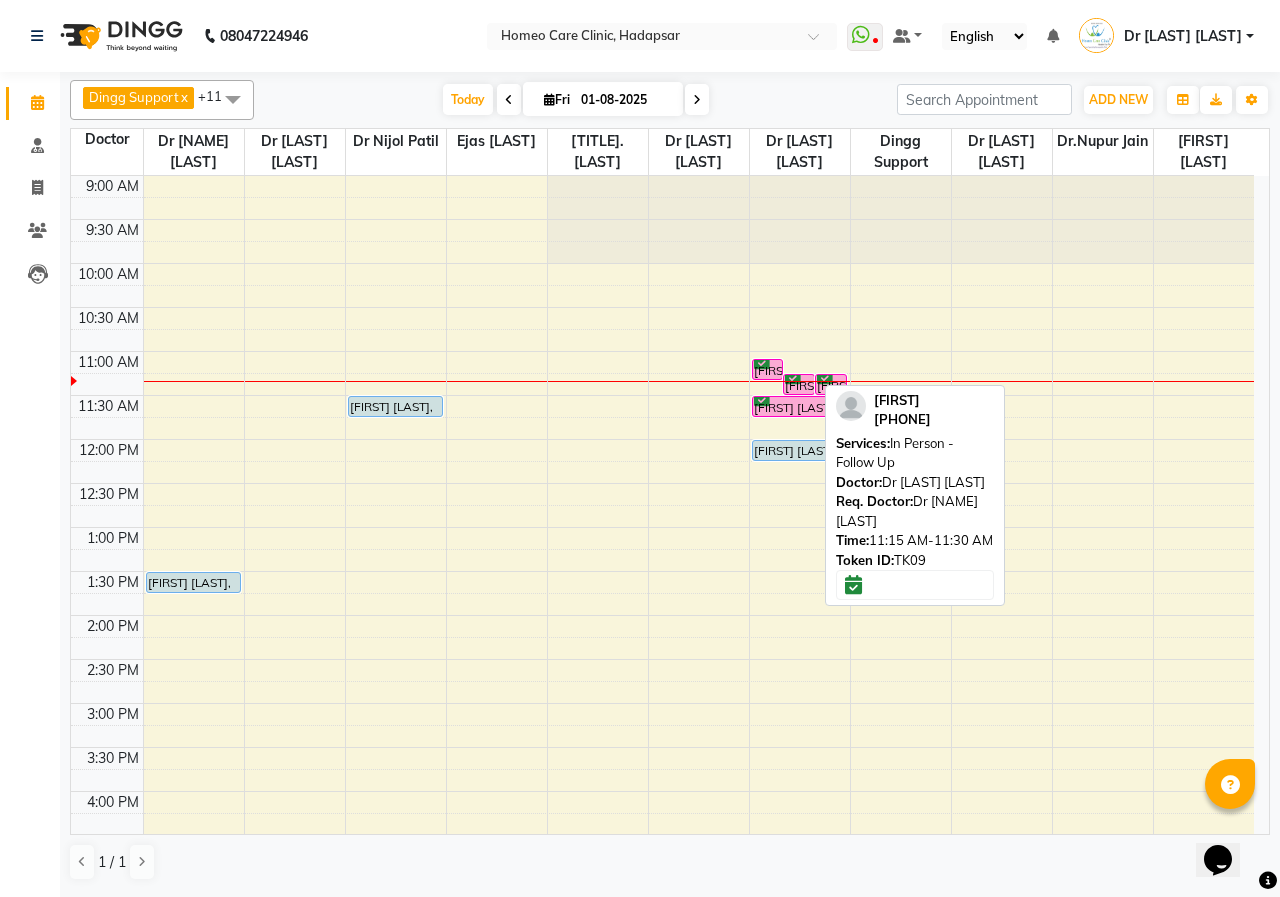 click on "[FIRST] [LAST], TK[NUMBER], [NUMBER]:[NUMBER] AM-[NUMBER]:[NUMBER] AM, In Person - Follow Up" at bounding box center (799, 384) 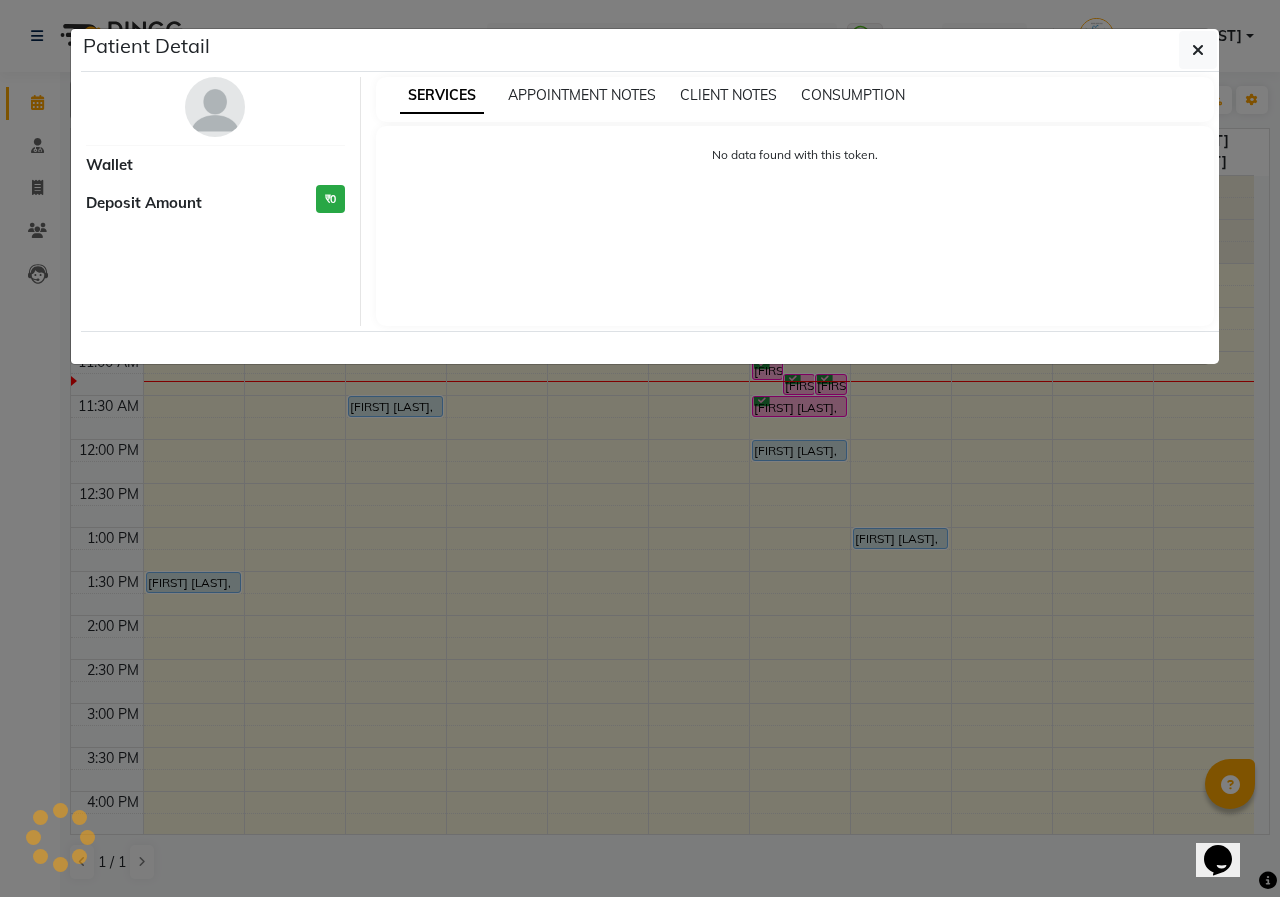 select on "6" 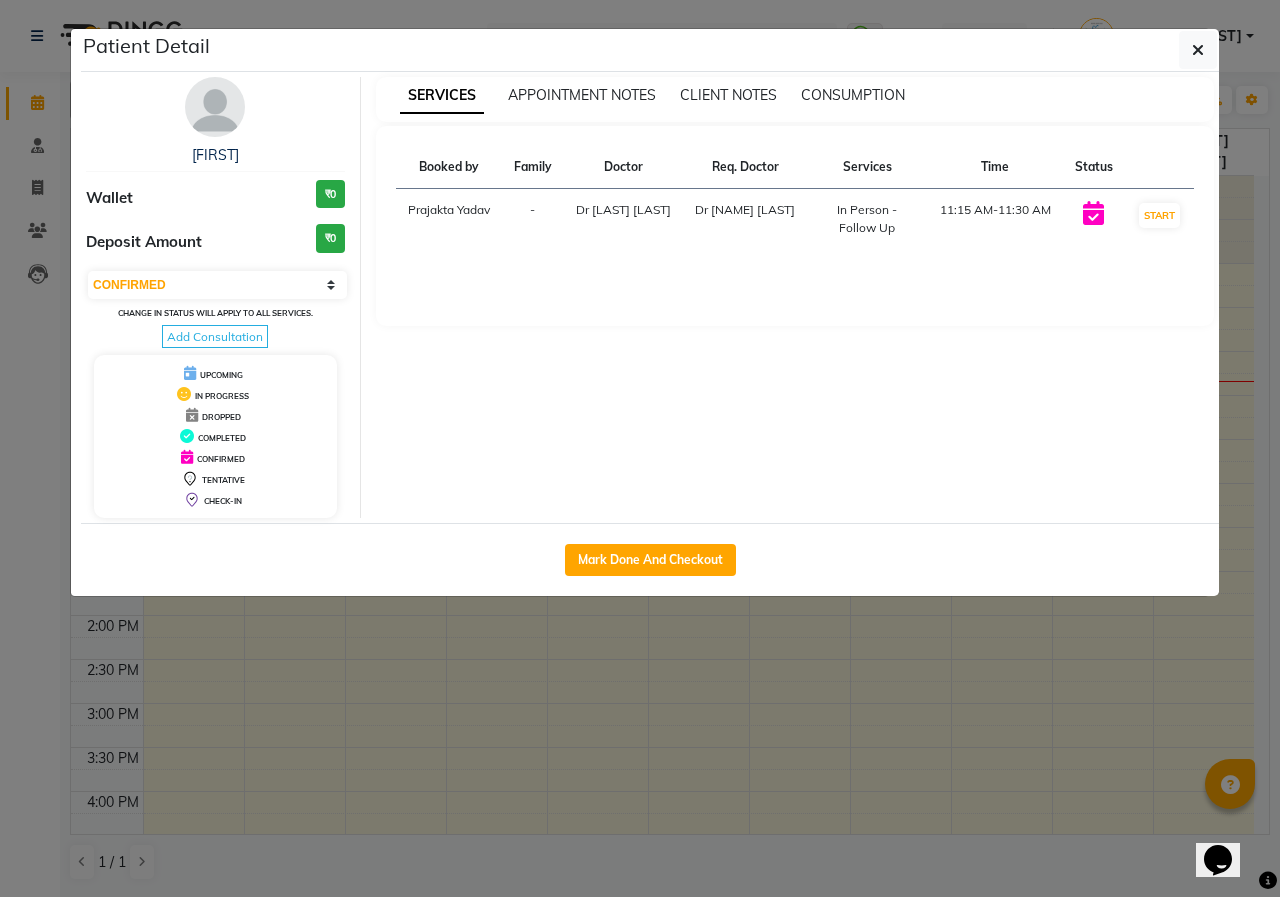 click at bounding box center (215, 107) 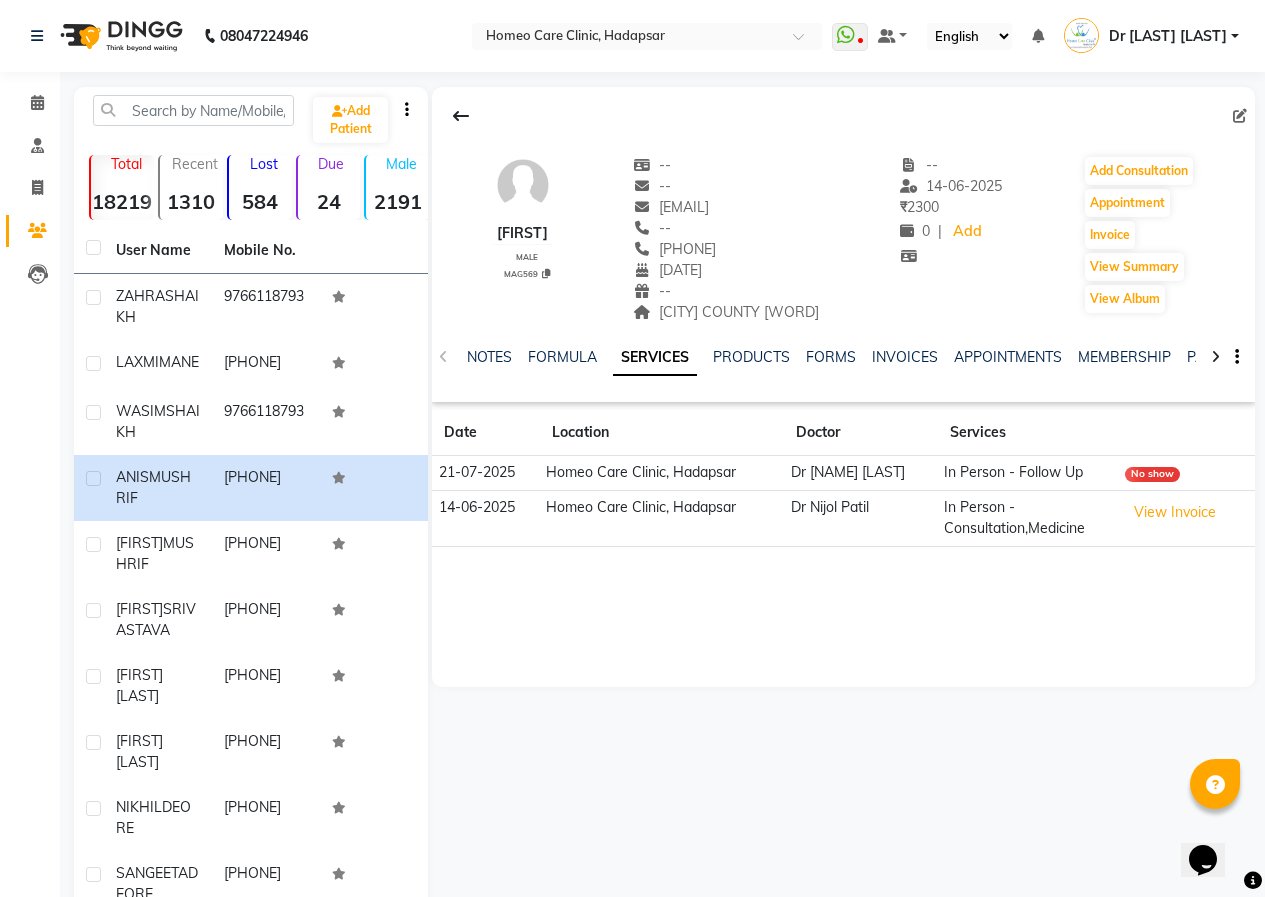 click on "NOTES FORMULA SERVICES PRODUCTS FORMS INVOICES APPOINTMENTS MEMBERSHIP PACKAGES VOUCHERS GIFTCARDS POINTS FAMILY CARDS WALLET" 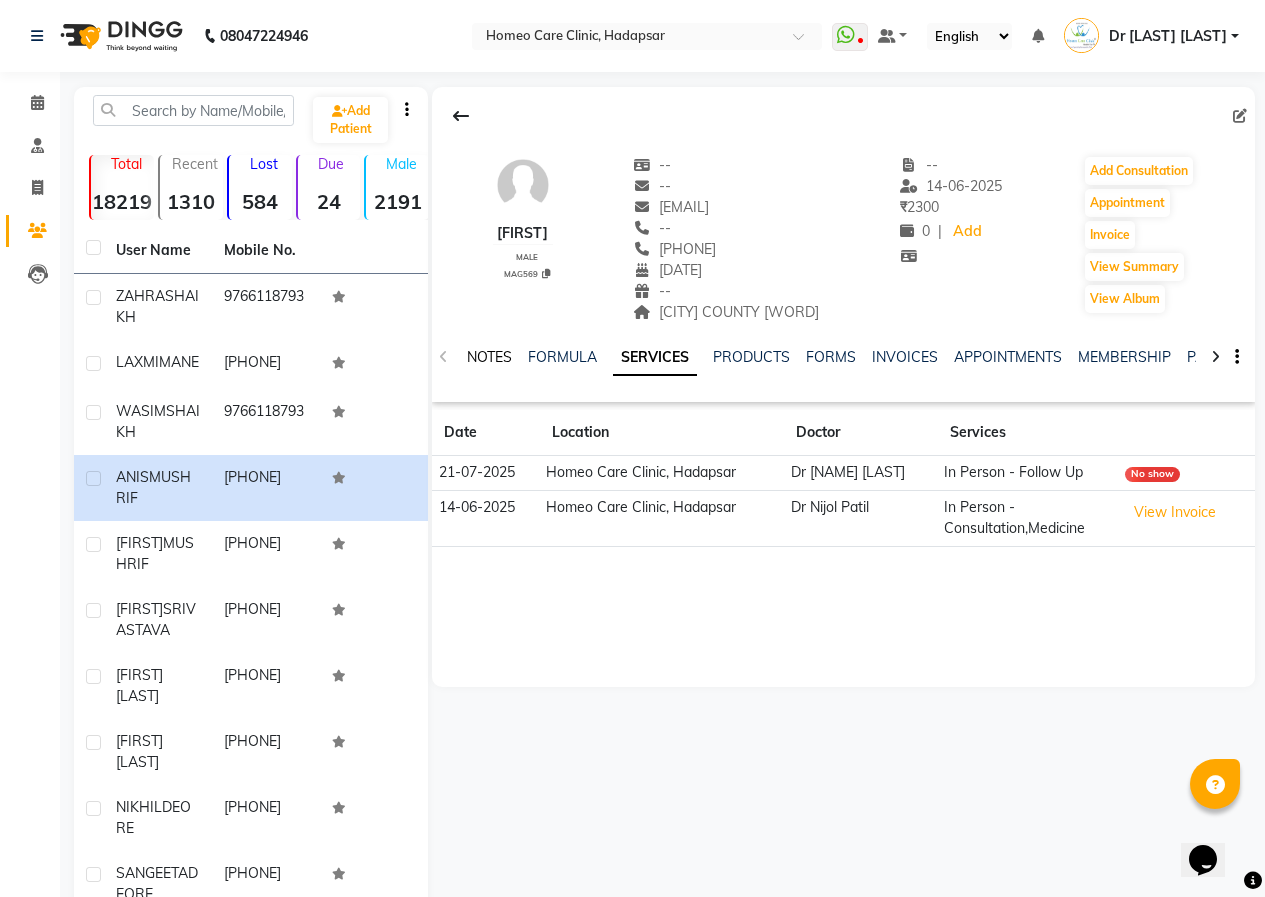 click on "NOTES" 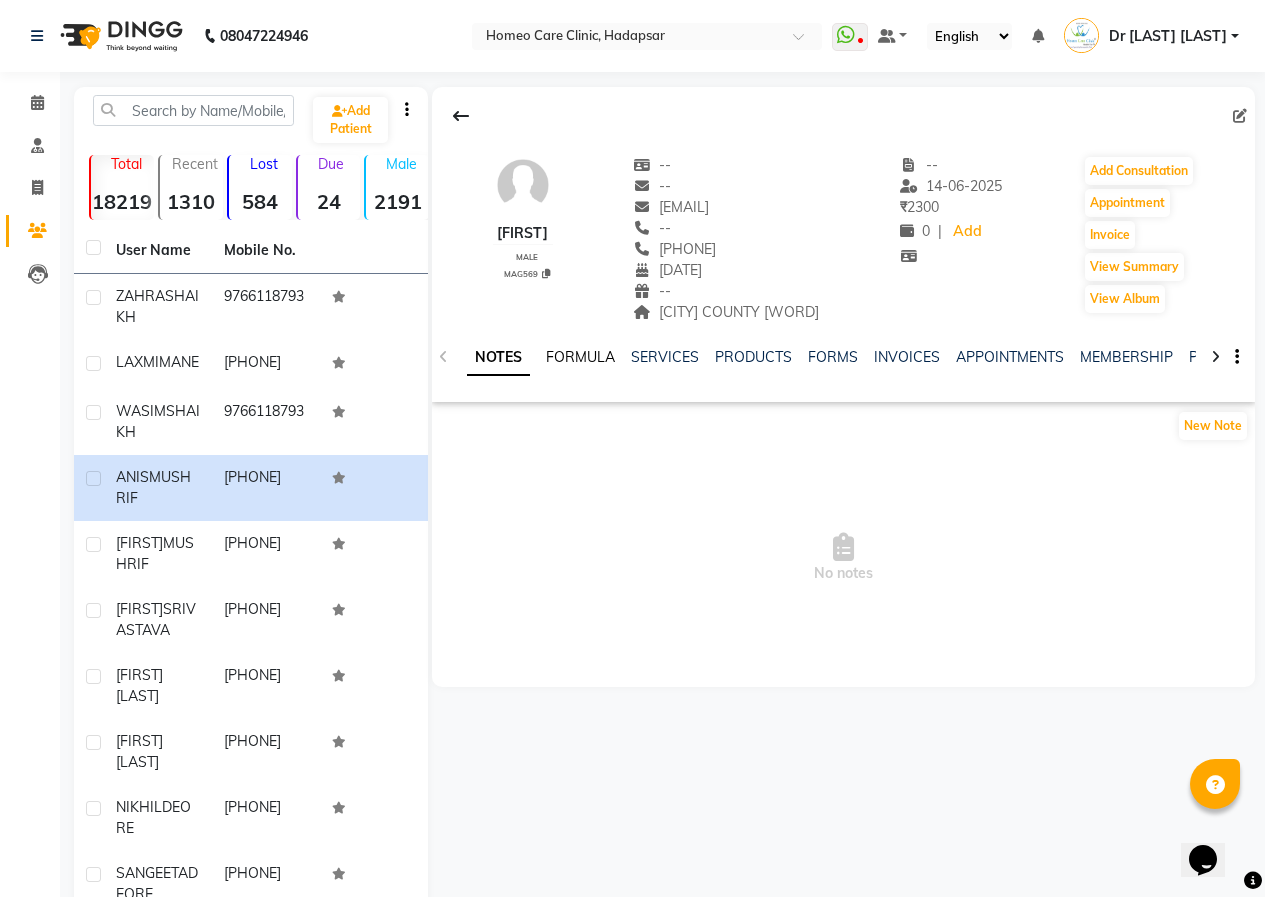 click on "FORMULA" 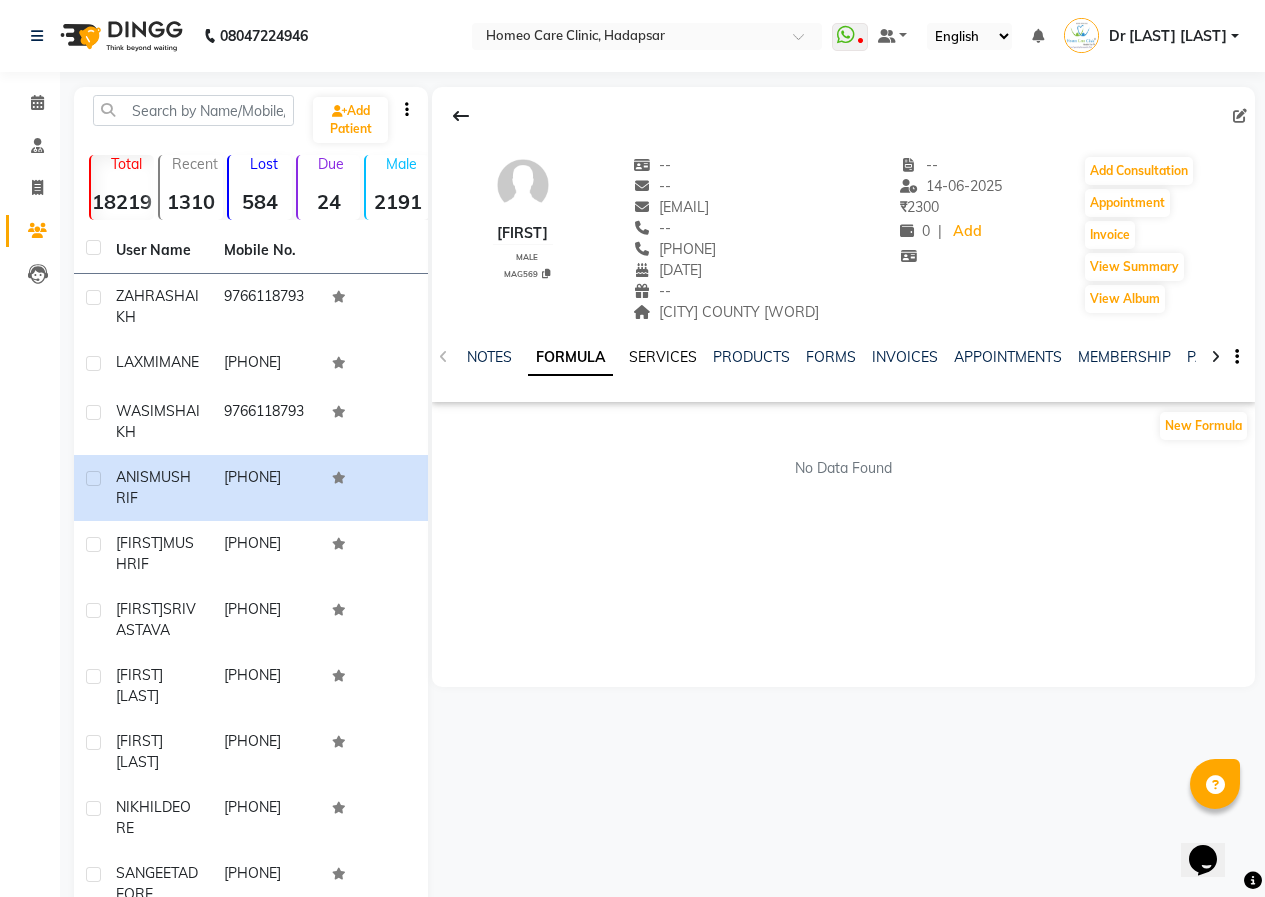 click on "SERVICES" 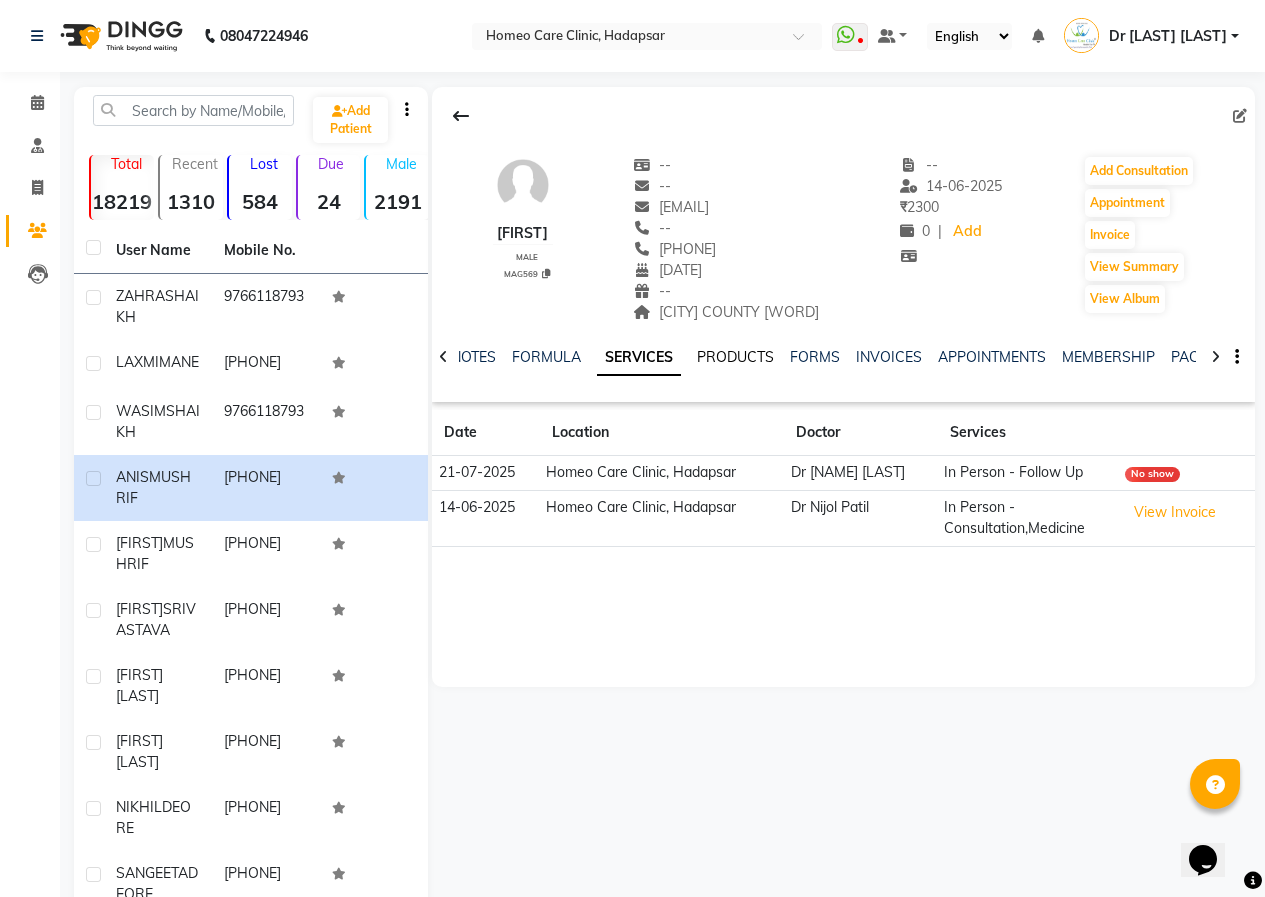 click on "PRODUCTS" 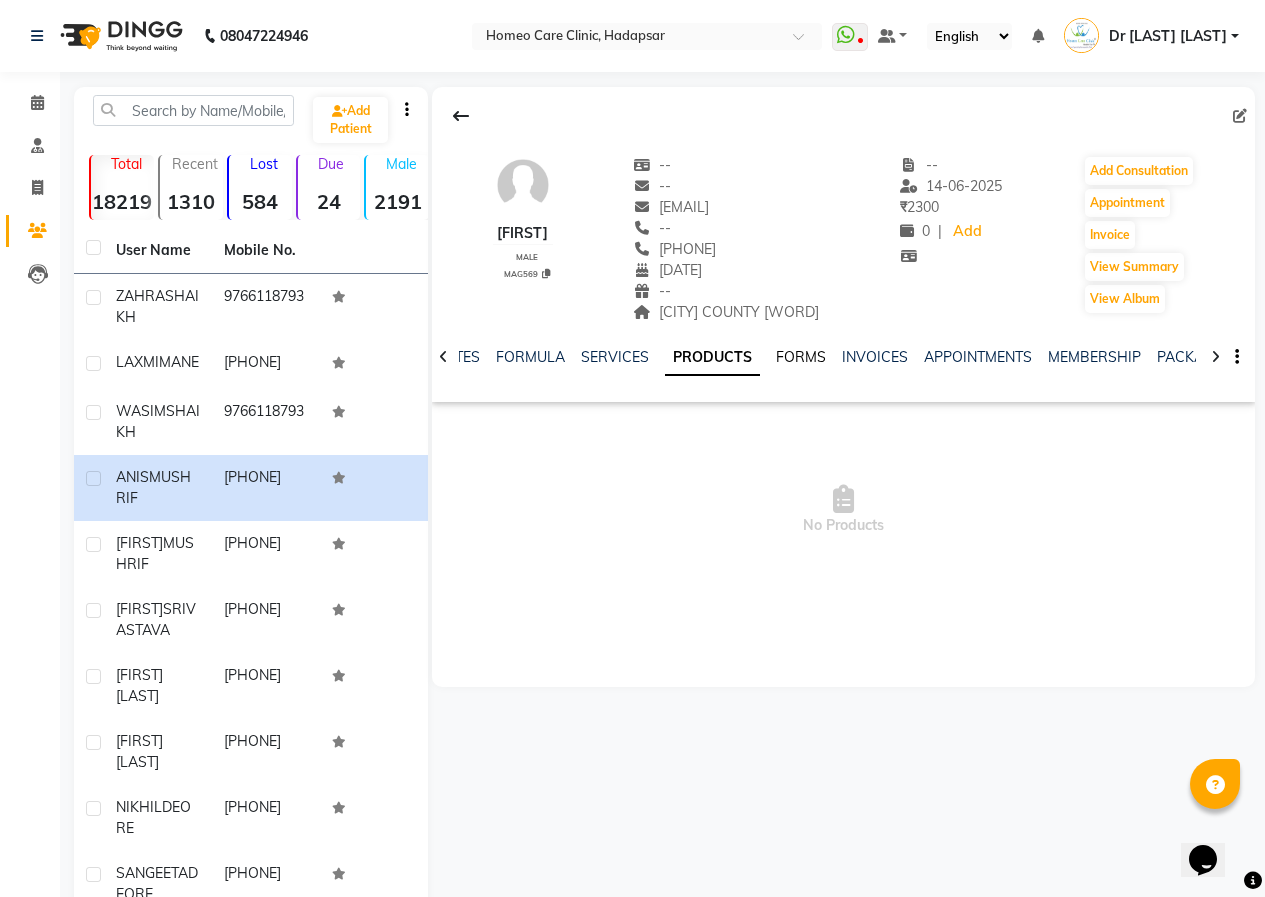 click on "FORMS" 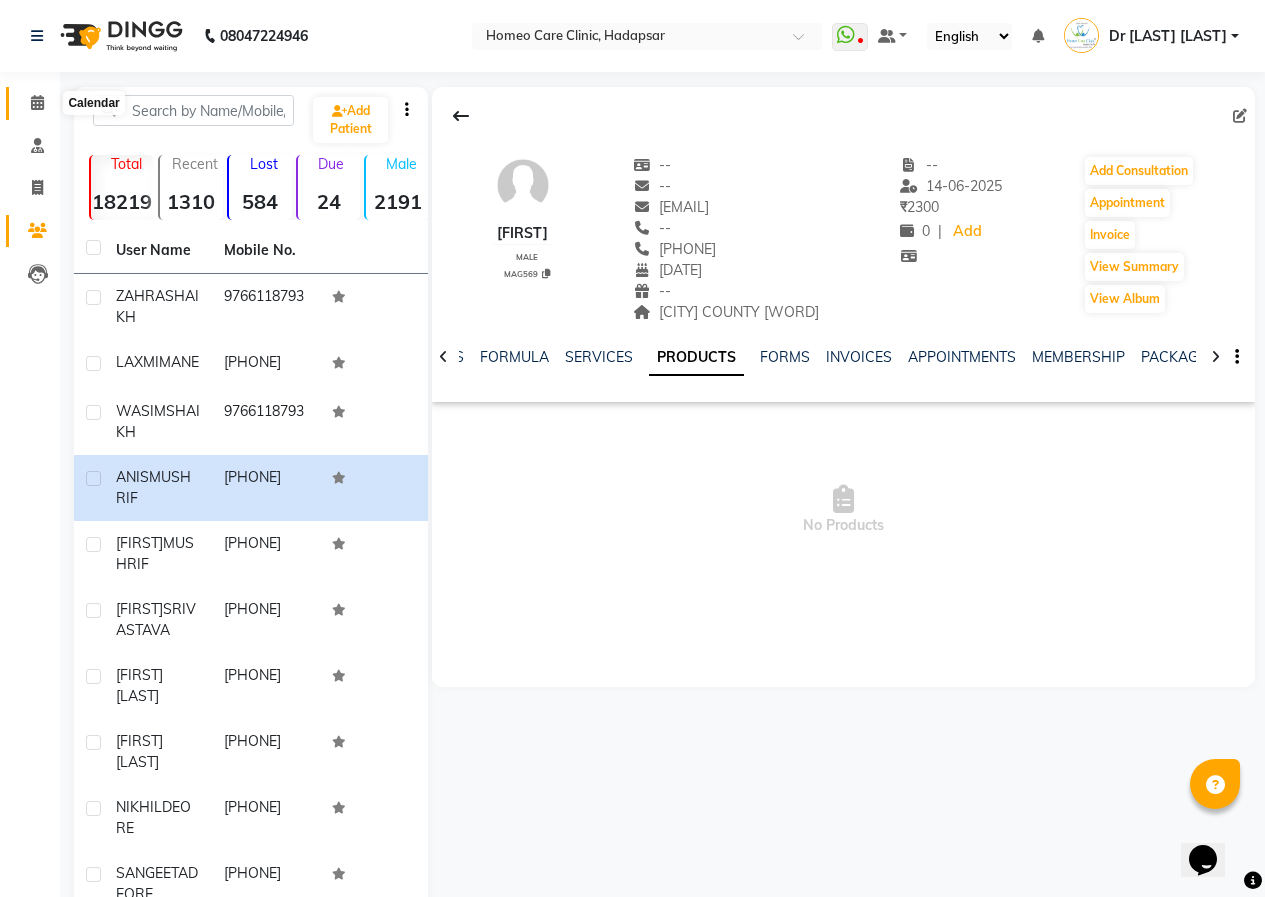 click 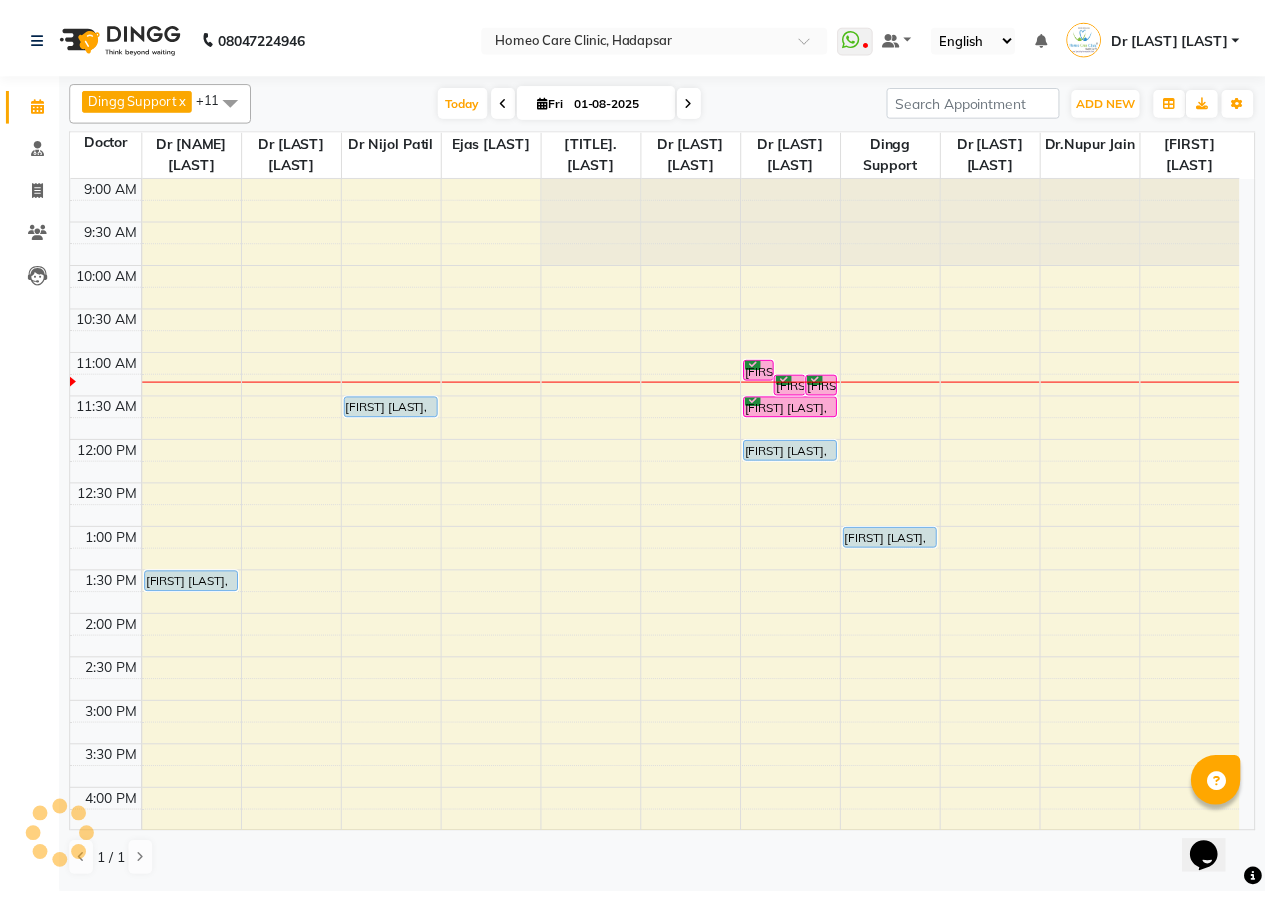 scroll, scrollTop: 0, scrollLeft: 0, axis: both 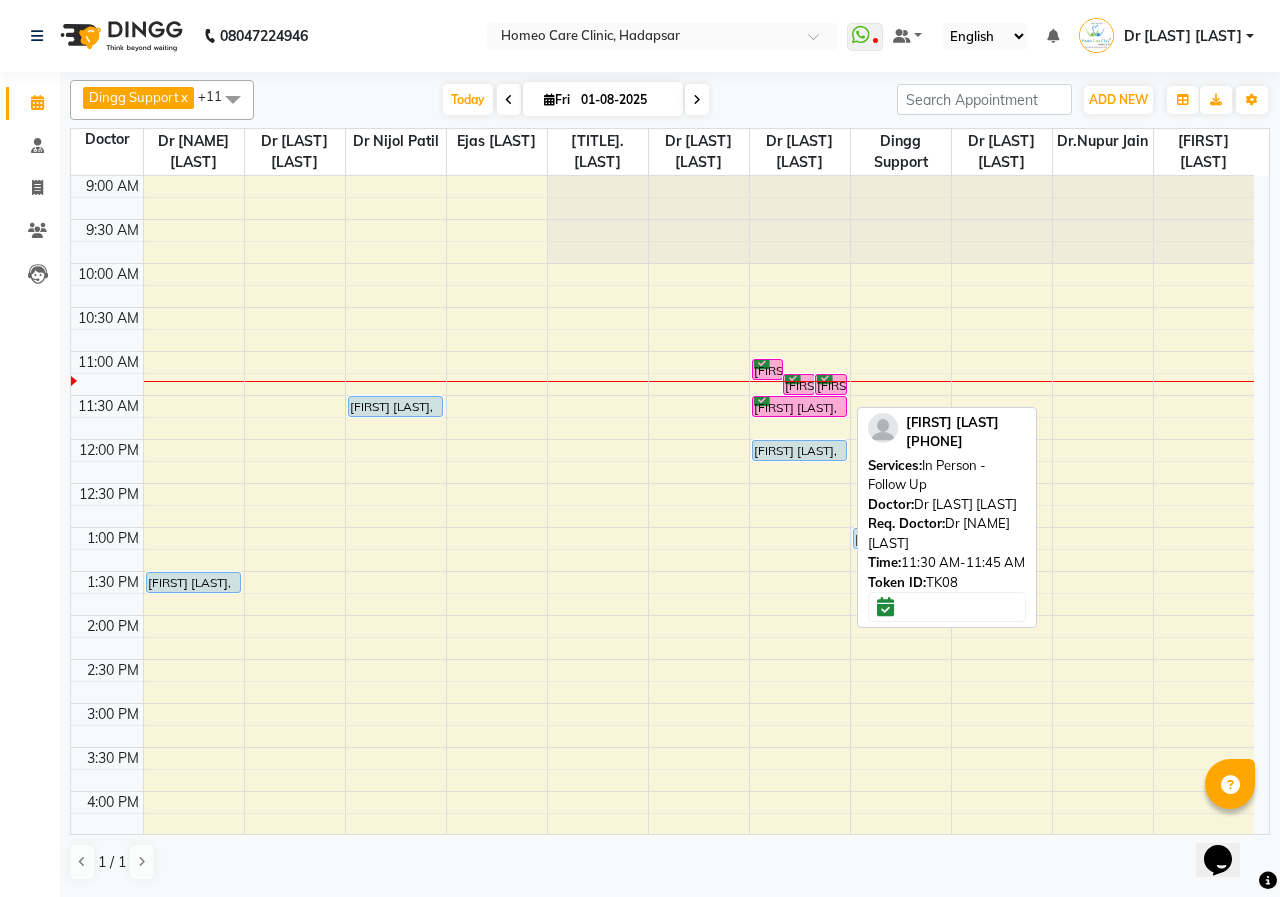 click on "[FIRST] [LAST], TK08, 11:30 AM-11:45 AM, In Person - Follow Up" at bounding box center [800, 406] 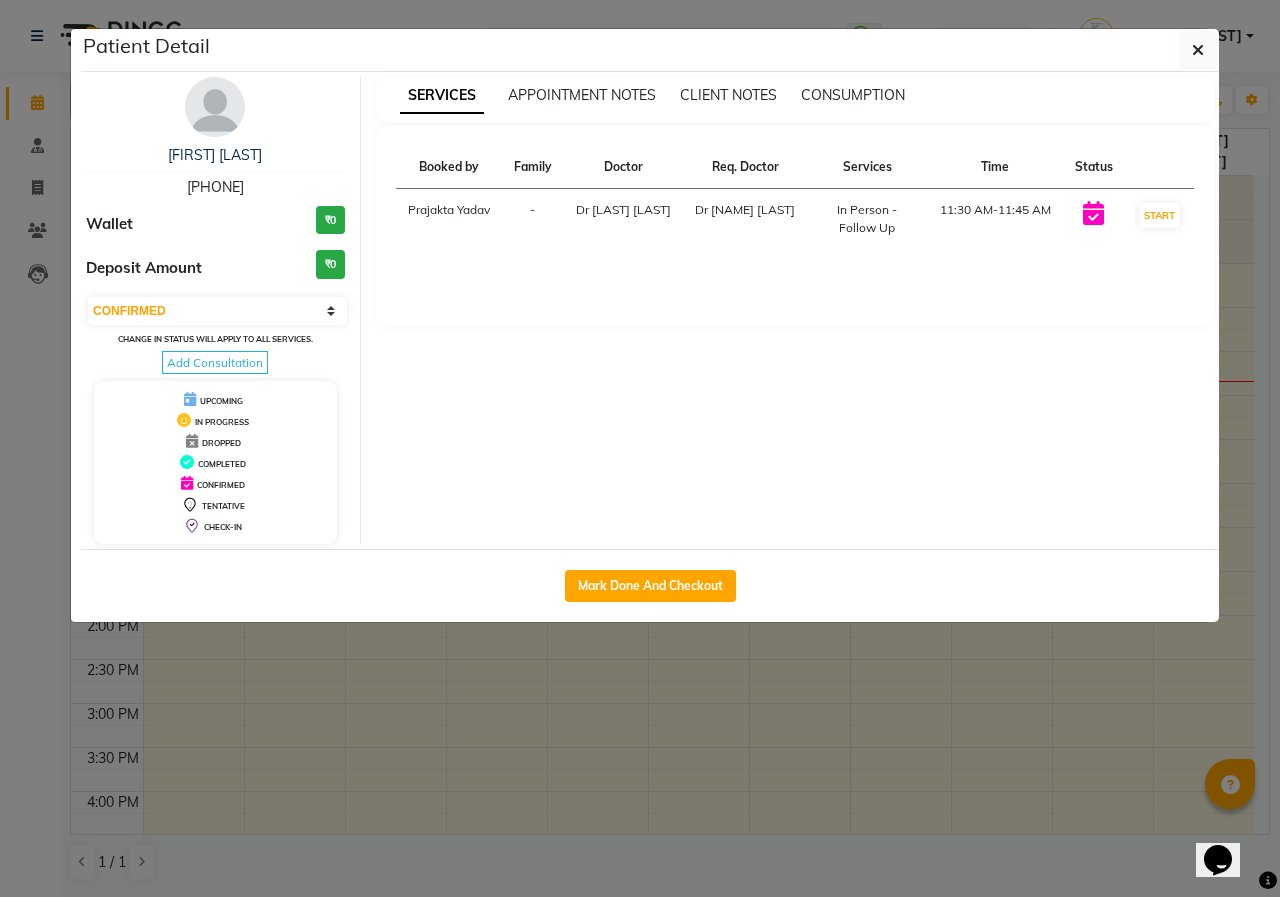 click at bounding box center [215, 107] 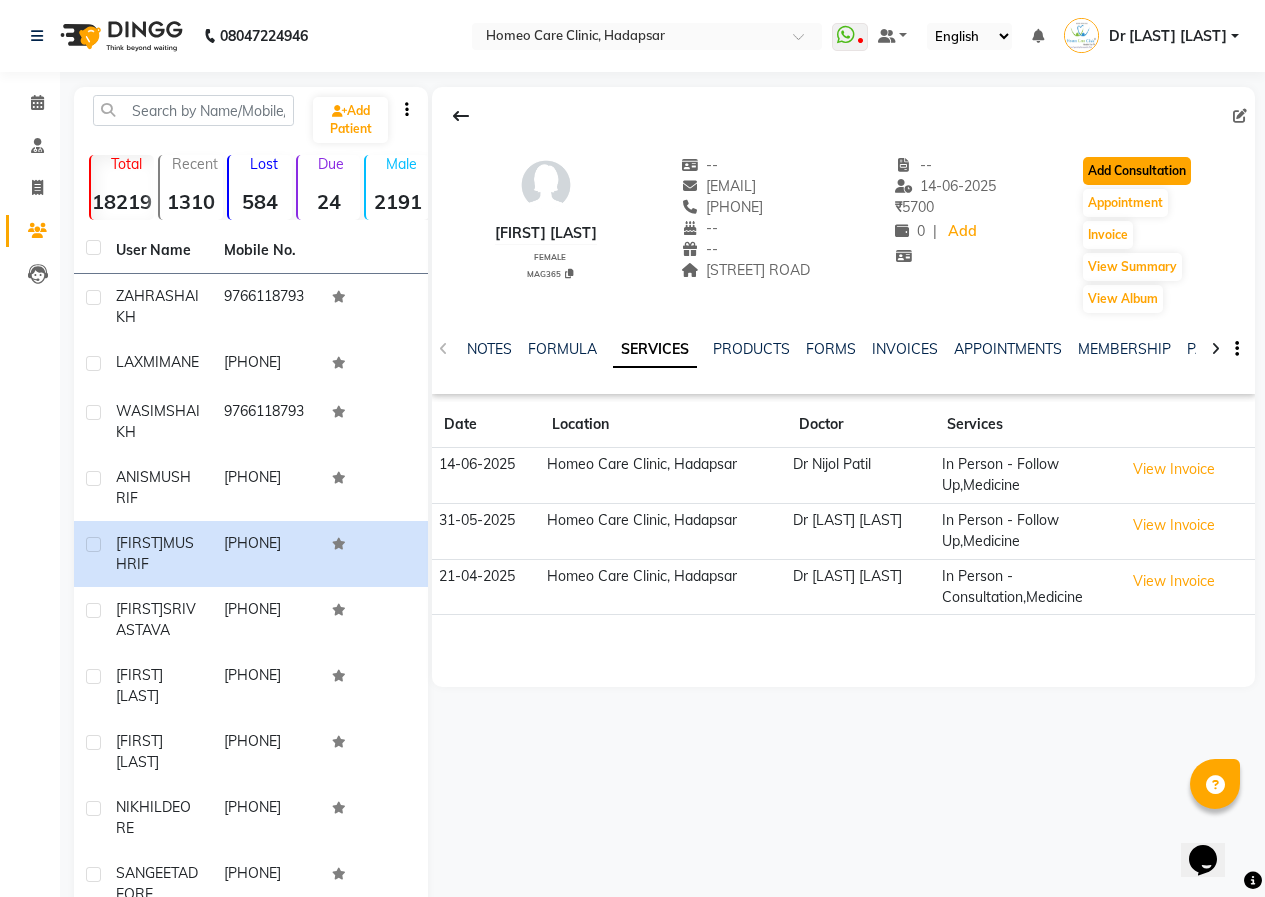 click on "Add Consultation" 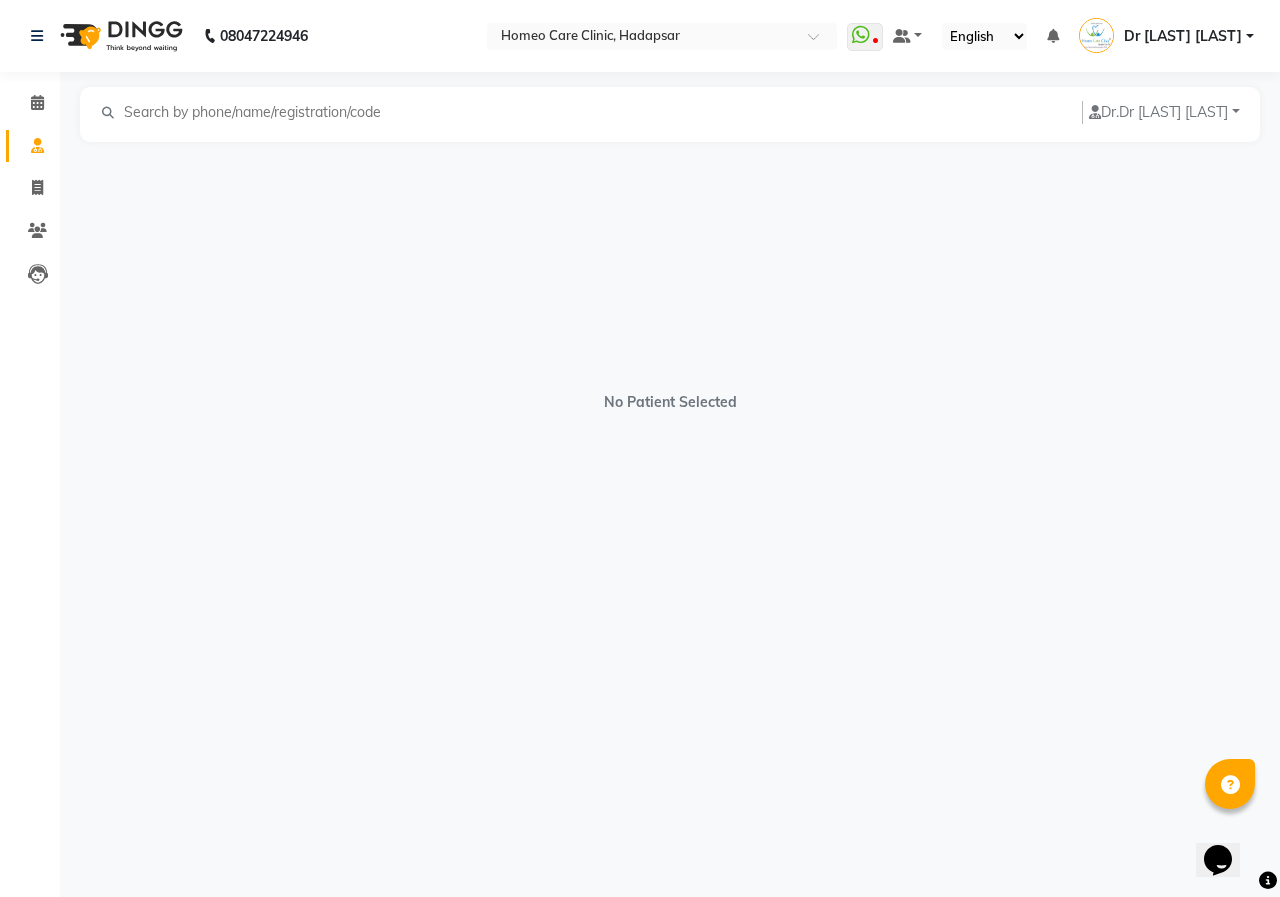 select on "female" 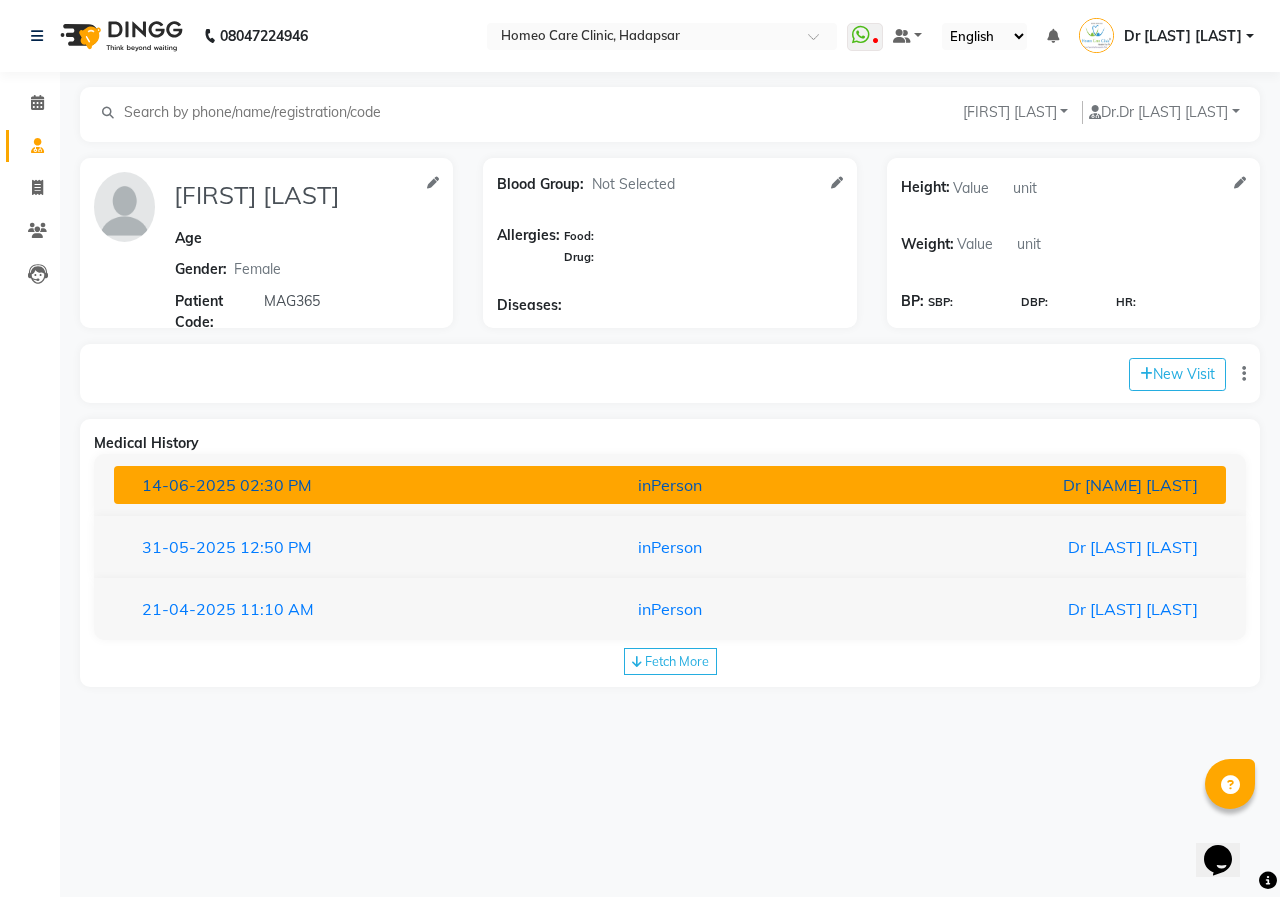 click on "Dr [NAME] [LAST]" at bounding box center (1032, 485) 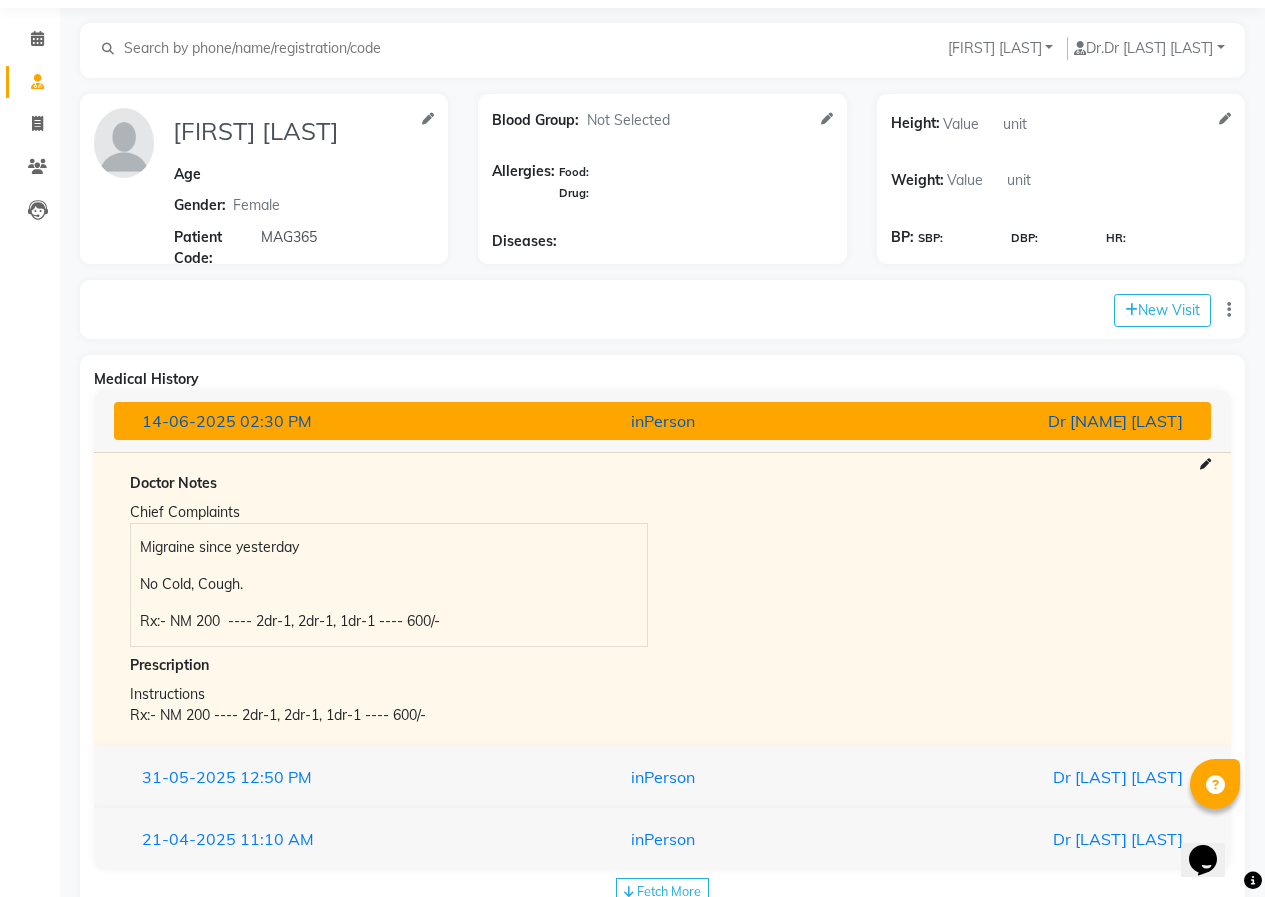 scroll, scrollTop: 124, scrollLeft: 0, axis: vertical 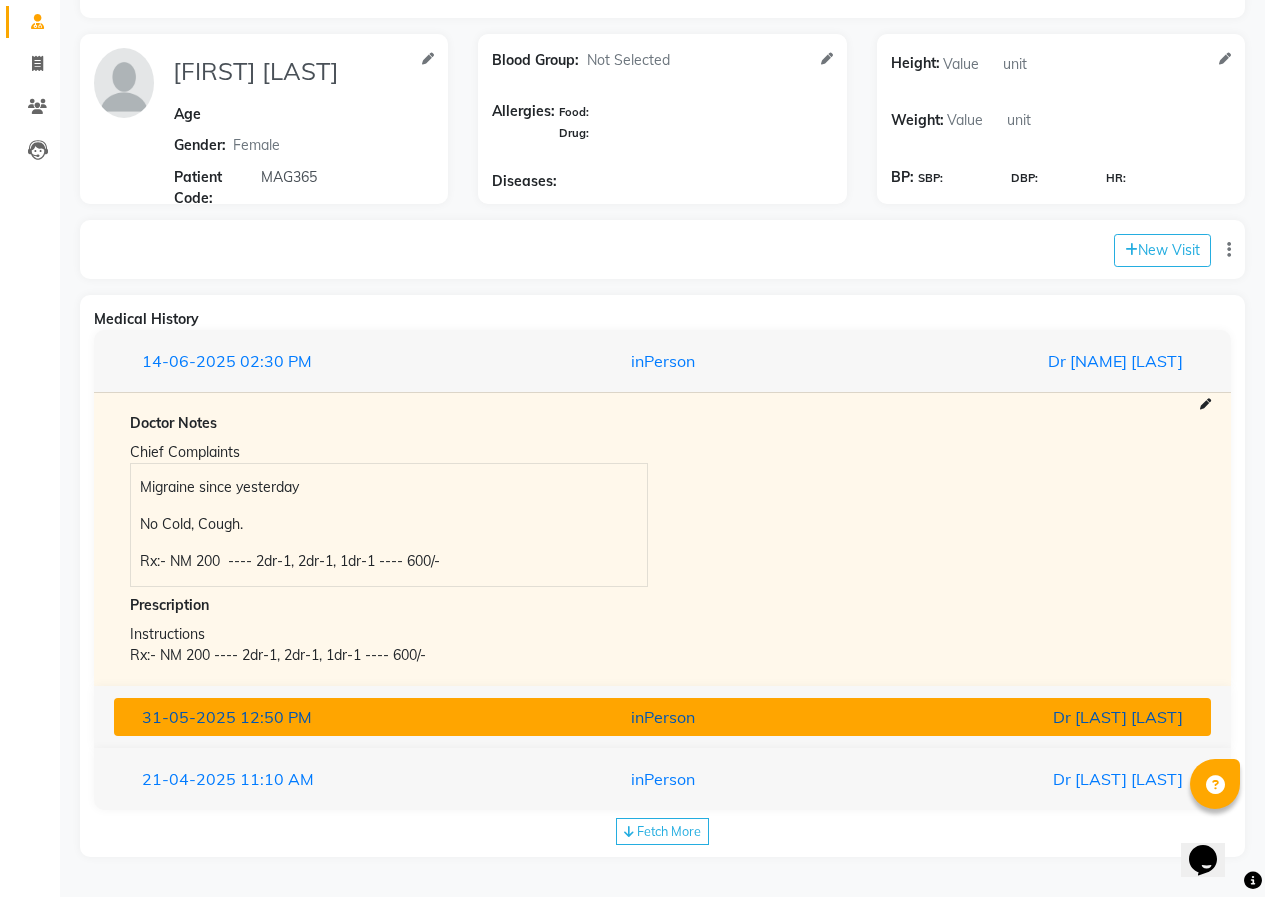 click on "inPerson" at bounding box center (662, 717) 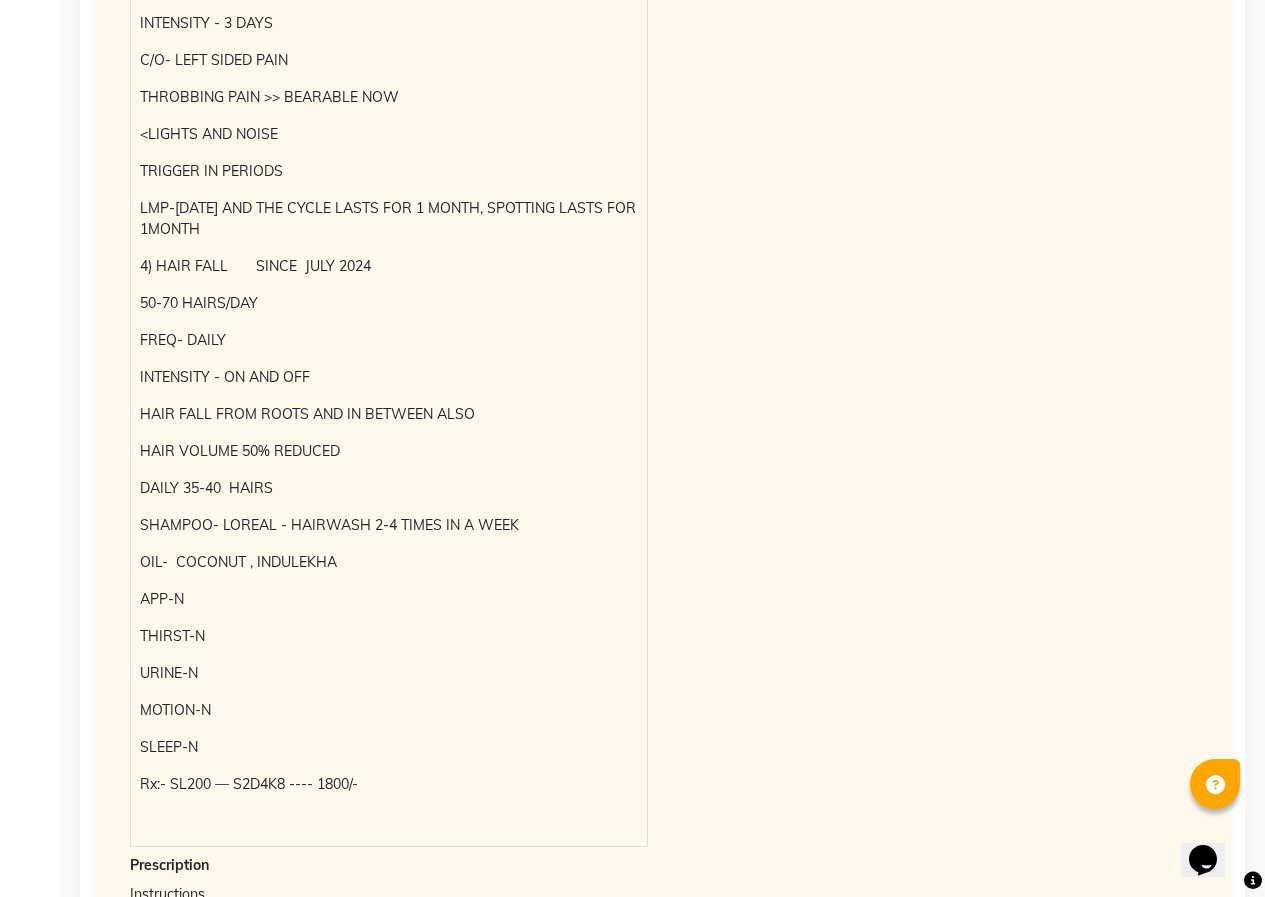 scroll, scrollTop: 1561, scrollLeft: 0, axis: vertical 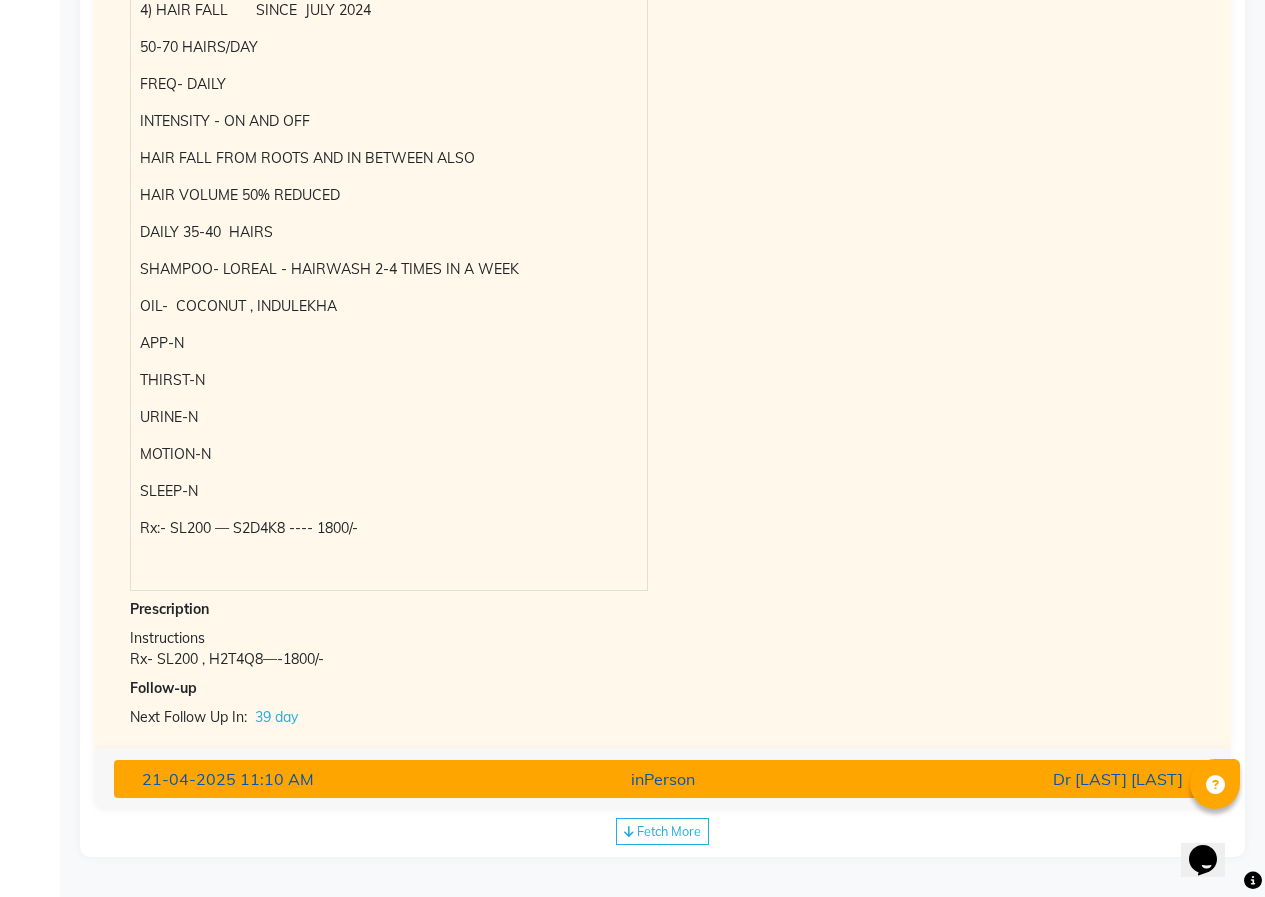 click on "inPerson" at bounding box center [662, 779] 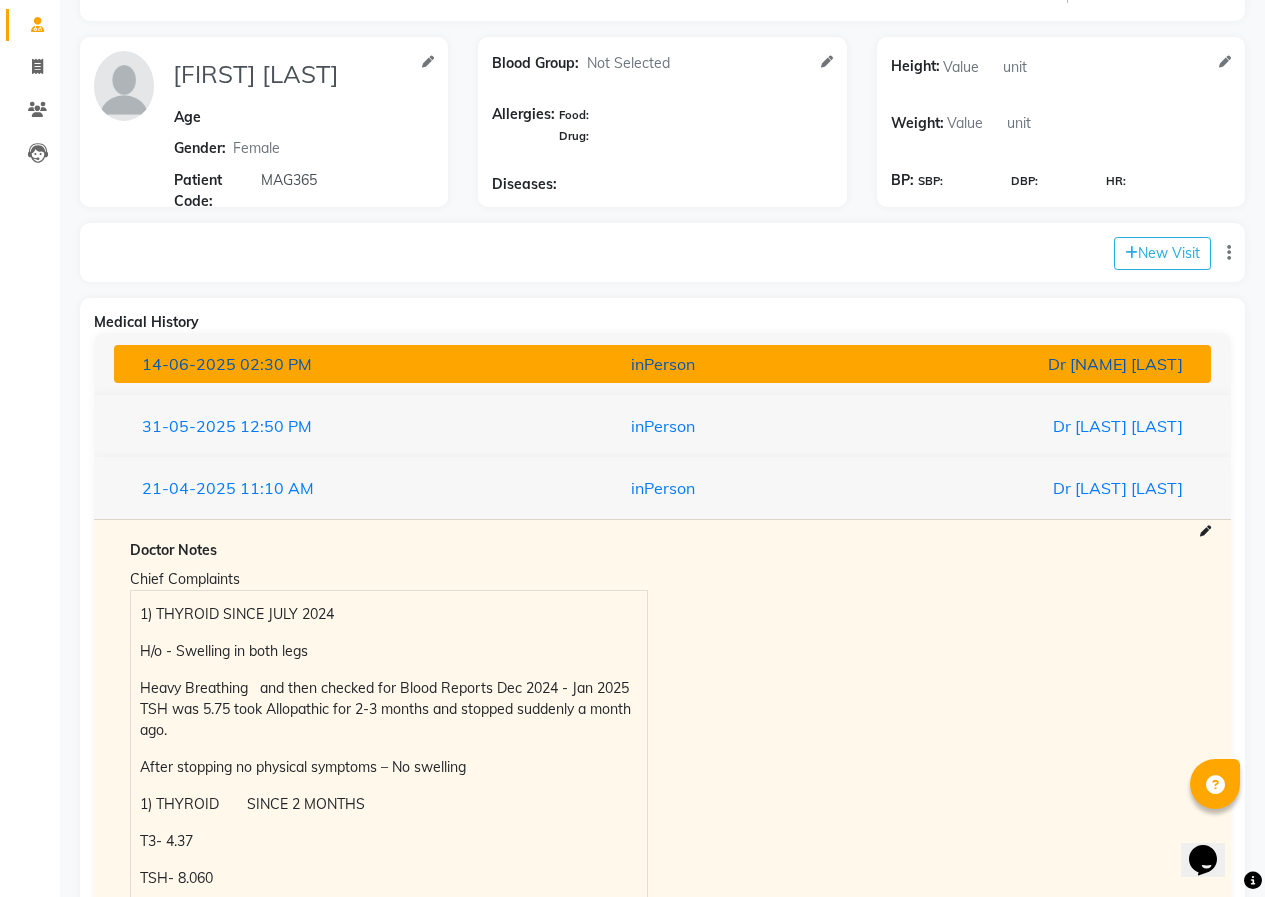 scroll, scrollTop: 0, scrollLeft: 0, axis: both 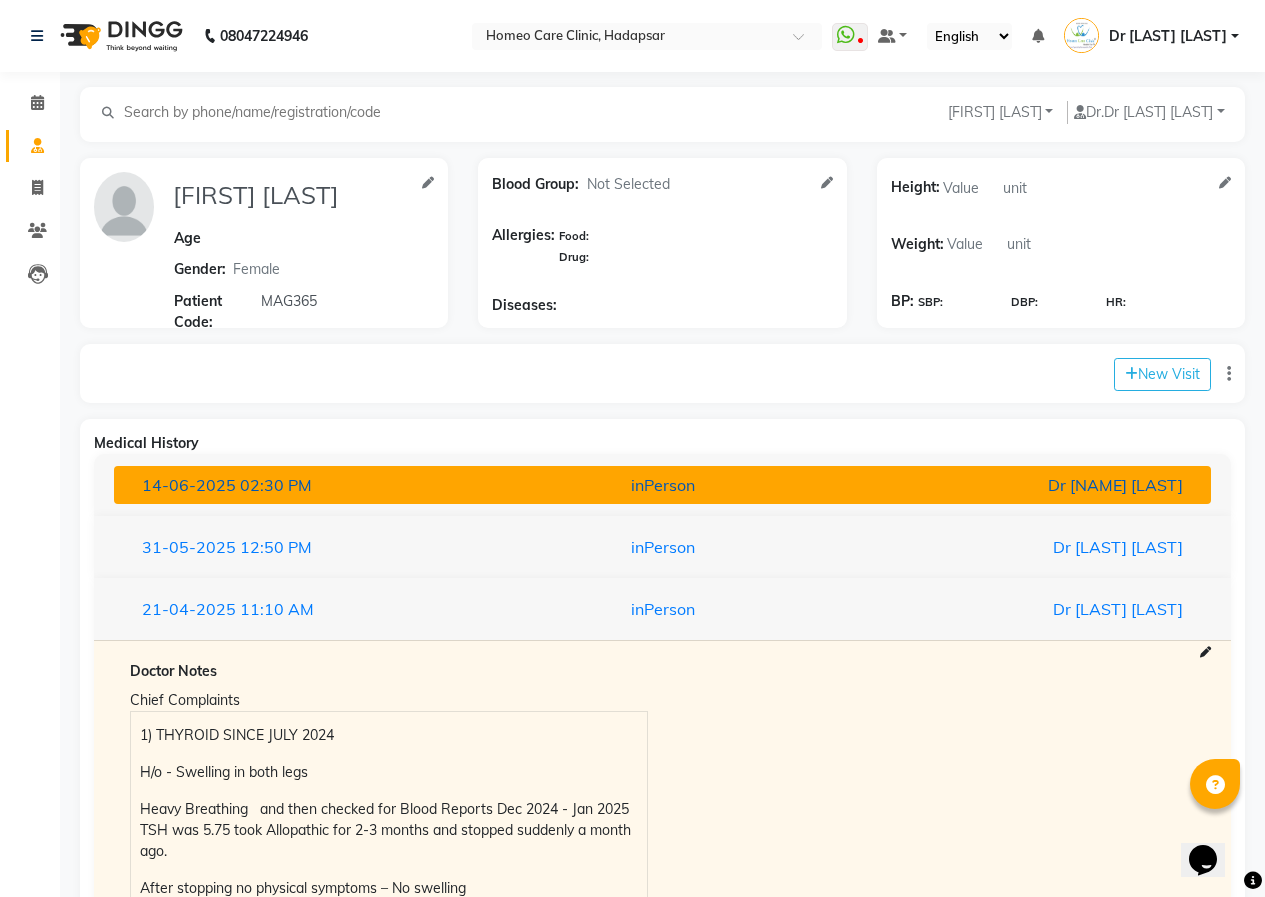 click on "inPerson" at bounding box center [662, 485] 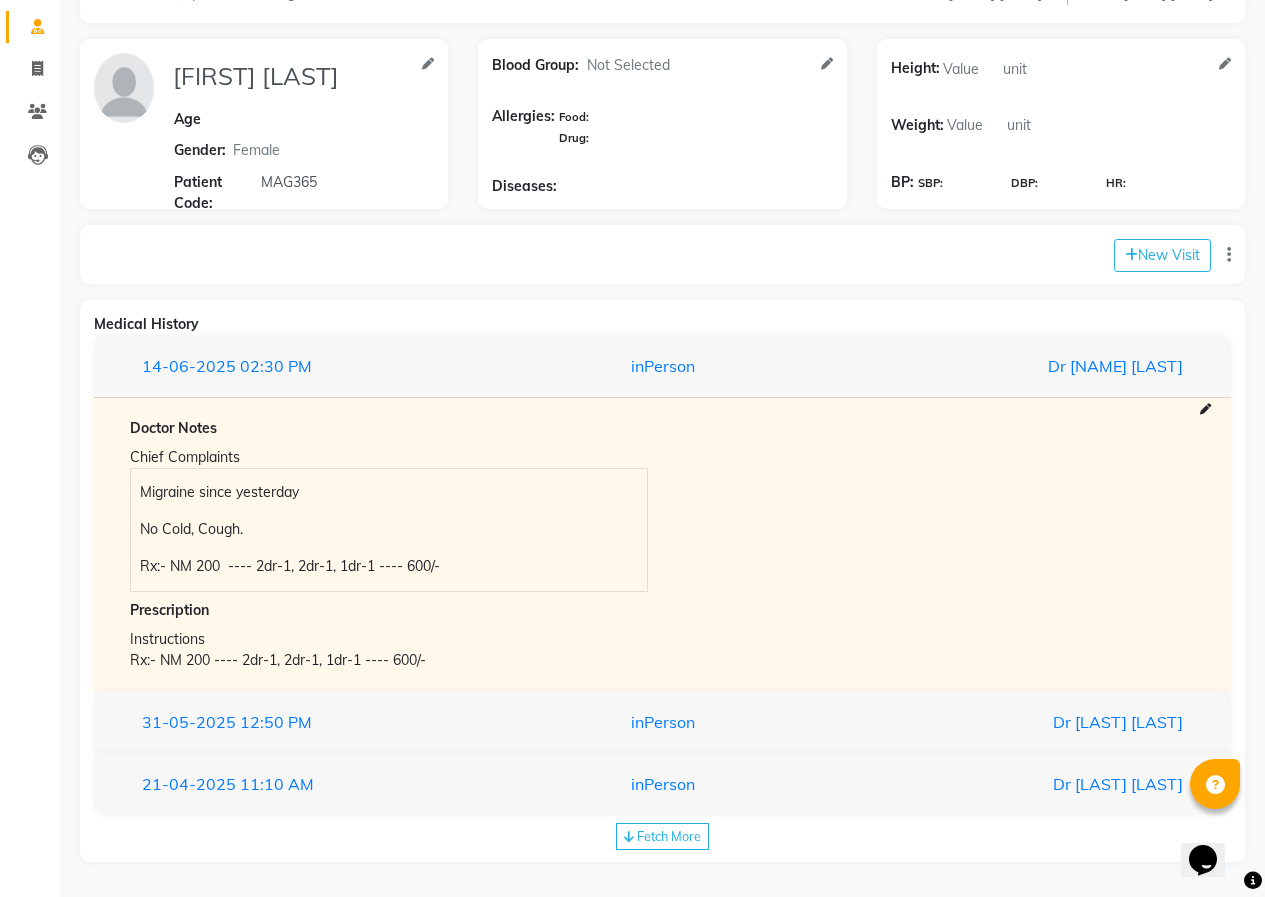 scroll, scrollTop: 124, scrollLeft: 0, axis: vertical 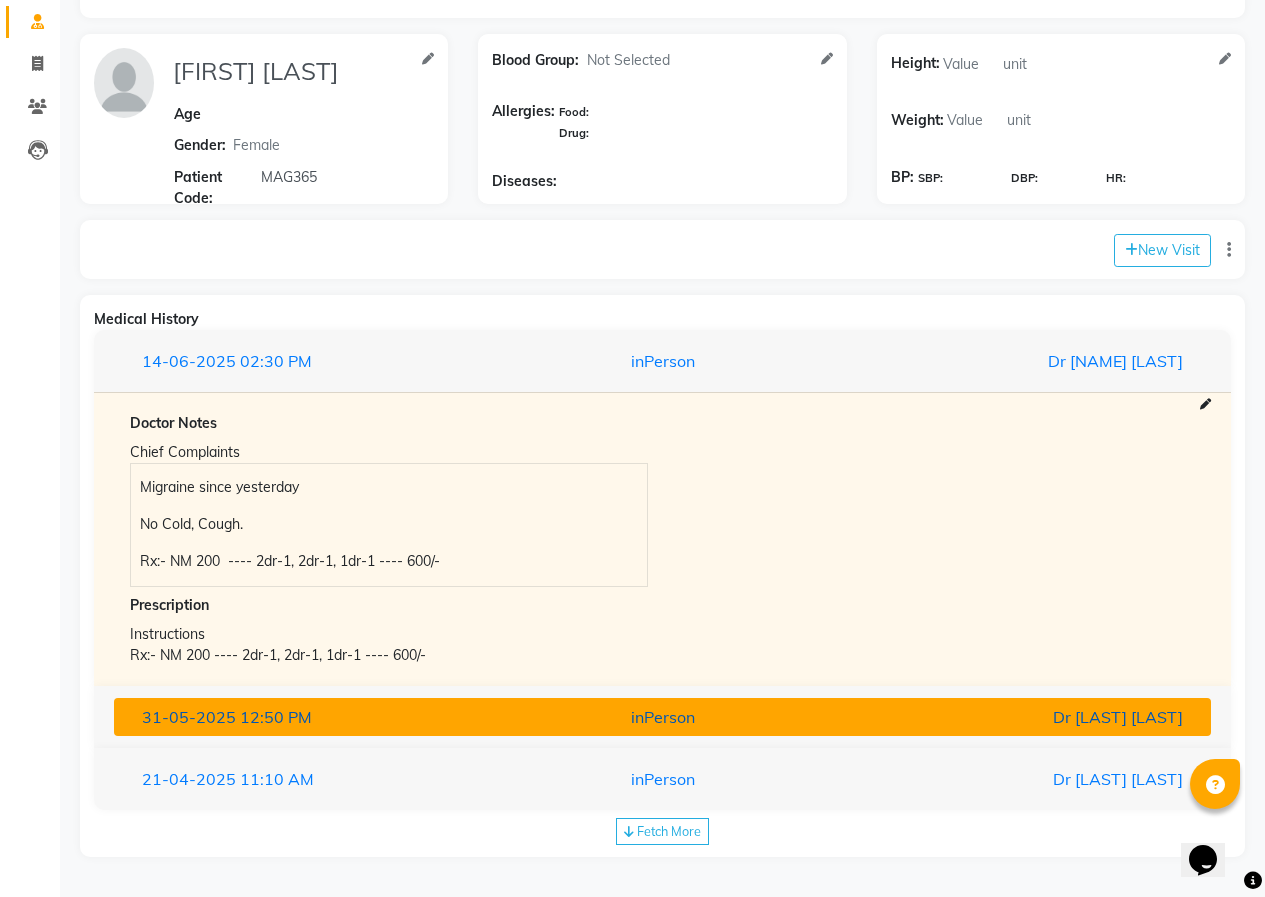 click on "inPerson" at bounding box center (662, 717) 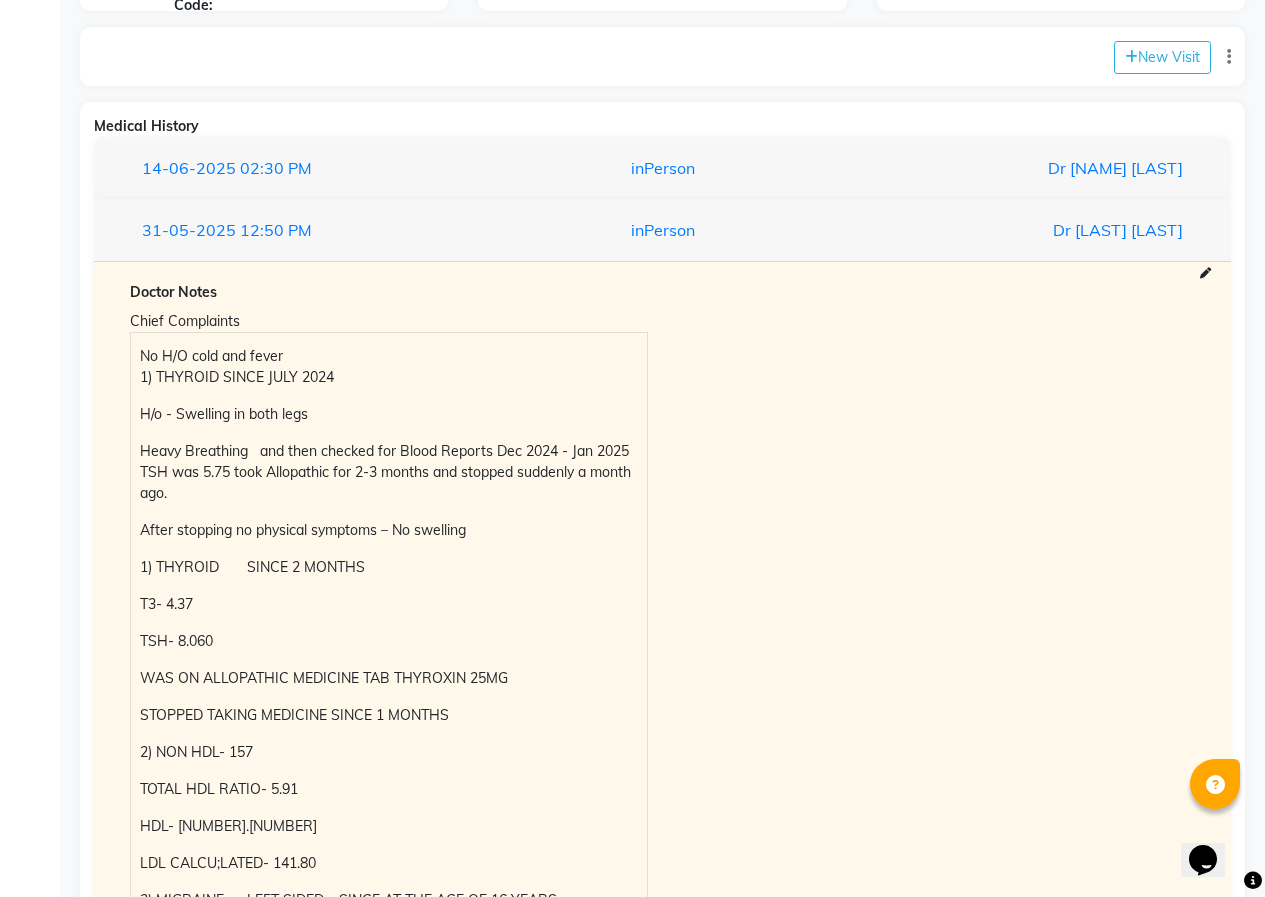 scroll, scrollTop: 324, scrollLeft: 0, axis: vertical 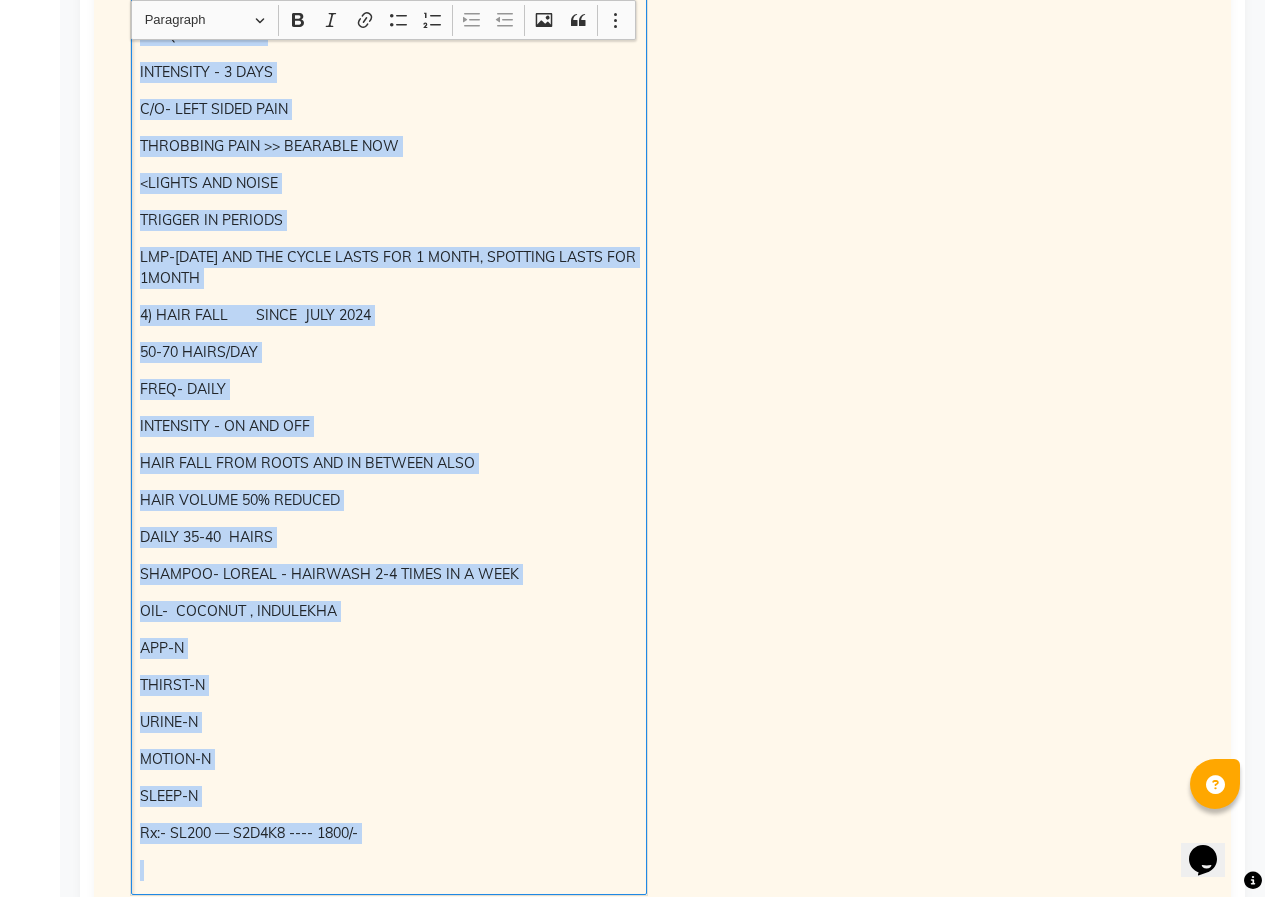 drag, startPoint x: 134, startPoint y: 345, endPoint x: 456, endPoint y: 847, distance: 596.3958 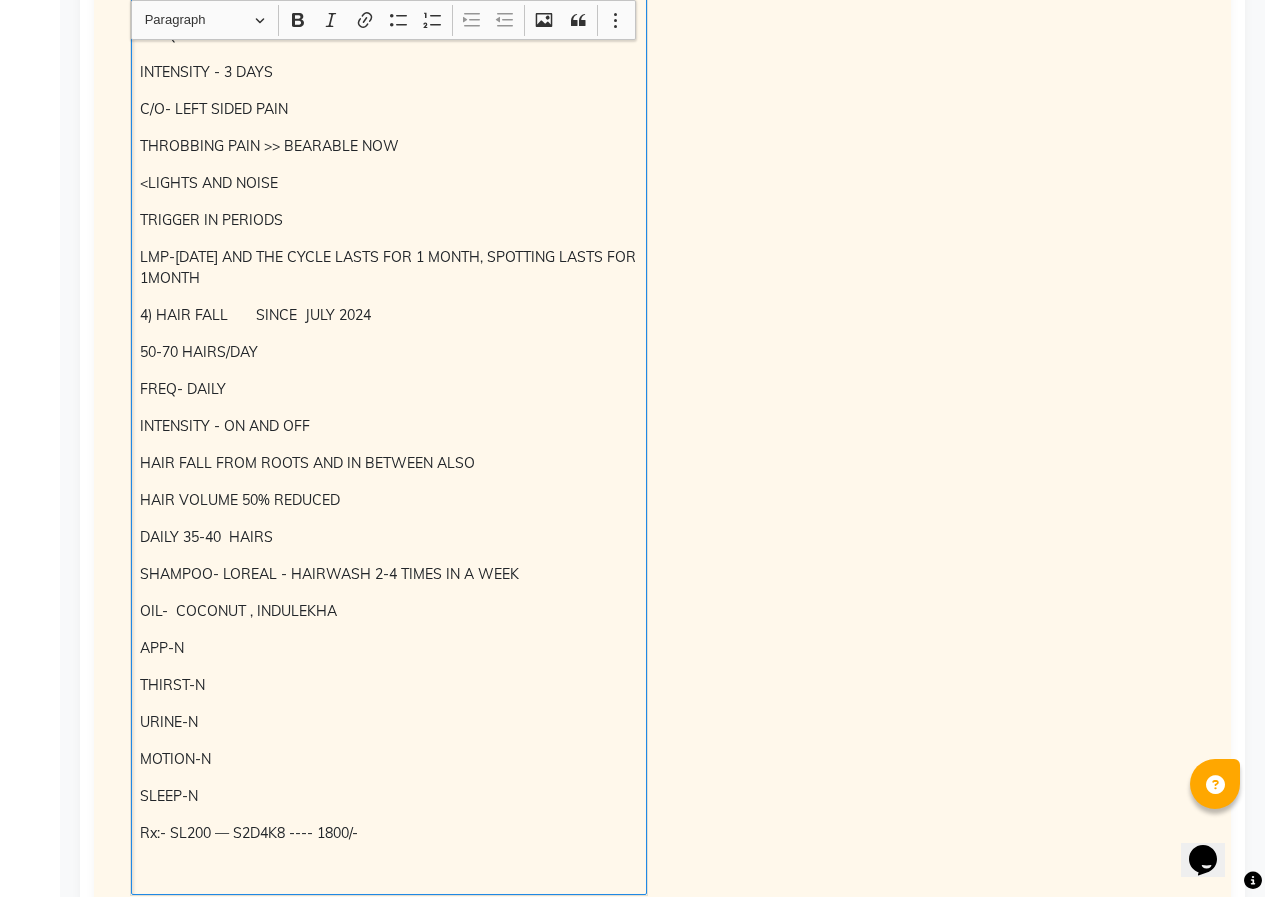 click on "Chief Complaints No H/o cold and fever 1) THYROID SINCE [MONTH] [YEAR] H/o - Swelling in both legs Heavy Breathing & then checked for Blood Reports [MONTH] [YEAR] - [MONTH] [YEAR] TSH was [NUMBER].[NUMBER] took Allopathic for [NUMBER]-[NUMBER] months and stopped suddenly a month ago. After stopping no physical symptoms – No swelling 1) THYROID SINCE [NUMBER] MONTHS T[NUMBER]- [NUMBER].[NUMBER] TSH- [NUMBER].[NUMBER] WAS ON ALLOPATHIC MEDICINE TAB THYROXIN [NUMBER]MG STOPPED TAKING MEDICINE SINCE [NUMBER] MONTHS 2) NON HDL- [NUMBER] TOTAL HDL RATIO- [NUMBER].[NUMBER] HDL- [NUMBER].[NUMBER] LDL CALCU;LATED- [NUMBER].[NUMBER] 3) MIGRAINE – LEFT SIDED – SINCE AT THE AGE OF [NUMBER] YEARS INCREASED SINCE [NUMBER] YEARS FREQ DECREASED INTENSITY - [NUMBER] DAYS C/O- LEFT SIDED PAIN THROBBING PAIN >> BEARABLE NOW LIGHTS AND NOISE TRIGGER IN PERIODS LMP-[NUMBER]/[NUMBER]/[NUMBER] AND THE CYCLE LASTS FOR [NUMBER] MONTH, SPOTTING LASTS FOR [NUMBER] MONTH 4) HAIR FALL SINCE [MONTH] [YEAR] [NUMBER]-[NUMBER] HAIRS/DAY FREQ- DAILY INTENSITY - ON AND OFF HAIR FALL FROM ROOTS AND IN BETWEEN ALSO HAIR VOLUME [NUMBER]% REDUCED DAILY [NUMBER]-[NUMBER] HAIRS APP-N THIRST-N" at bounding box center [662, 132] 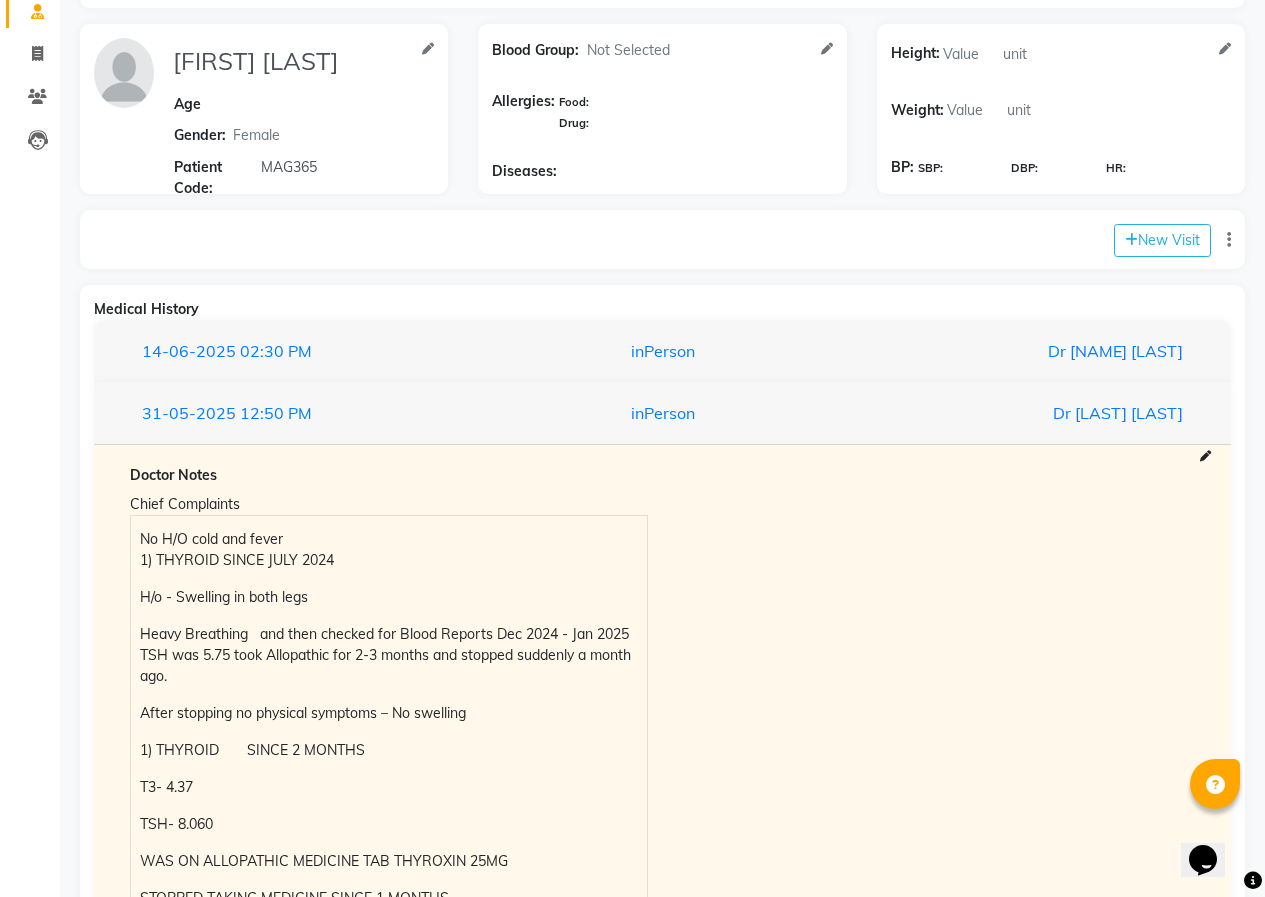 scroll, scrollTop: 0, scrollLeft: 0, axis: both 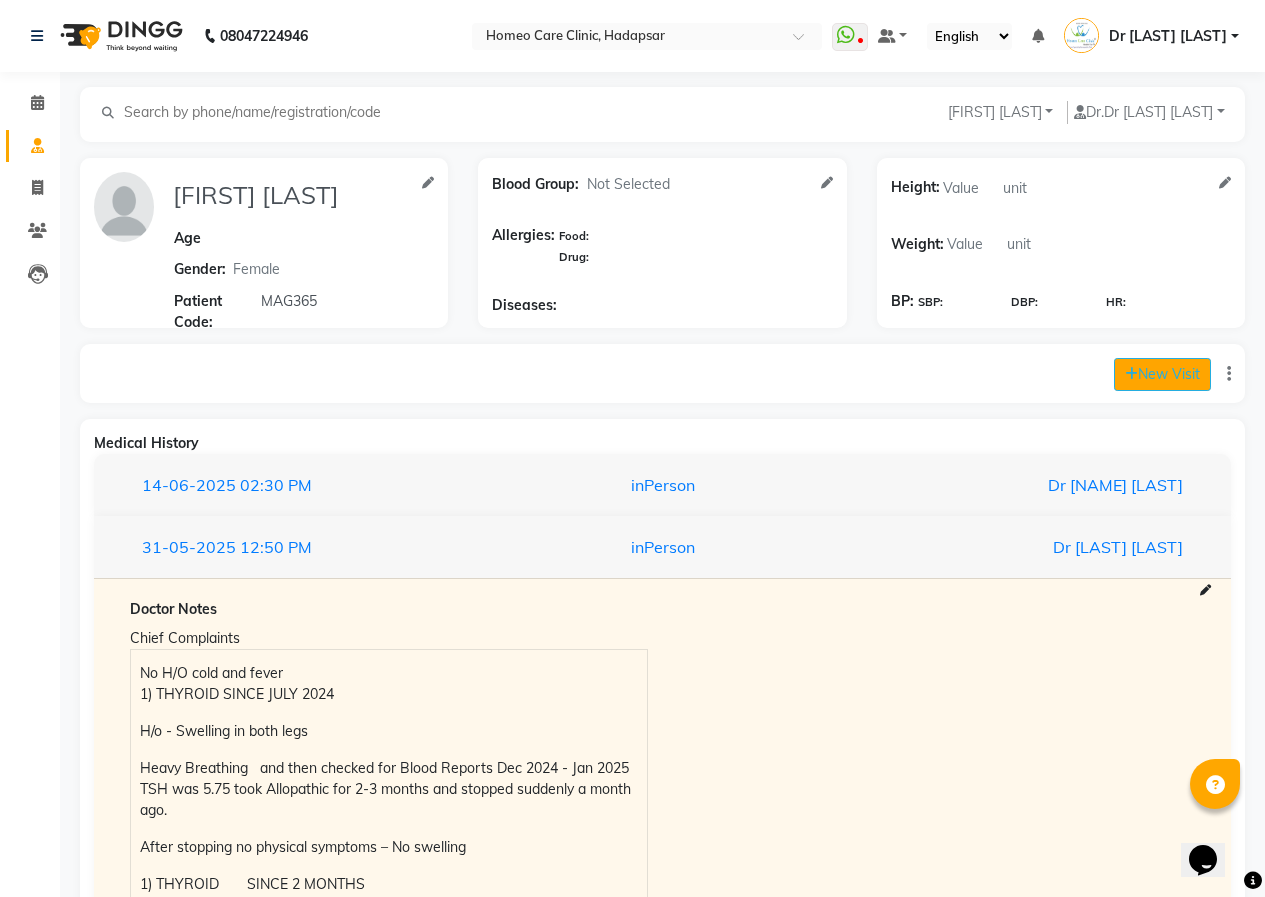 click on "New Visit" 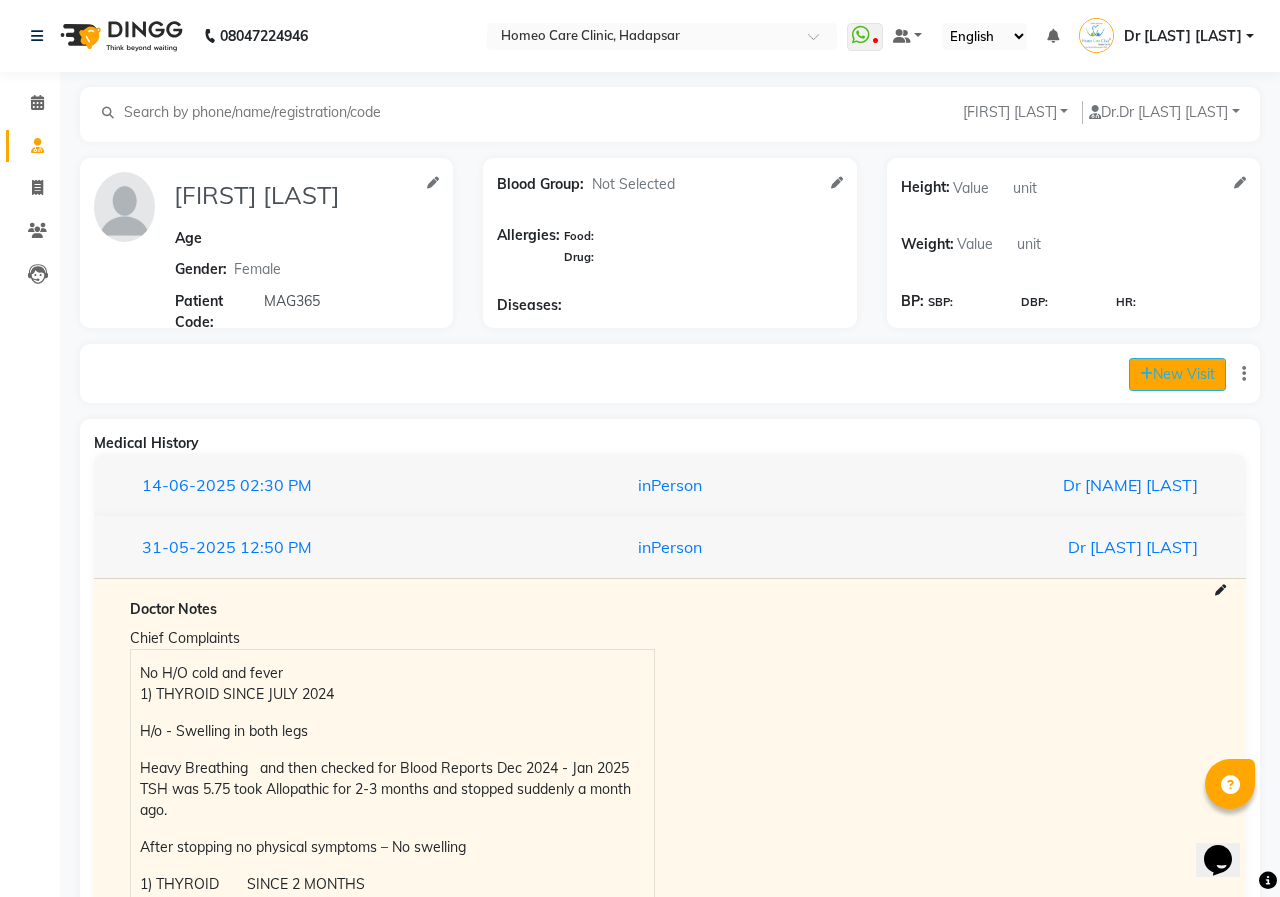 select on "680" 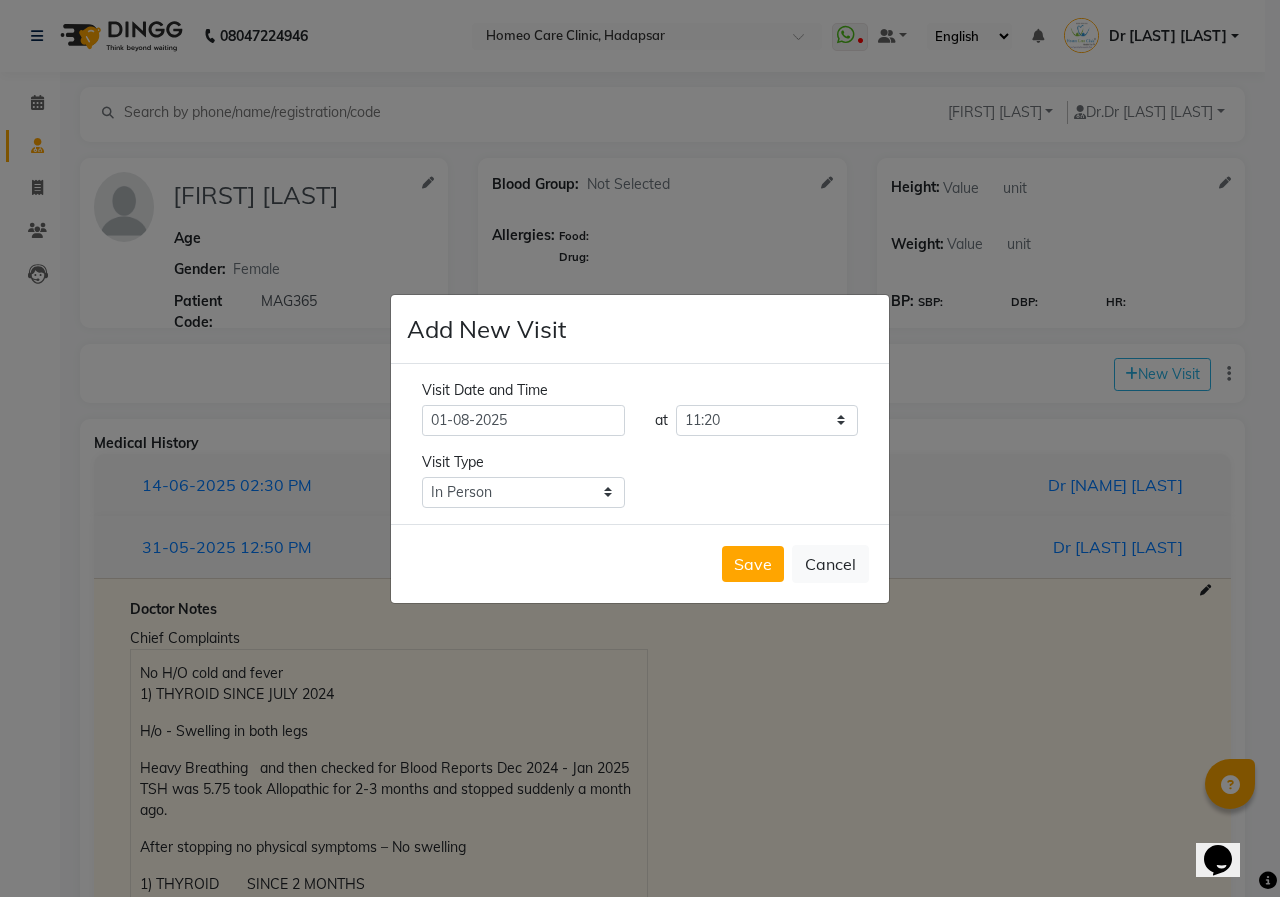 click on "Save   Cancel" 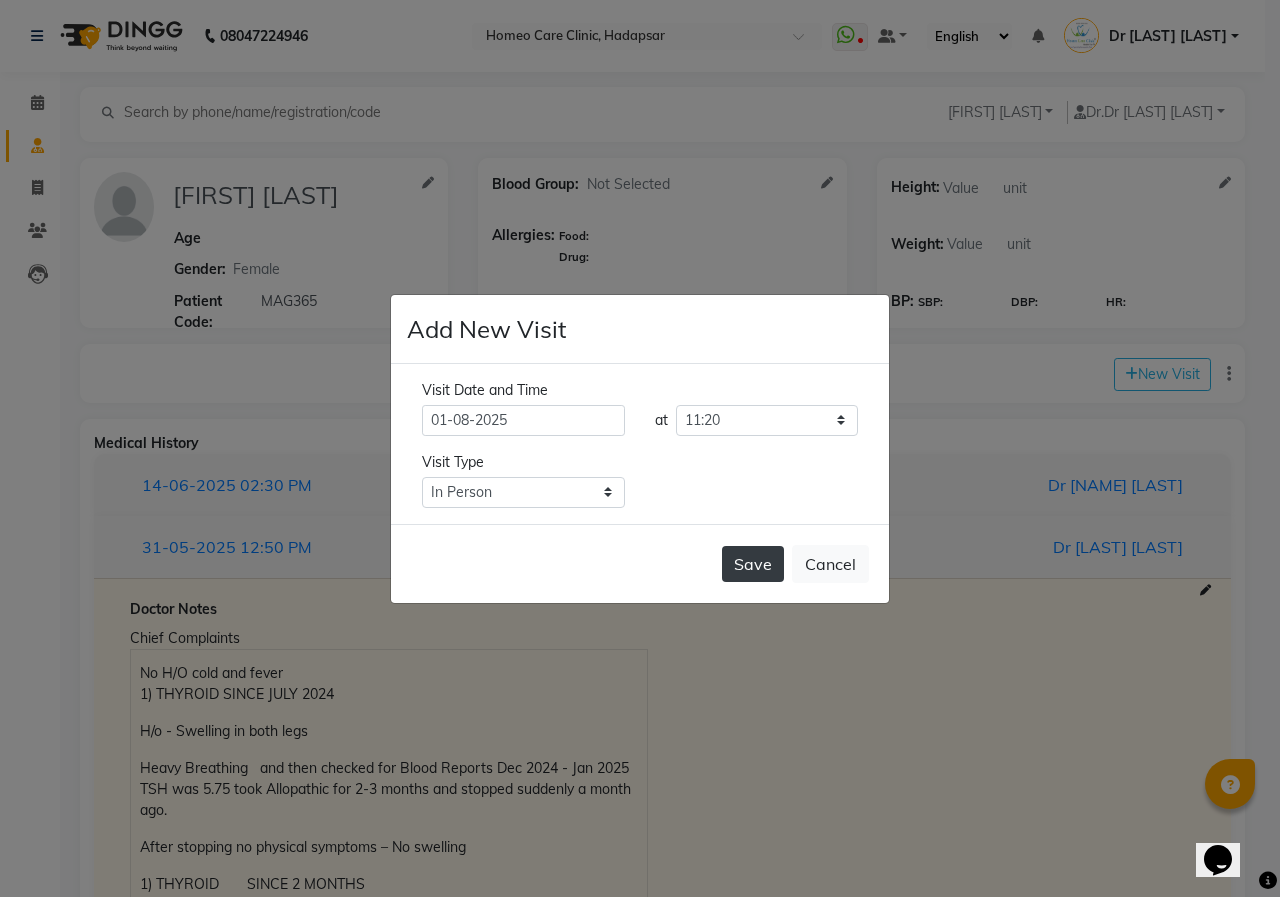 click on "Save" 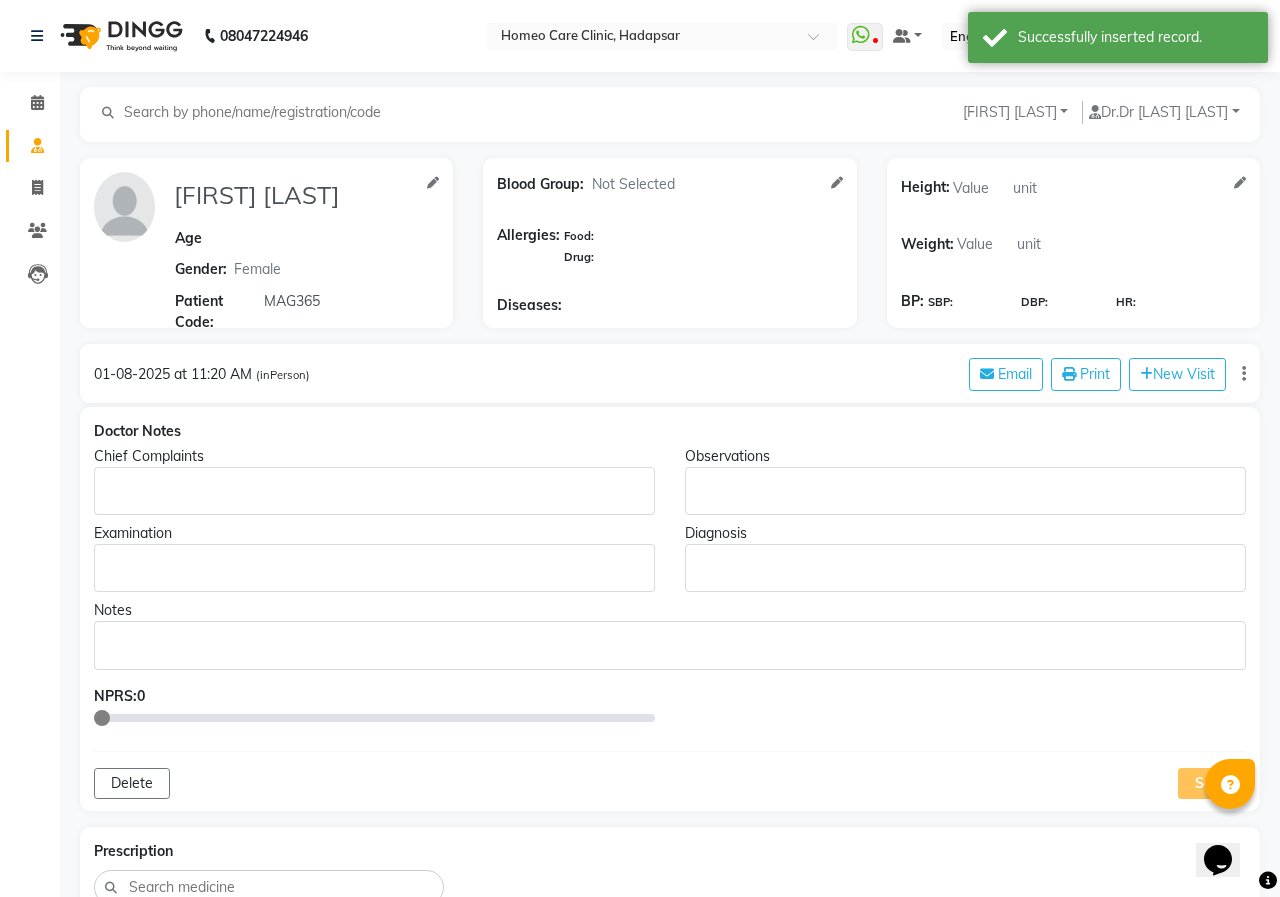 type on "[FIRST] [LAST]" 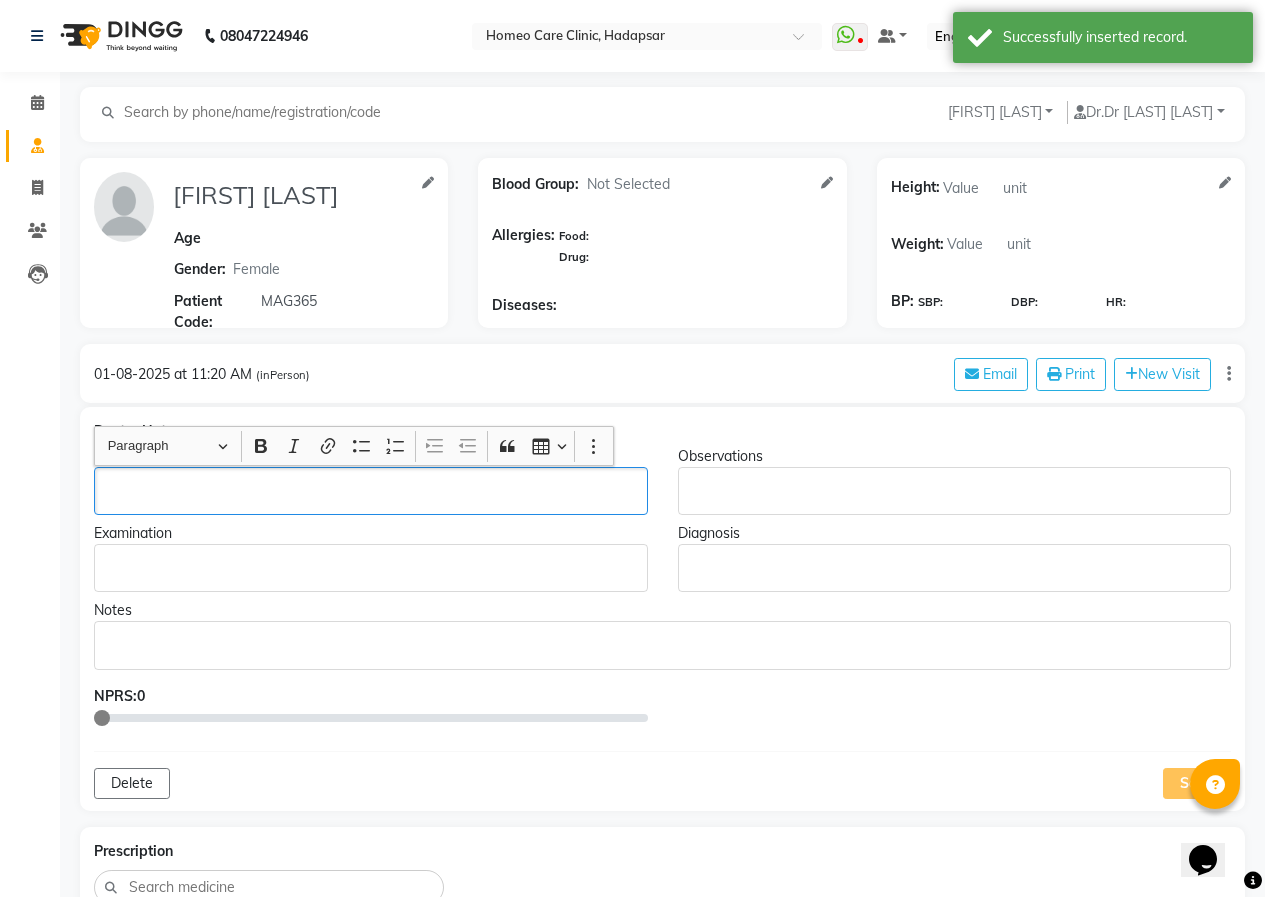 click 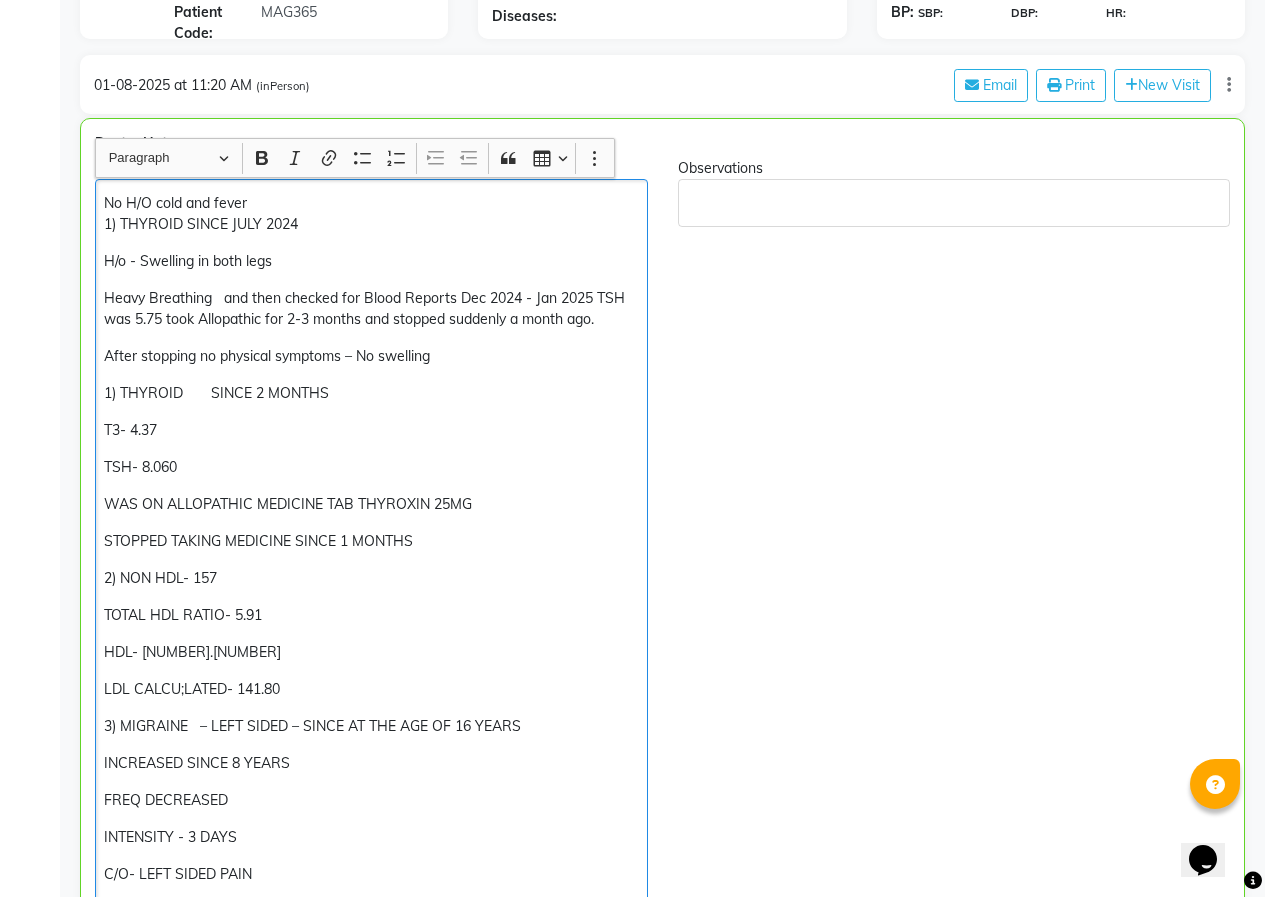 scroll, scrollTop: 300, scrollLeft: 0, axis: vertical 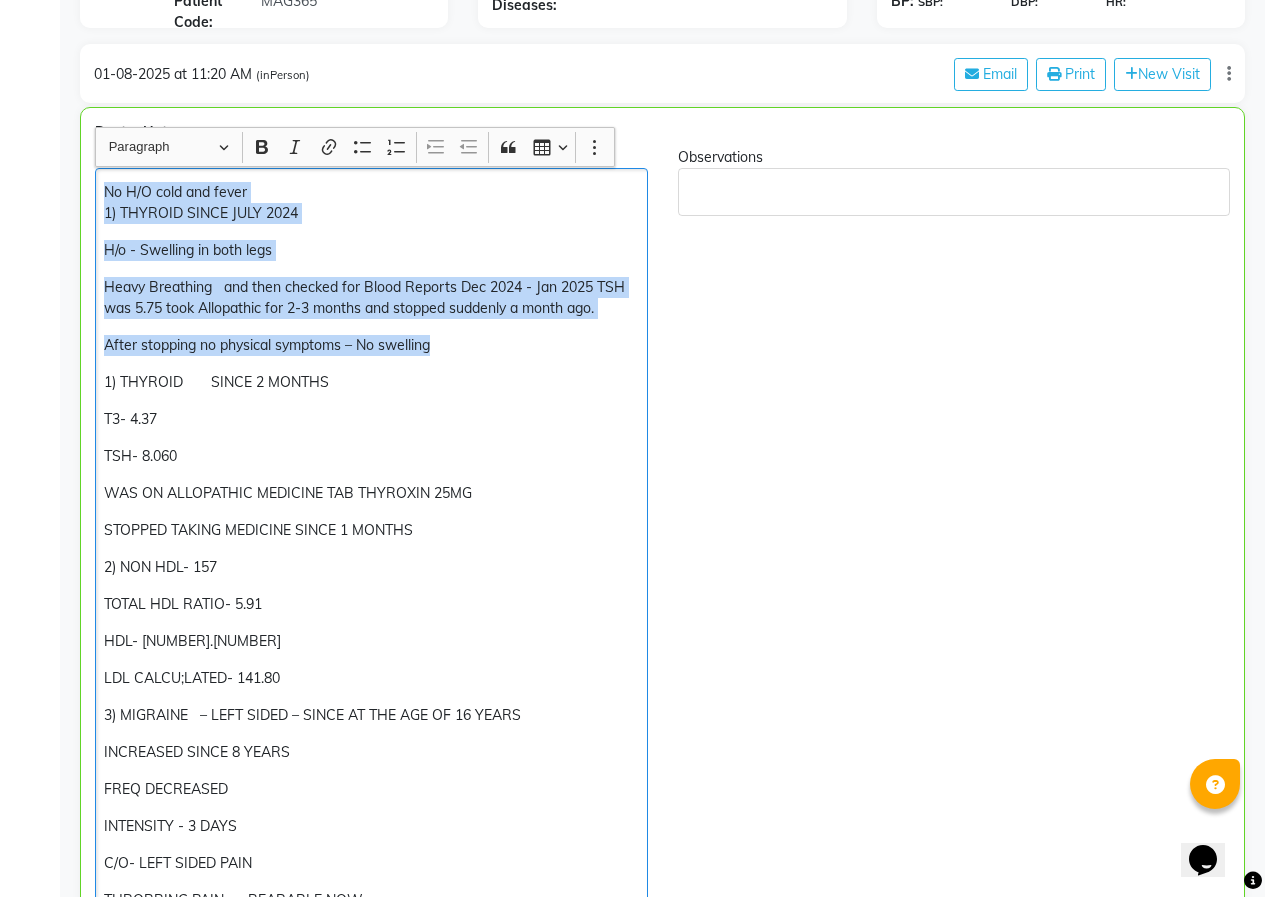 drag, startPoint x: 99, startPoint y: 181, endPoint x: 472, endPoint y: 346, distance: 407.86517 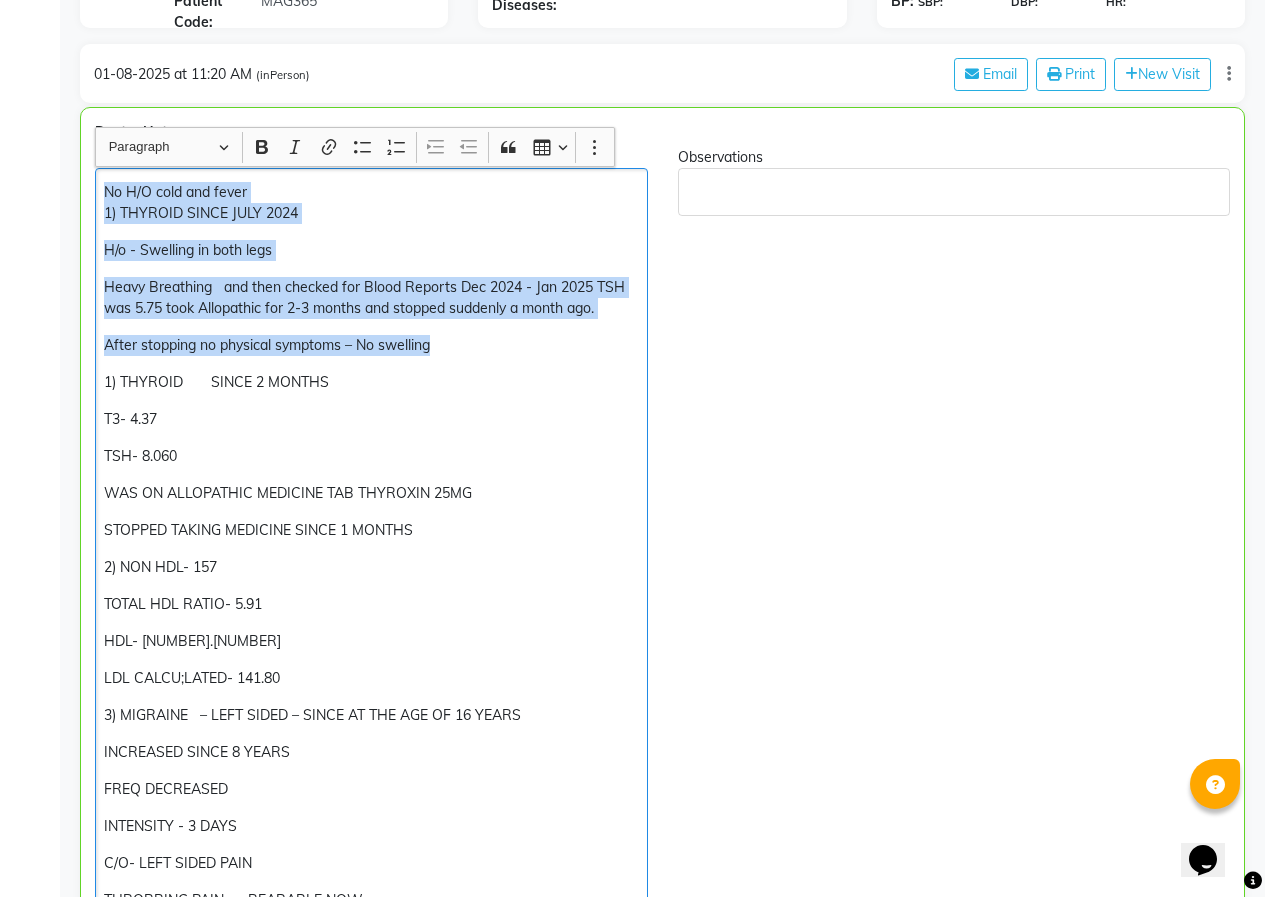 click on "No H/O cold and fever  1) THYROID       SINCE [DATE] H/o - Swelling in both legs Heavy Breathing   and then checked for Blood Reports [DATE] - [DATE] TSH was [NUMBER] took Allopathic for 2-3 months and stopped suddenly a month ago.  After stopping no physical symptoms – No swelling 1) THYROID       SINCE [NUMBER] MONTHS  T3- [NUMBER] TSH- [NUMBER] WAS ON ALLOPATHIC MEDICINE TAB THYROXIN [NUMBER]MG  STOPPED TAKING MEDICINE SINCE [NUMBER] MONTHS   2) NON HDL- [NUMBER] TOTAL HDL RATIO- [NUMBER]  HDL- [NUMBER] LDL CALCU;LATED- [NUMBER]  3) MIGRAINE   – LEFT SIDED – SINCE AT THE AGE OF [NUMBER] YEARS  INCREASED SINCE [NUMBER] YEARS  FREQ DECREASED INTENSITY - [NUMBER] DAYS  C/O- LEFT SIDED PAIN  THROBBING PAIN   BEARABLE NOW   LIGHTS AND NOISE  TRIGGER IN PERIODS  LMP-[DATE] AND THE CYCLE LASTS FOR [NUMBER] MONTH, SPOTTING LASTS FOR [NUMBER] MONTH  4) HAIR FALL       SINCE  [DATE] [NUMBER]-[NUMBER] HAIRS/DAY FREQ- DAILY  INTENSITY - ON AND OFF HAIR FALL FROM ROOTS AND IN BETWEEN ALSO HAIR VOLUME [NUMBER]% REDUCED  DAILY [NUMBER]-[NUMBER]  HAIRS  OIL-  COCONUT , INDULEKHA" 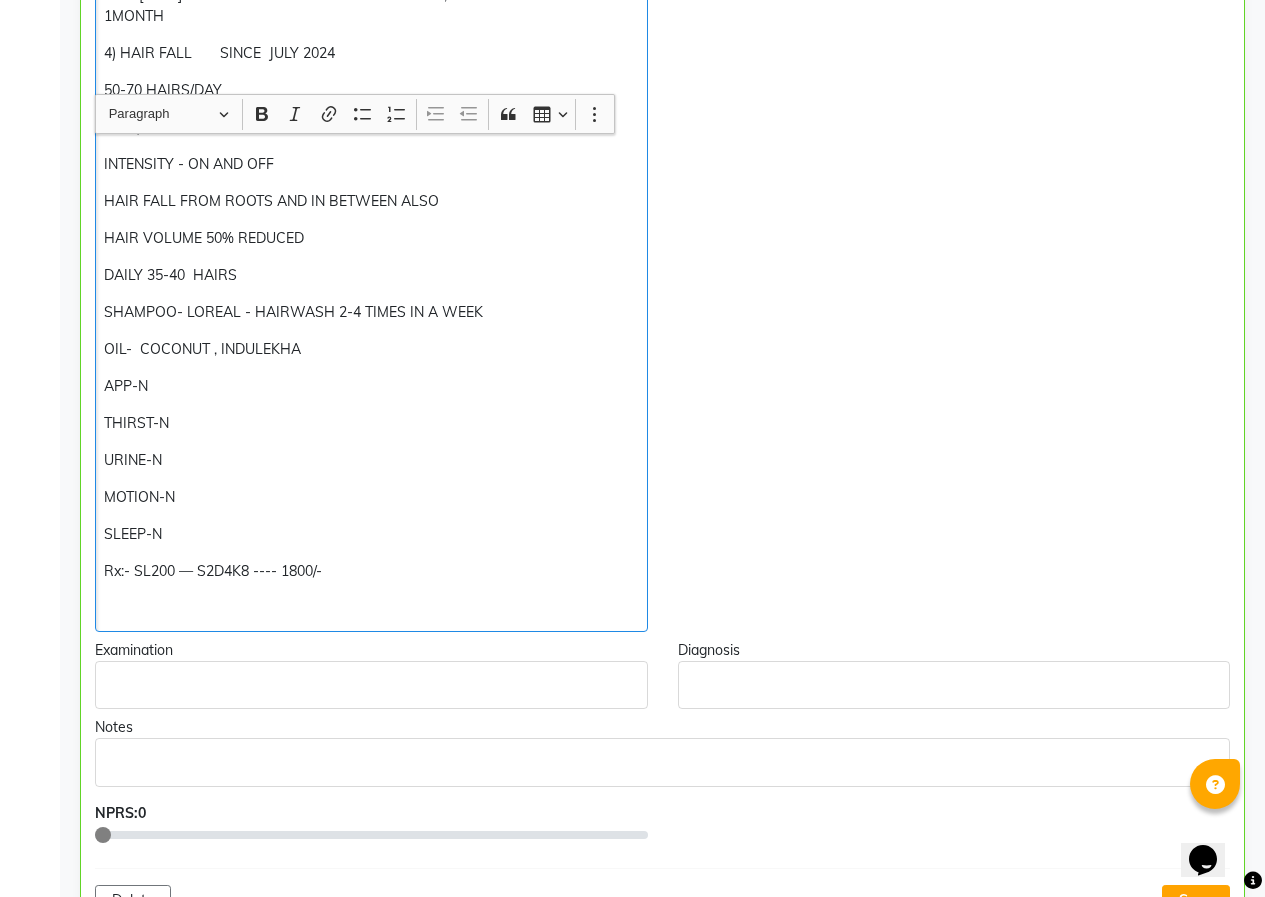 scroll, scrollTop: 900, scrollLeft: 0, axis: vertical 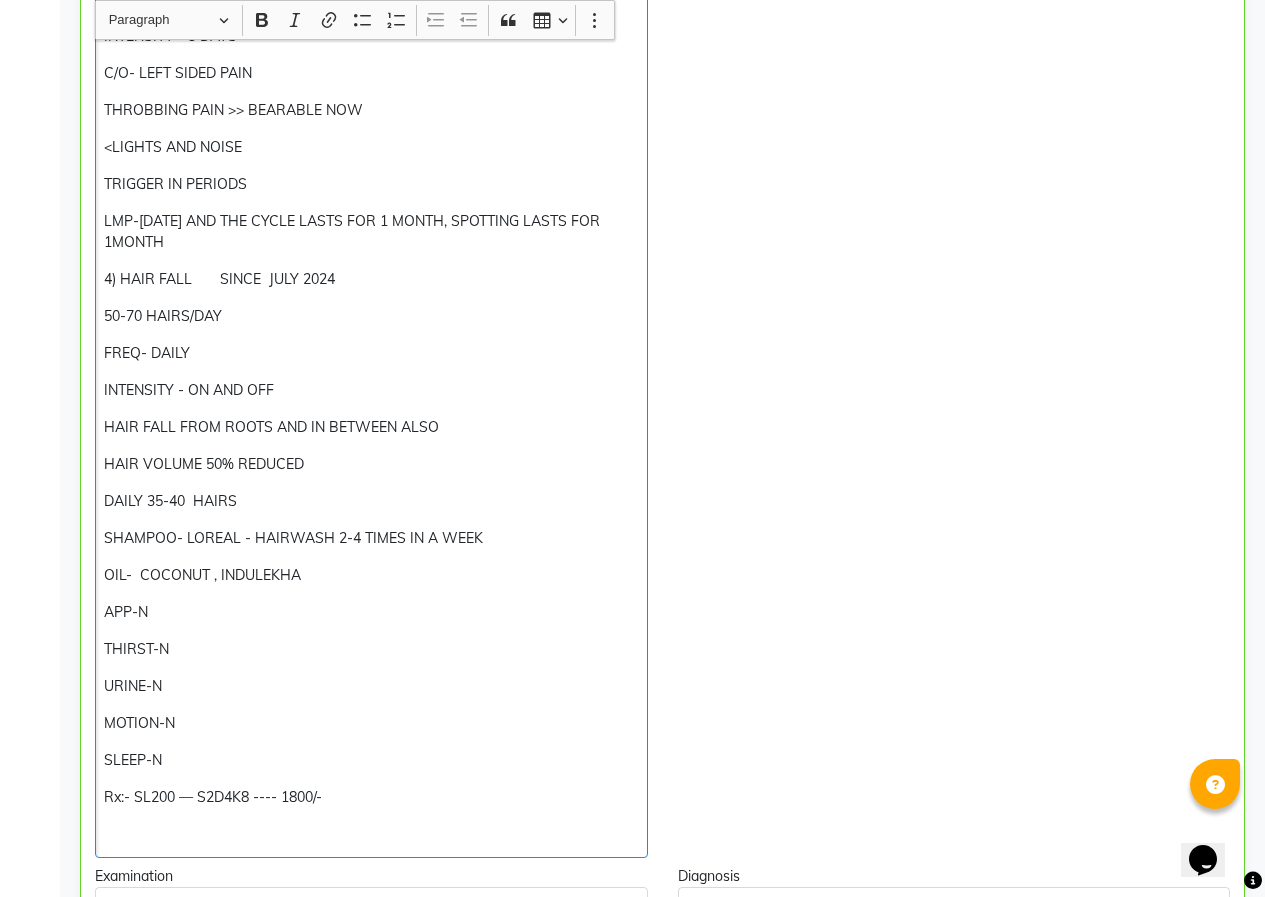drag, startPoint x: 106, startPoint y: 532, endPoint x: 336, endPoint y: 584, distance: 235.80501 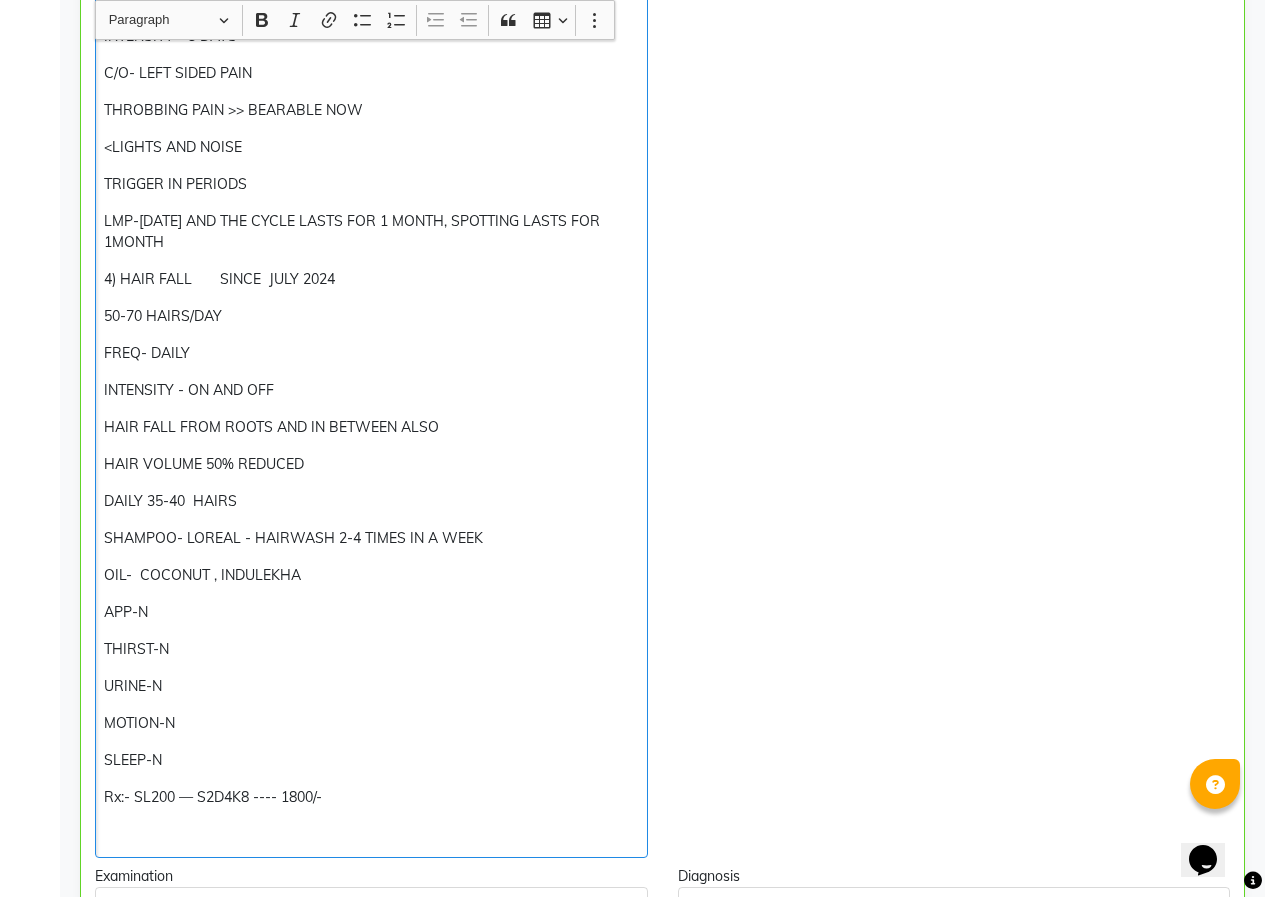 click on "1) THYROID       SINCE 2 MONTHS  T3- 4.37 TSH- 8.060 WAS ON ALLOPATHIC MEDICINE TAB THYROXIN 25MG  STOPPED TAKING MEDICINE SINCE 1 MONTHS   2) NON HDL- 157 TOTAL HDL RATIO- 5.91  HDL- 32.00 LDL CALCU;LATED- 141.80  3) MIGRAINE   – LEFT SIDED – SINCE AT THE AGE OF 16 YEARS  INCREASED SINCE 8 YEARS  FREQ DECREASED INTENSITY - 3 DAYS  C/O- LEFT SIDED PAIN  THROBBING PAIN >> BEARABLE NOW  <LIGHTS AND NOISE  TRIGGER IN PERIODS  LMP-[DATE] AND THE CYCLE LASTS FOR 1 MONTH, SPOTTING LASTS FOR 1MONTH  4) HAIR FALL       SINCE  JULY 2024 50-70 HAIRS/DAY FREQ- DAILY  INTENSITY - ON AND OFF HAIR FALL FROM ROOTS AND IN BETWEEN ALSO HAIR VOLUME 50% REDUCED  DAILY 35-40  HAIRS  SHAMPOO- LOREAL - HAIRWASH 2-4 TIMES IN A WEEK  OIL-  COCONUT , INDULEKHA  APP-N THIRST-N URINE-N MOTION-N SLEEP-N Rx:- SL200 — S2D4K8 ---- 1800/-" 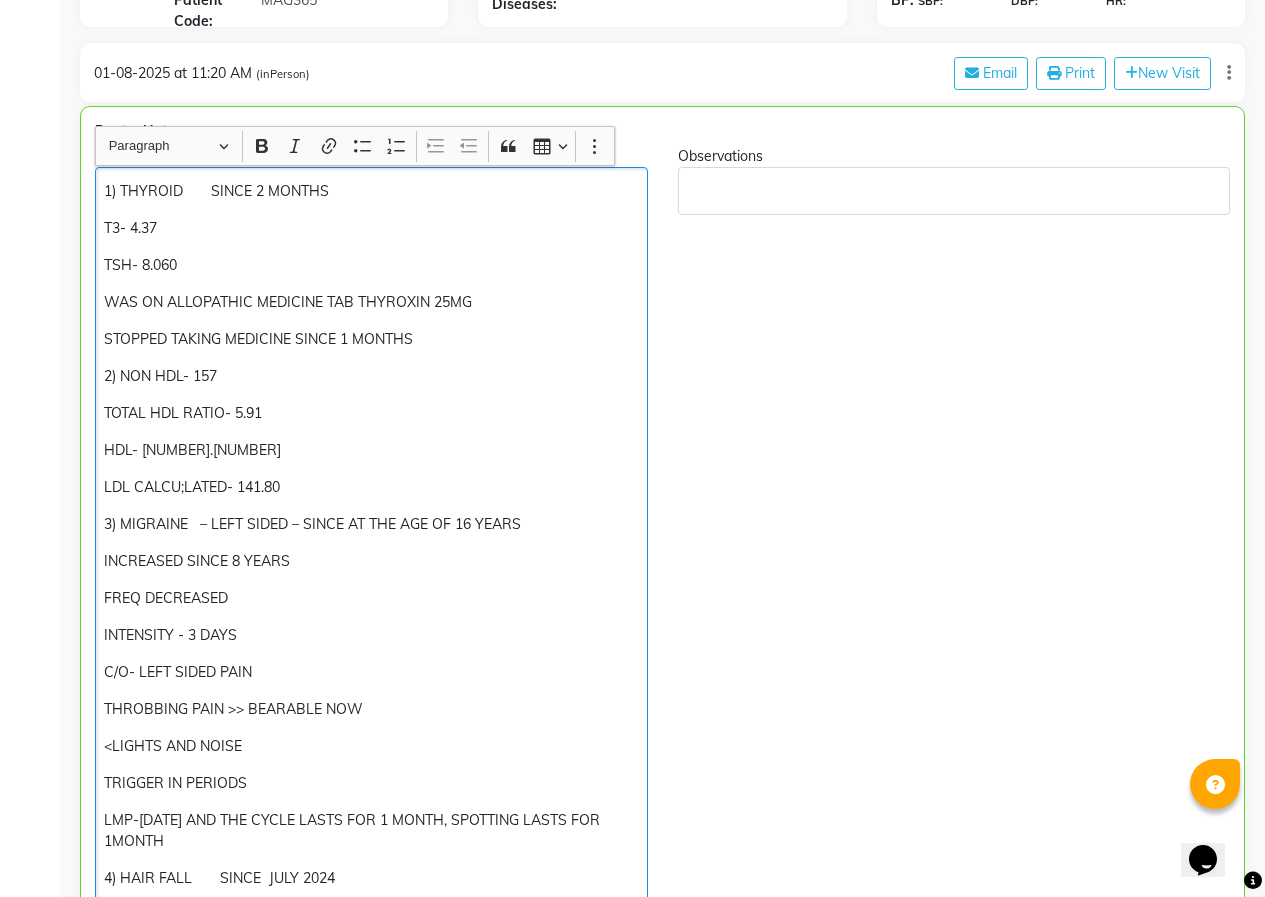 scroll, scrollTop: 300, scrollLeft: 0, axis: vertical 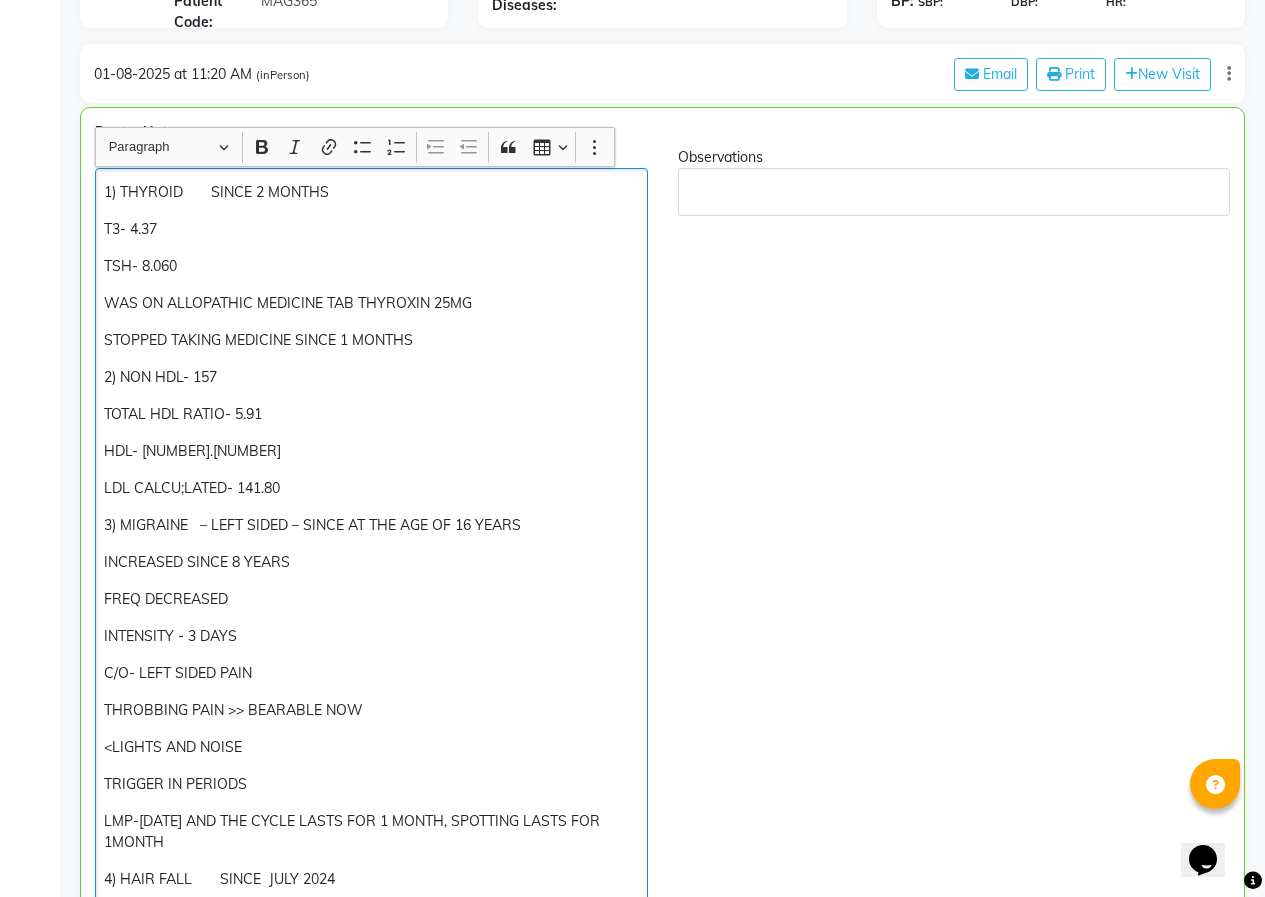 click on "3) MIGRAINE   – LEFT SIDED – SINCE AT THE AGE OF 16 YEARS" 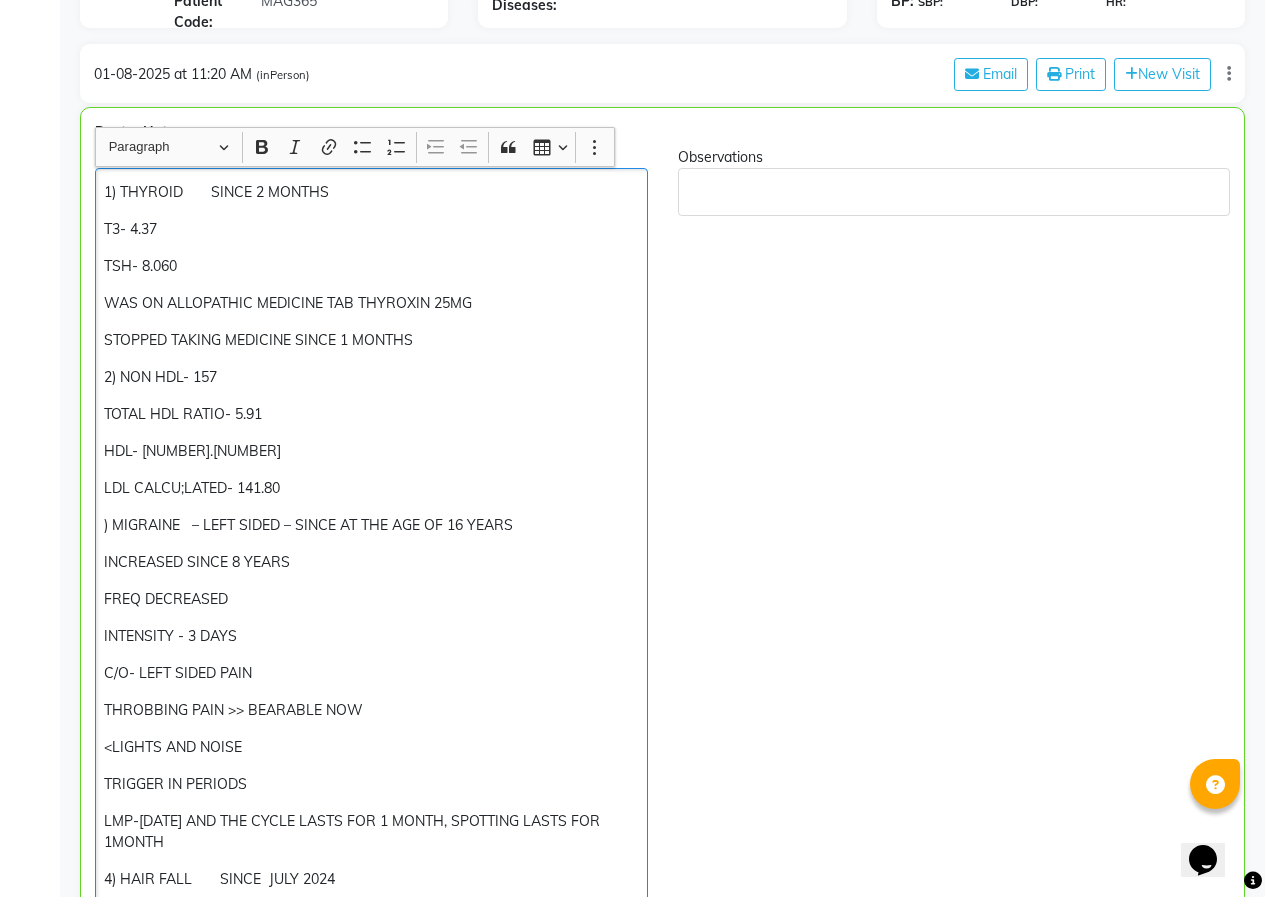 type 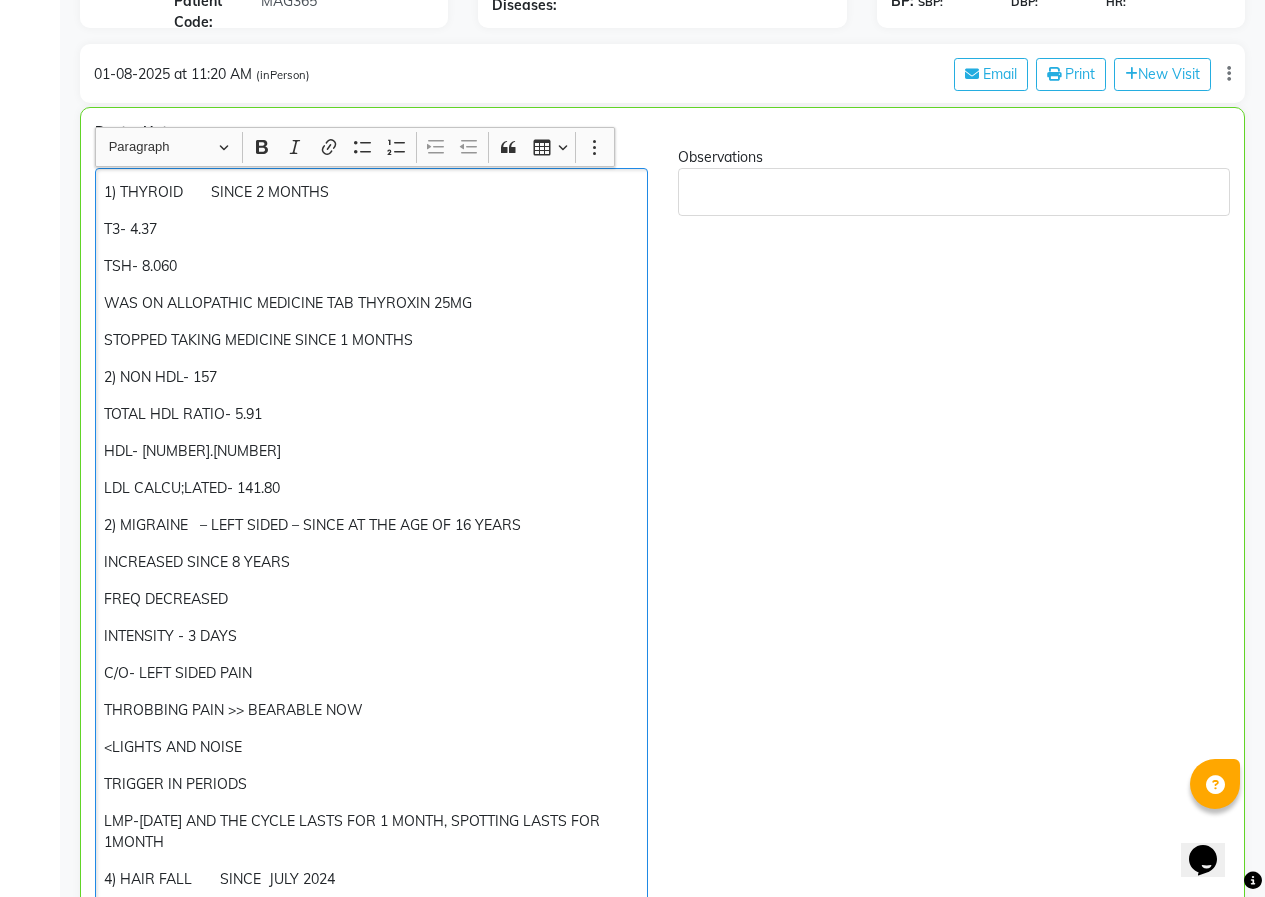 drag, startPoint x: 102, startPoint y: 374, endPoint x: 348, endPoint y: 495, distance: 274.14777 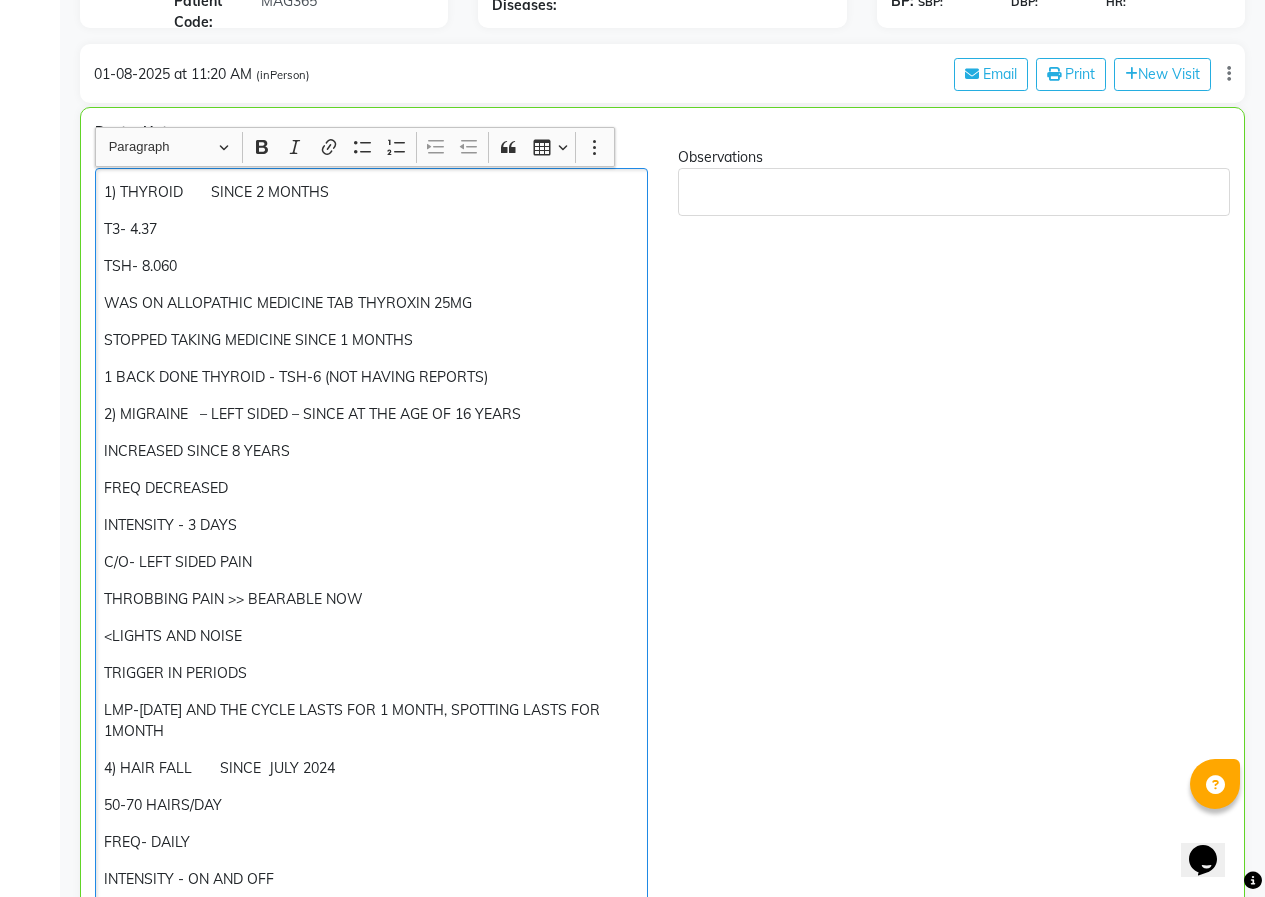 click on "STOPPED TAKING MEDICINE SINCE 1 MONTHS" 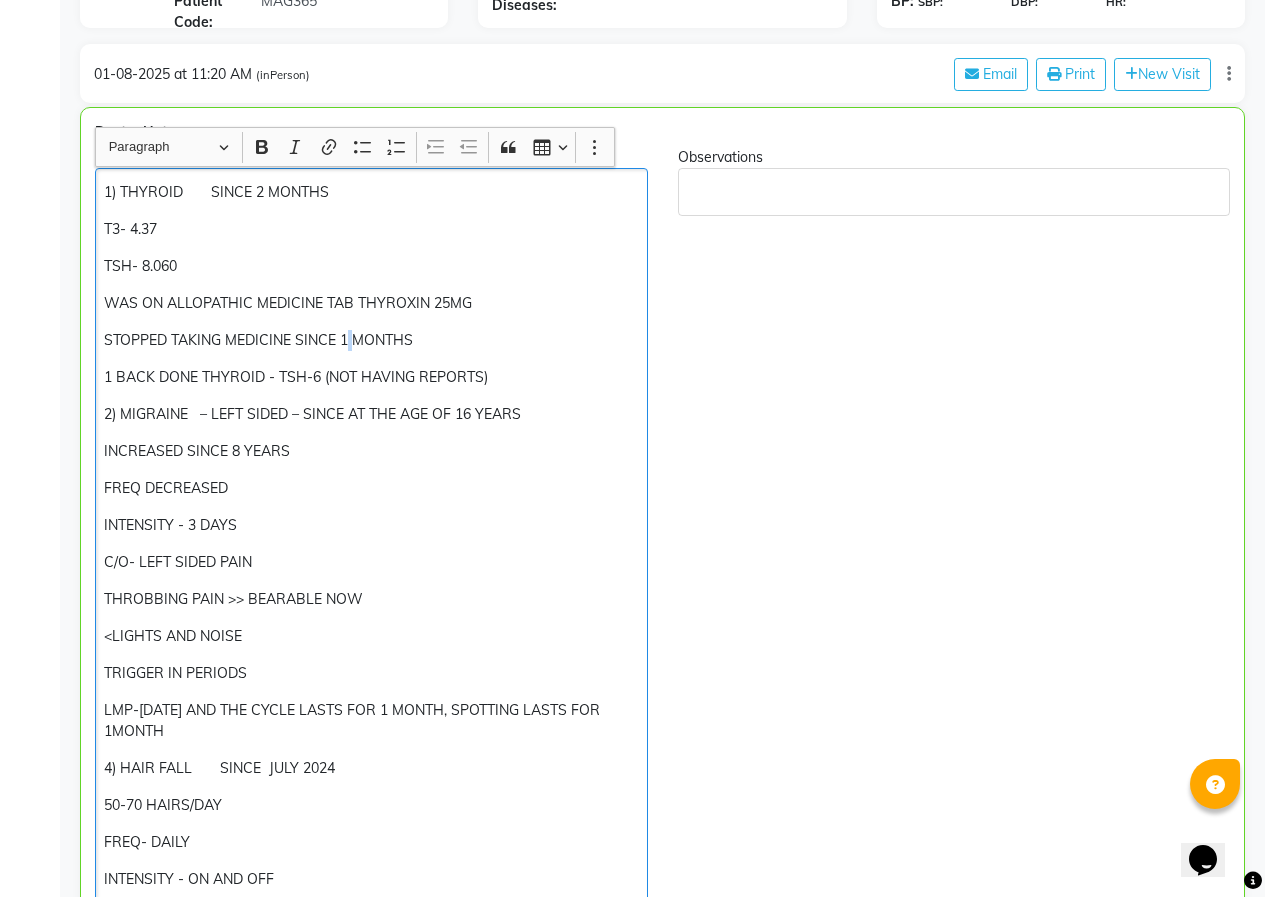 click on "STOPPED TAKING MEDICINE SINCE 1 MONTHS" 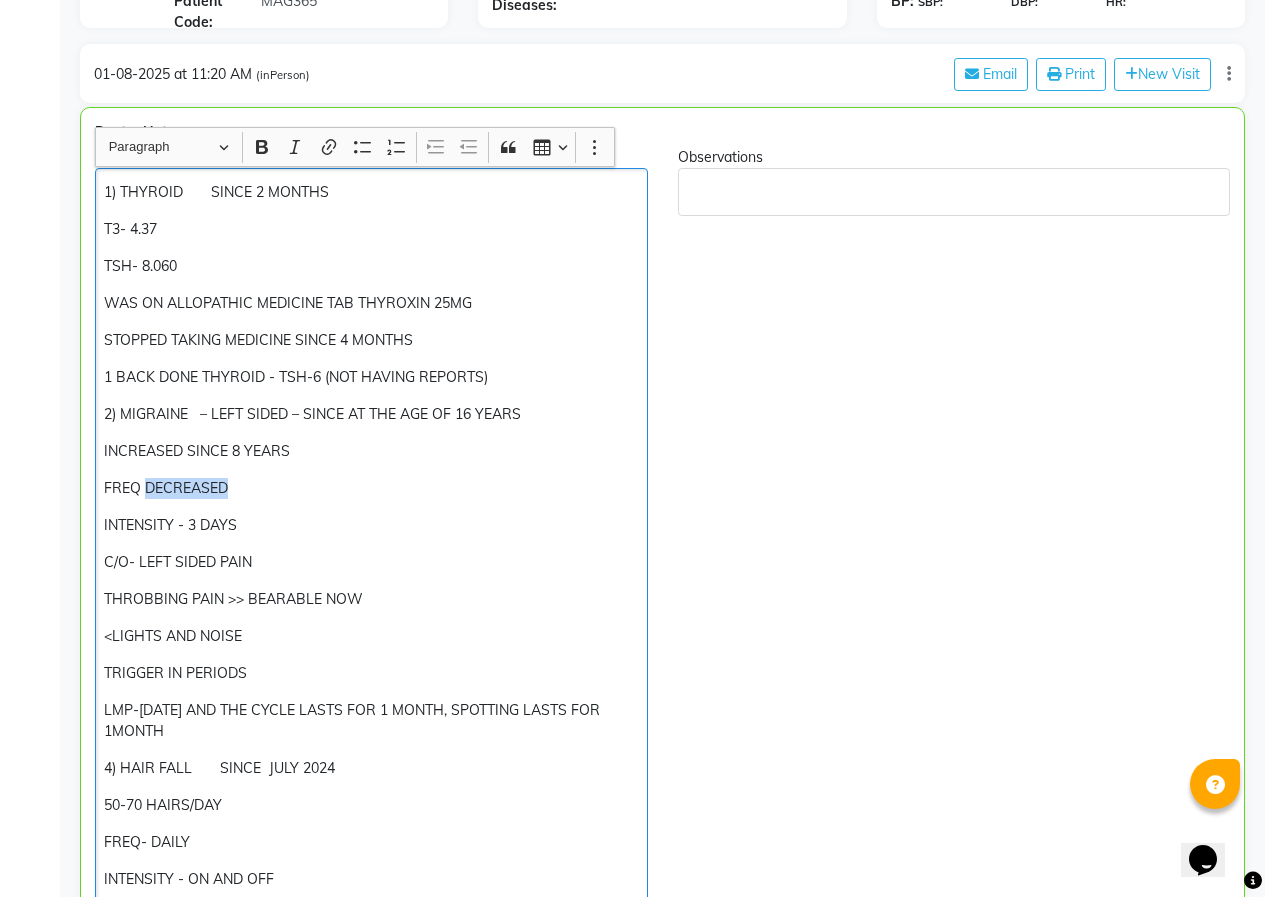 drag, startPoint x: 256, startPoint y: 489, endPoint x: 155, endPoint y: 481, distance: 101.31634 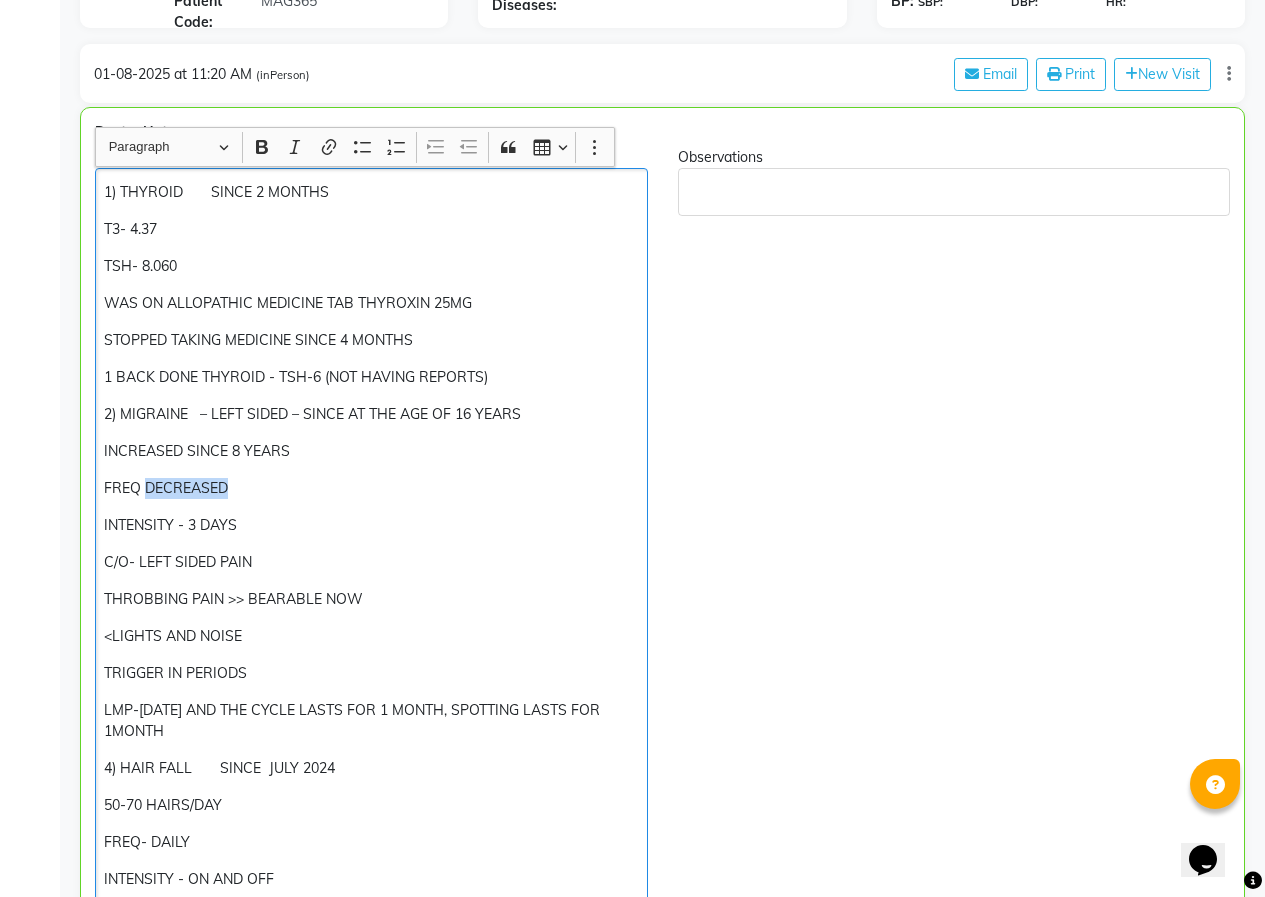 click on "FREQ DECREASED" 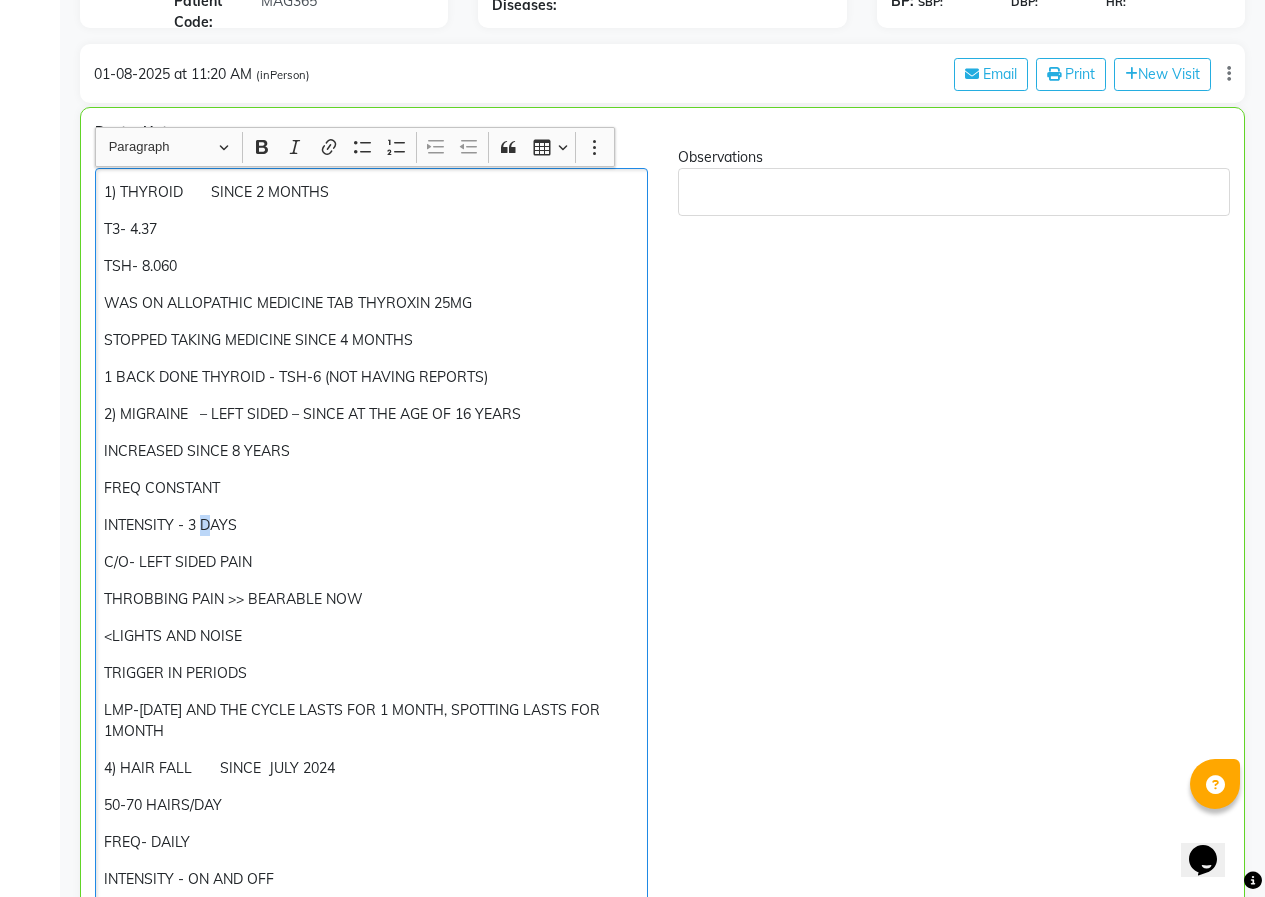 click on "INTENSITY - 3 DAYS" 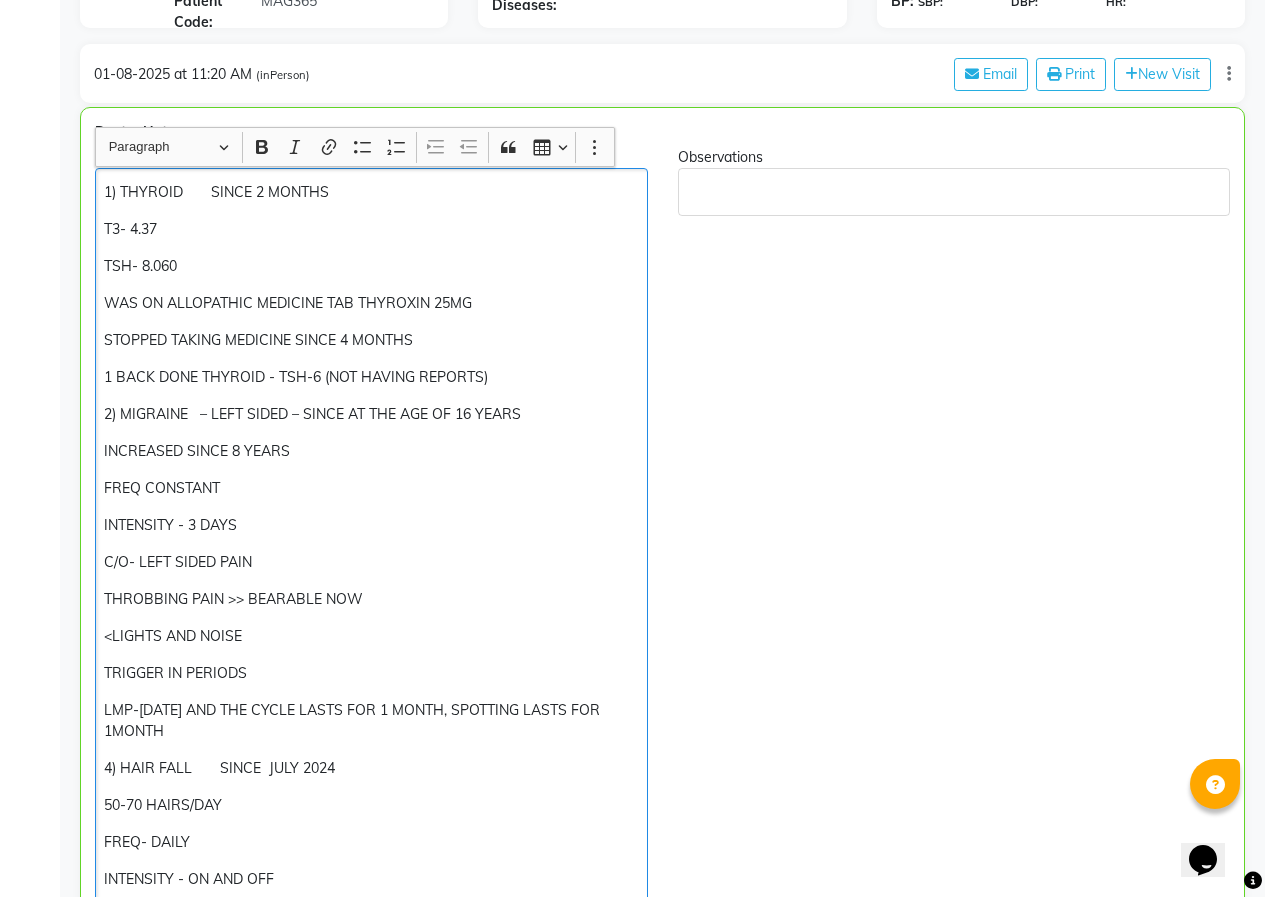 click on "INTENSITY - 3 DAYS" 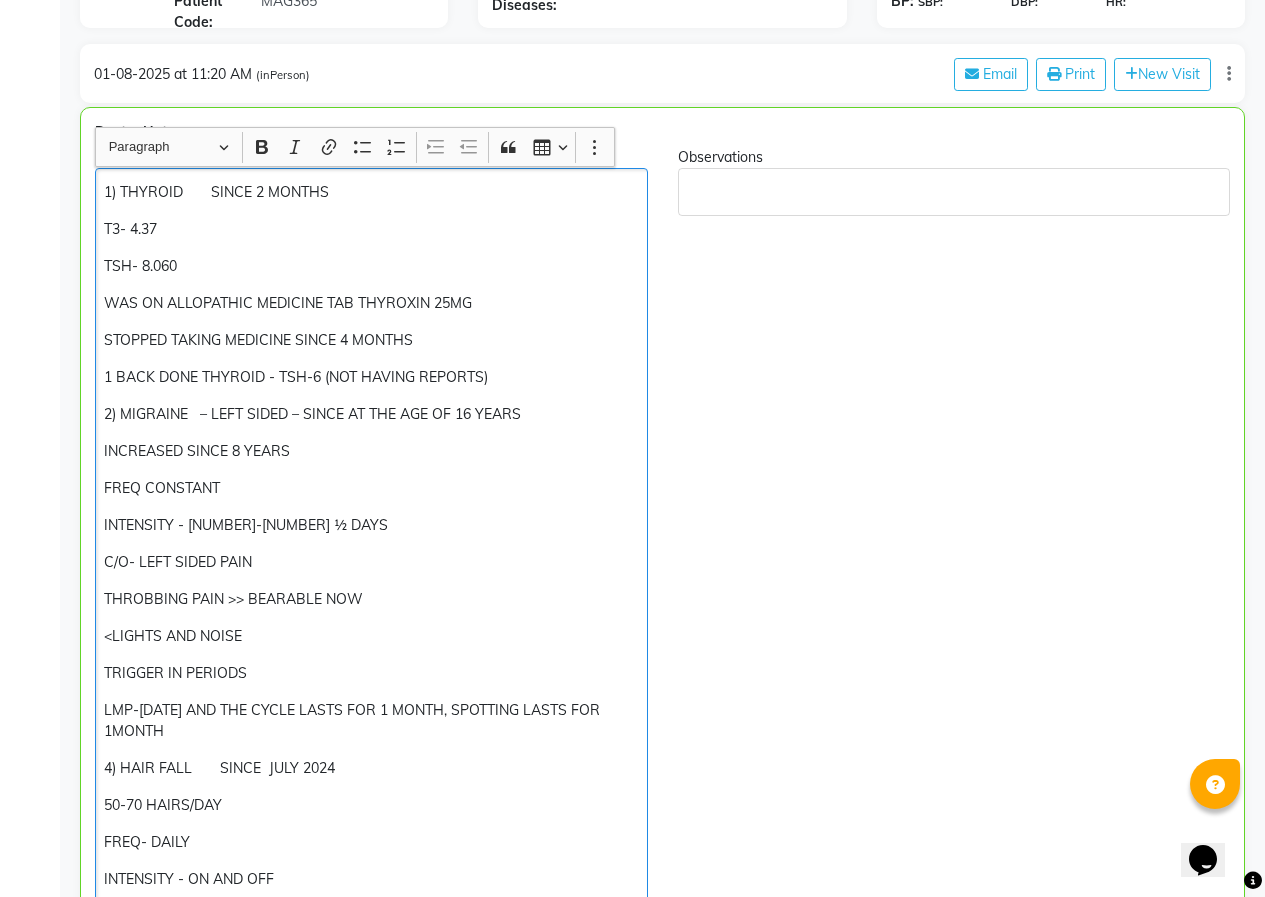 click on "INTENSITY - [NUMBER]-[NUMBER] ½ DAYS" 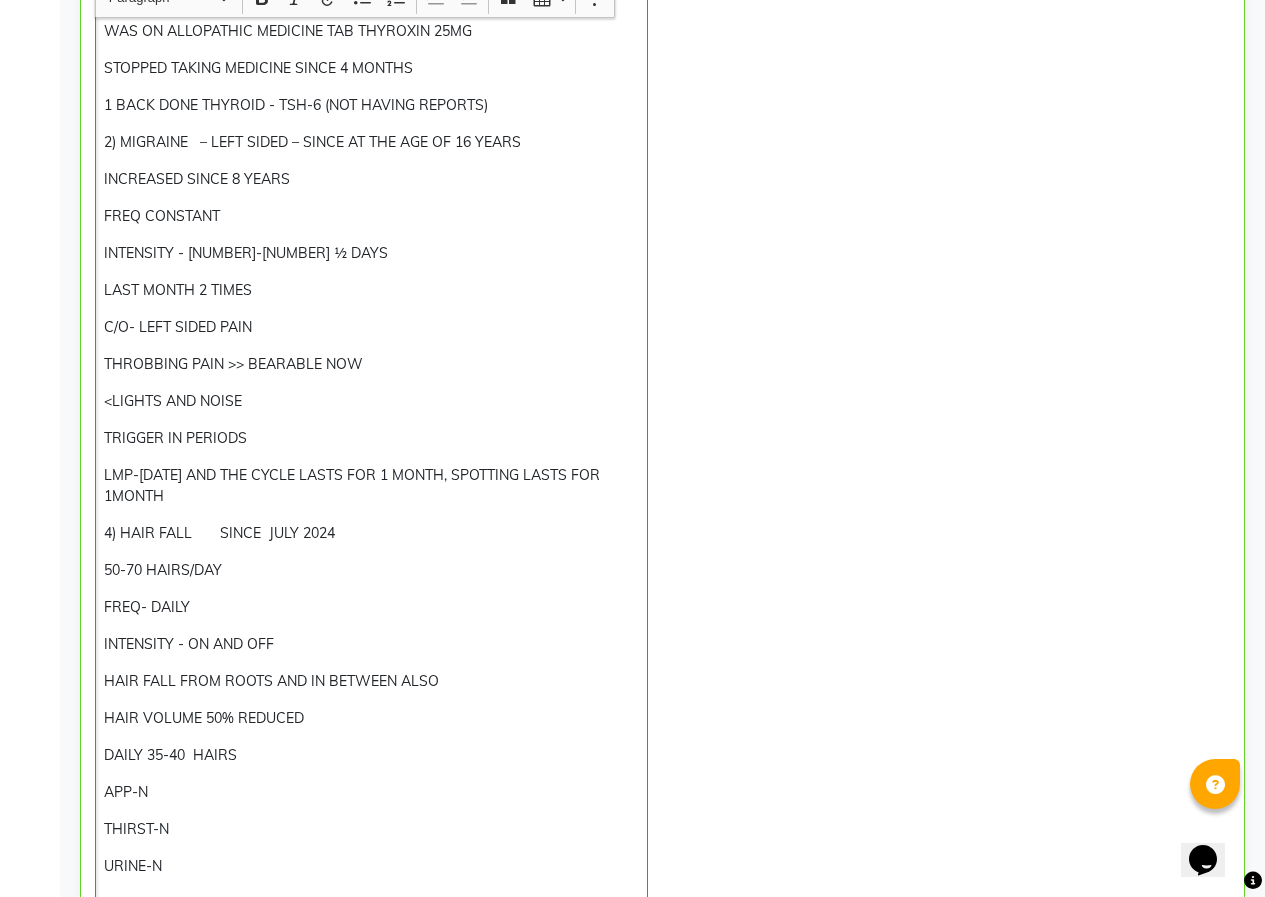 scroll, scrollTop: 600, scrollLeft: 0, axis: vertical 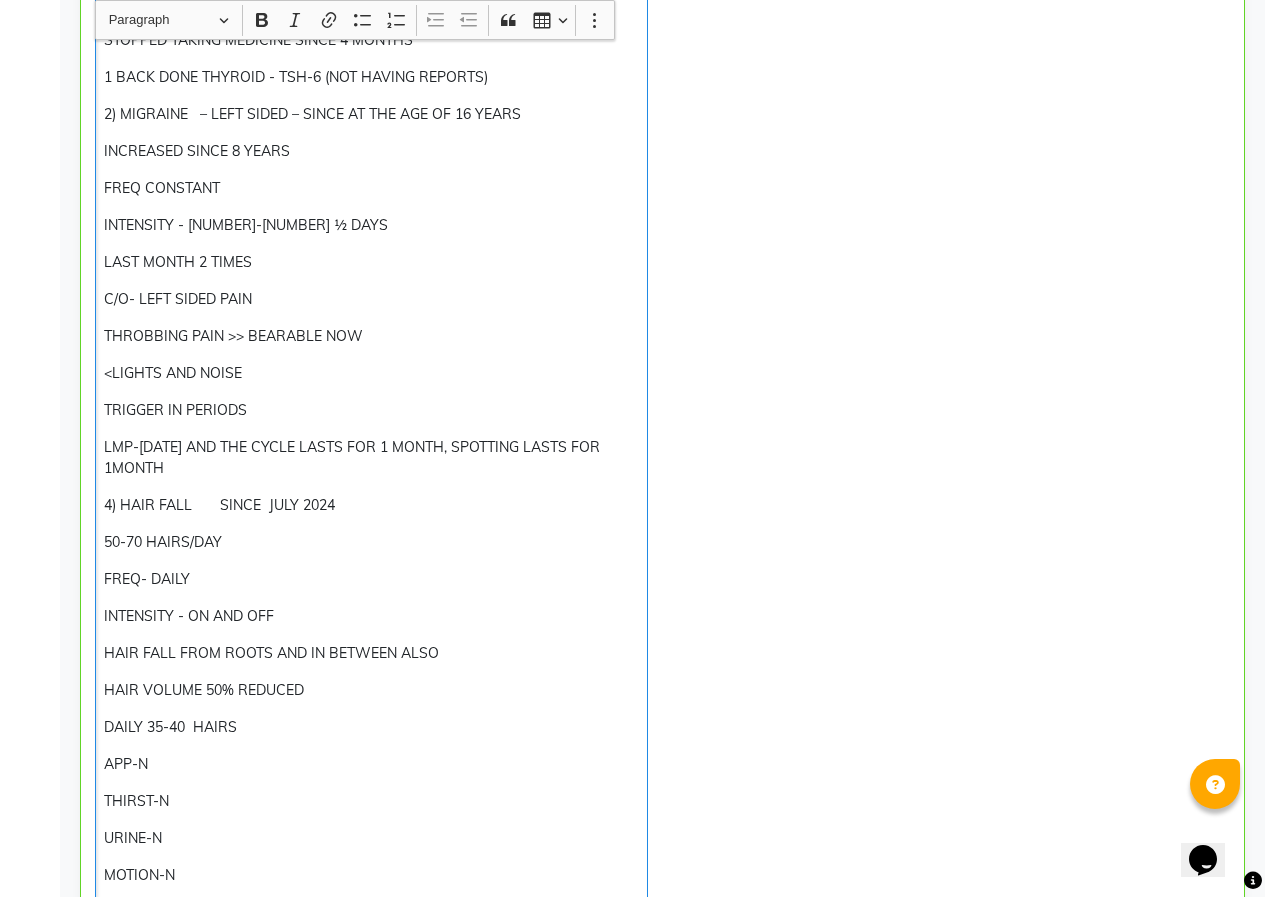 click on "LMP-[DATE] AND THE CYCLE LASTS FOR 1 MONTH, SPOTTING LASTS FOR 1MONTH" 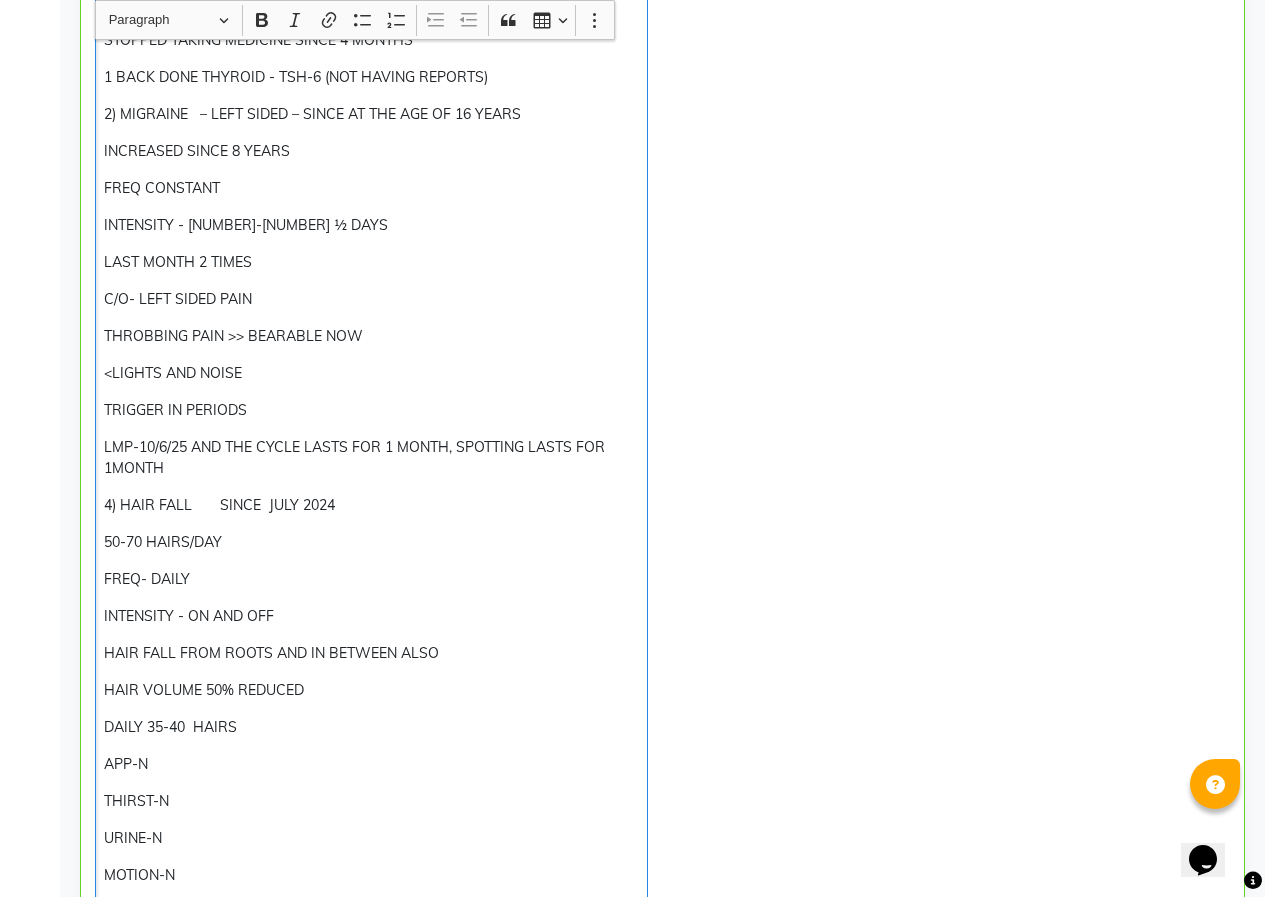 click on "50-70 HAIRS/DAY" 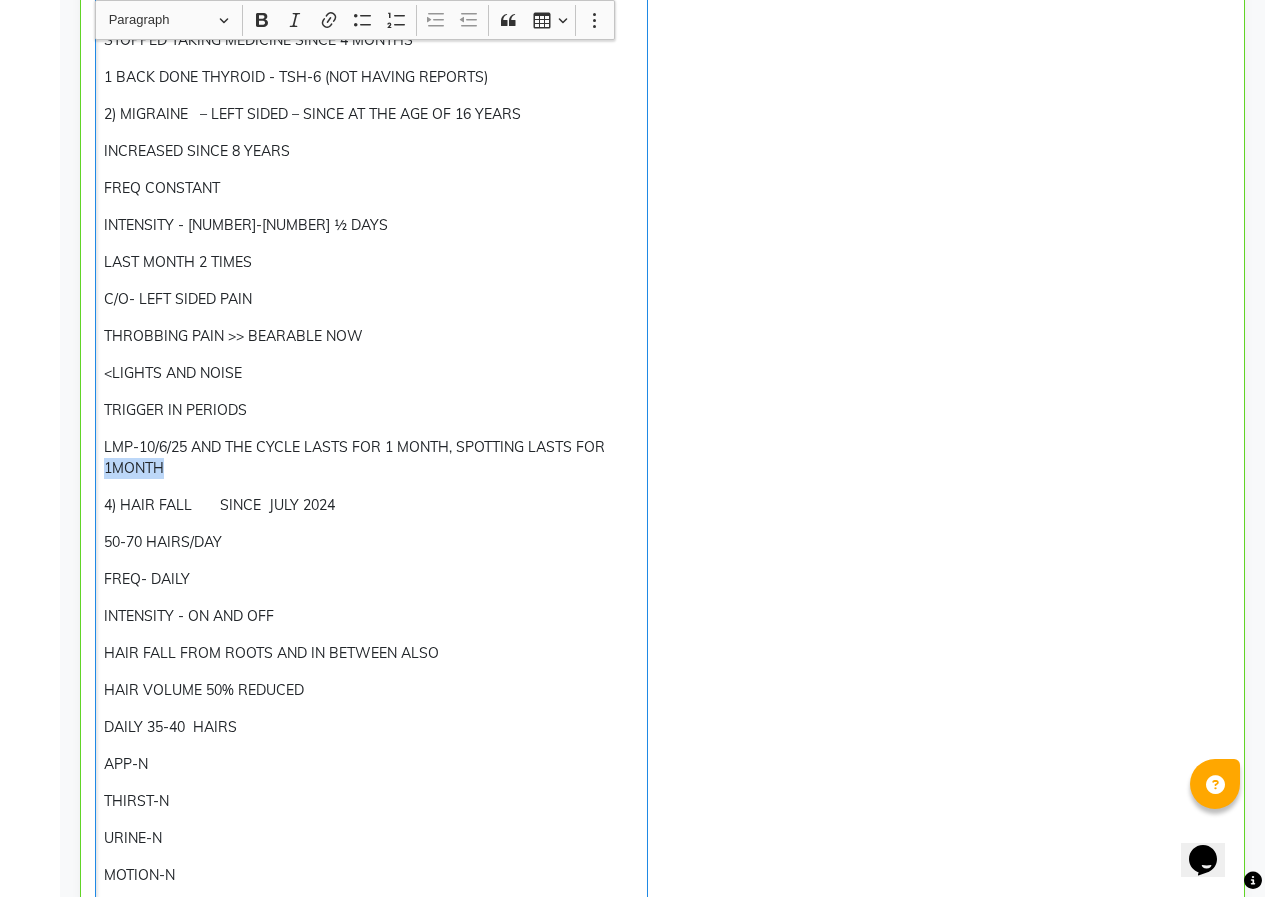 drag, startPoint x: 162, startPoint y: 461, endPoint x: 80, endPoint y: 467, distance: 82.219215 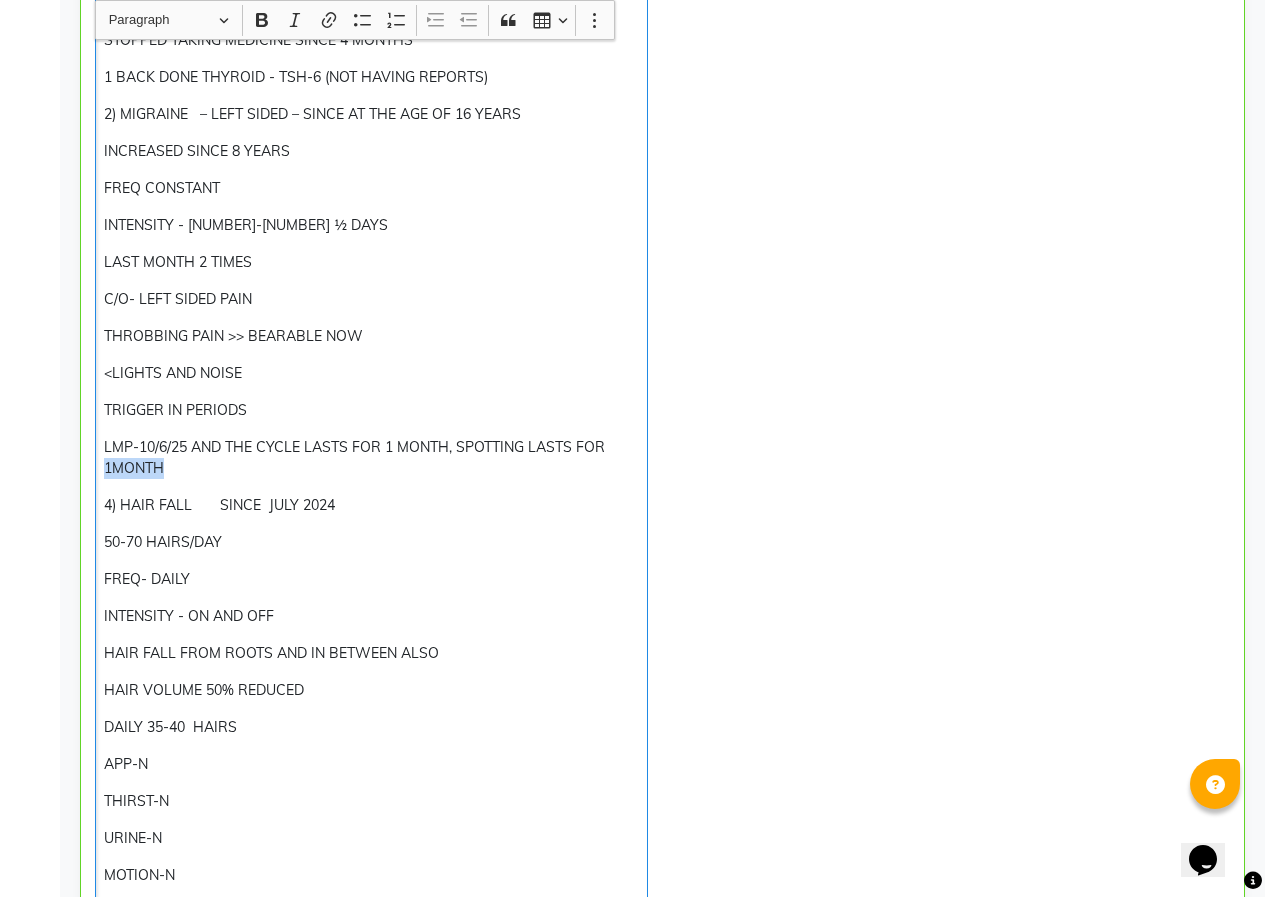 click on "Chief Complaints 1) THYROID       SINCE [NUMBER] MONTHS  T3- [NUMBER] TSH- [NUMBER] WAS ON ALLOPATHIC MEDICINE TAB THYROXIN [NUMBER]MG  STOPPED TAKING MEDICINE SINCE [NUMBER] MONTHS   1 BACK DONE THYROID - TSH-[NUMBER] (NOT HAVING REPORTS) 2) MIGRAINE   – LEFT SIDED – SINCE AT THE AGE OF [NUMBER] YEARS  INCREASED SINCE [NUMBER] YEARS  FREQ CONSTANT  INTENSITY - [NUMBER]-[NUMBER]  DAYS  LAST MONTH [NUMBER] TIMES  C/O- LEFT SIDED PAIN  THROBBING PAIN   BEARABLE NOW   LIGHTS AND NOISE  TRIGGER IN PERIODS  LMP-[DATE] AND THE CYCLE LASTS FOR [NUMBER] MONTH, SPOTTING LASTS FOR [NUMBER] MONTH  4) HAIR FALL       SINCE  [DATE] [NUMBER]-[NUMBER] HAIRS/DAY FREQ- DAILY  INTENSITY - ON AND OFF HAIR FALL FROM ROOTS AND IN BETWEEN ALSO HAIR VOLUME [NUMBER]% REDUCED  DAILY [NUMBER]-[NUMBER]  HAIRS  APP-N THIRST-N URINE-N MOTION-N SLEEP-N Rx:- SL[NUMBER] — S[NUMBER]D[NUMBER]K[NUMBER] ---- [NUMBER]/-" 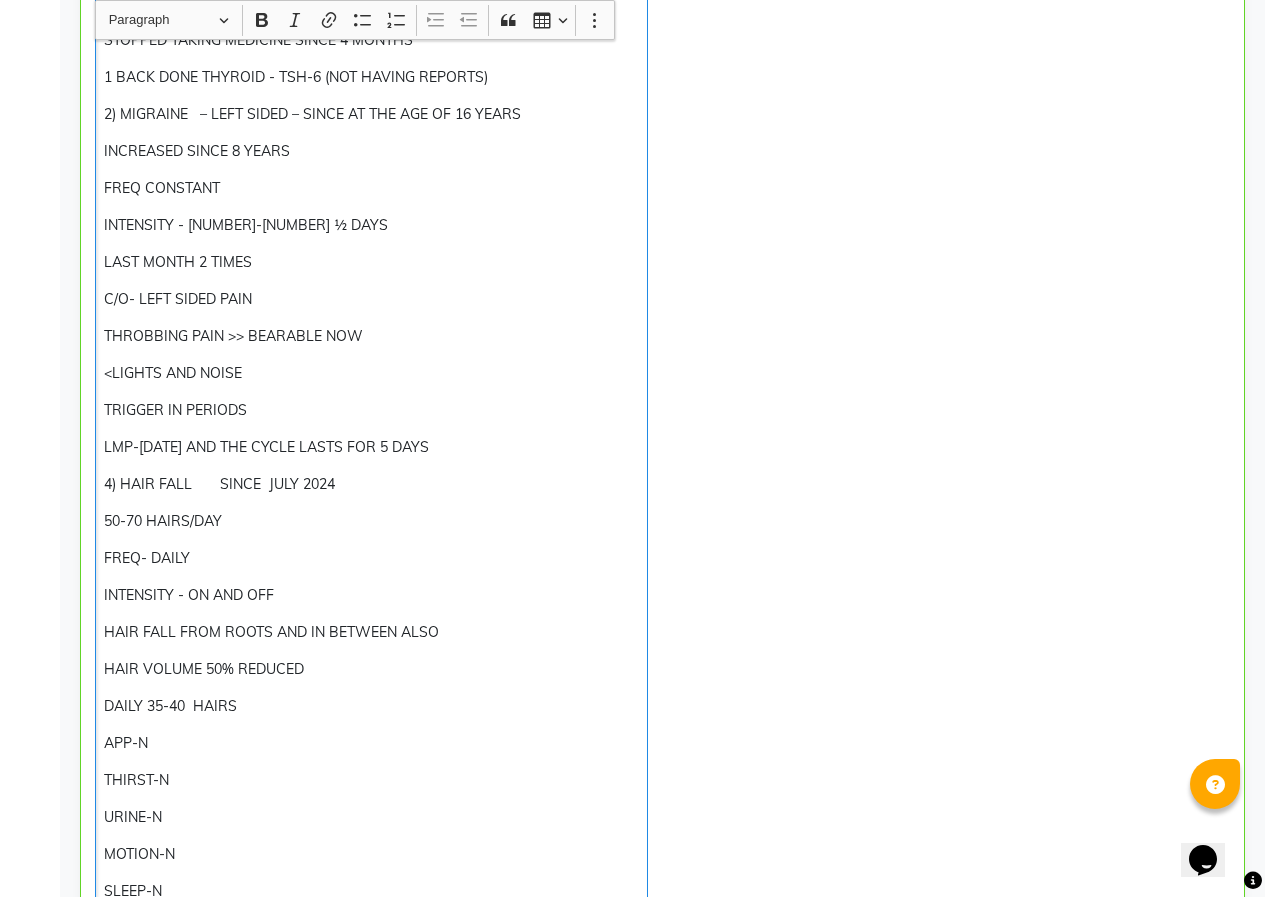 click on "50-70 HAIRS/DAY" 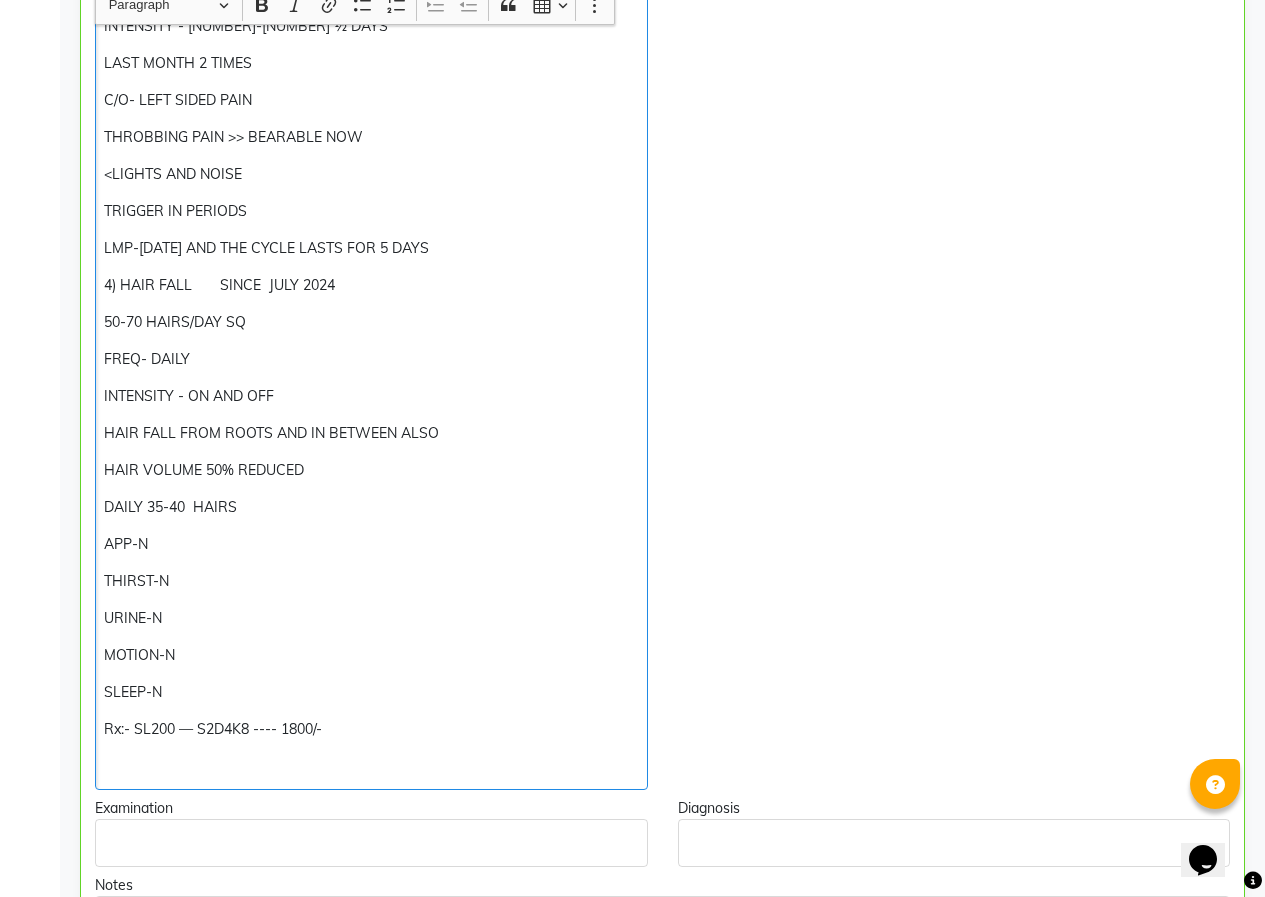 scroll, scrollTop: 800, scrollLeft: 0, axis: vertical 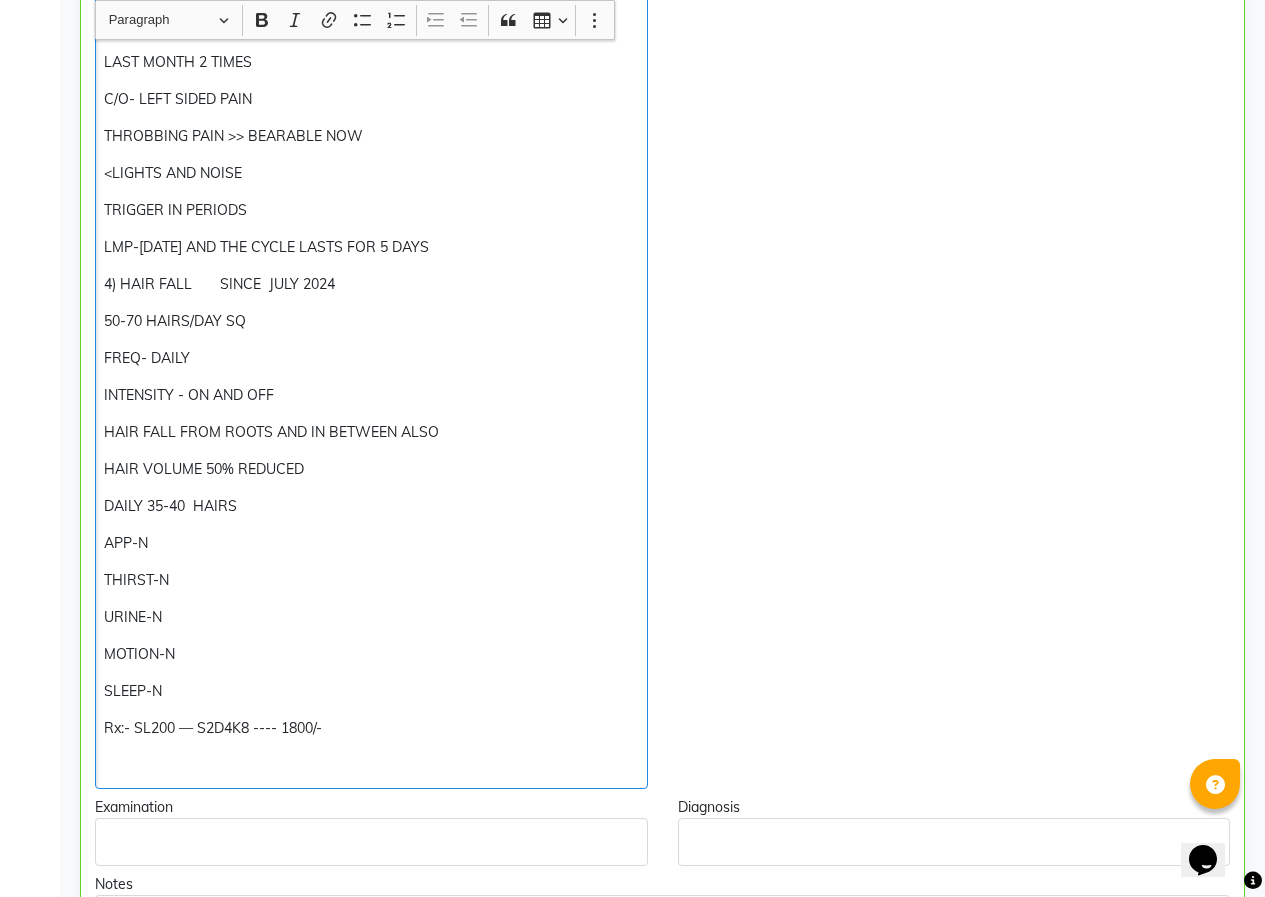 click on "HAIR VOLUME 50% REDUCED" 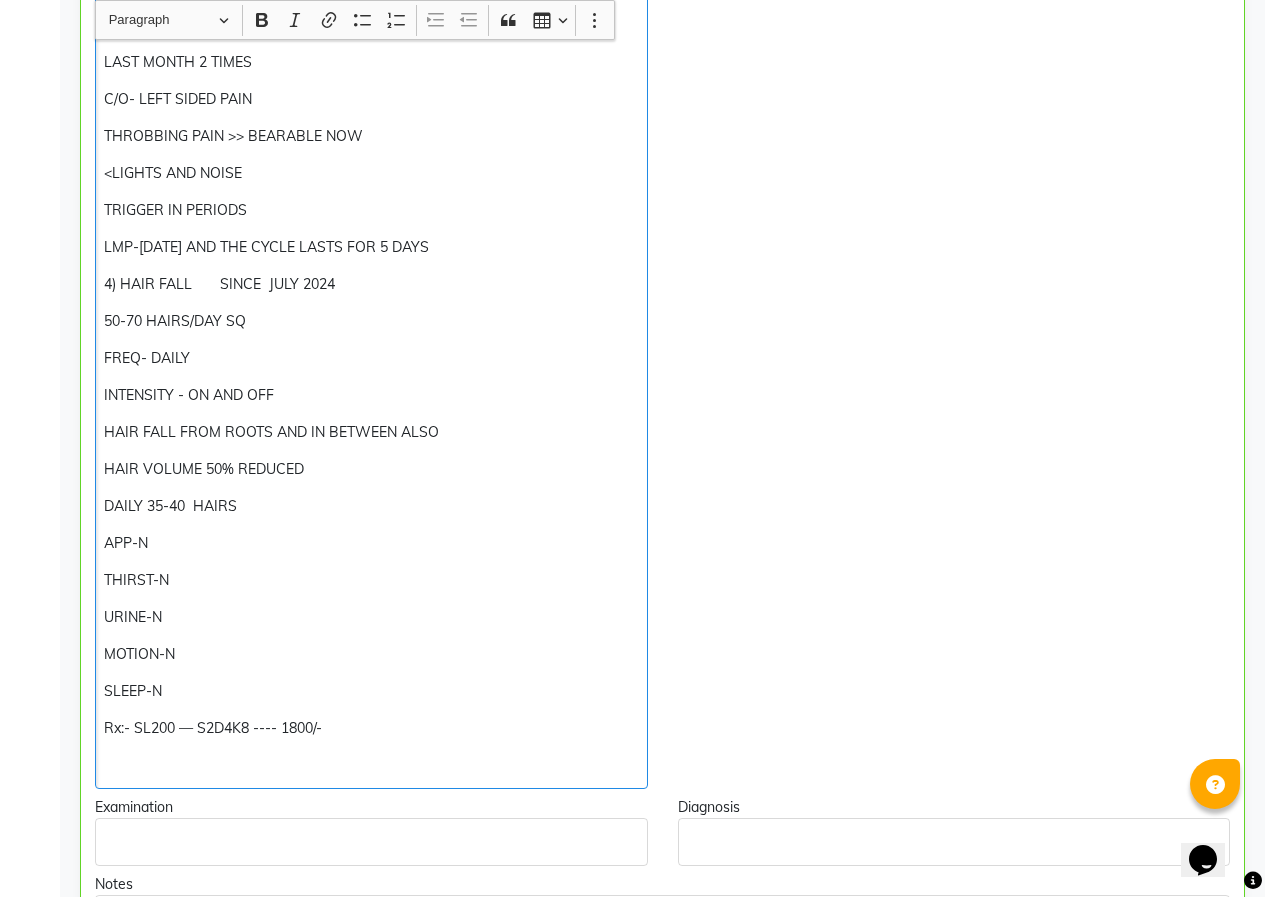 click on "1) THYROID       SINCE 2 MONTHS  T3- 4.37 TSH- 8.060 WAS ON ALLOPATHIC MEDICINE TAB THYROXIN 25MG  STOPPED TAKING MEDICINE SINCE 4 MONTHS   1 BACK DONE THYROID - TSH-6 (NOT HAVING REPORTS) 2) MIGRAINE   – LEFT SIDED – SINCE AT THE AGE OF 16 YEARS  INCREASED SINCE 8 YEARS  FREQ CONSTANT  INTENSITY - 2-2 ½  DAYS  LAST MONTH 2 TIMES  C/O- LEFT SIDED PAIN  THROBBING PAIN >> BEARABLE NOW  <LIGHTS AND NOISE  TRIGGER IN PERIODS  LMP-[DATE] AND THE CYCLE LASTS FOR 5 DAYS   4) HAIR FALL       SINCE  [YEAR] 50-70 HAIRS/DAY SQ FREQ- DAILY  INTENSITY - ON AND OFF HAIR FALL FROM ROOTS AND IN BETWEEN ALSO HAIR VOLUME 50% REDUCED  DAILY 35-40  HAIRS  APP-N THIRST-N URINE-N MOTION-N SLEEP-N Rx:- SL200 — S2D4K8 ---- 1800/-" 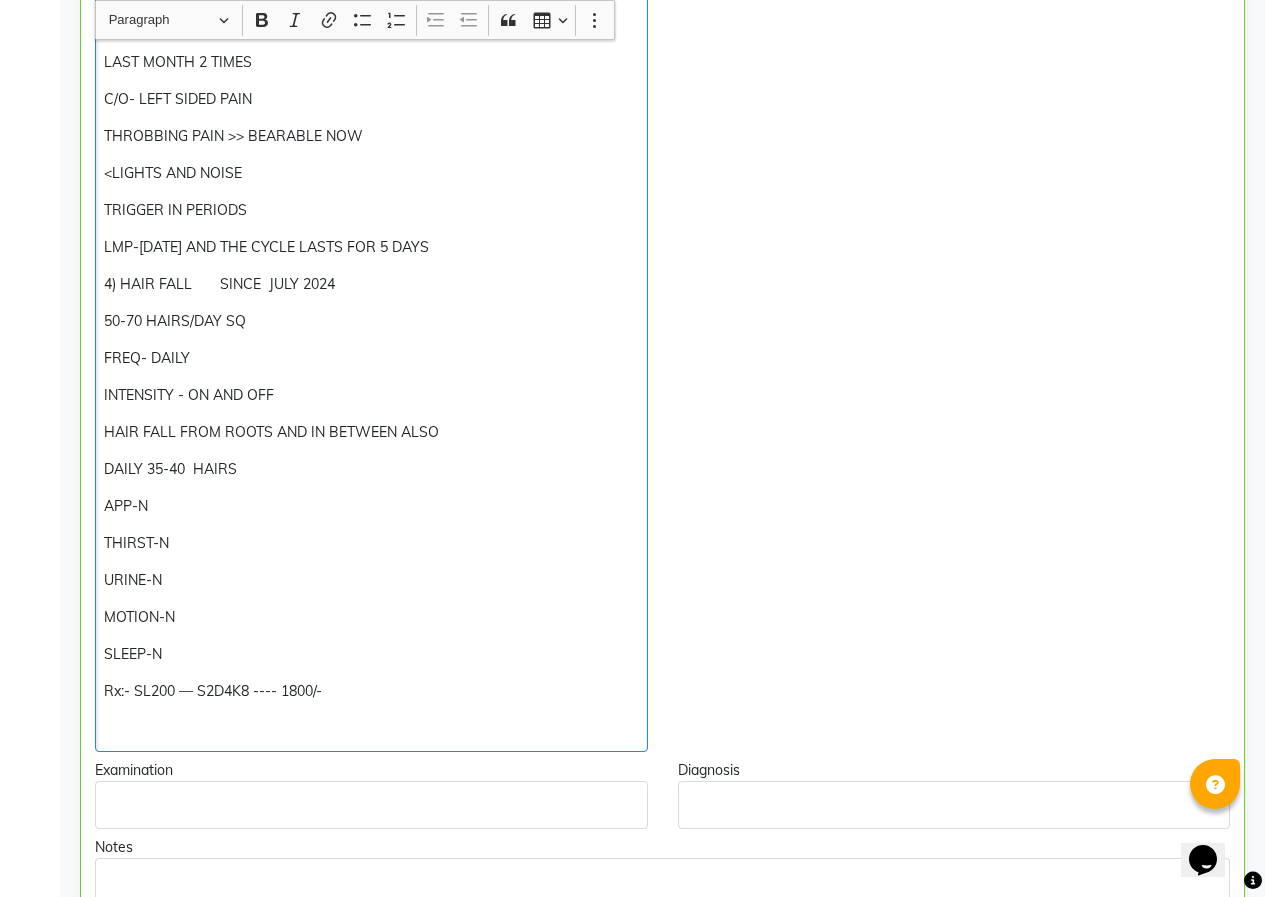 click on "SLEEP-N" 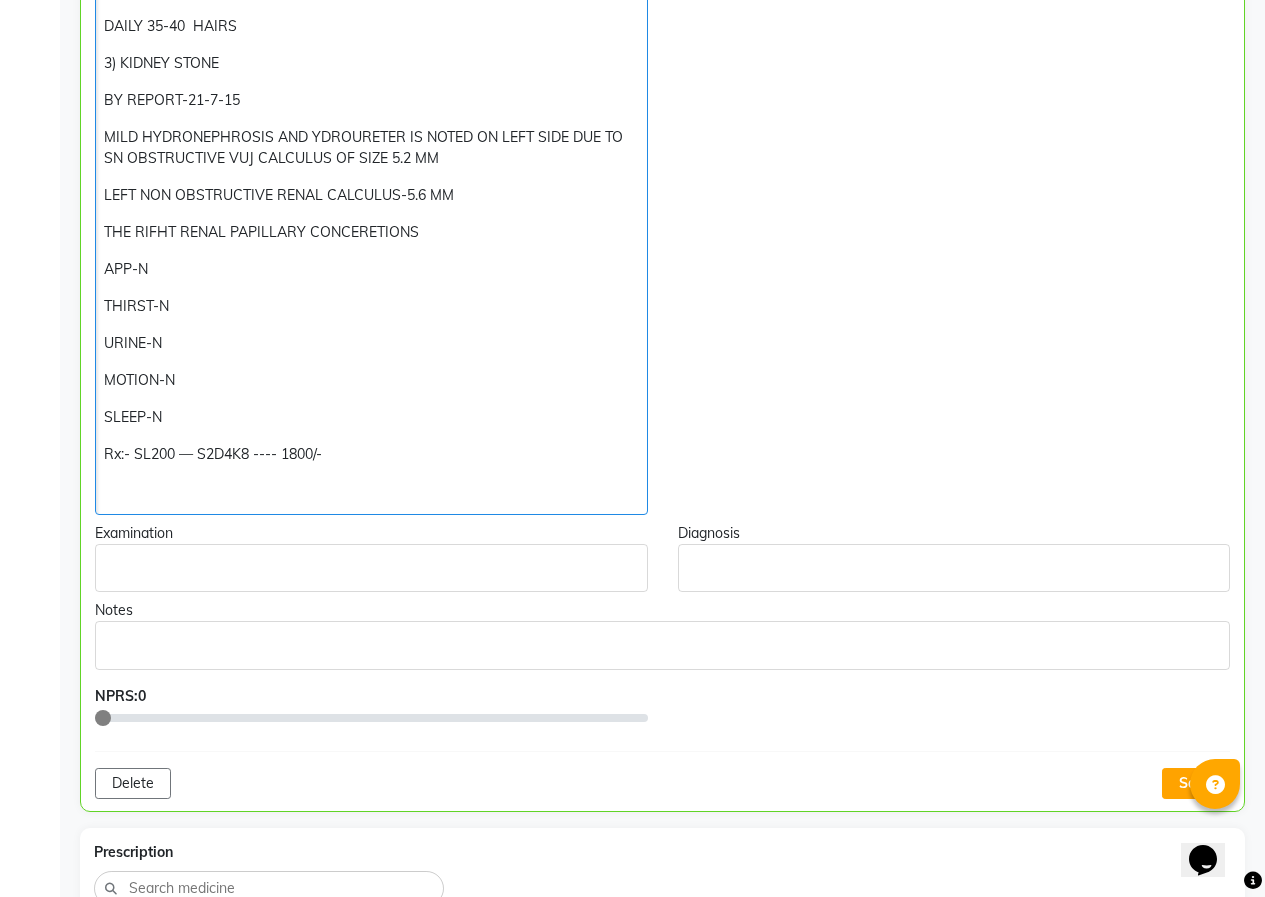scroll, scrollTop: 1300, scrollLeft: 0, axis: vertical 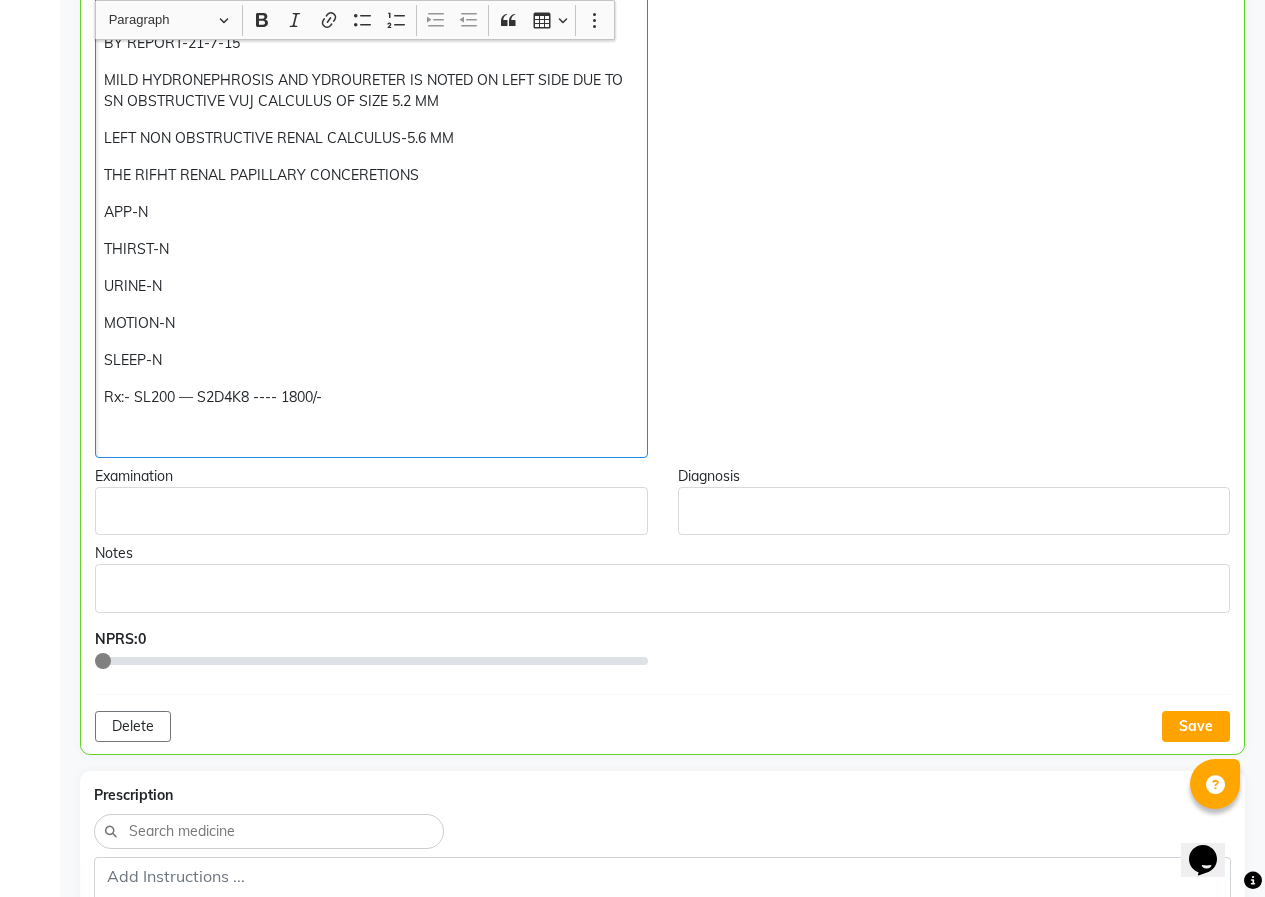 click 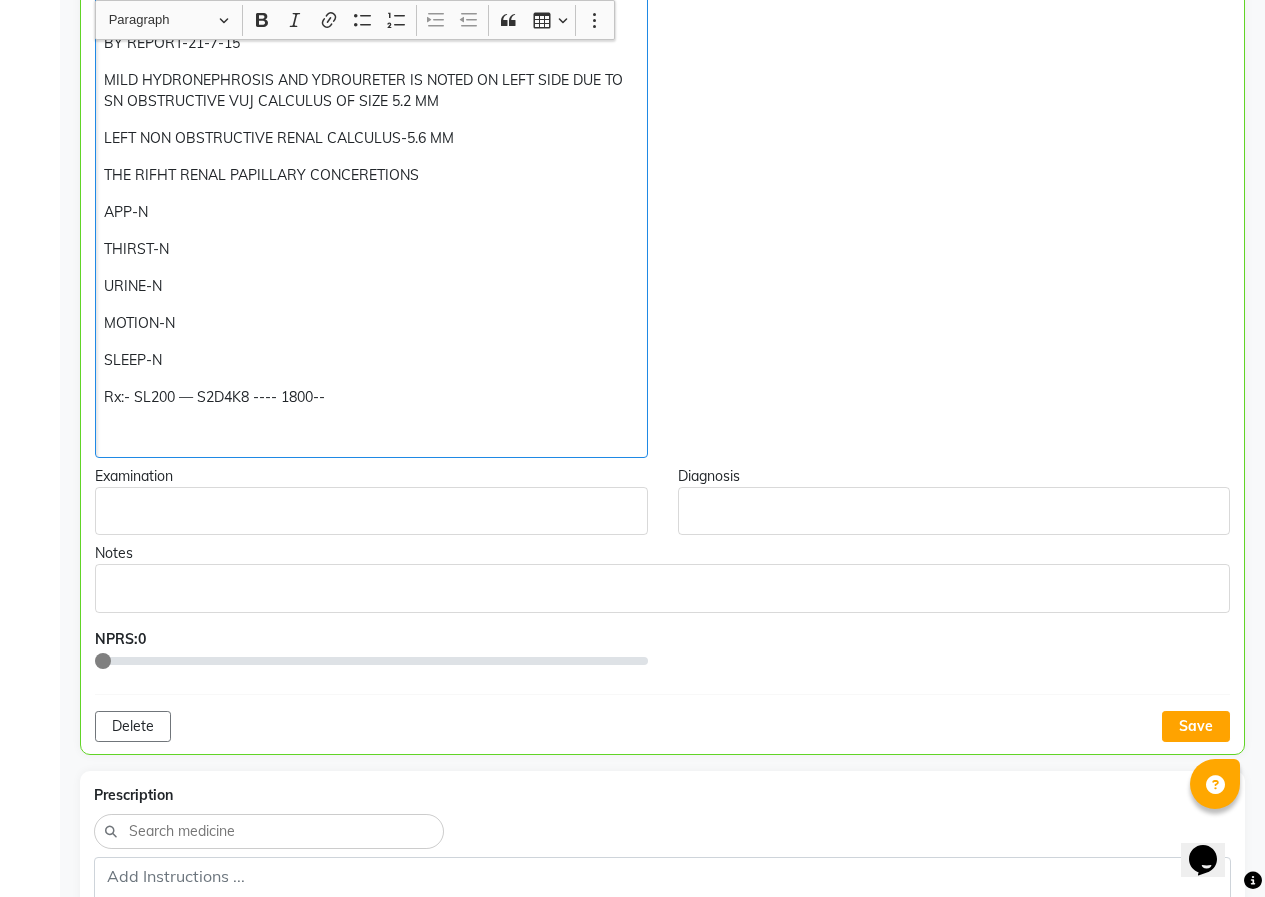 click on "Rx:- SL200 — S2D4K8 ---- 1800--" 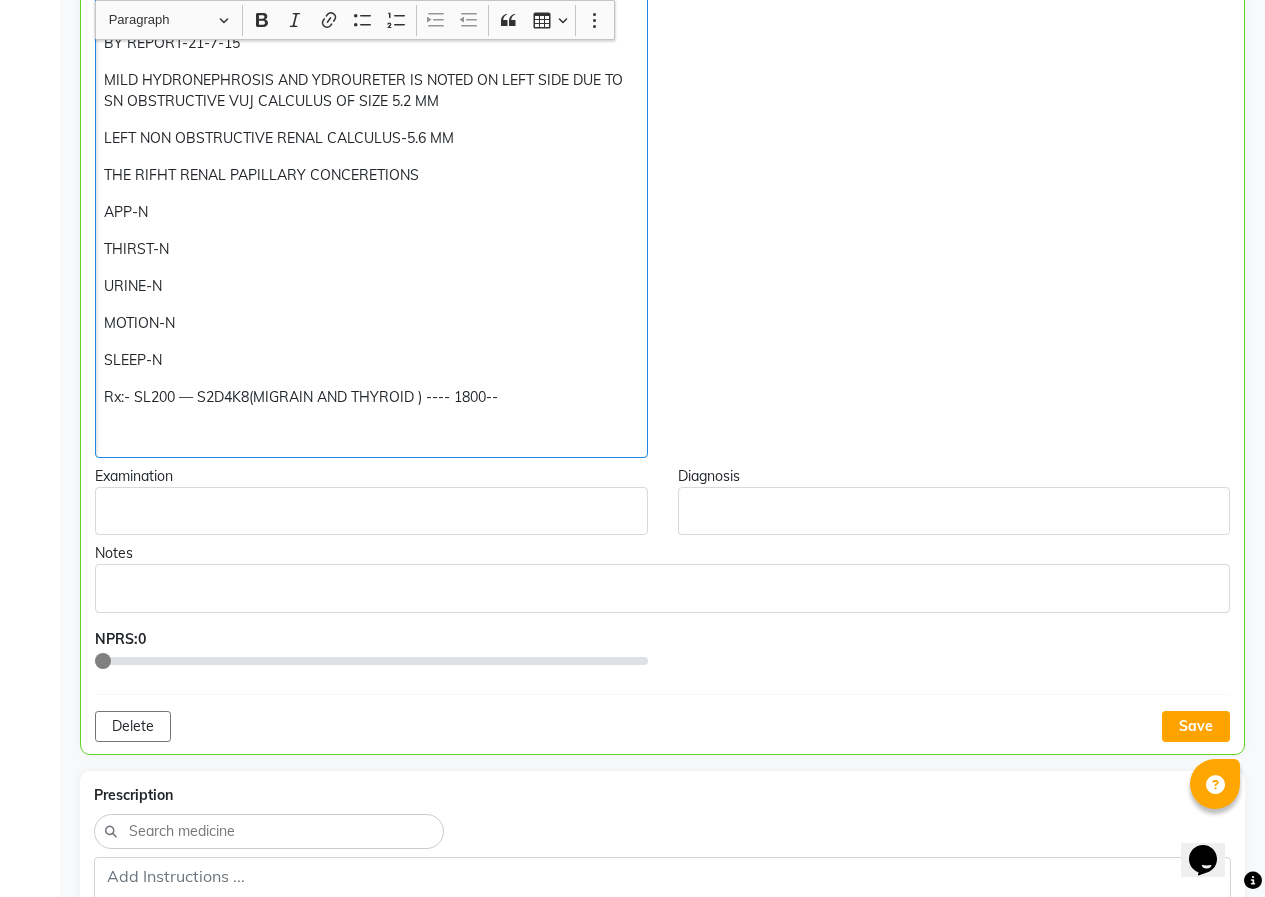 click on "Rx:- SL200 — S2D4K8(MIGRAIN AND THYROID ) ---- 1800--" 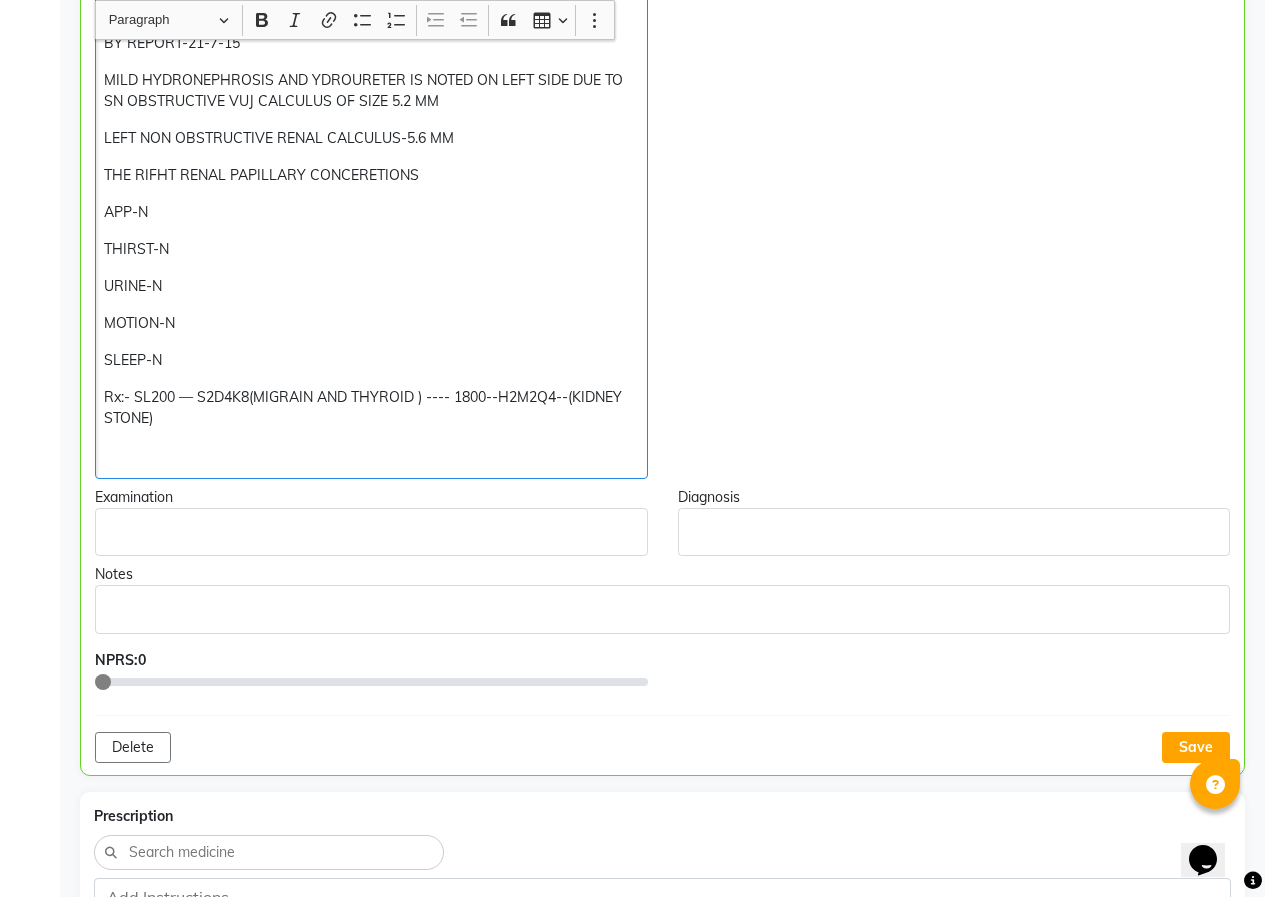 click on "Rx:- SL200 — S2D4K8(MIGRAIN AND THYROID ) ---- 1800--H2M2Q4--(KIDNEY STONE)" 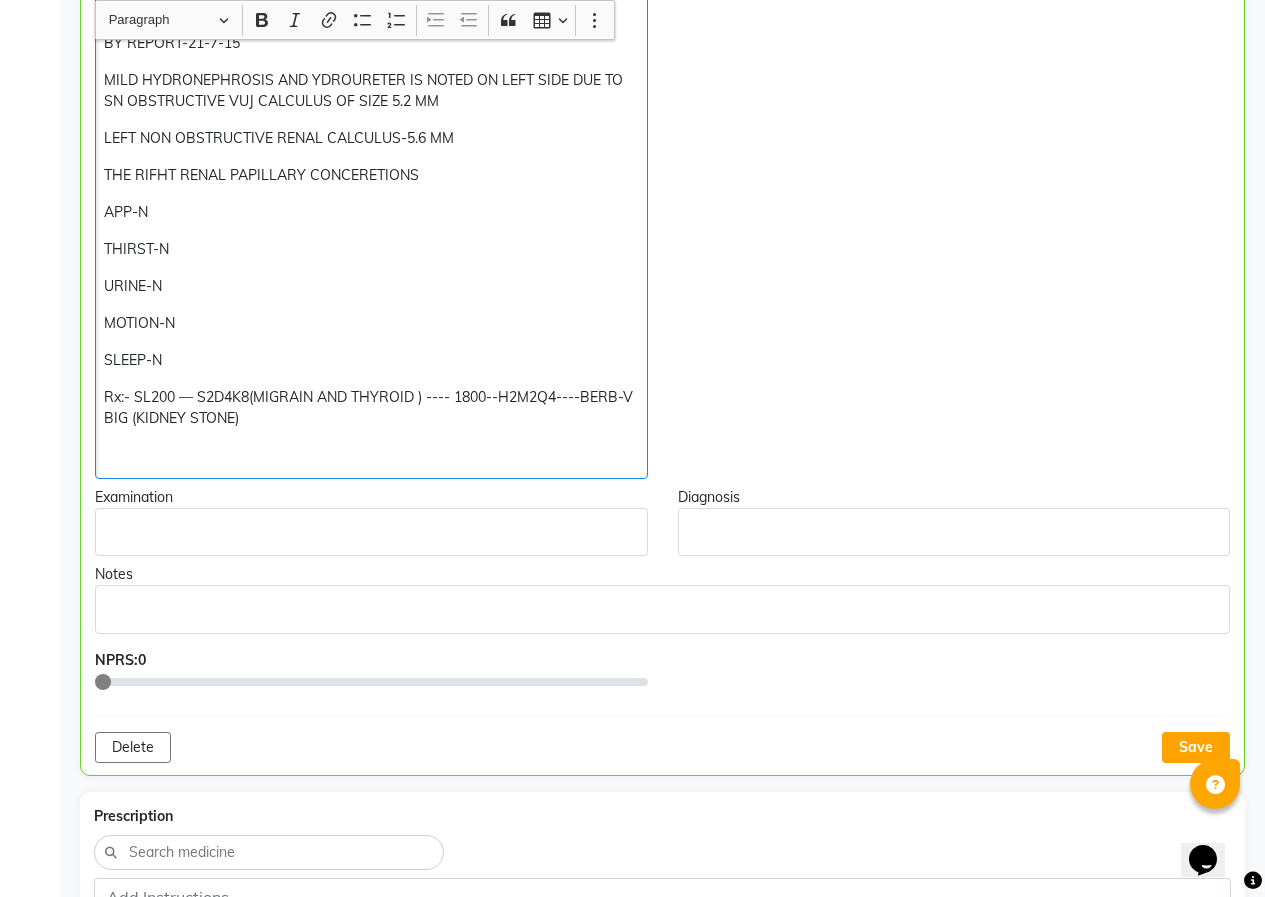 click on "Rx:- SL200 — S2D4K8(MIGRAIN AND THYROID ) ---- 1800--H2M2Q4----BERB-V BIG (KIDNEY STONE)" 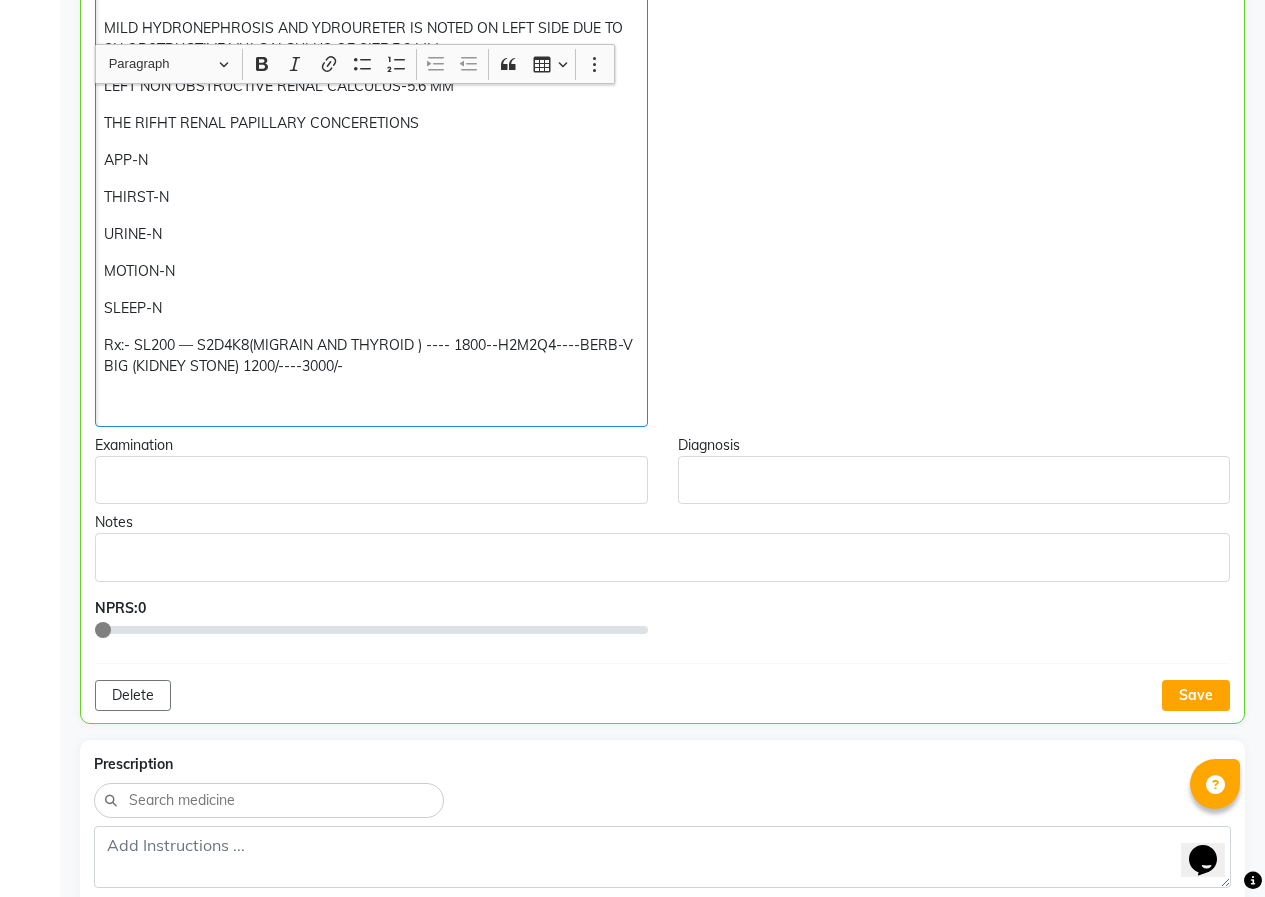 scroll, scrollTop: 1400, scrollLeft: 0, axis: vertical 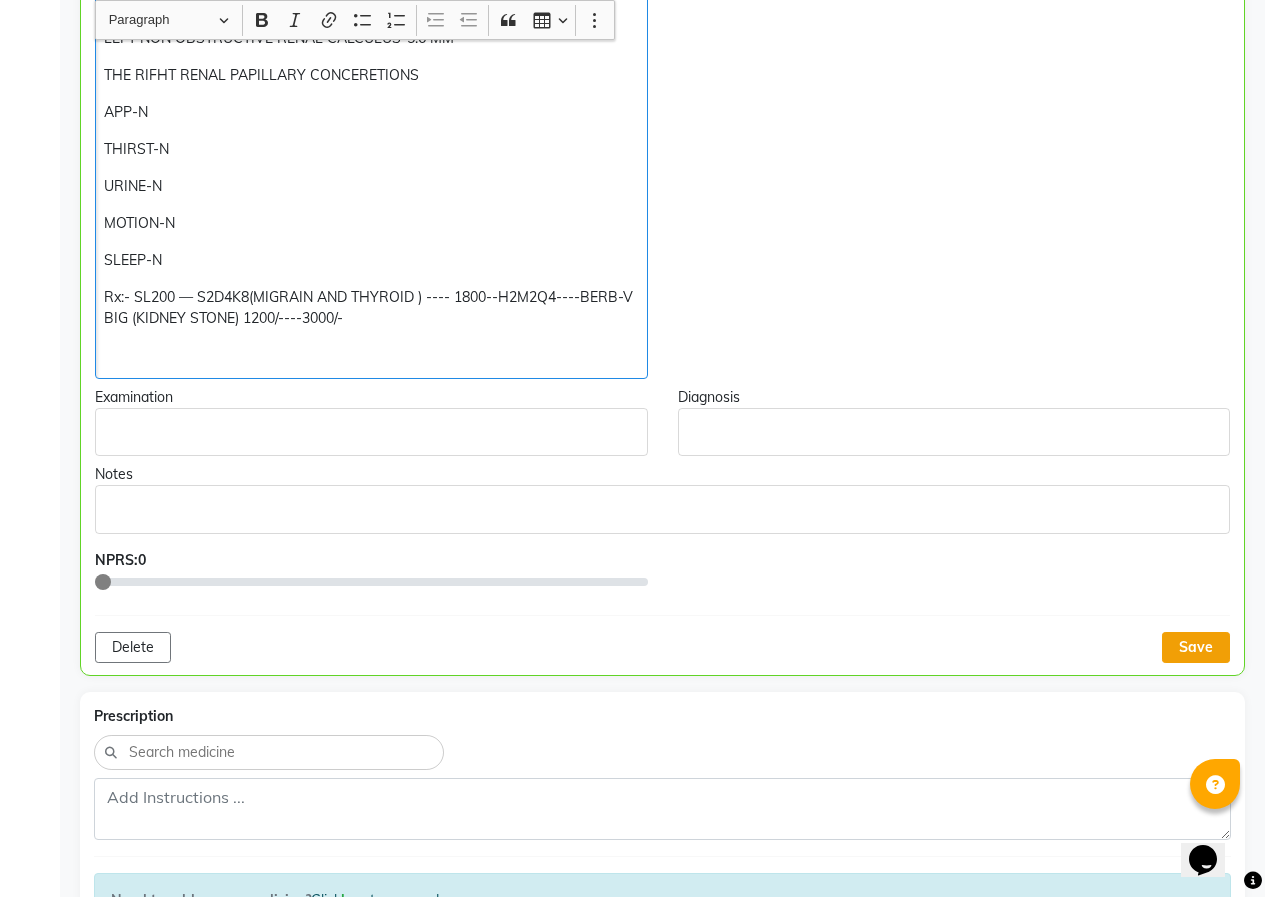click on "Save" 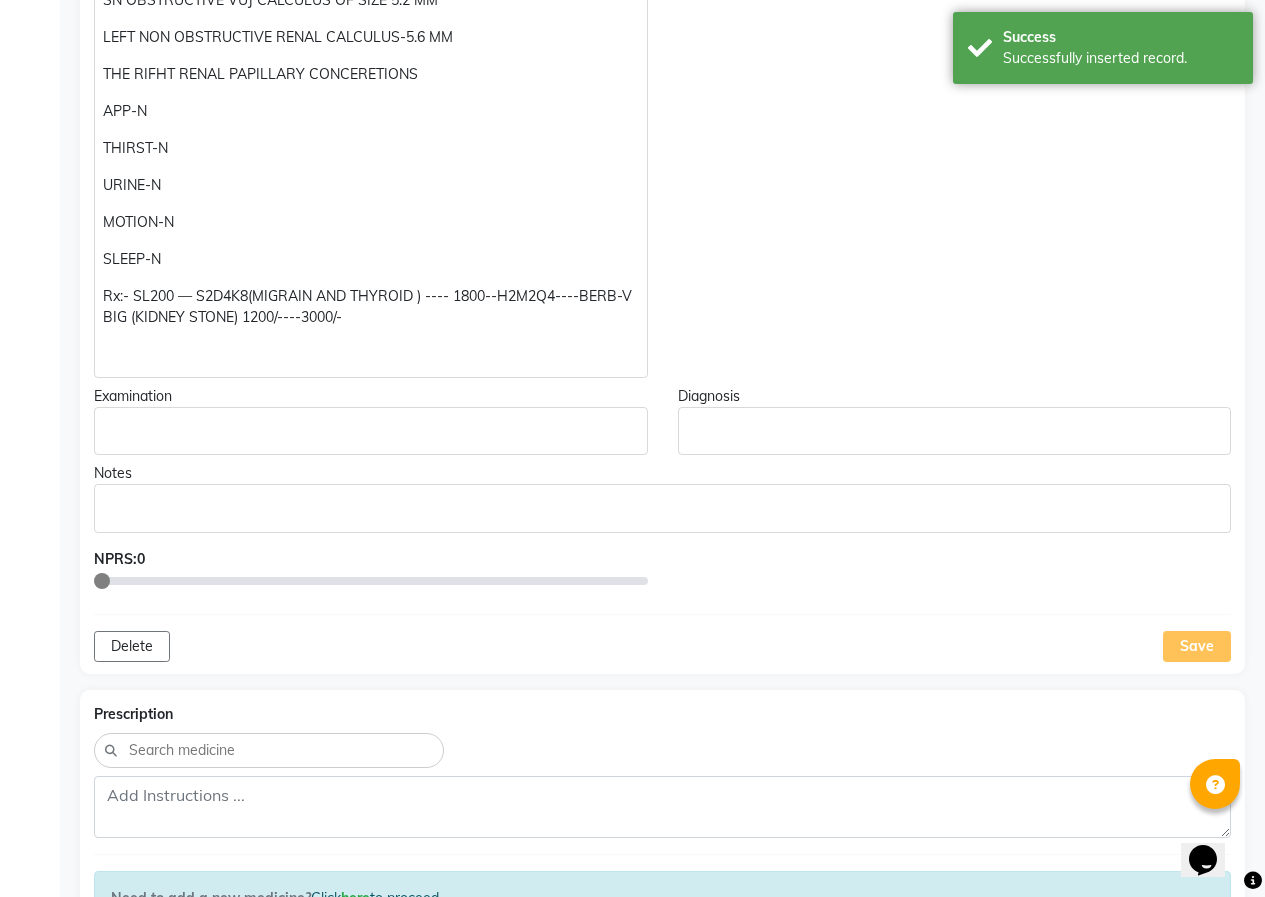 click on "Rx:- SL200 — S2D4K8(MIGRAIN AND THYROID ) ---- 1800--H2M2Q4----BERB-V BIG (KIDNEY STONE) 1200/----3000/-" 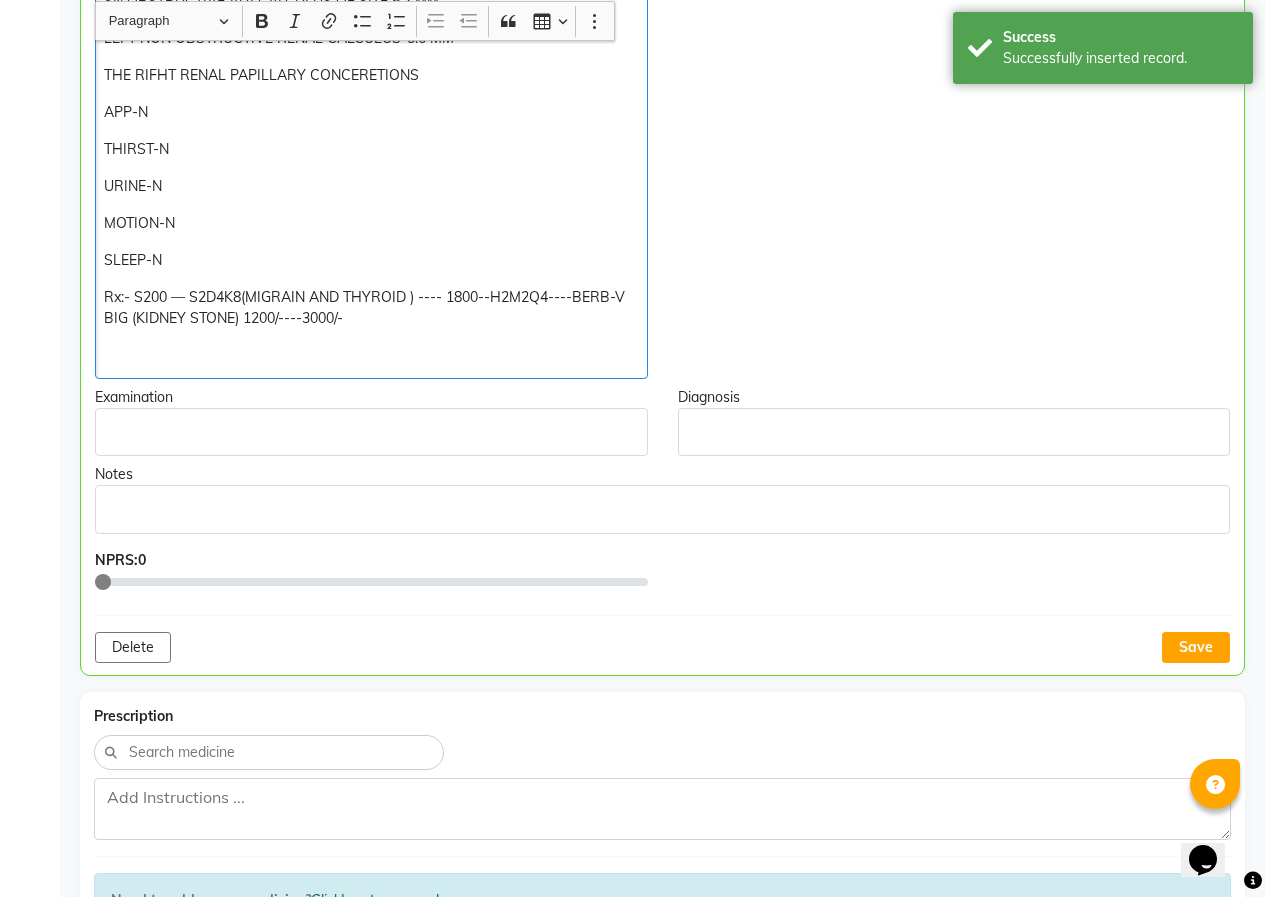 scroll, scrollTop: 1401, scrollLeft: 0, axis: vertical 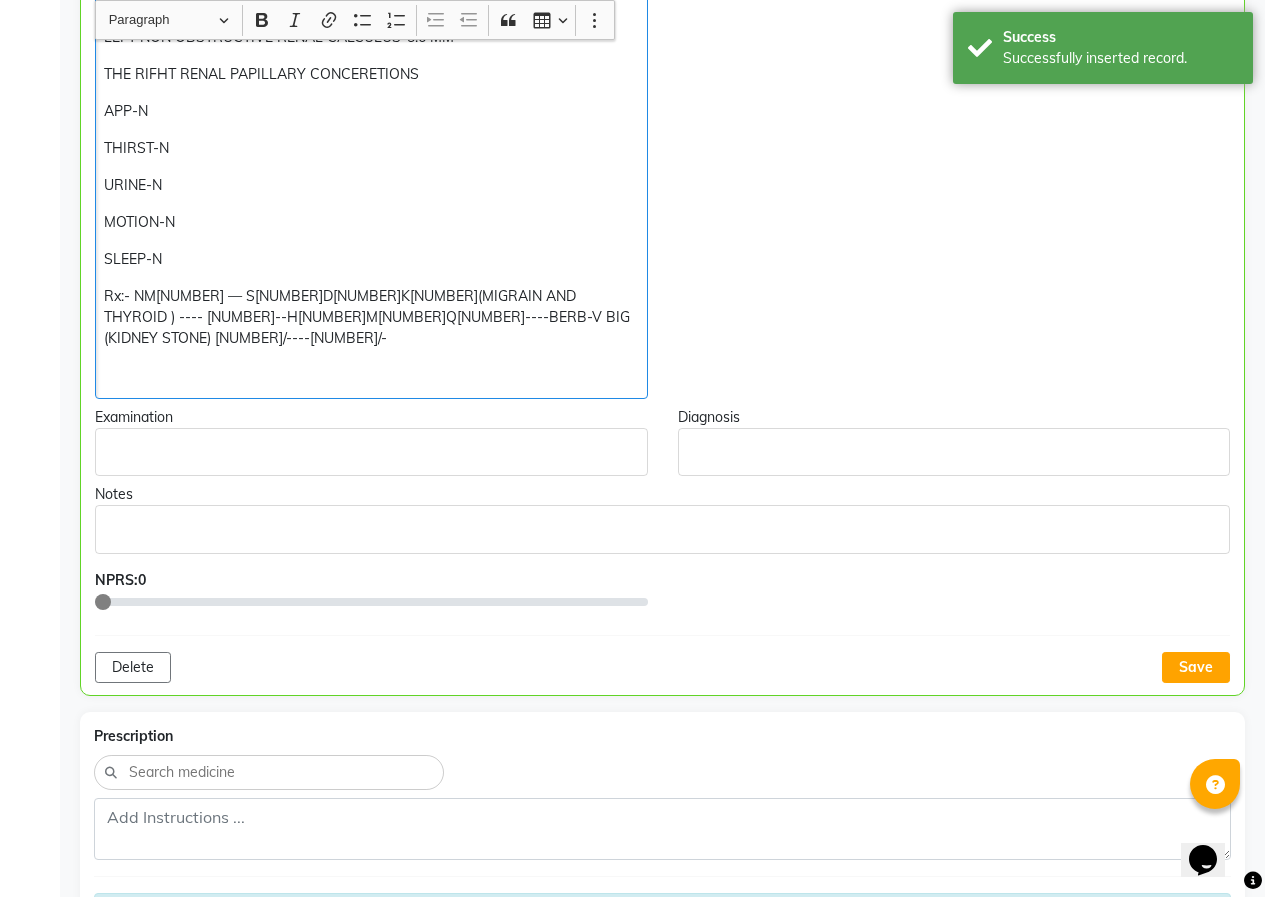 click on "Save" 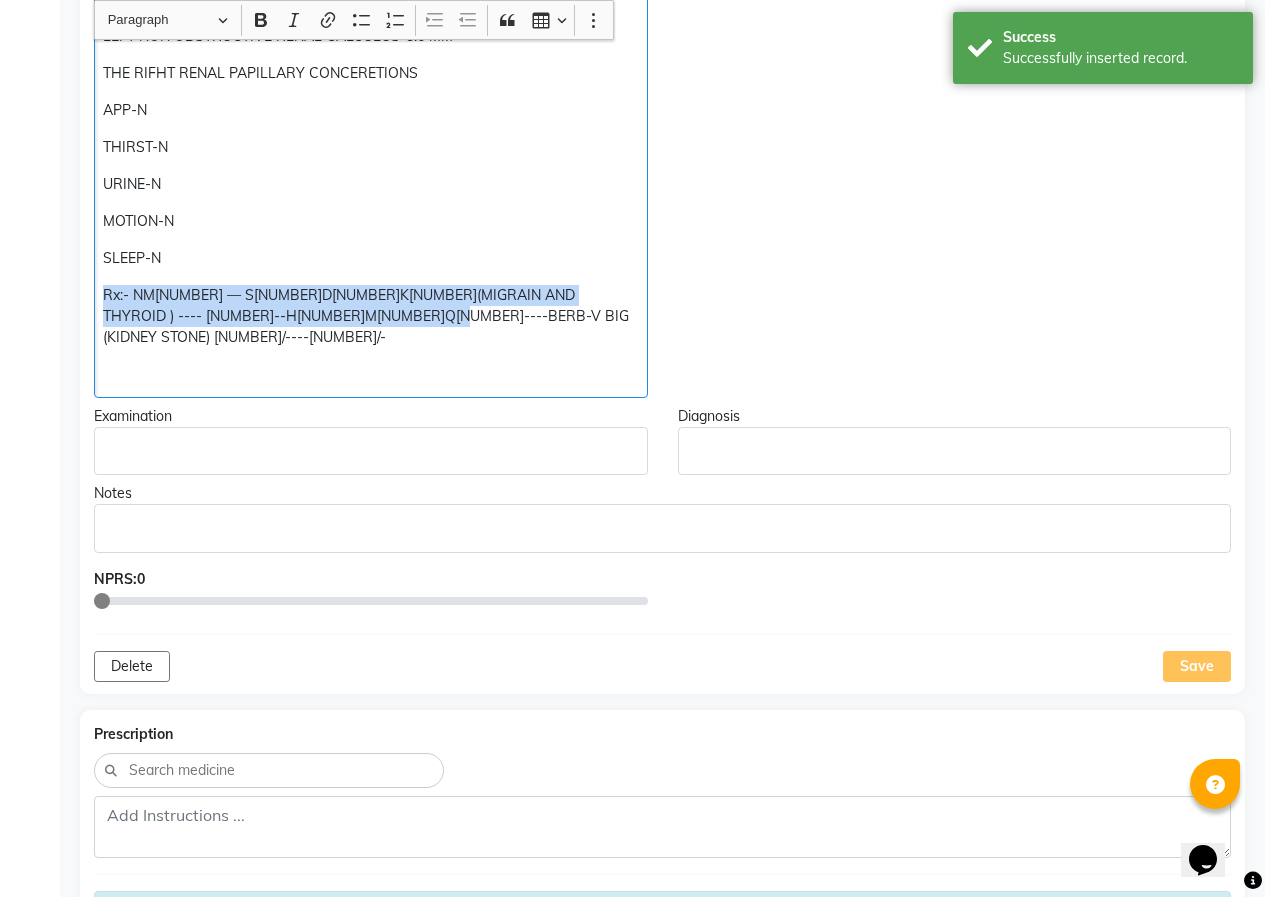 drag, startPoint x: 99, startPoint y: 286, endPoint x: 369, endPoint y: 319, distance: 272.0092 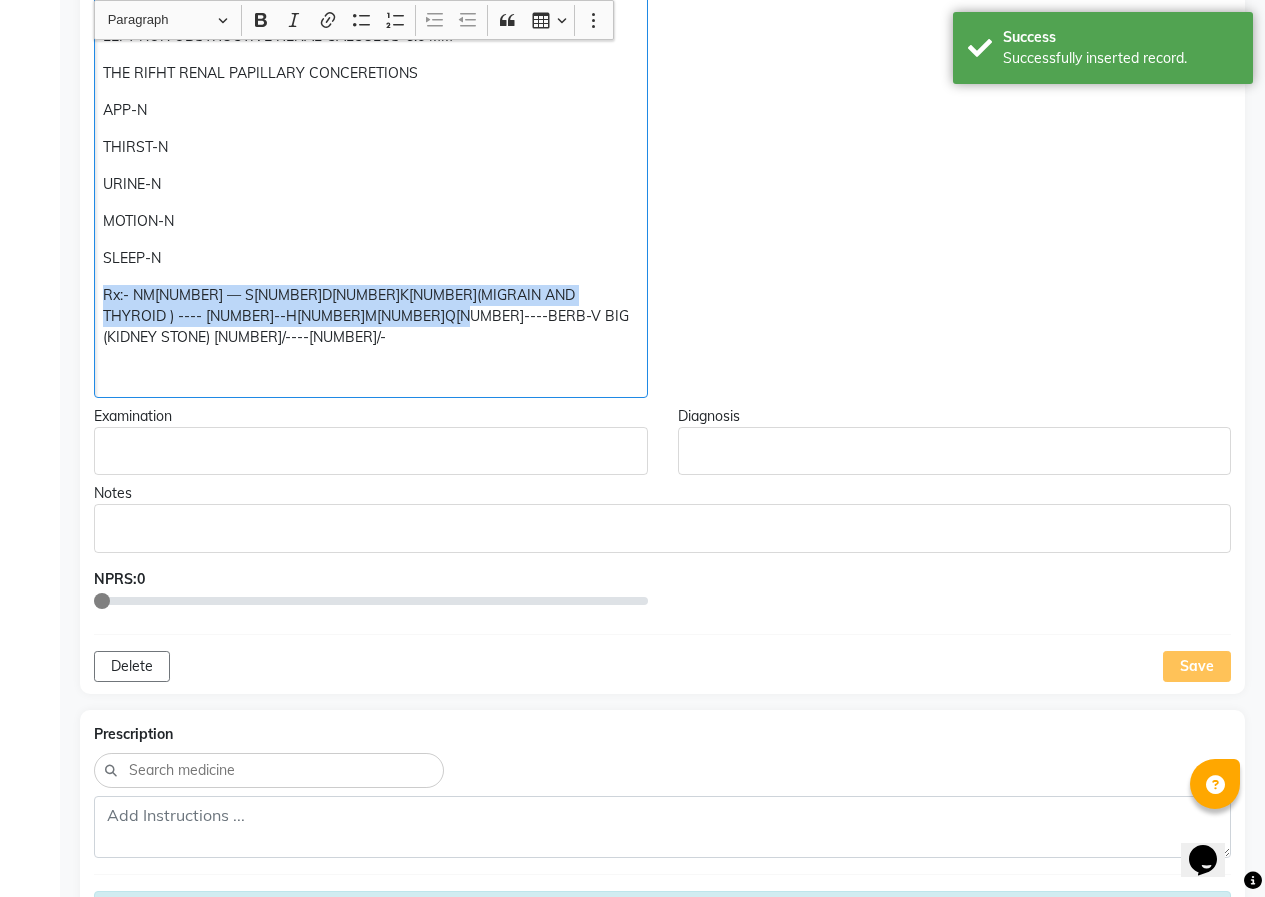 click on "1) THYROID SINCE 2 MONTHS T3- 4.37 TSH- 8.060 WAS ON ALLOPATHIC MEDICINE TAB THYROXIN 25MG STOPPED TAKING MEDICINE SINCE 4 MONTHS 1 BACK DONE THYROID - TSH-6 (NOT HAVING REPORTS) 2) MIGRAINE – LEFT SIDED – SINCE AT THE AGE OF 16 YEARS INCREASED SINCE 8 YEARS FREQ CONSTANT INTENSITY - 2-2 ½ DAYS LAST MONTH 2 TIMES C/O- LEFT SIDED PAIN THROBBING PAIN >> BEARABLE NOW <LIGHTS AND NOISE TRIGGER IN PERIODS LMP-[MM]/[DD]/25 AND THE CYCLE LASTS FOR 5 DAYS 4) HAIR FALL SINCE JULY 2024 50-70 HAIRS/DAY SQ FREQ- DAILY INTENSITY - ON AND OFF HAIR FALL FROM ROOTS AND IN BETWEEN ALSO DAILY 35-40 HAIRS 3) KIDNEY STONE BY REPORT-21-7-15 MILD HYDRONEPHROSIS AND YDROURETER IS NOTED ON LEFT SIDE DUE TO SN OBSTRUCTIVE VUJ CALCULUS OF SIZE 5.2 MM LEFT NON OBSTRUCTIVE RENAL CALCULUS-5.6 MM THE RIFHT RENAL PAPILLARY CONCERETIONS APP-N THIRST-N URINE-N MOTION-N SLEEP-N" 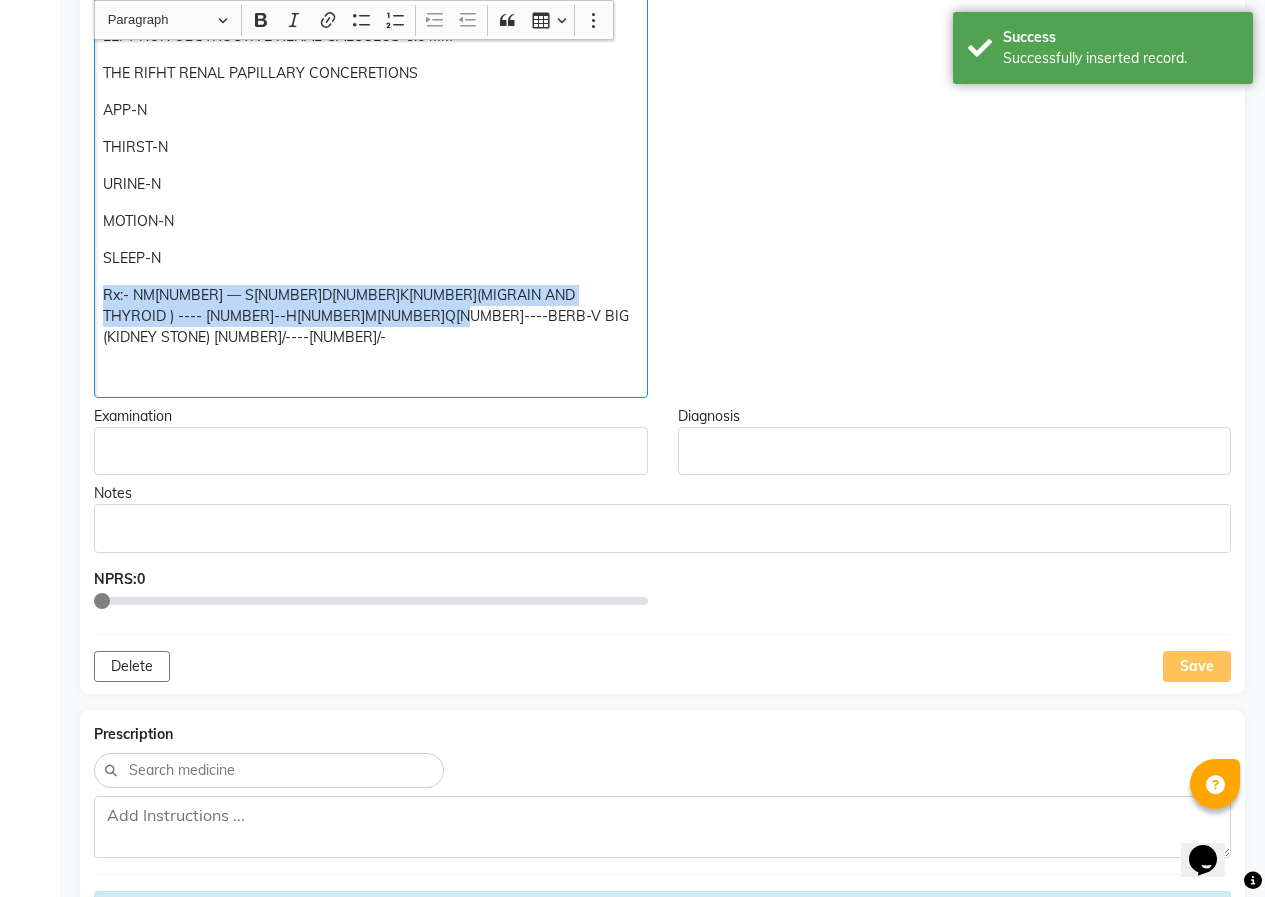 copy on "Rx:- NM[NUMBER] — S[NUMBER]D[NUMBER]K[NUMBER](MIGRAIN AND THYROID ) ---- [NUMBER]--H[NUMBER]M[NUMBER]Q[NUMBER]----BERB-V BIG (KIDNEY STONE) [NUMBER]/----[NUMBER]/-" 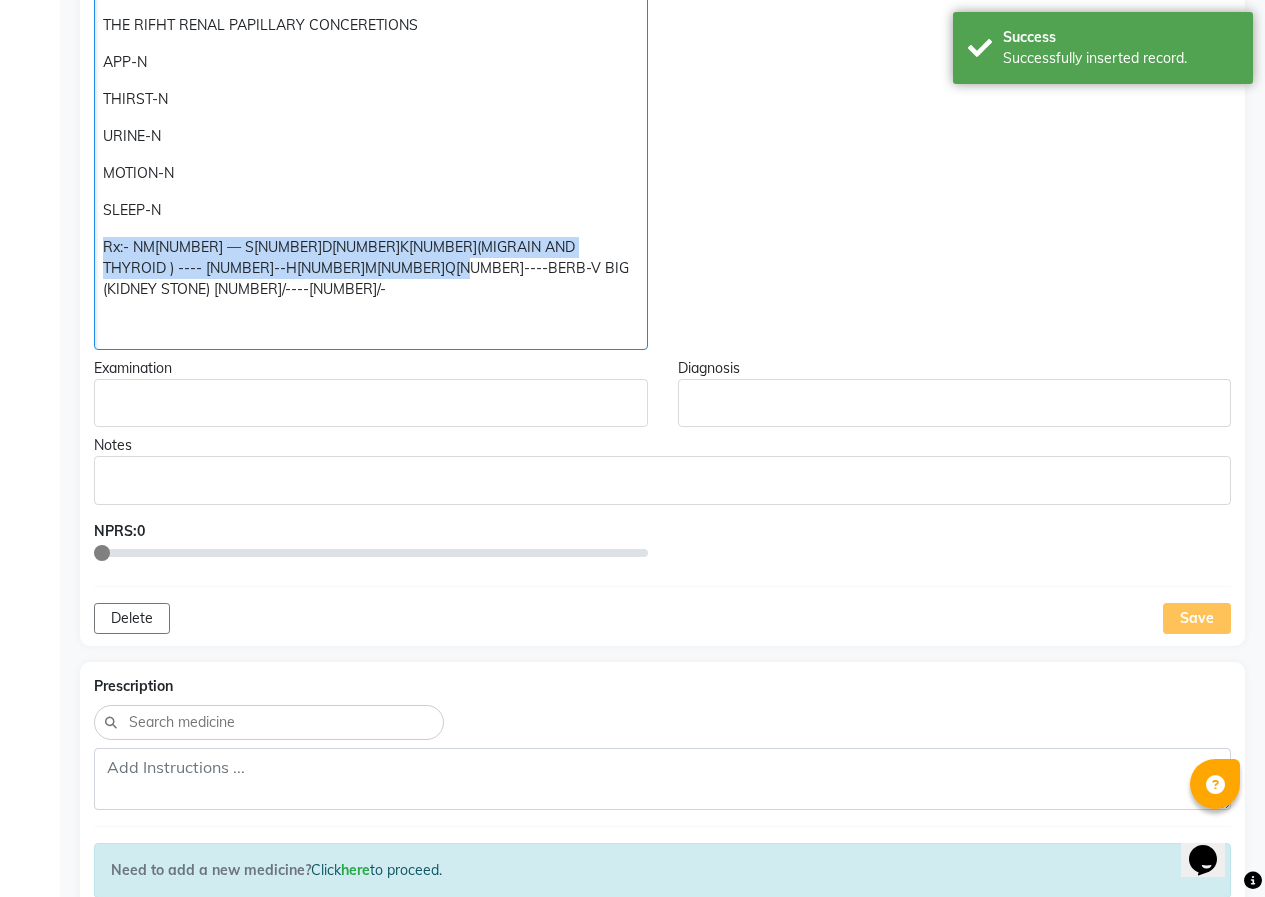 scroll, scrollTop: 1901, scrollLeft: 0, axis: vertical 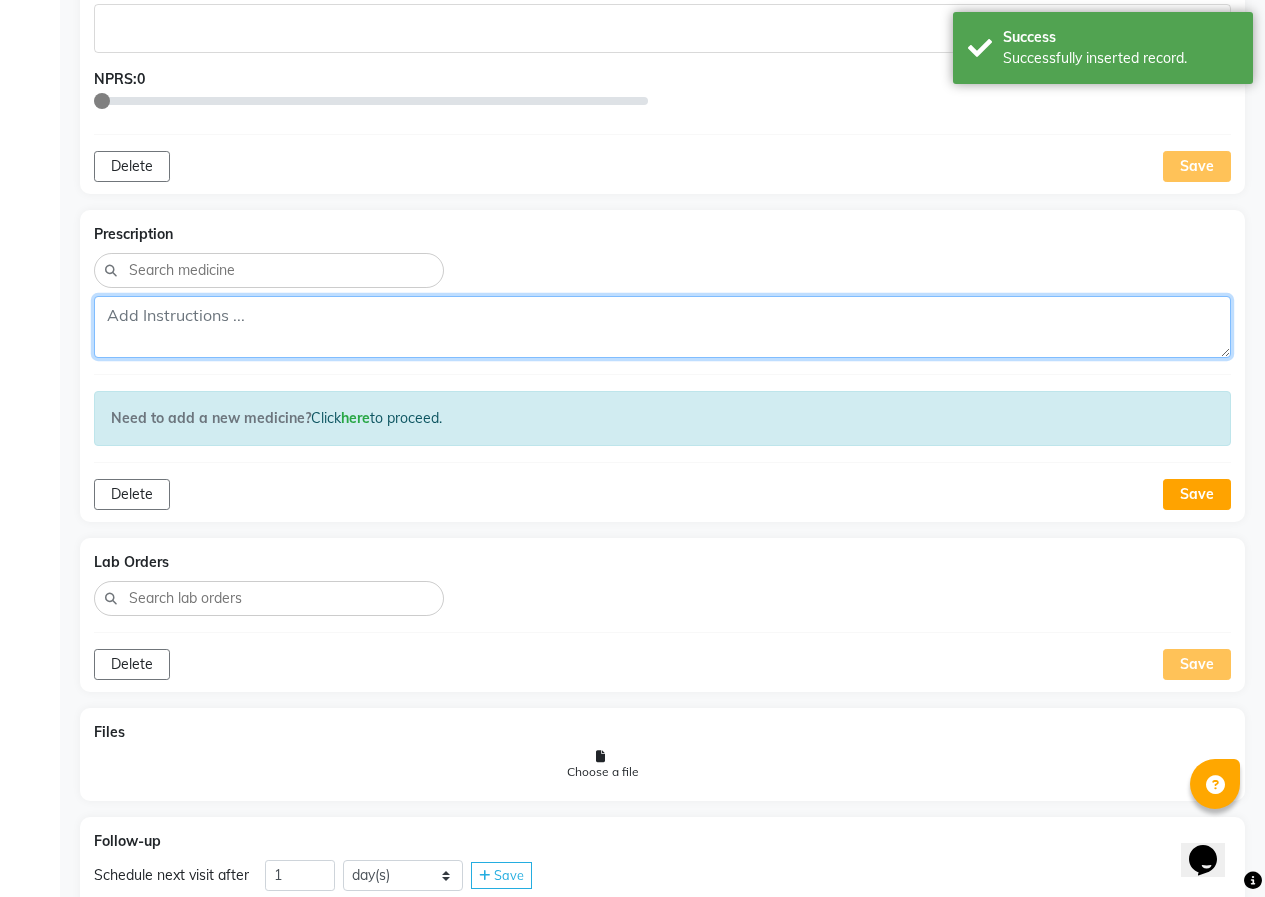 click 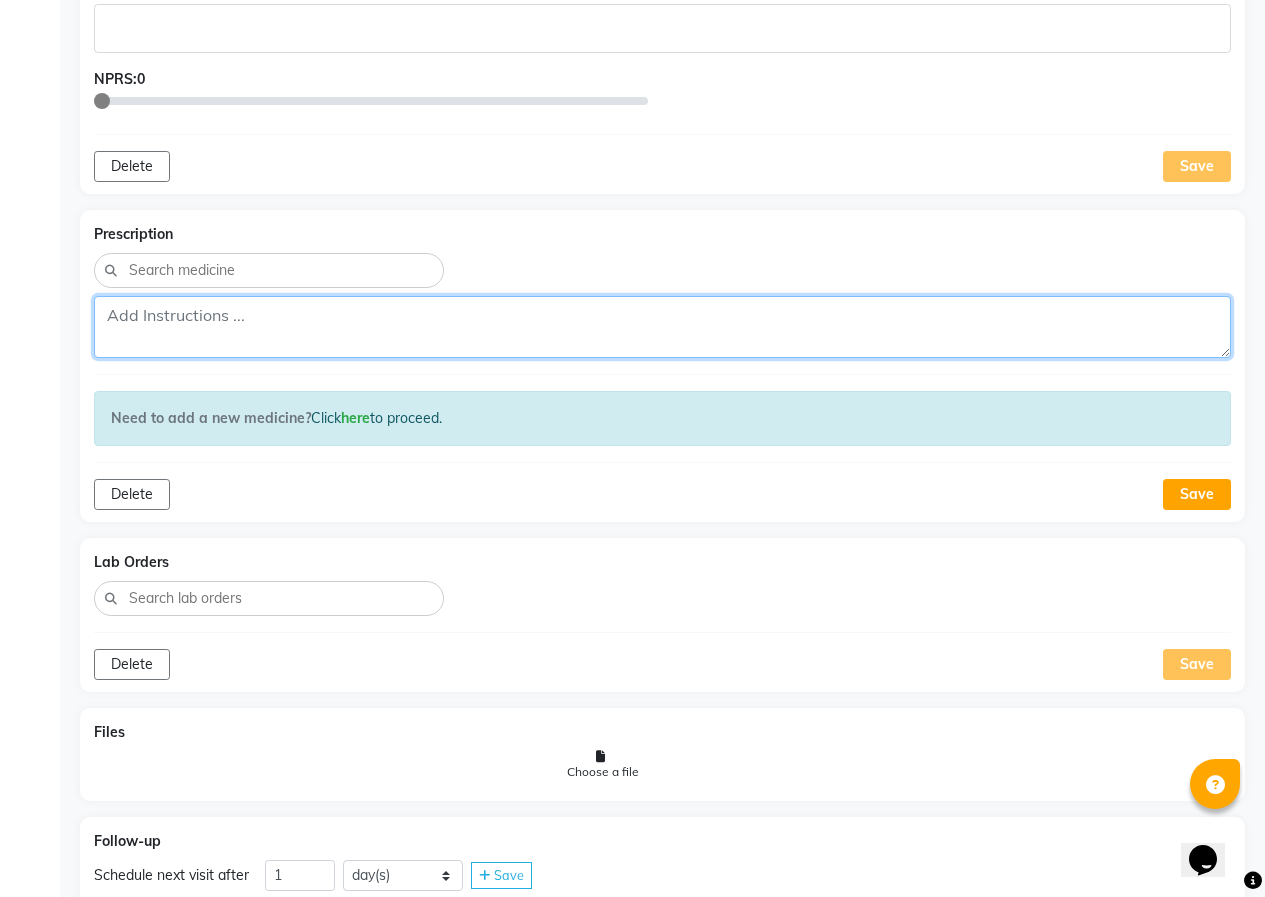 paste on "Rx:- NM[NUMBER] — S[NUMBER]D[NUMBER]K[NUMBER](MIGRAIN AND THYROID ) ---- [NUMBER]--H[NUMBER]M[NUMBER]Q[NUMBER]----BERB-V BIG (KIDNEY STONE) [NUMBER]/----[NUMBER]/-" 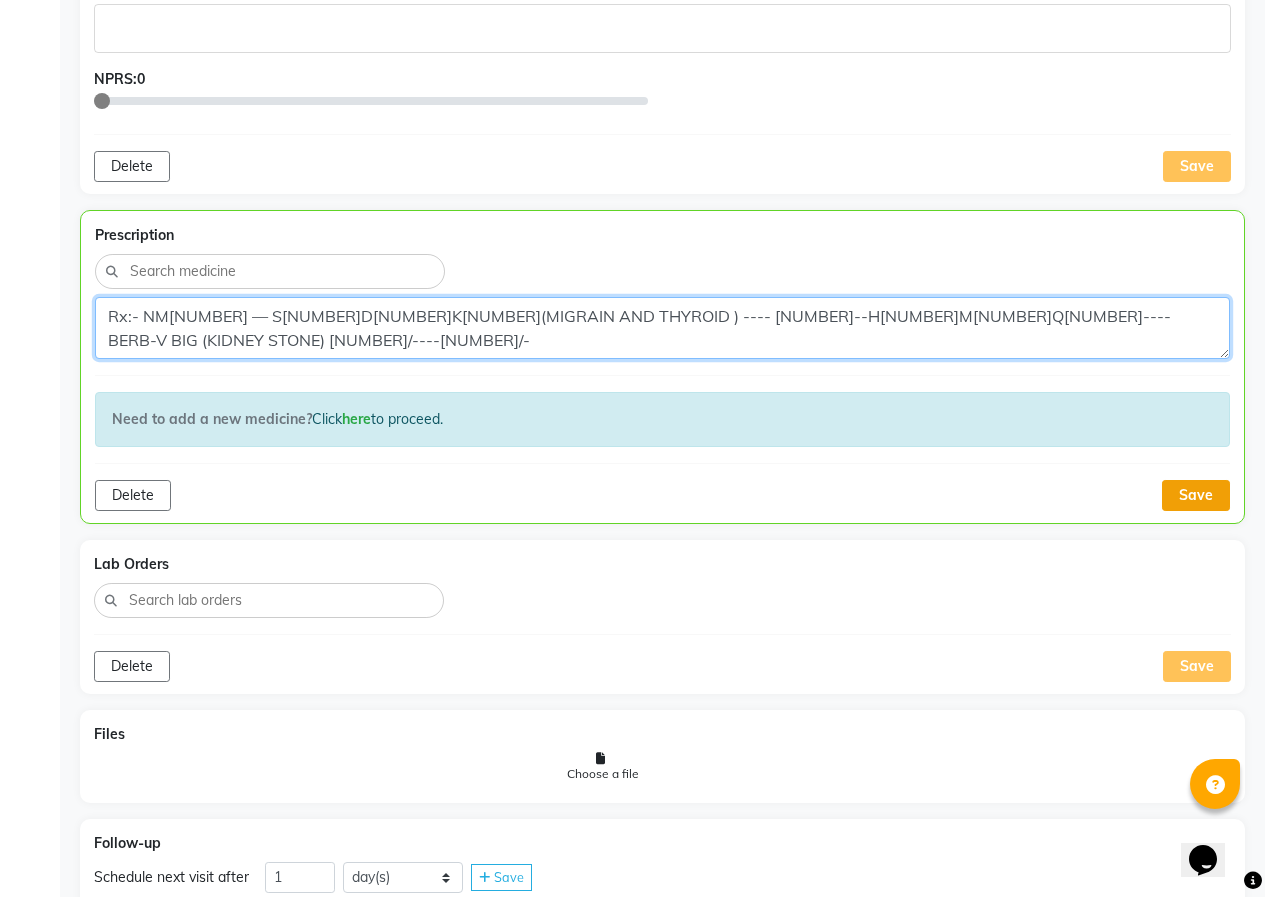 type on "Rx:- NM[NUMBER] — S[NUMBER]D[NUMBER]K[NUMBER](MIGRAIN AND THYROID ) ---- [NUMBER]--H[NUMBER]M[NUMBER]Q[NUMBER]----BERB-V BIG (KIDNEY STONE) [NUMBER]/----[NUMBER]/-" 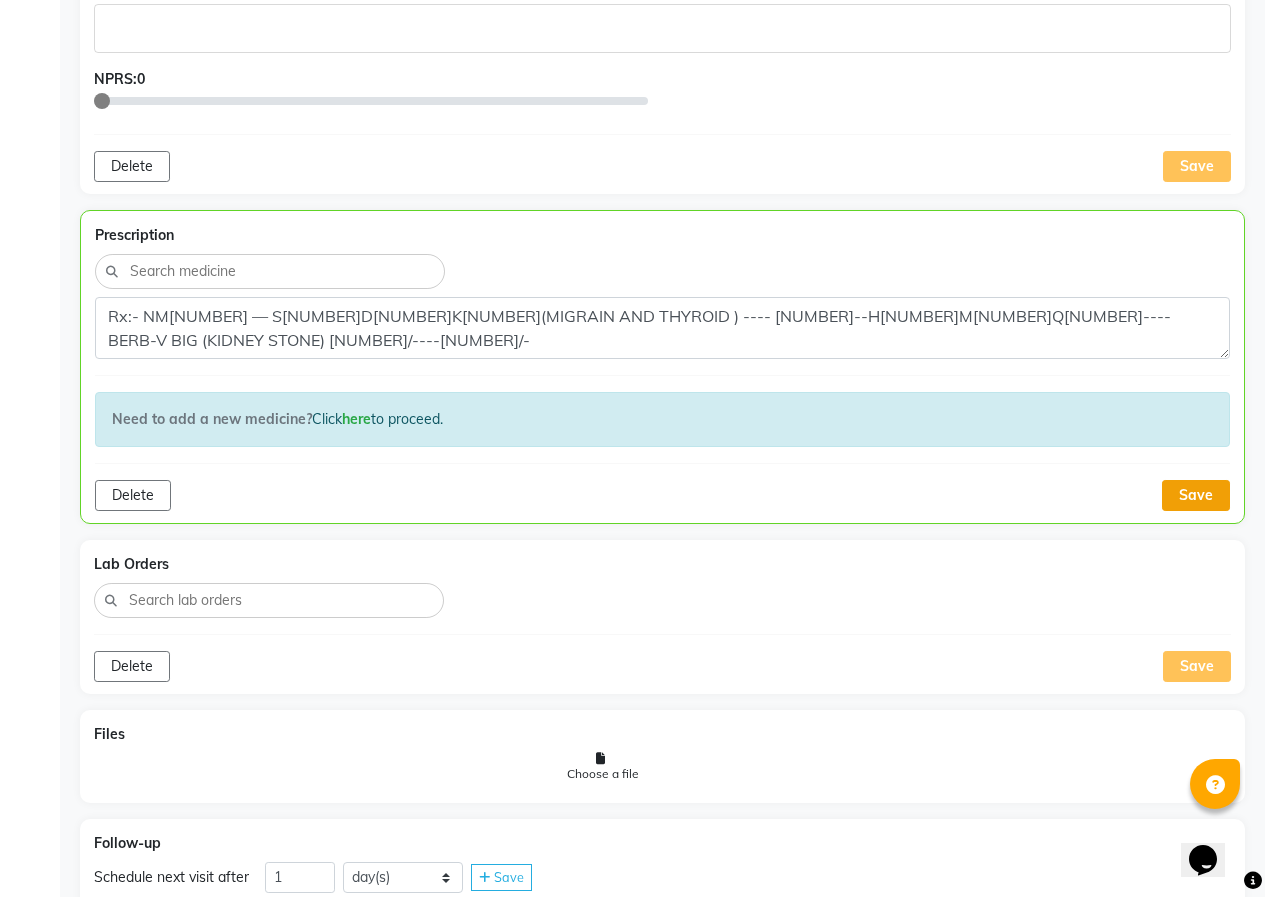 click on "Save" 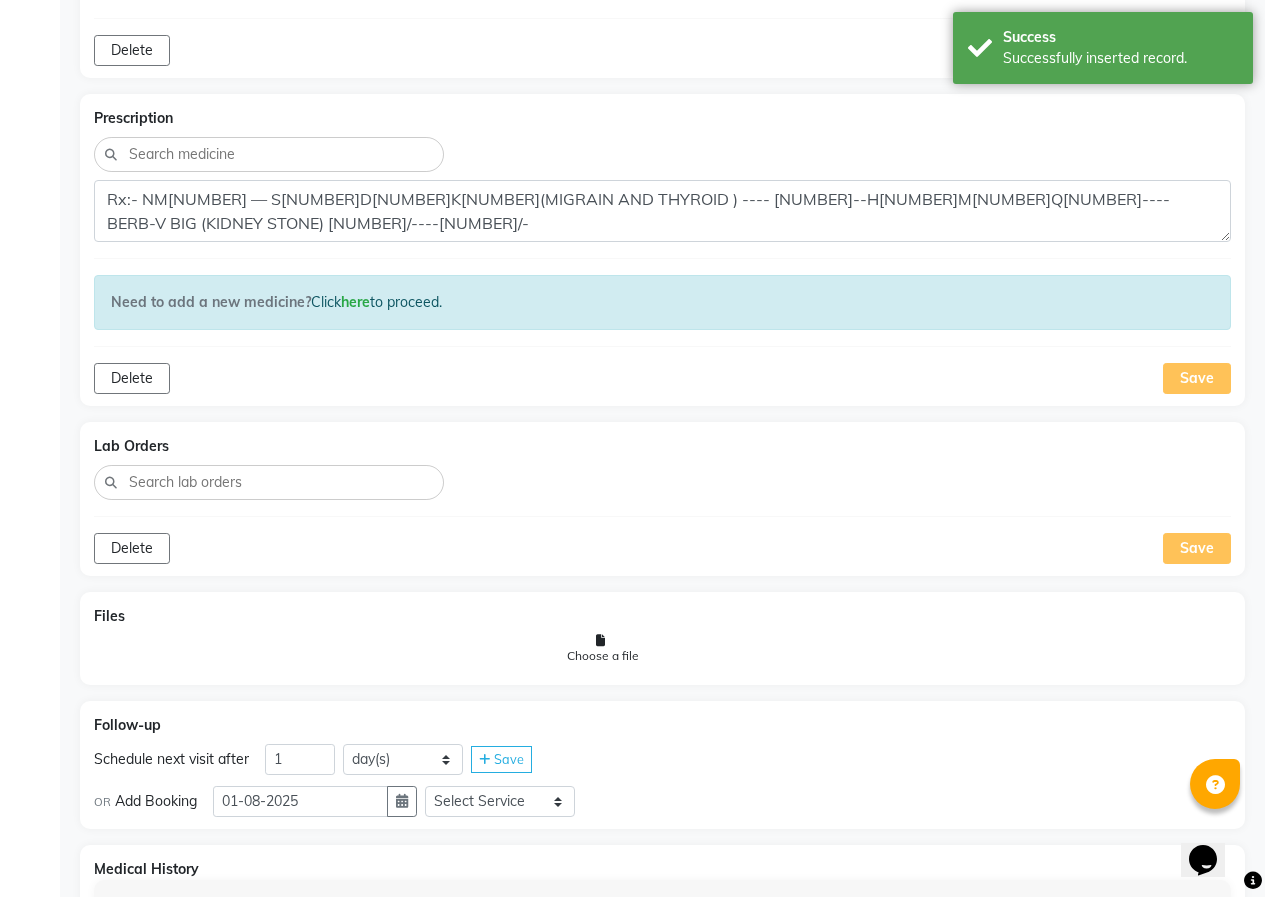 scroll, scrollTop: 2190, scrollLeft: 0, axis: vertical 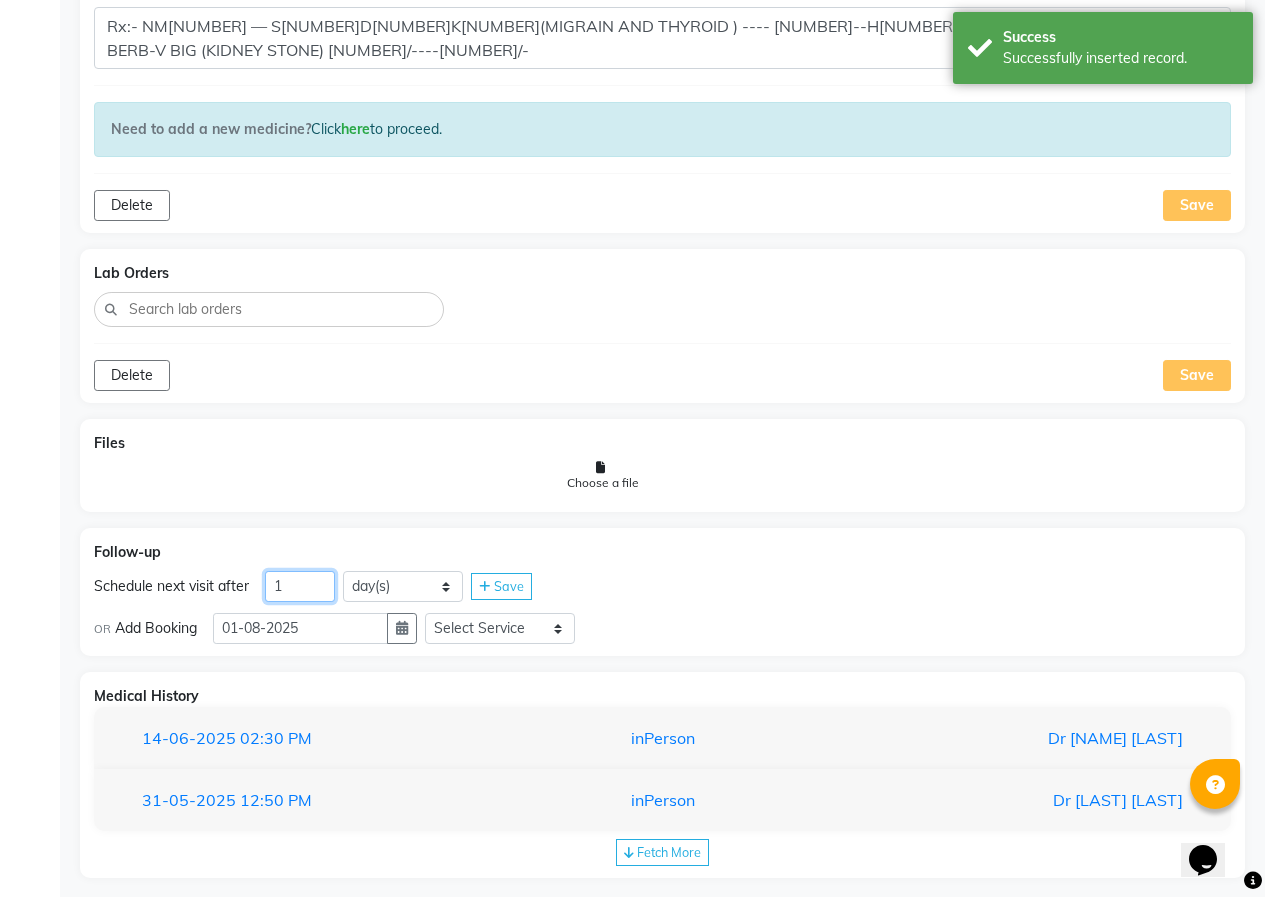 click on "1" 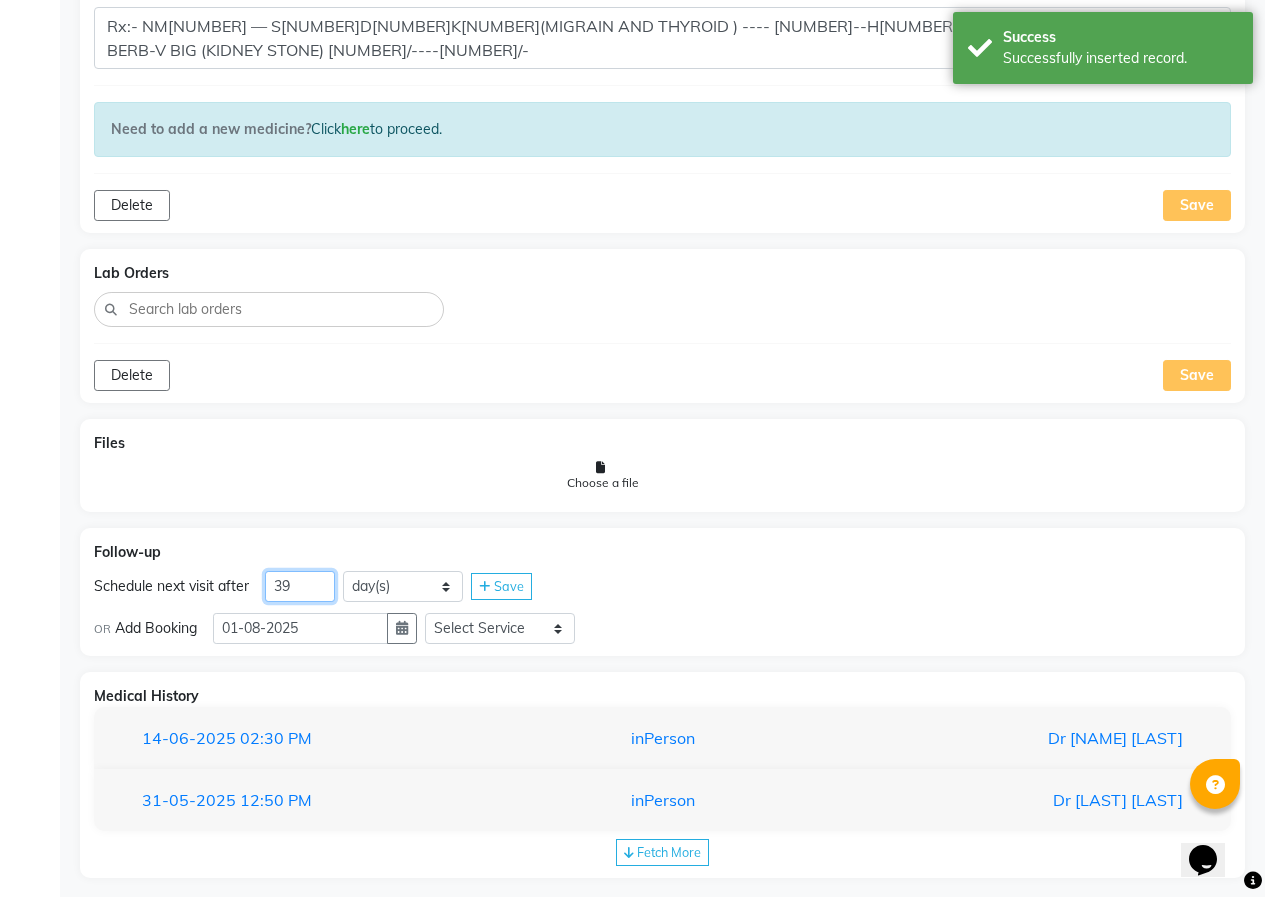 type on "39" 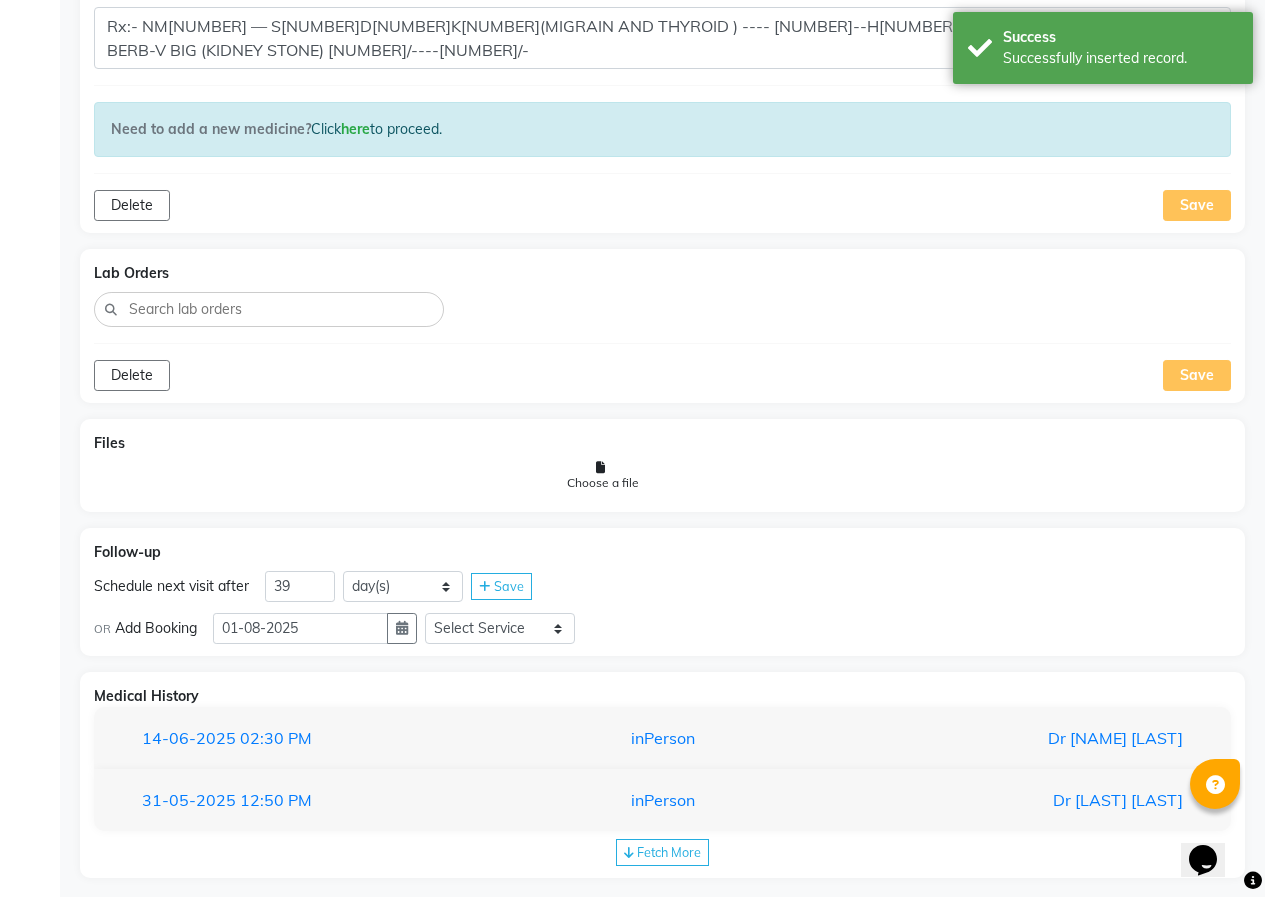 click on "Save" 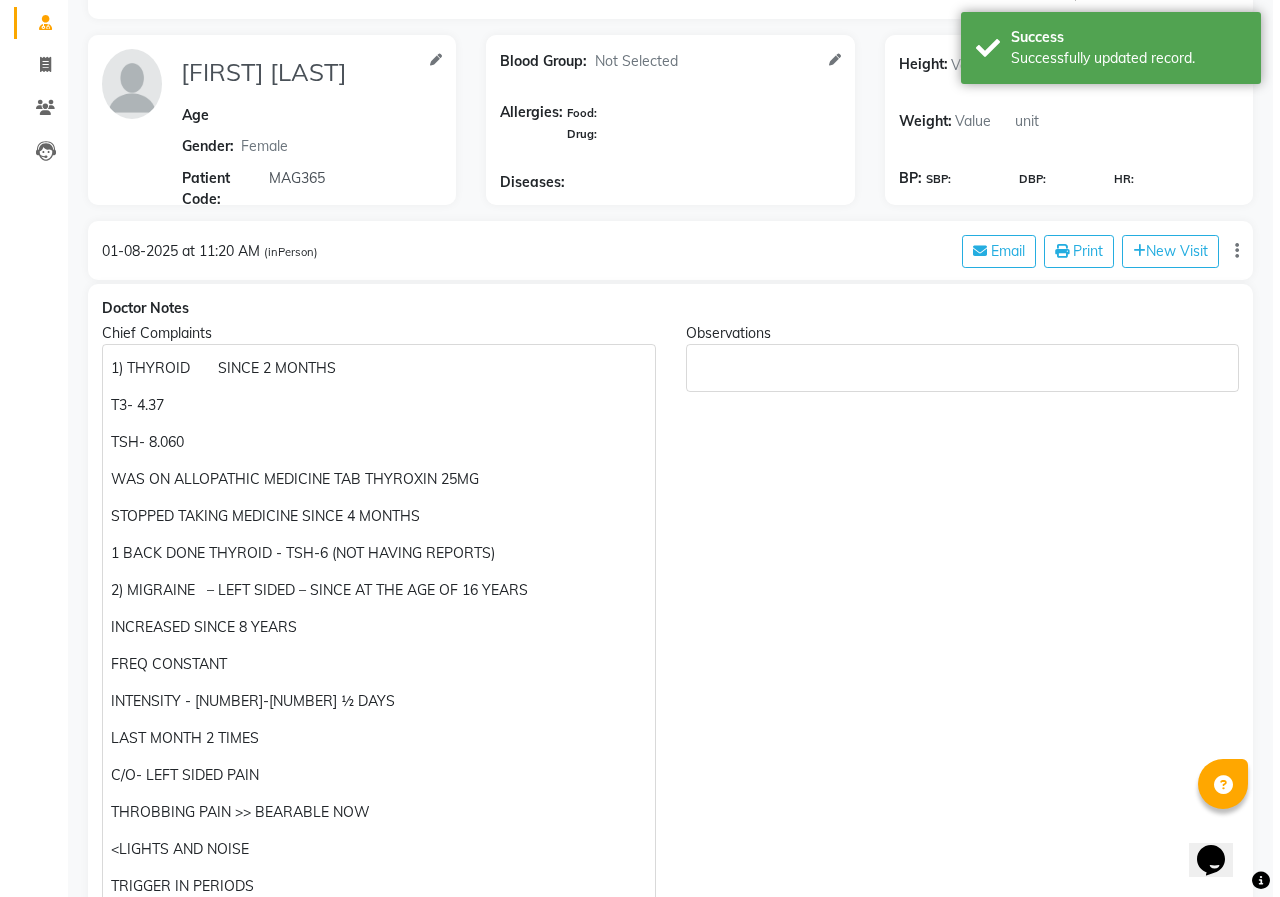 scroll, scrollTop: 0, scrollLeft: 0, axis: both 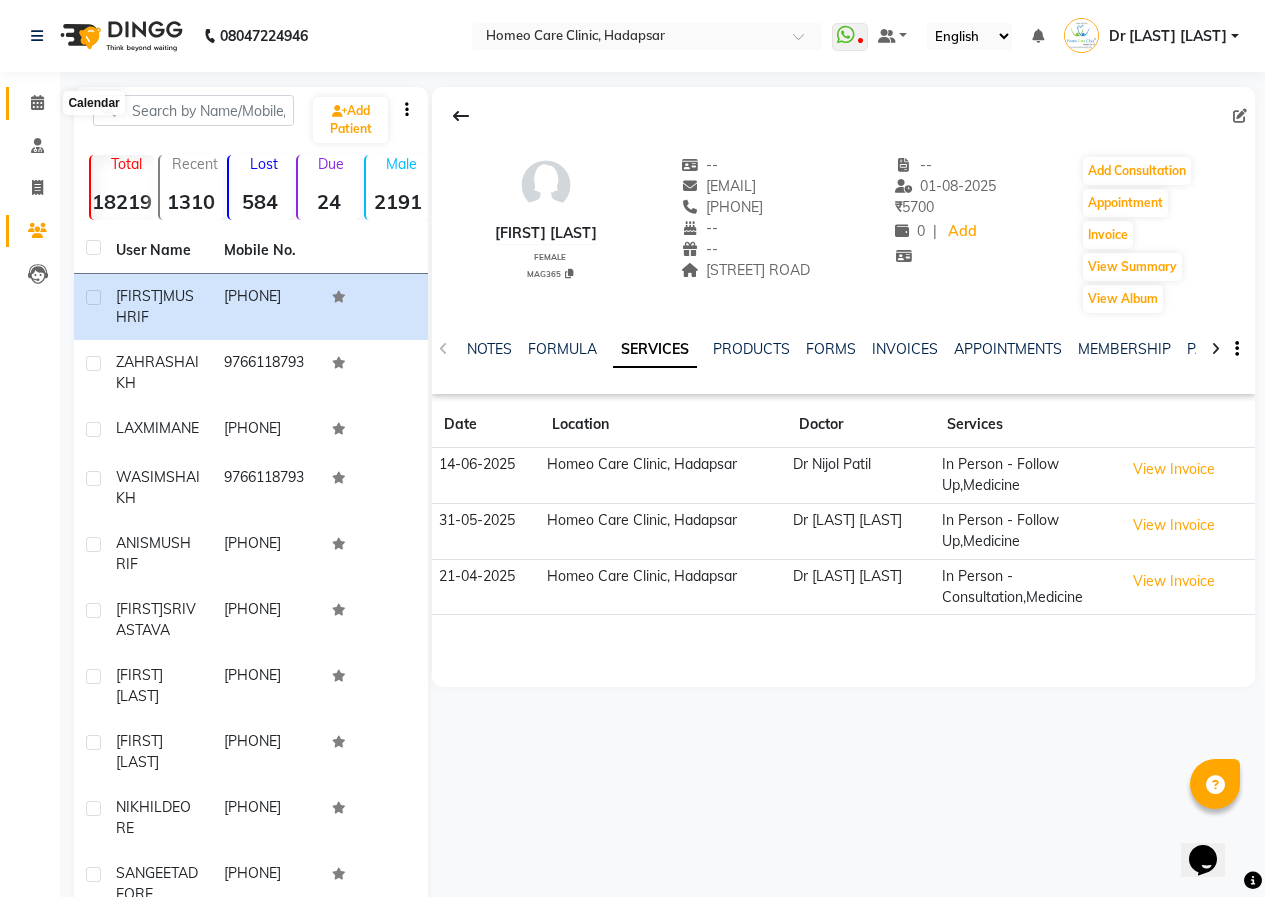 click 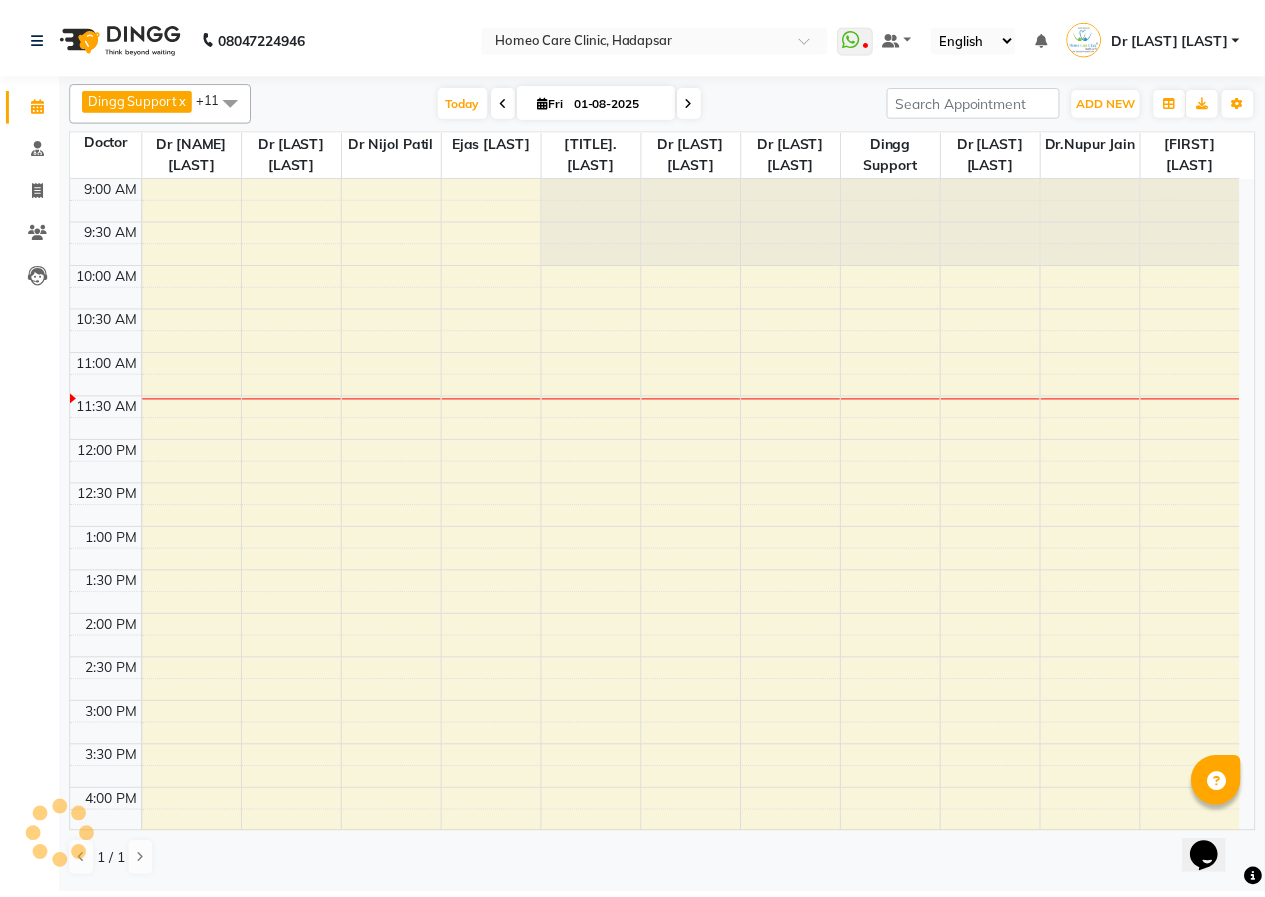 scroll, scrollTop: 0, scrollLeft: 0, axis: both 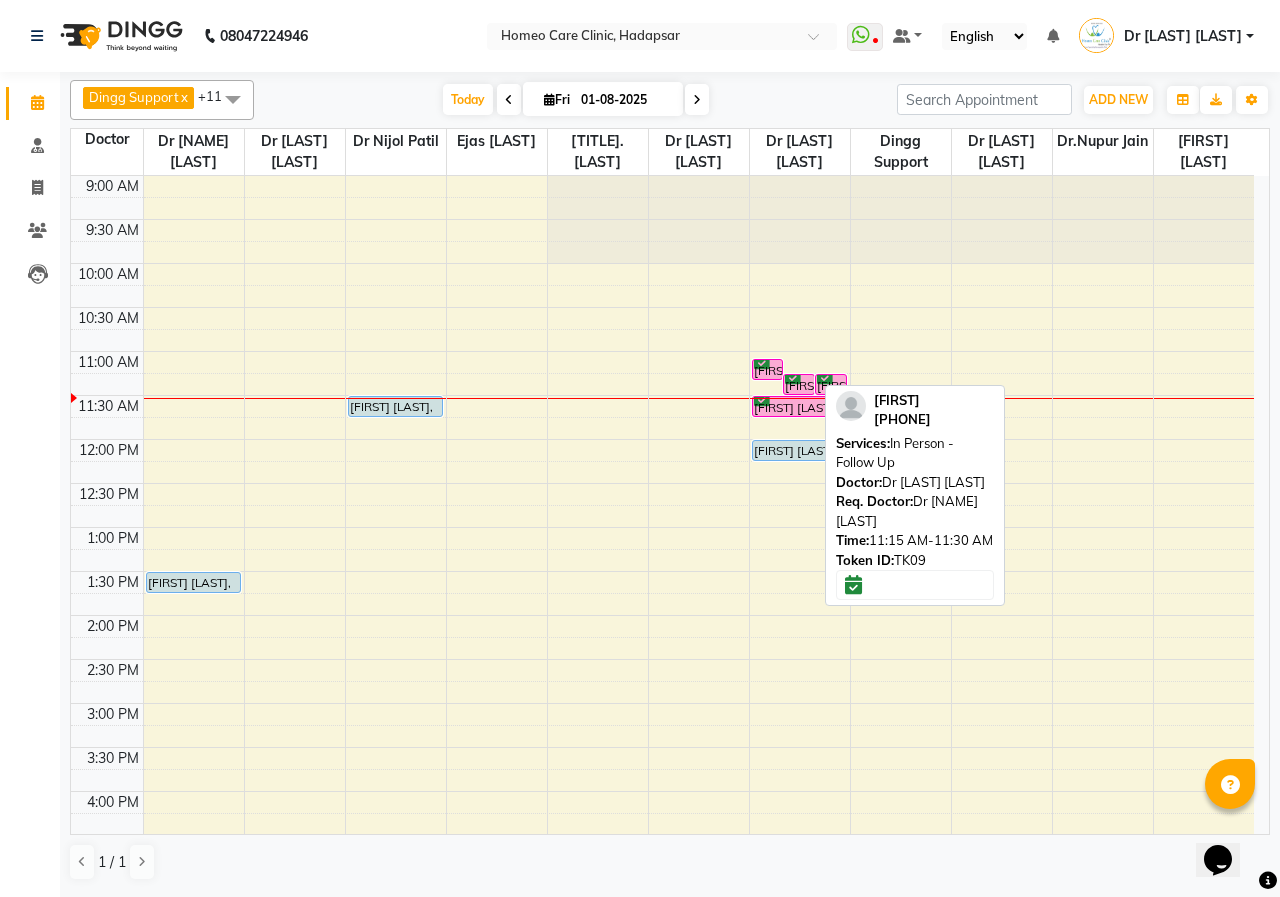 click on "[FIRST] [LAST], TK[NUMBER], [NUMBER]:[NUMBER] AM-[NUMBER]:[NUMBER] AM, In Person - Follow Up" at bounding box center (799, 384) 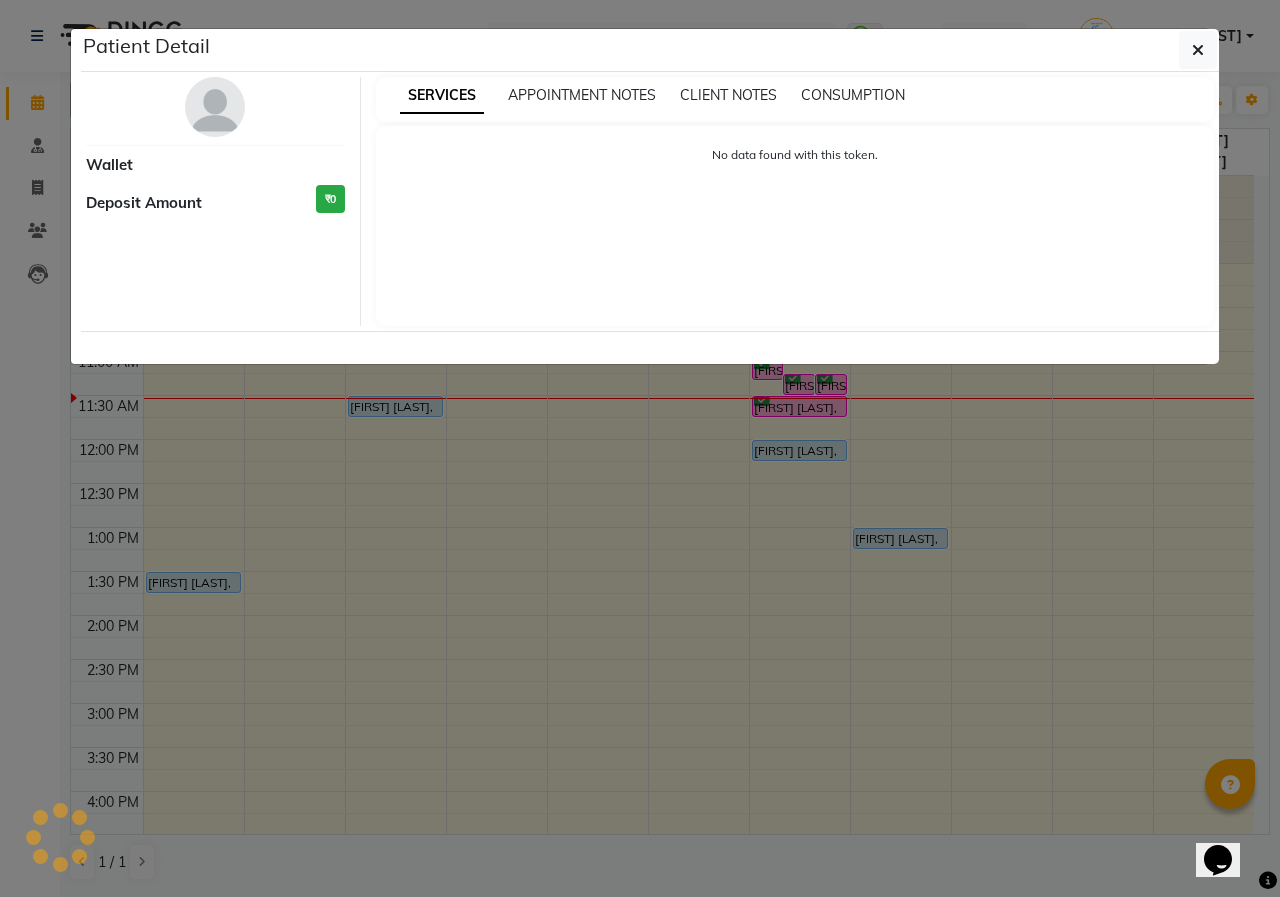 select on "6" 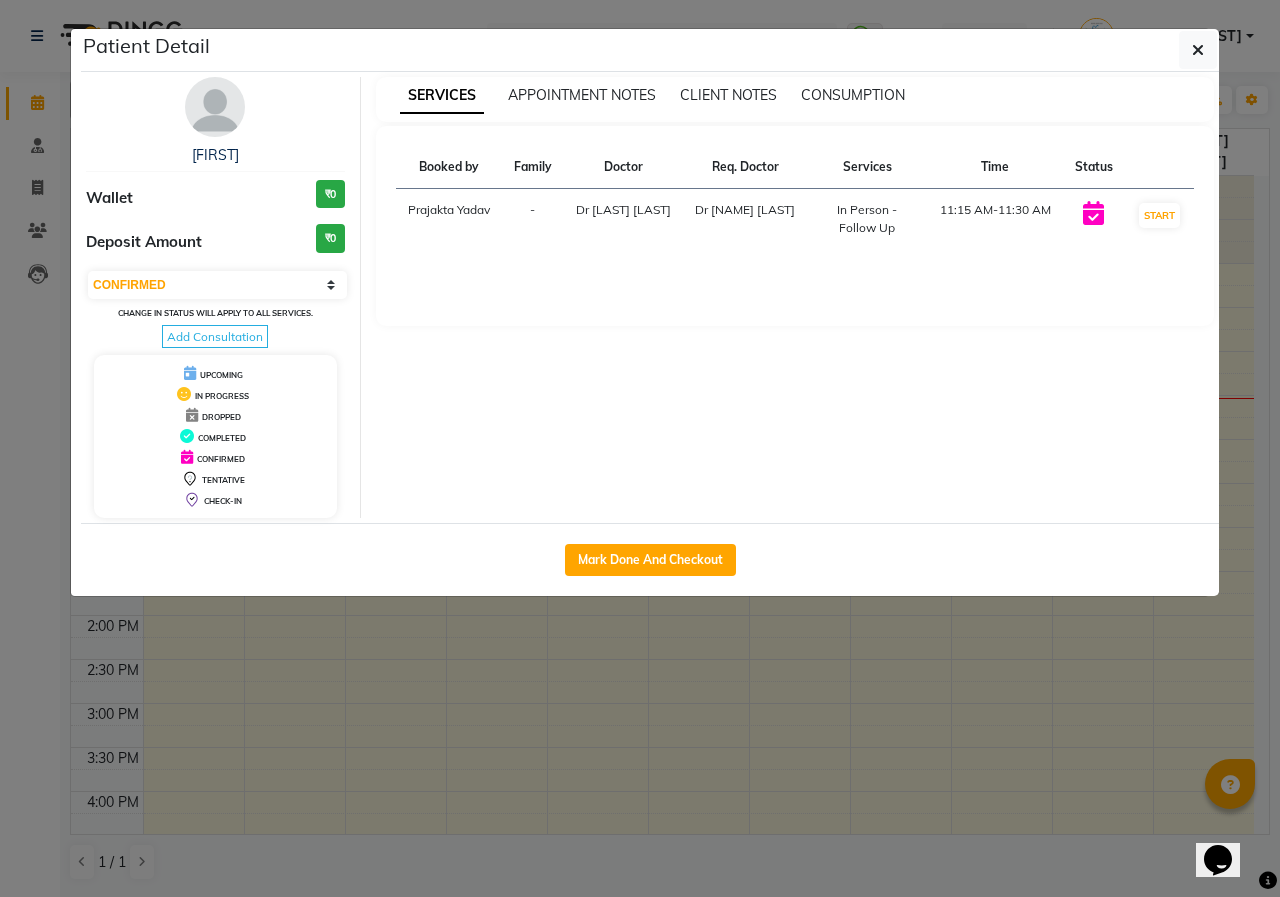 click at bounding box center (215, 107) 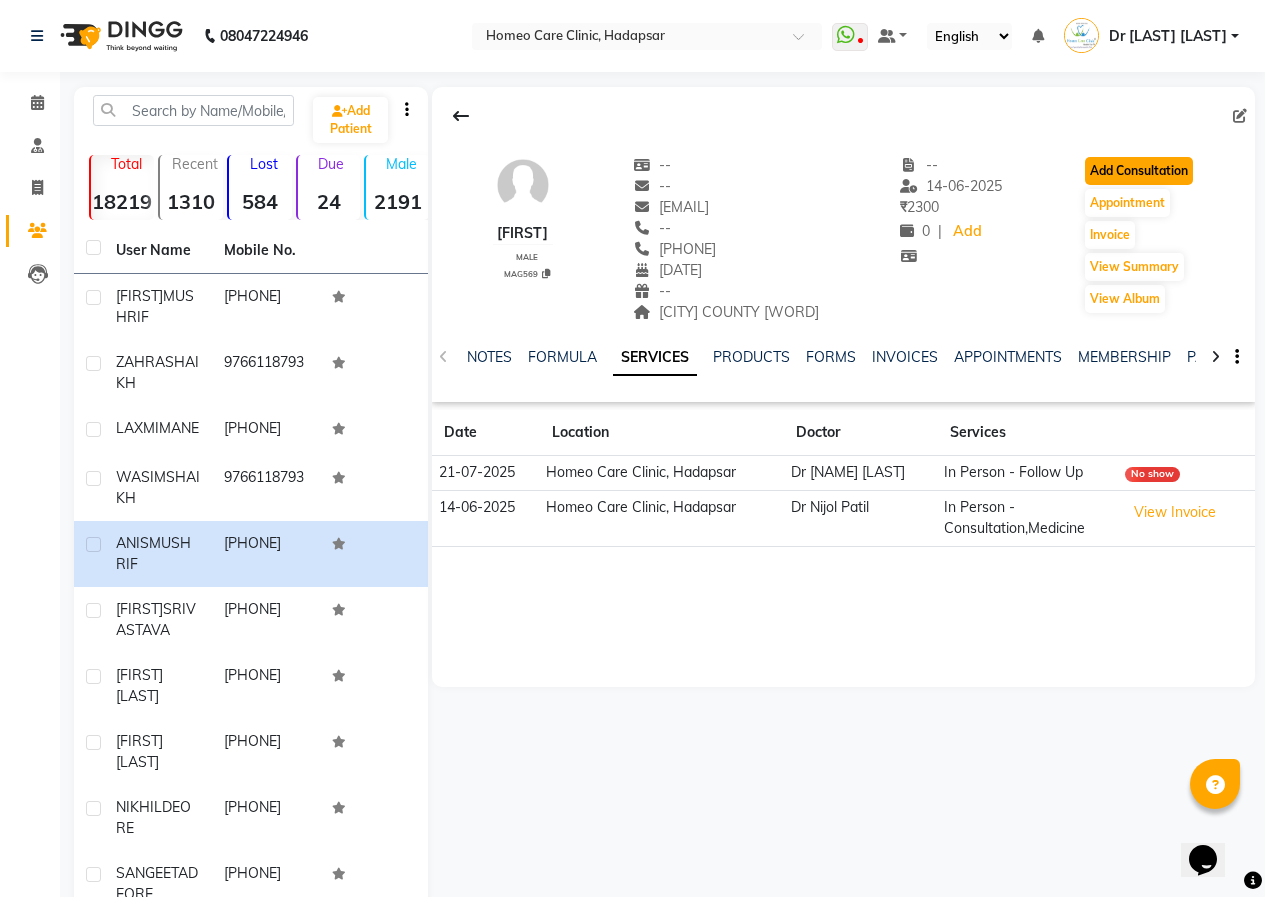 click on "Add Consultation" 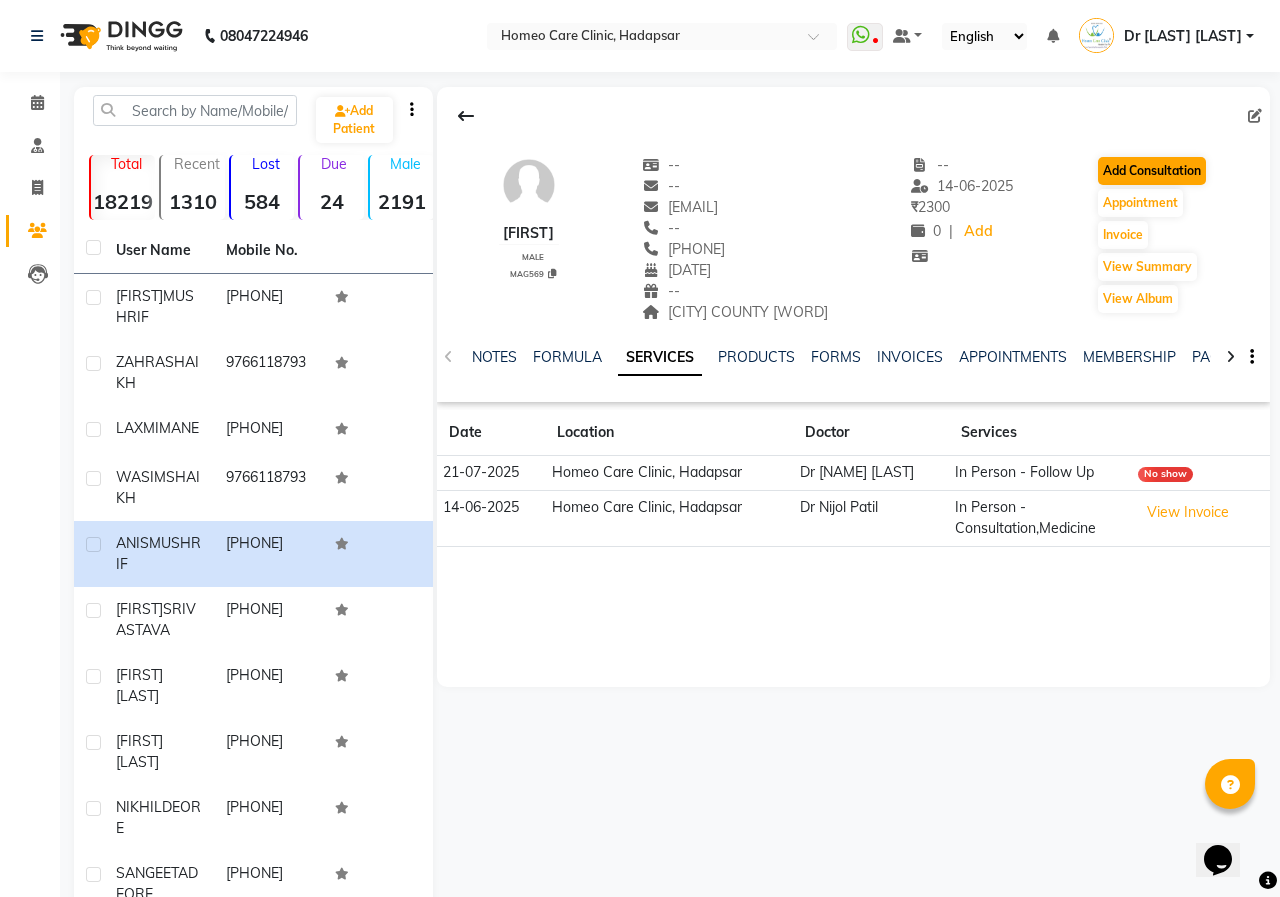 select on "male" 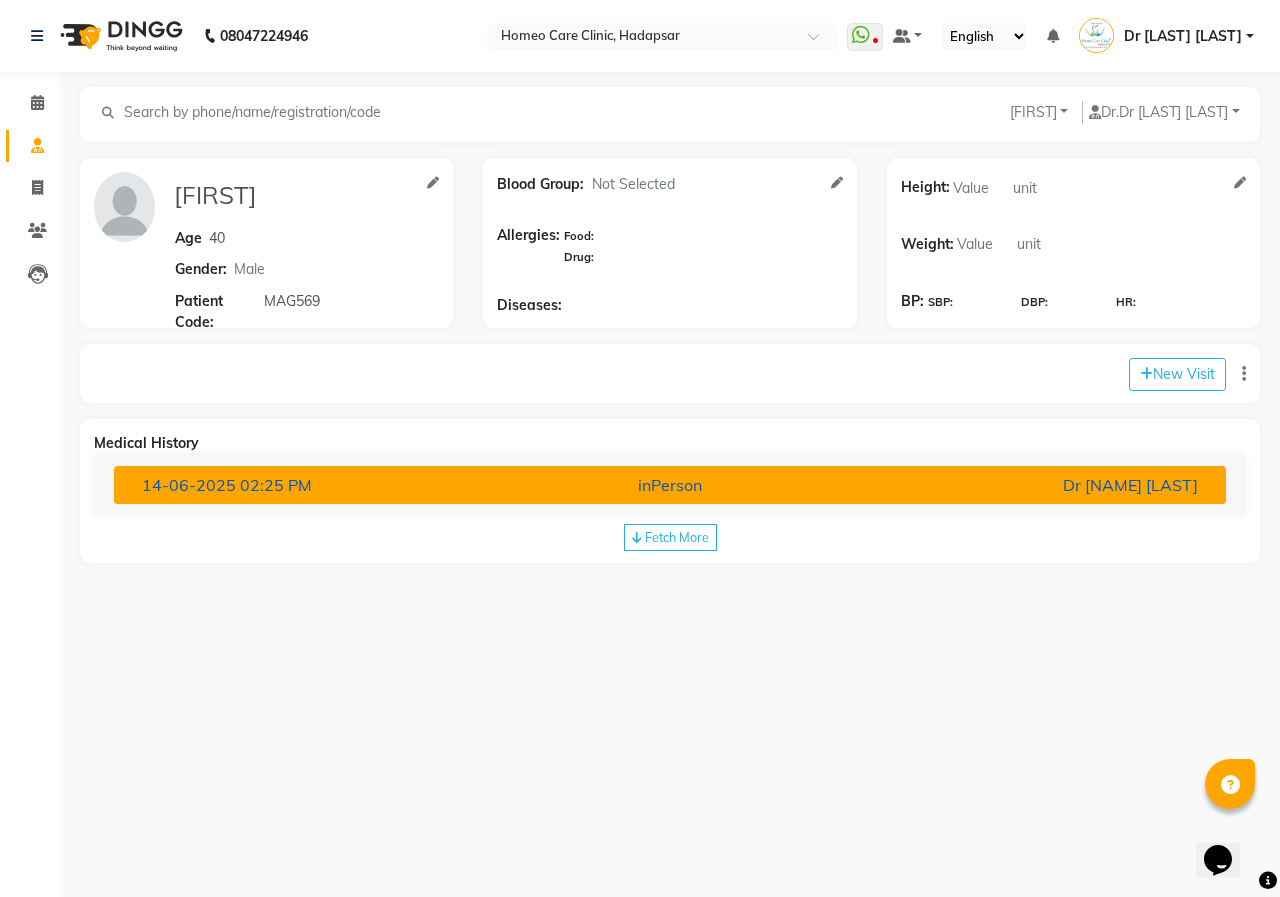 click on "Dr [NAME] [LAST]" at bounding box center [1032, 485] 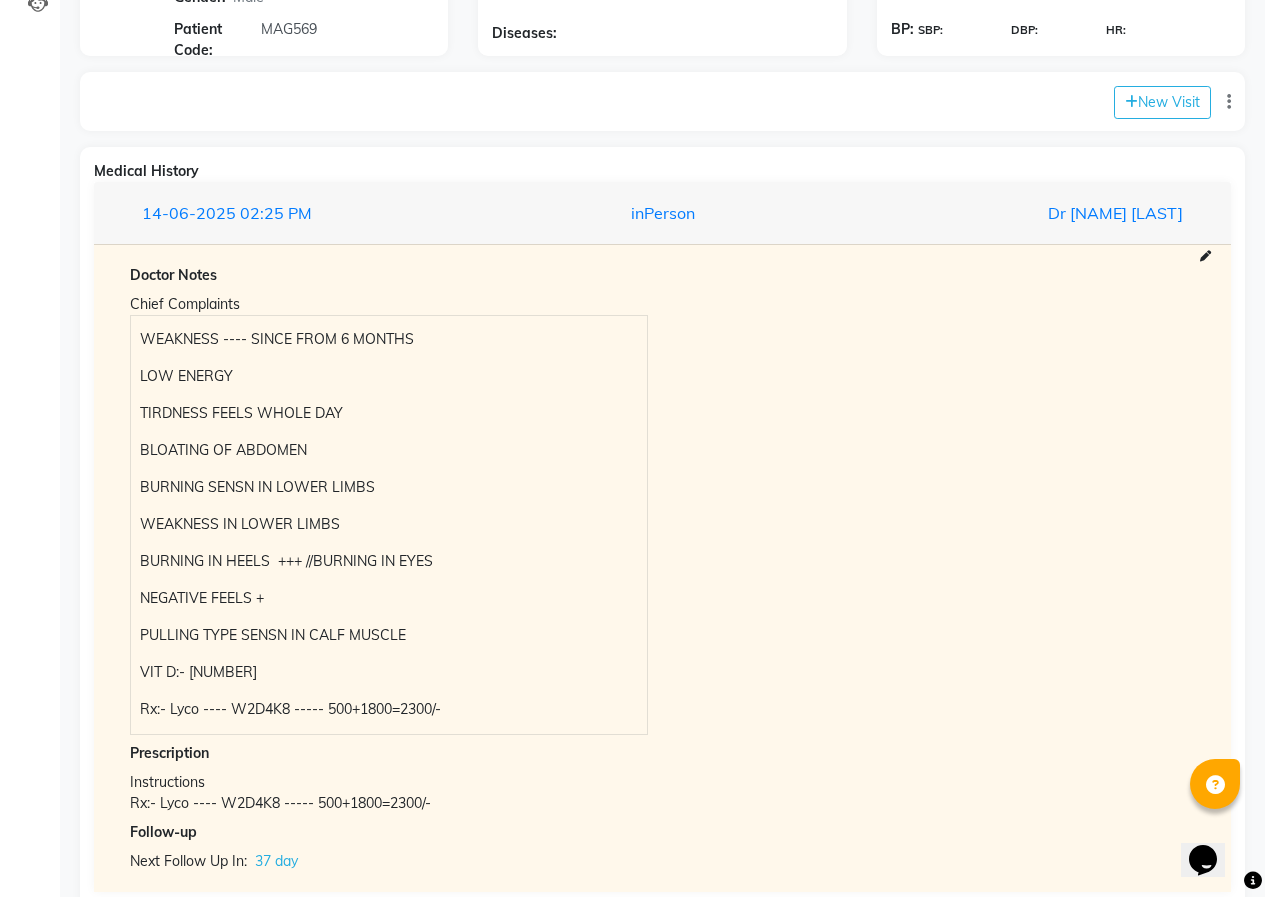 scroll, scrollTop: 300, scrollLeft: 0, axis: vertical 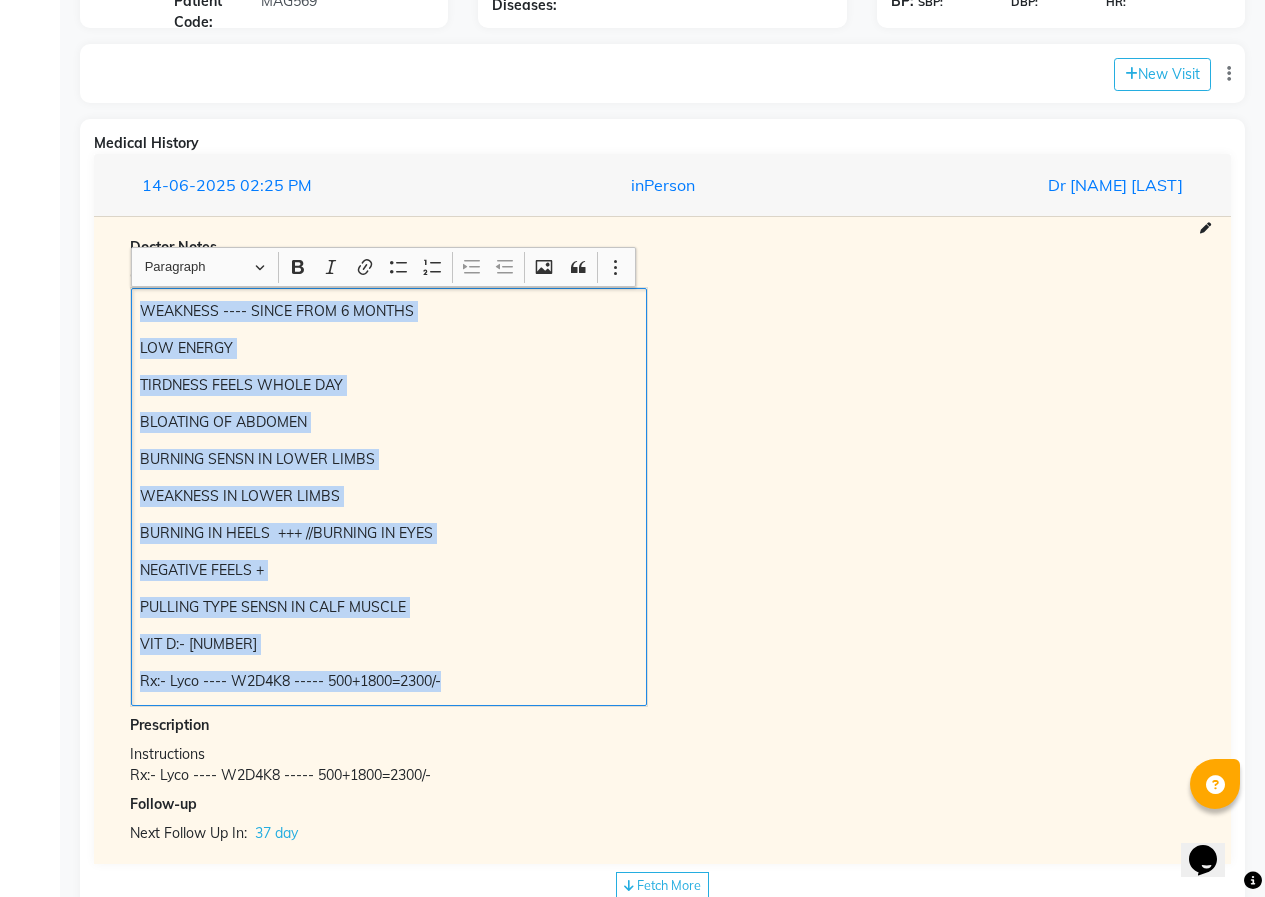 drag, startPoint x: 142, startPoint y: 306, endPoint x: 484, endPoint y: 666, distance: 496.55212 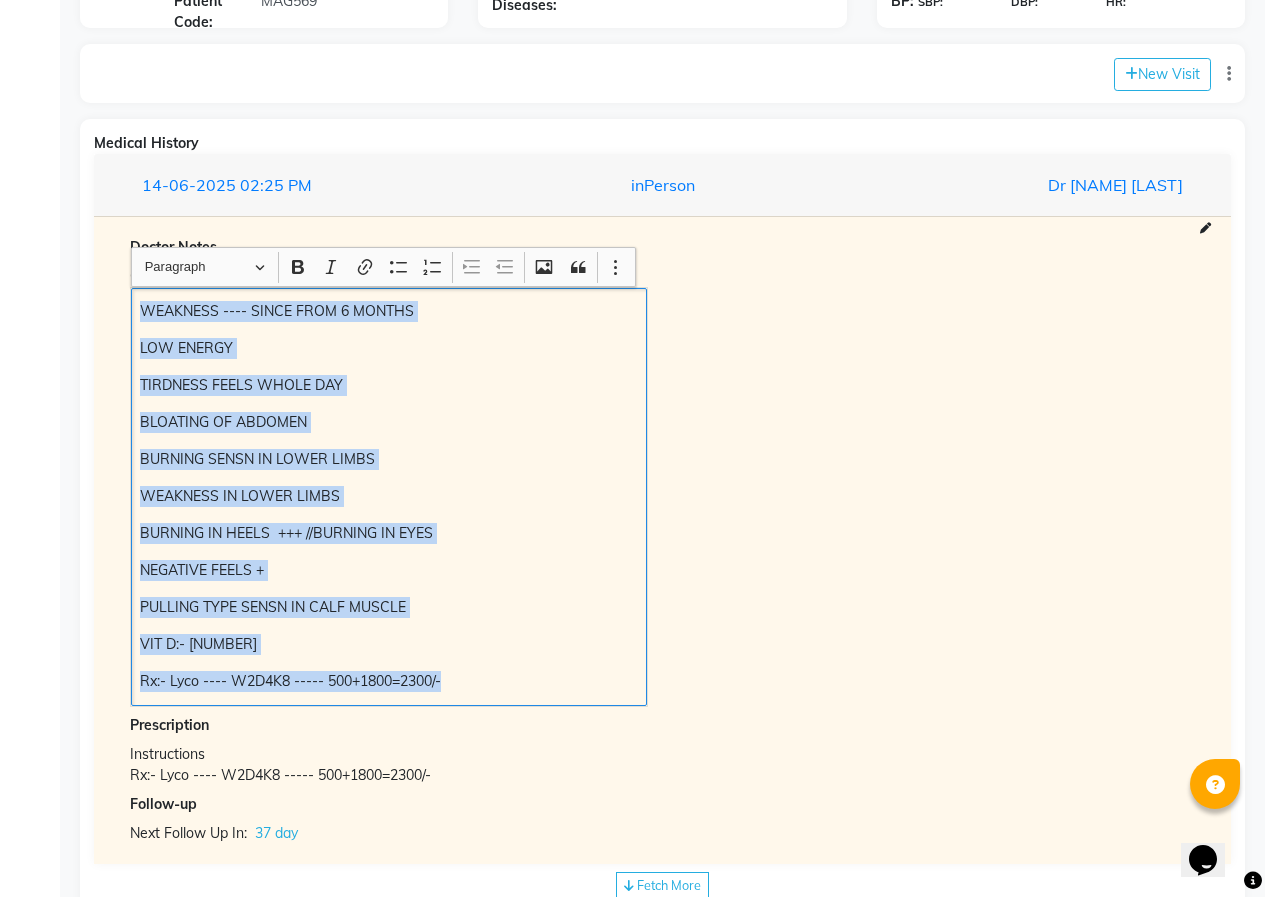 click on "Doctor Notes Chief Complaints WEAKNESS ---- SINCE FROM 6 MONTHS LOW ENERGY TIRDNESS FEELS WHOLE DAY BLOATING OF ABDOMEN BURNING SENSN IN LOWER LIMBS WEAKNESS IN LOWER LIMBS BURNING IN HEELS +++ //BURNING IN EYES NEGATIVE FEELS + PULLING TYPE SENSN IN CALF MUSCLE VIT D:- 20 Rx:- Lyco ---- W2D4K8 ----- 500+1800=2300/- Prescription Instructions Rx:- Lyco ---- W2D4K8 ----- 500+1800=2300/- Follow-up Next Follow Up In: 37 day" at bounding box center [662, 540] 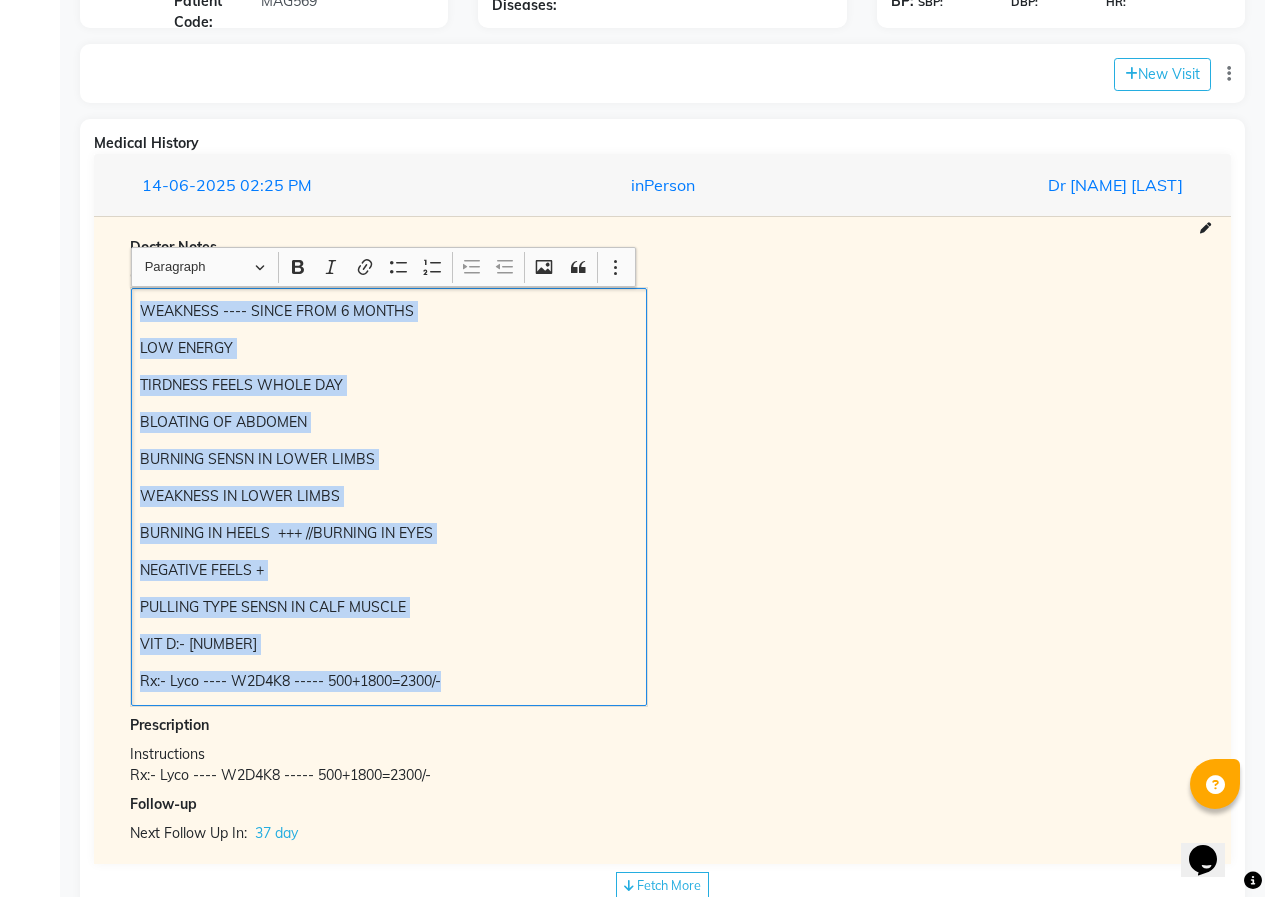 copy on "WEAKNESS ---- SINCE FROM 6 MONTHS  LOW ENERGY TIRDNESS FEELS WHOLE DAY BLOATING OF ABDOMEN  BURNING SENSN IN LOWER LIMBS  WEAKNESS IN LOWER LIMBS BURNING IN HEELS  +++ //BURNING IN EYES  NEGATIVE FEELS +  PULLING TYPE SENSN IN CALF MUSCLE  VIT D:- 20  Rx:- Lyco ---- W2D4K8 ----- 500+1800=2300/-" 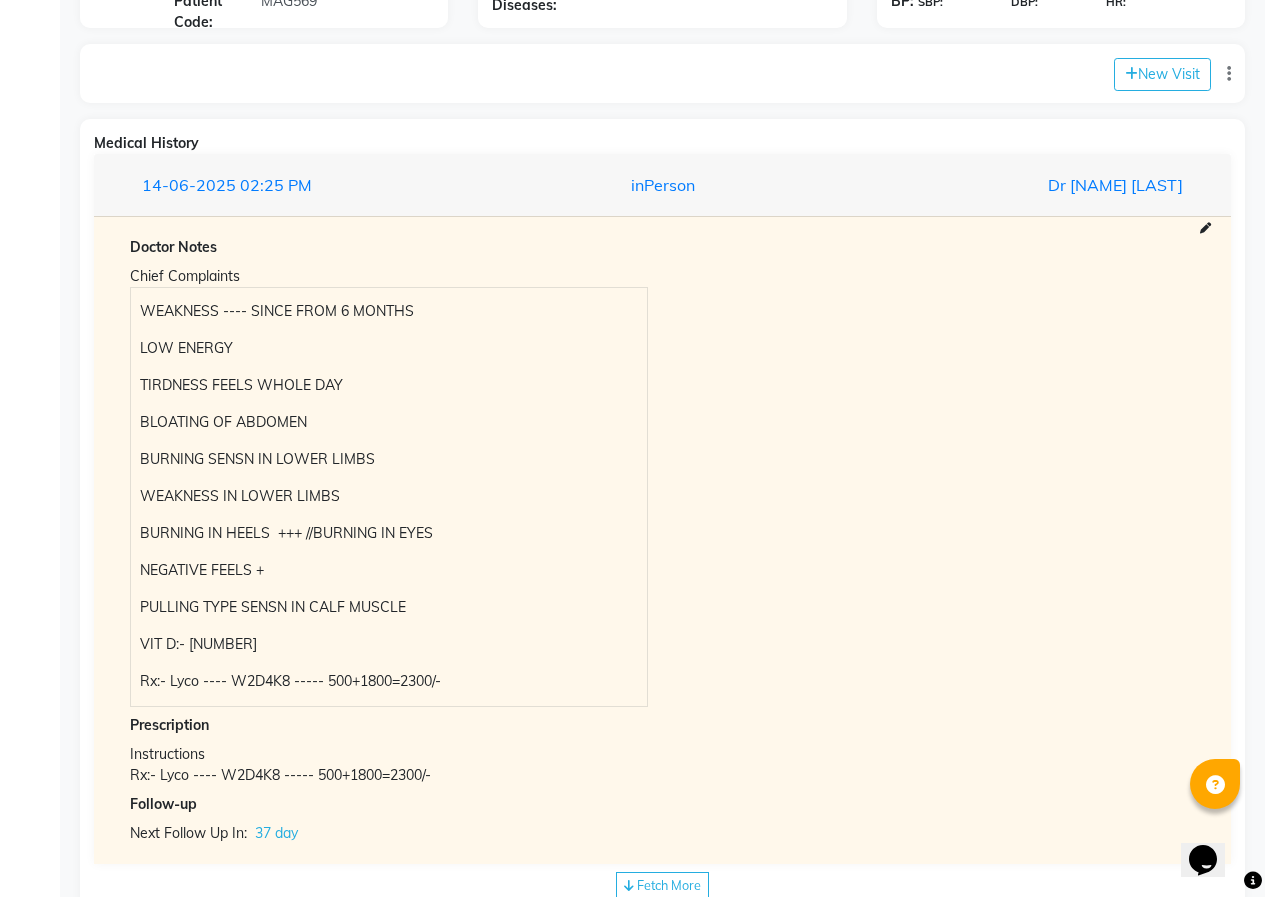 click on "Chief Complaints WEAKNESS ---- SINCE FROM [NUMBER] MONTHS  LOW ENERGY TIRDNESS FEELS WHOLE DAY BLOATING OF ABDOMEN  BURNING SENSN IN LOWER LIMBS  WEAKNESS IN LOWER LIMBS BURNING IN HEELS  +++ //BURNING IN EYES  NEGATIVE FEELS +  PULLING TYPE SENSN IN CALF MUSCLE  VIT D:- [NUMBER]  Rx:- Lyco ---- W[NUMBER]D[NUMBER]K[NUMBER] ----- [NUMBER]+[NUMBER]=[NUMBER]/-" at bounding box center [662, 484] 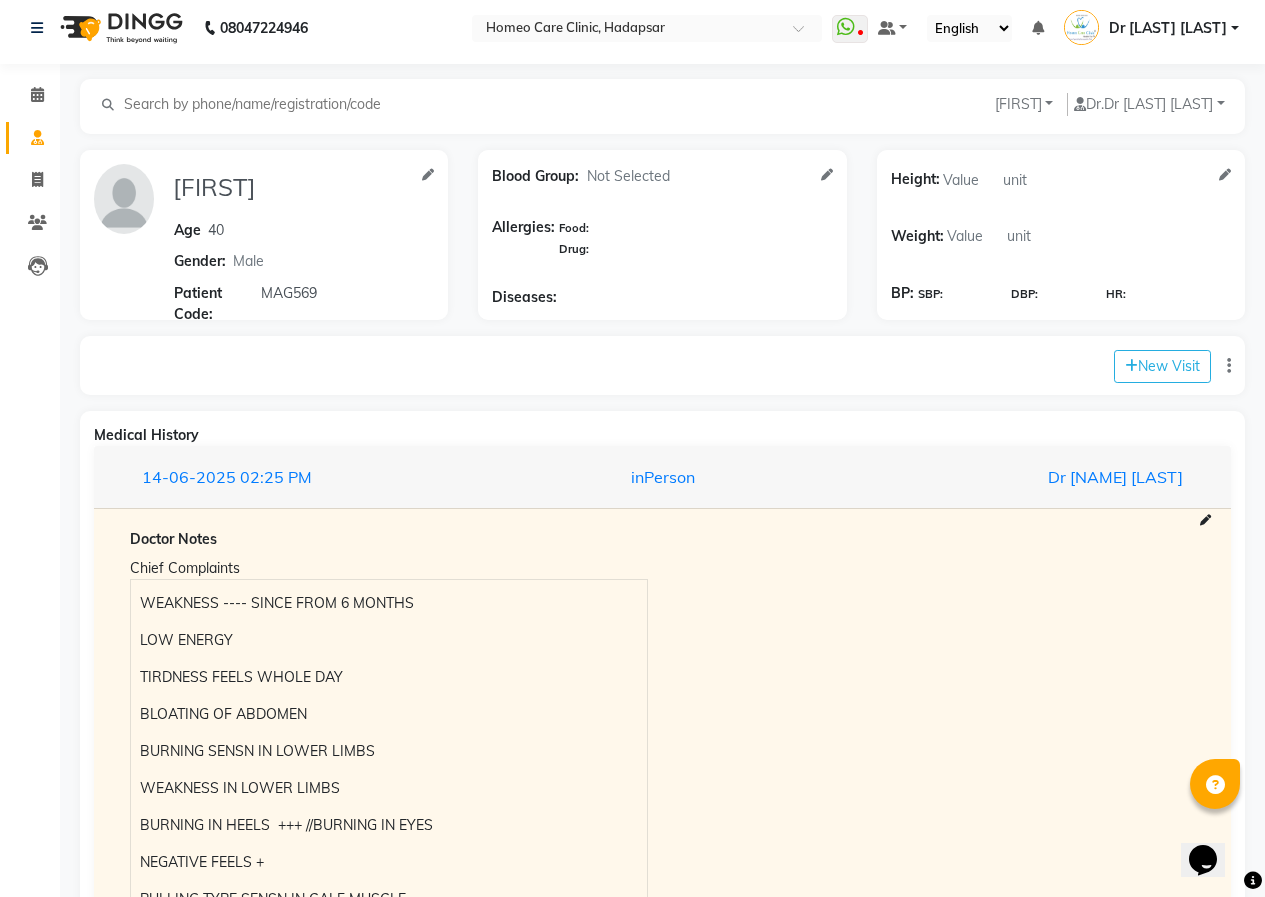 scroll, scrollTop: 0, scrollLeft: 0, axis: both 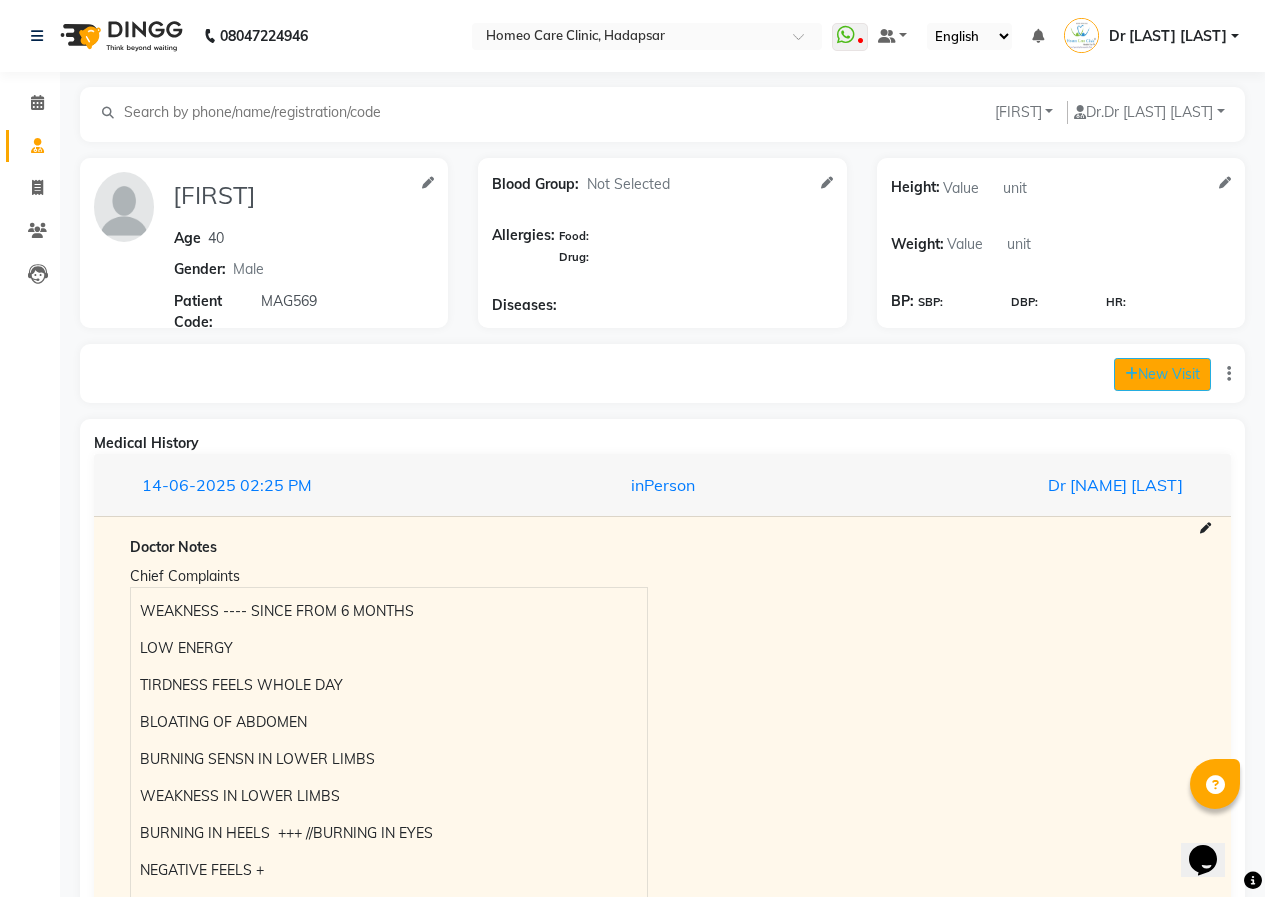 click on "New Visit" 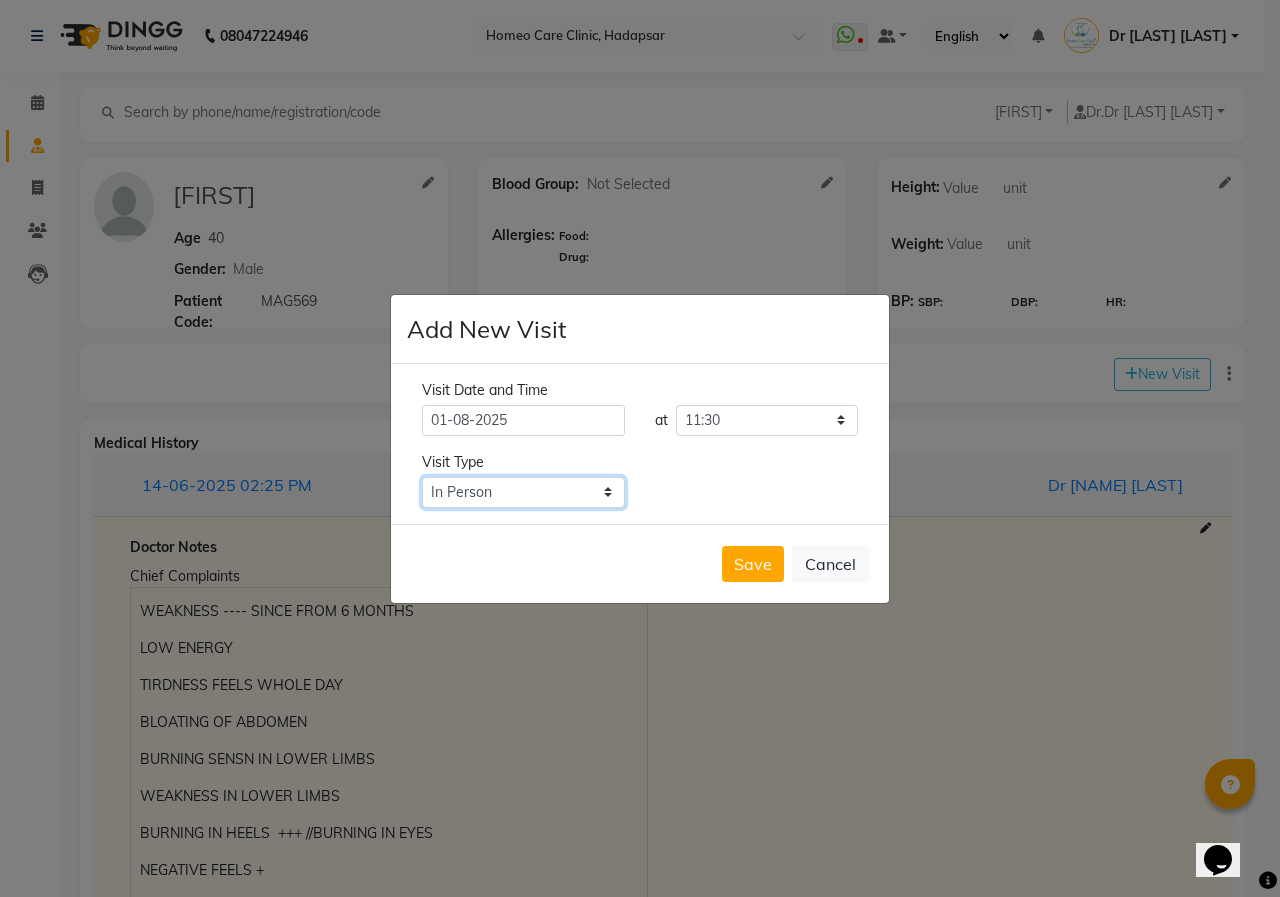 click on "Select Type In Person Video Phone Chat" 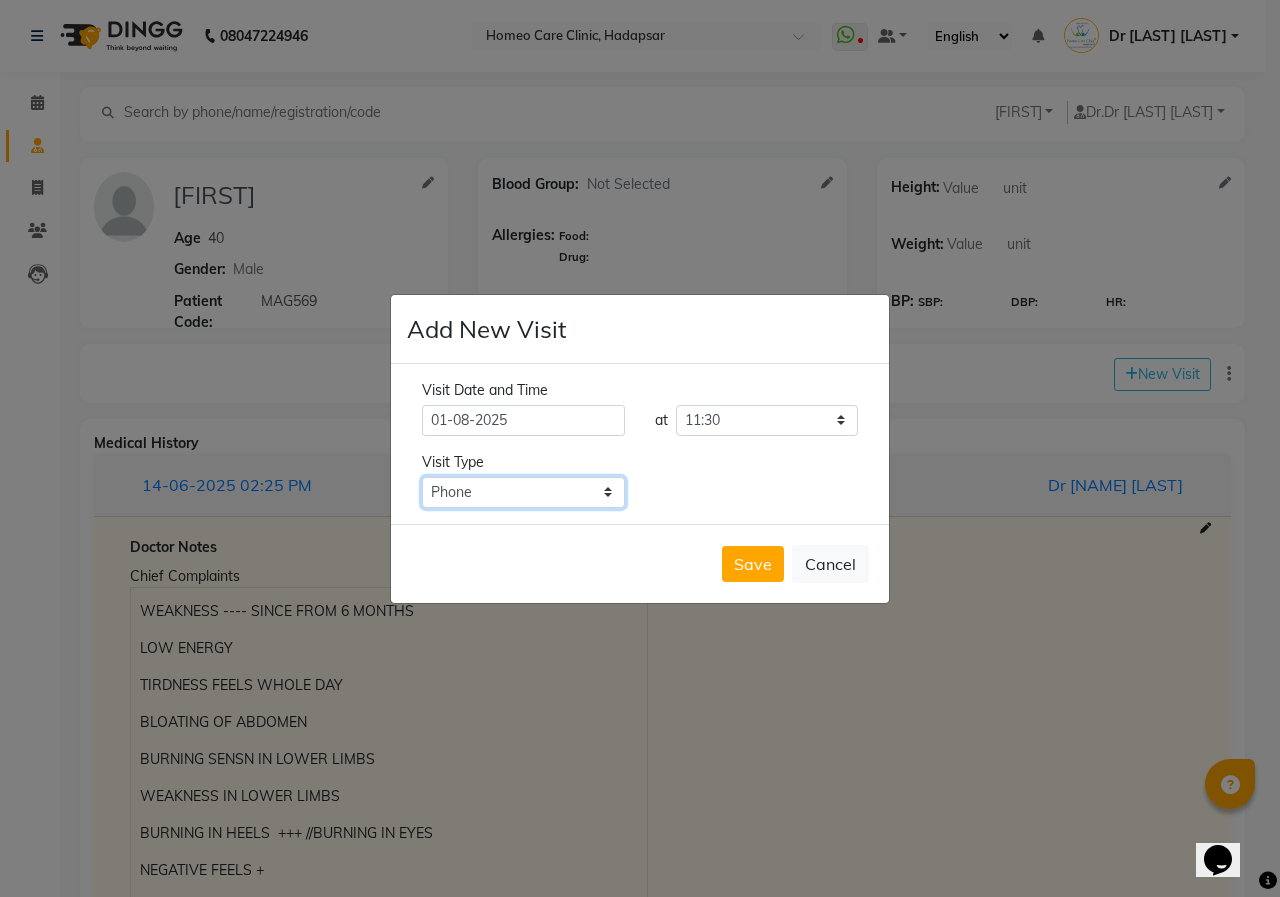 click on "Select Type In Person Video Phone Chat" 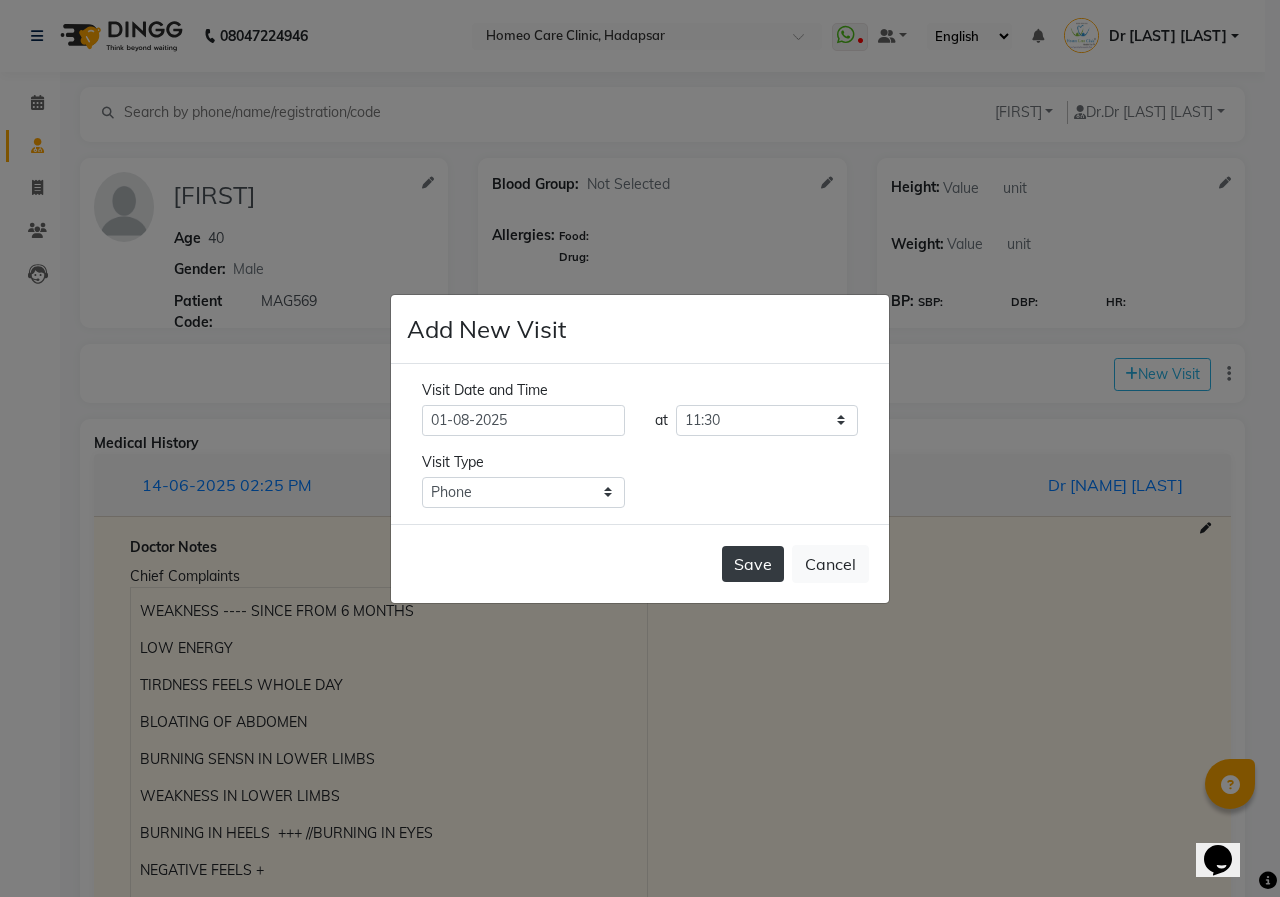 click on "Save" 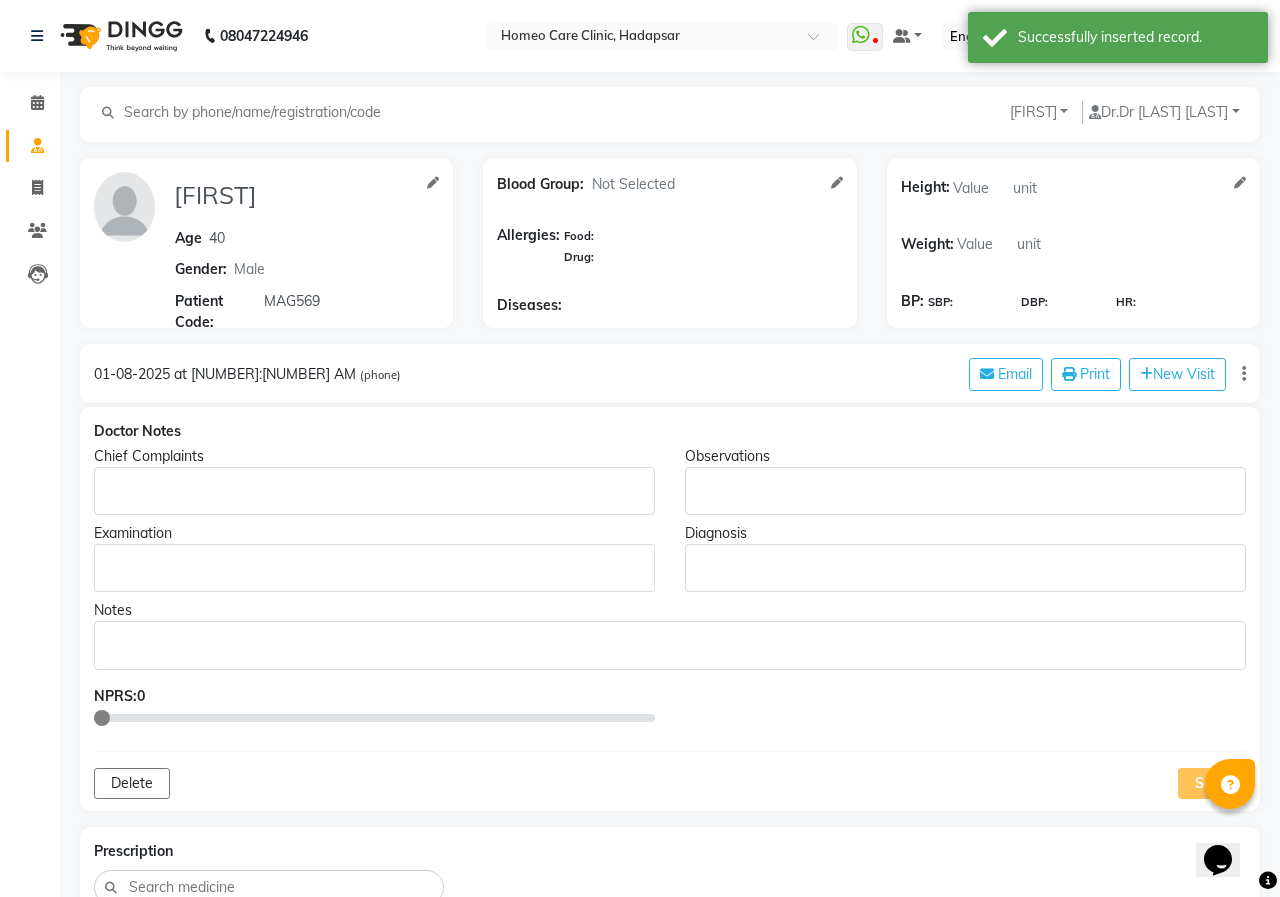 type on "[FIRST]" 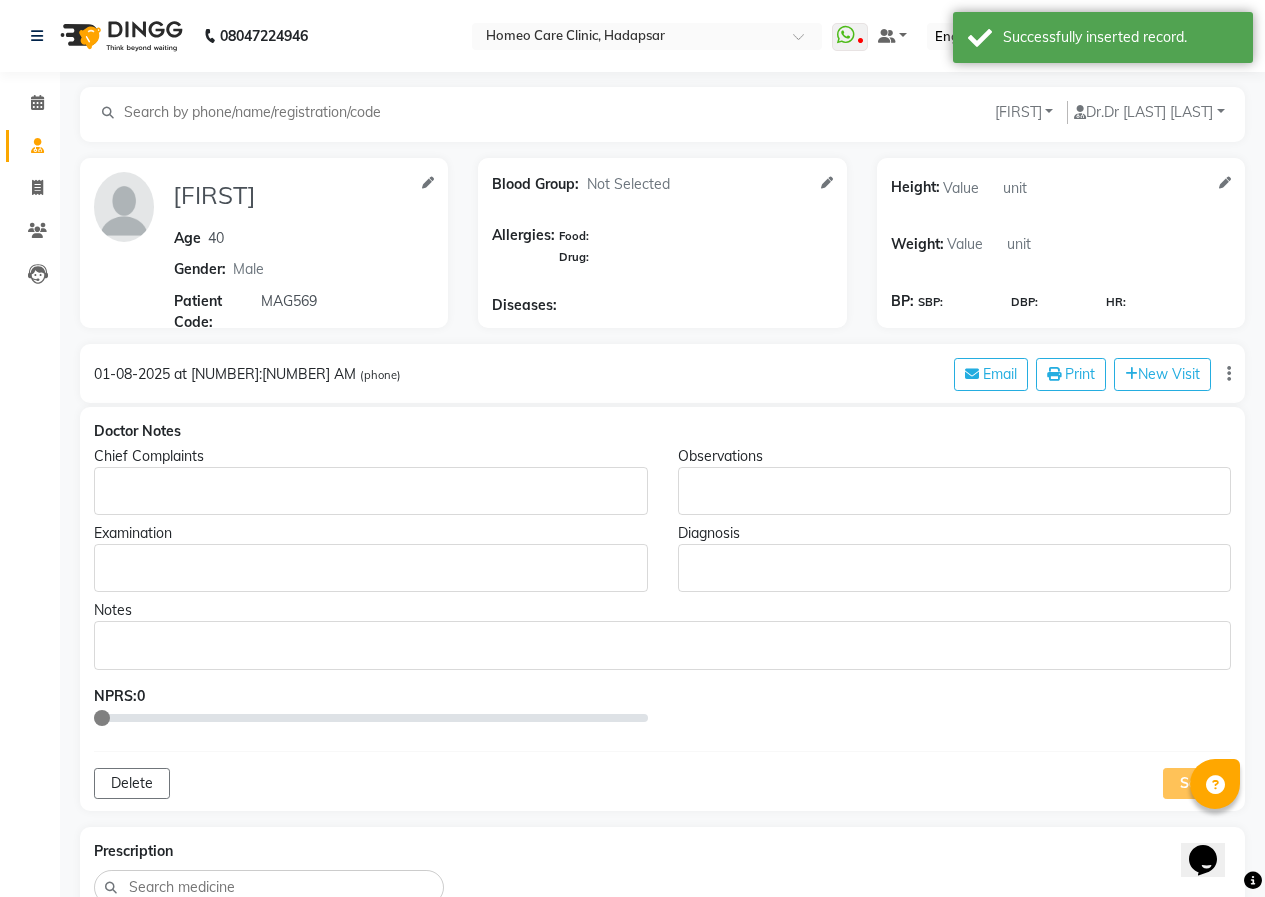click 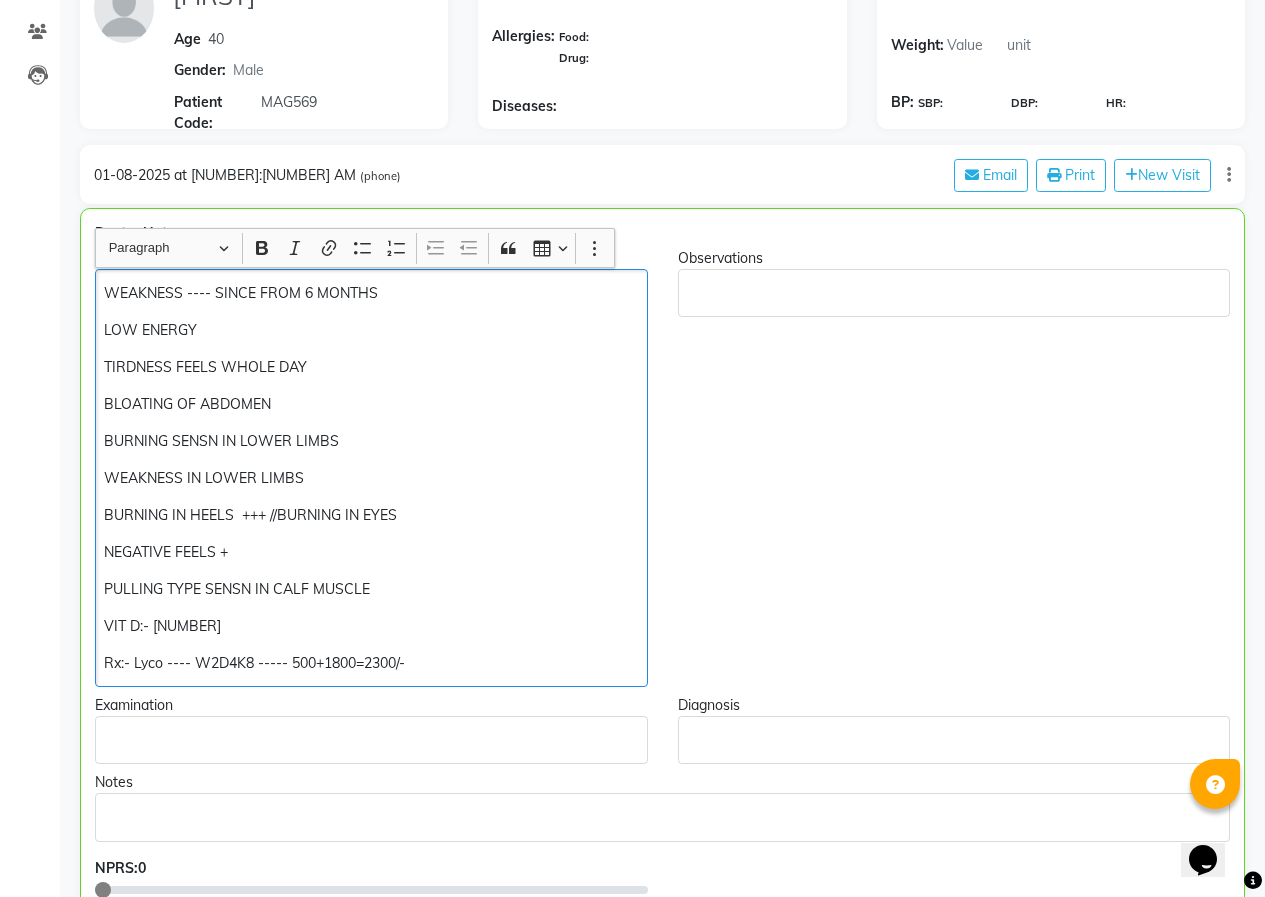 scroll, scrollTop: 200, scrollLeft: 0, axis: vertical 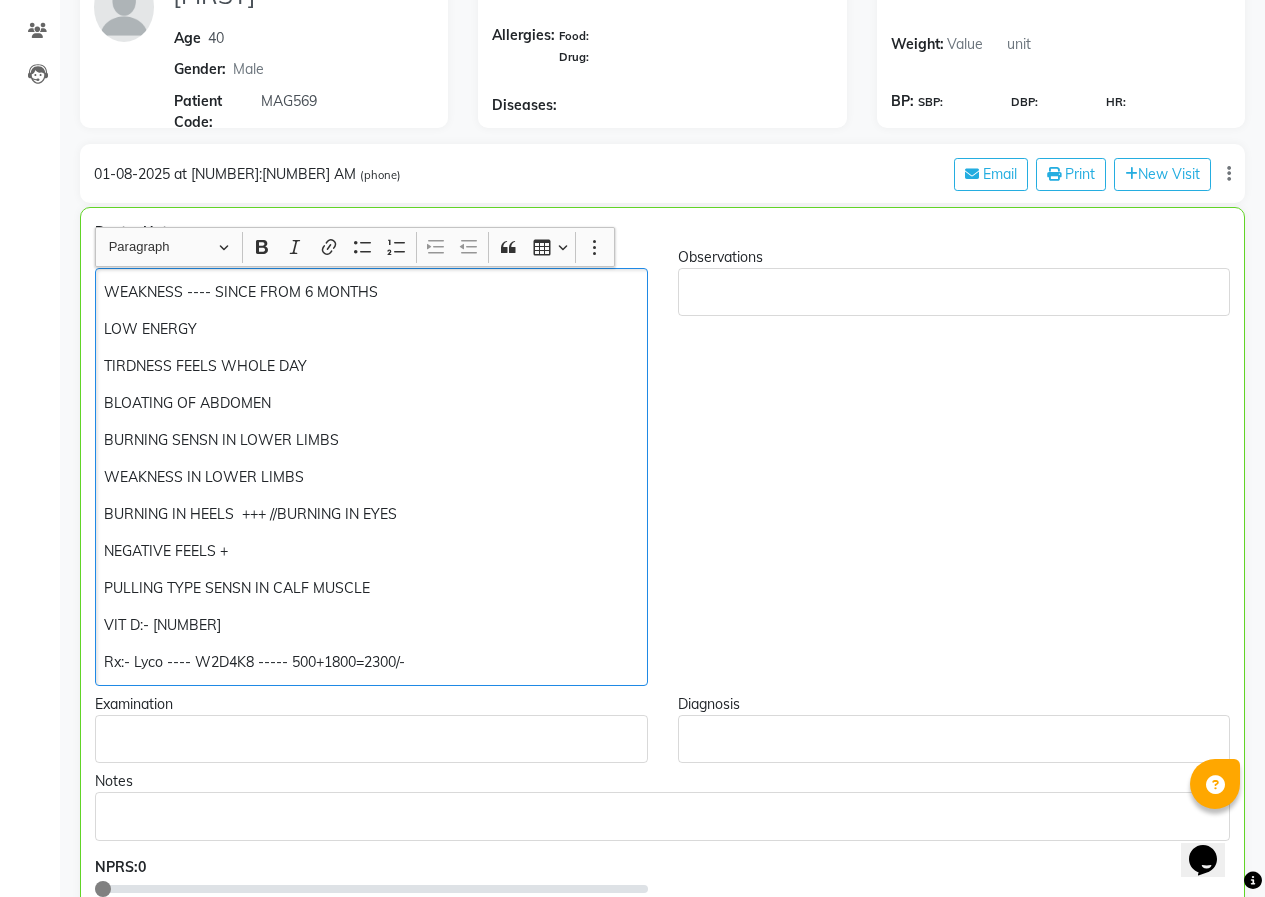 click on "Rx:- Lyco ---- W2D4K8 ----- 500+1800=2300/-" 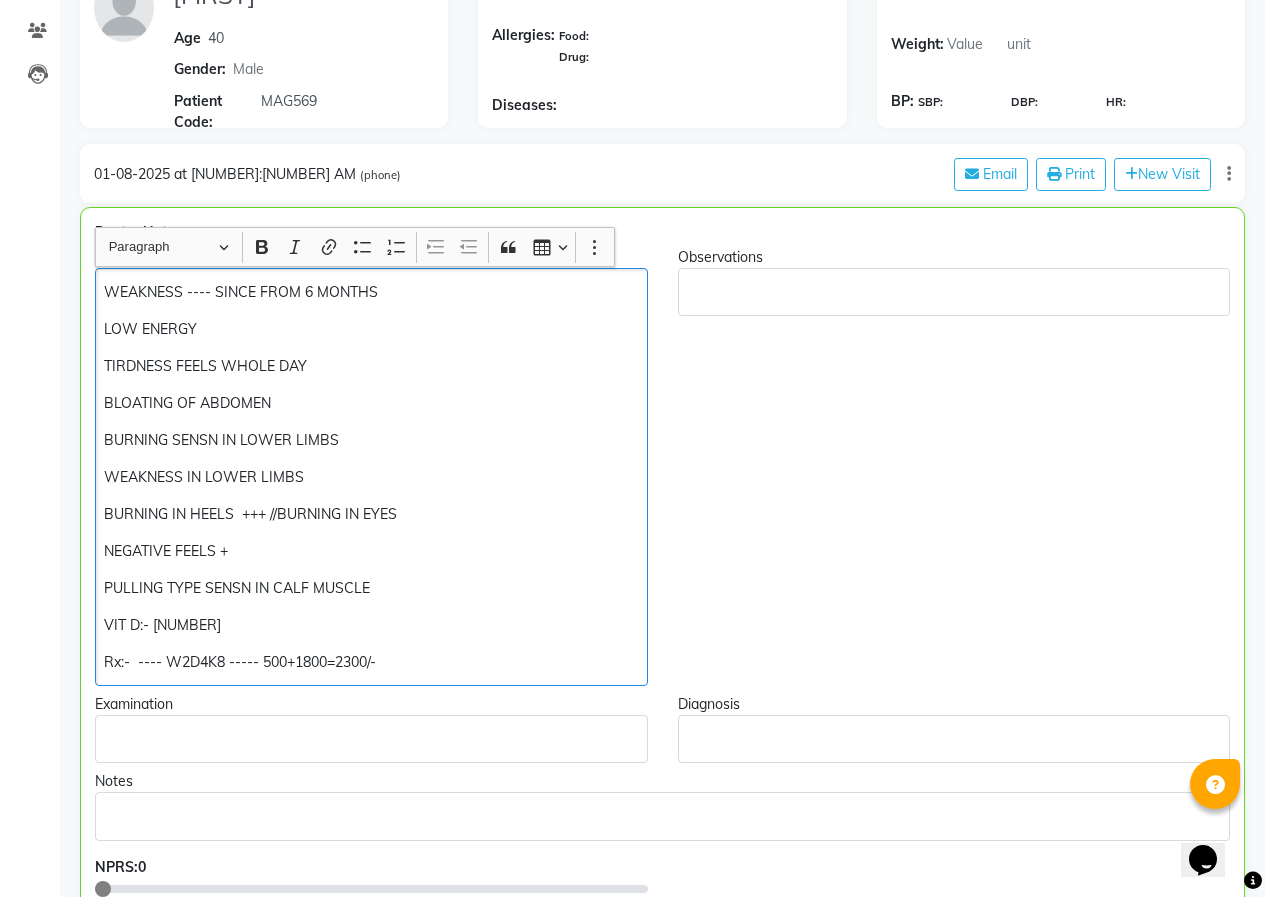 type 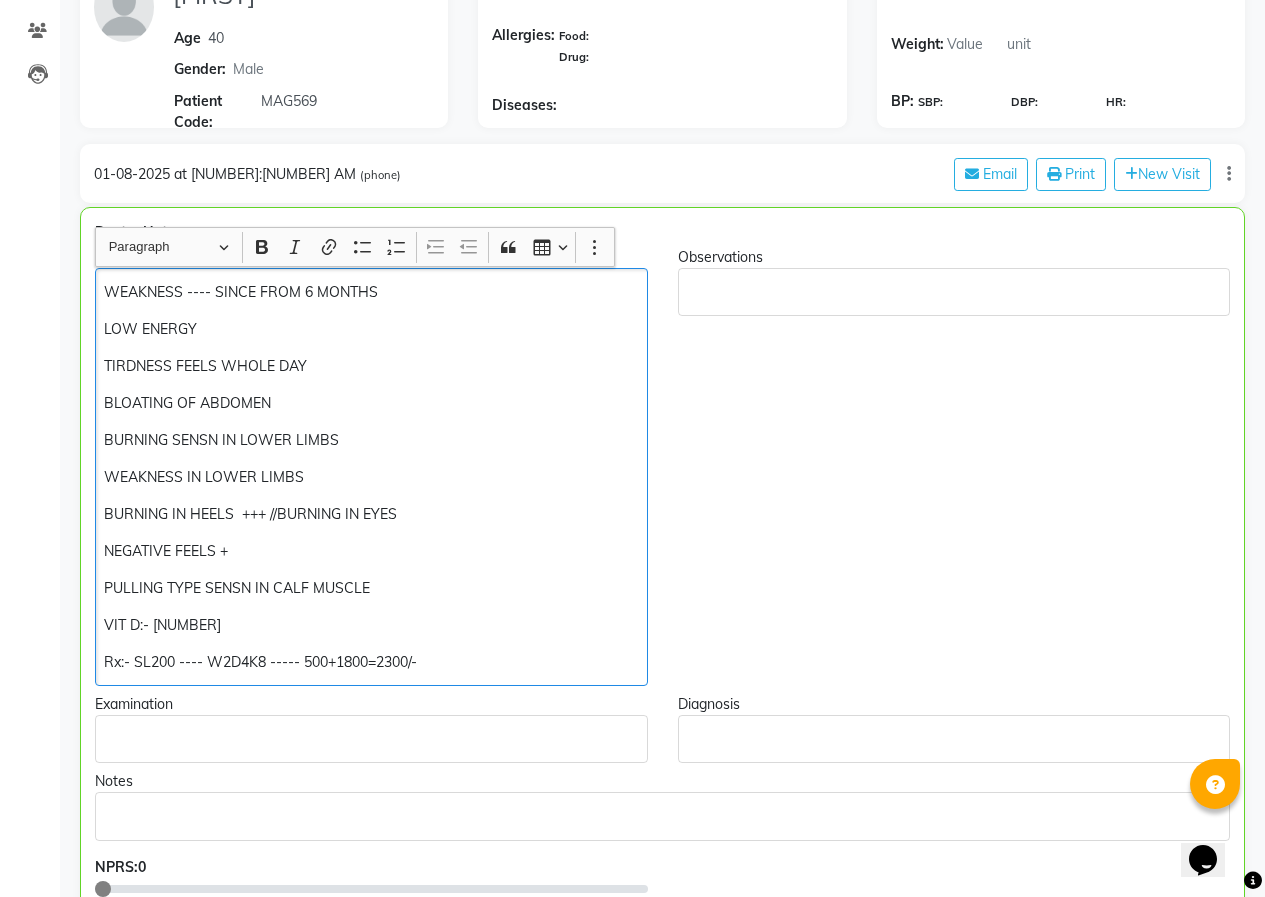 click on "Rx:- SL200 ---- W2D4K8 ----- 500+1800=2300/-" 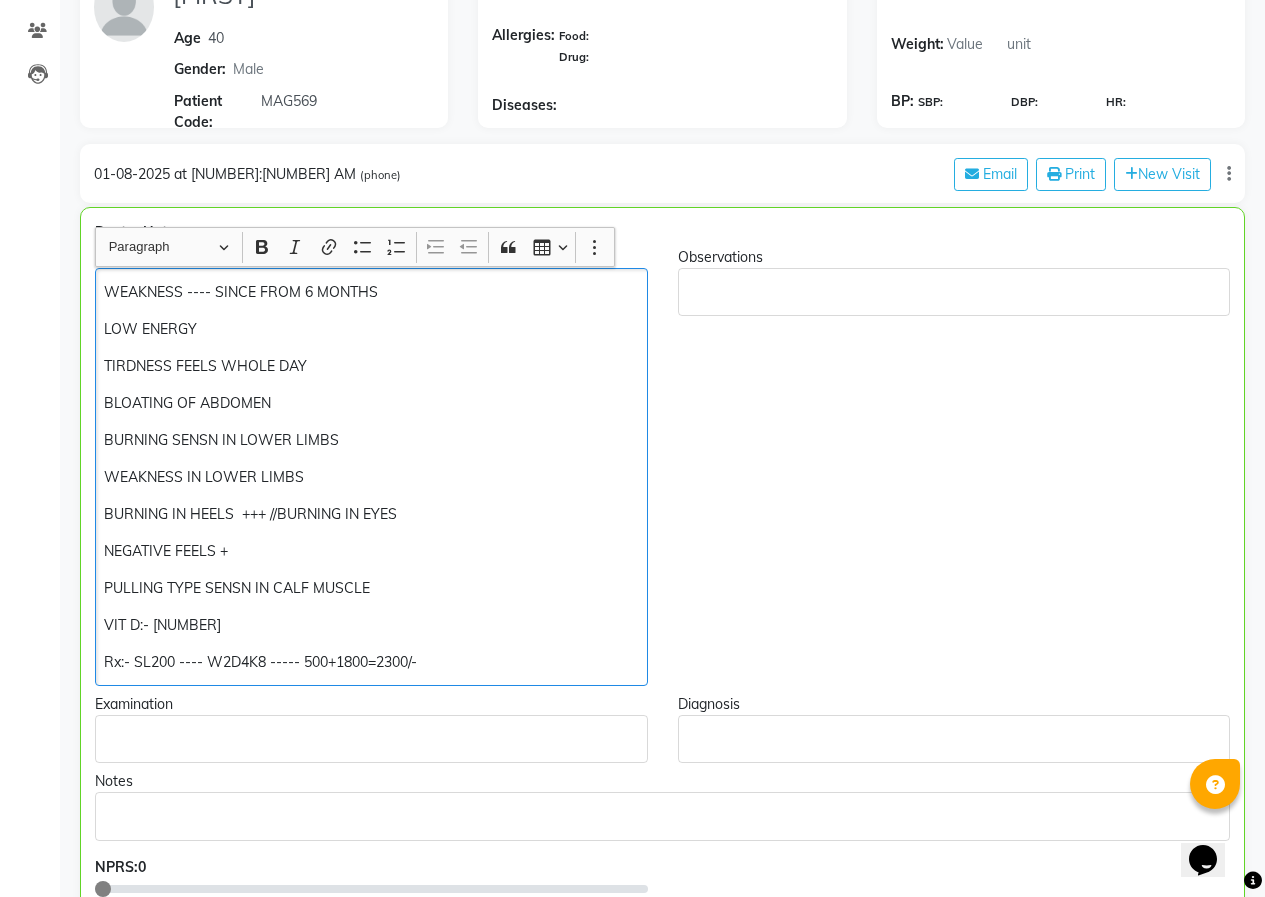 click on "Rx:- SL200 ---- W2D4K8 ----- 500+1800=2300/-" 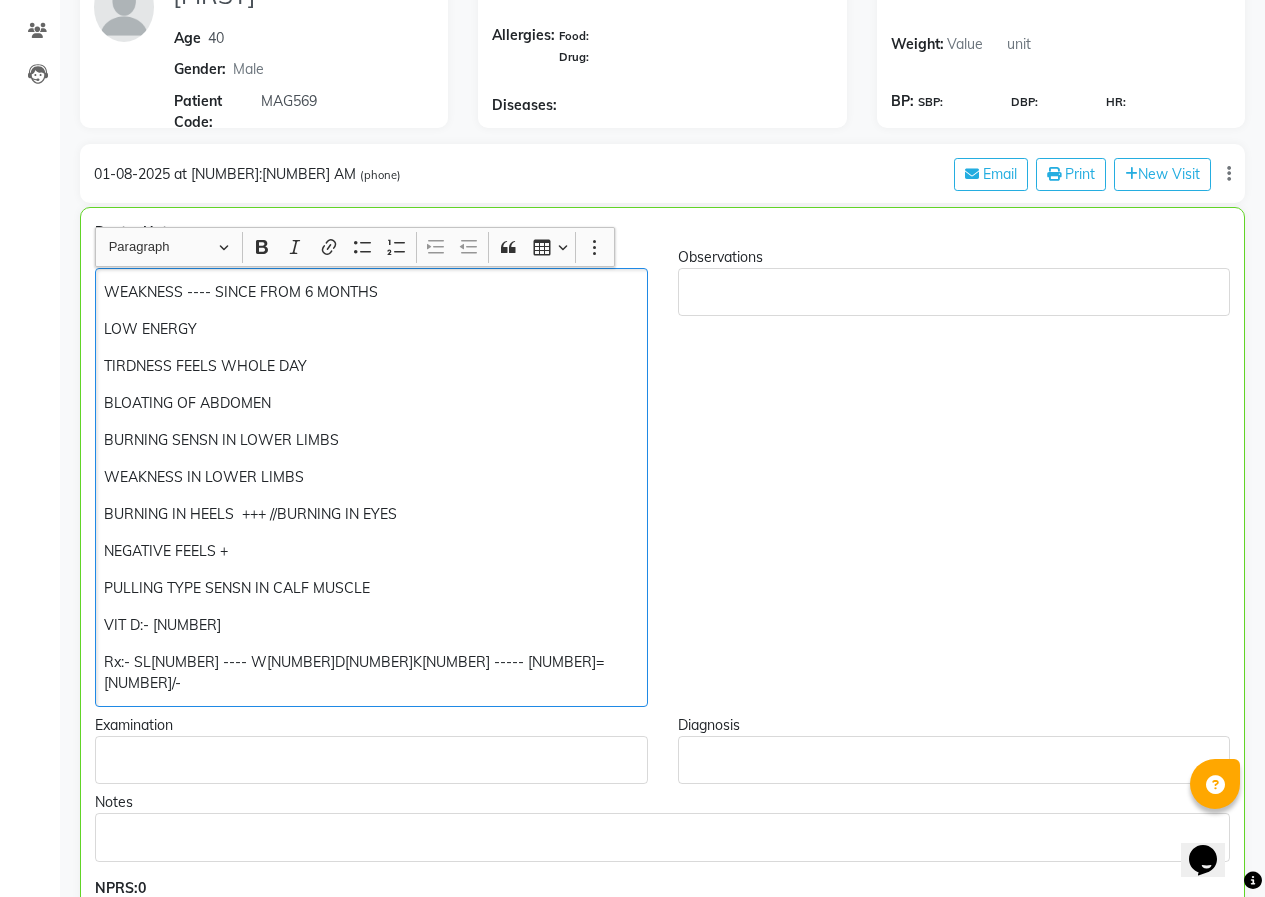 click on "PULLING TYPE SENSN IN CALF MUSCLE" 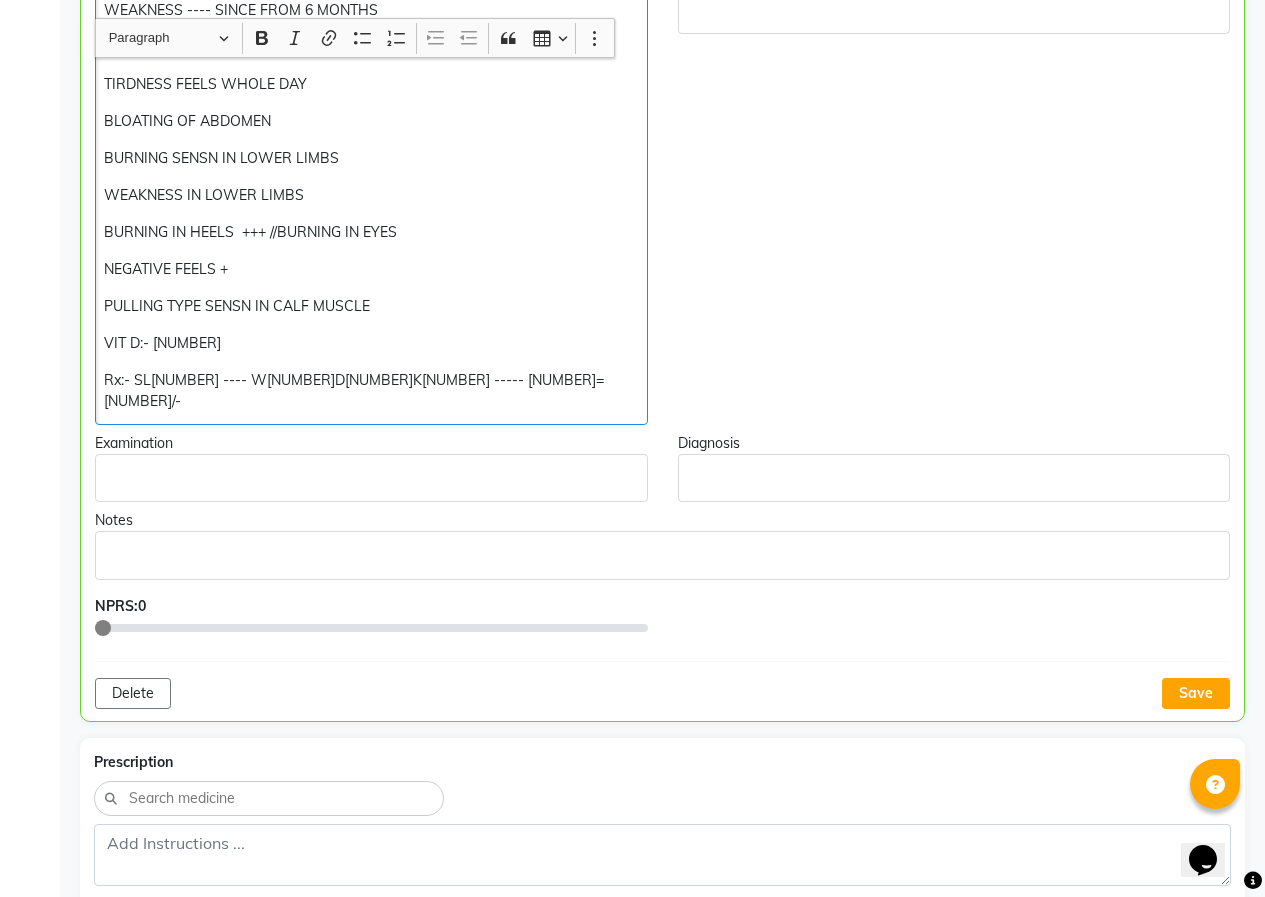 scroll, scrollTop: 500, scrollLeft: 0, axis: vertical 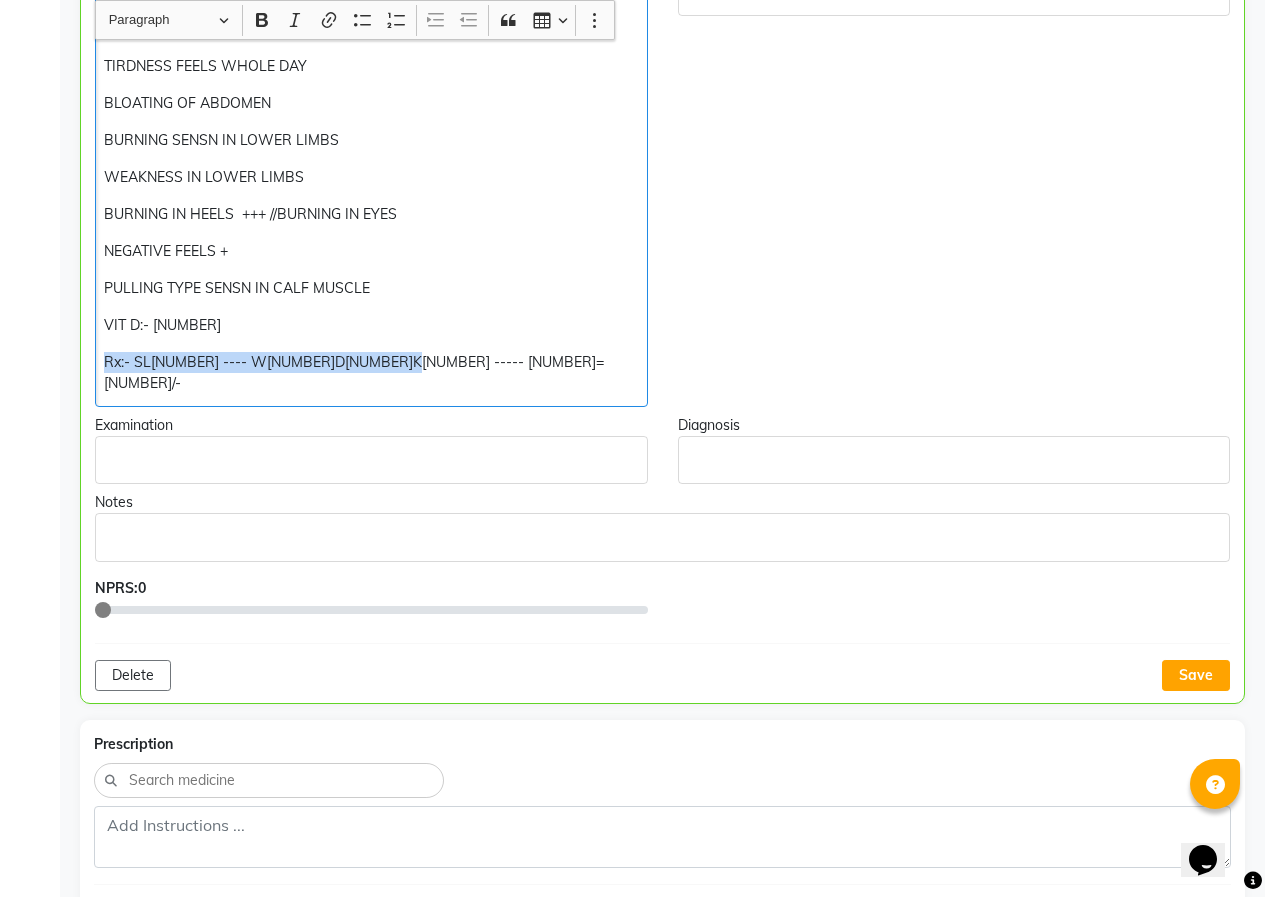 drag, startPoint x: 106, startPoint y: 360, endPoint x: 437, endPoint y: 360, distance: 331 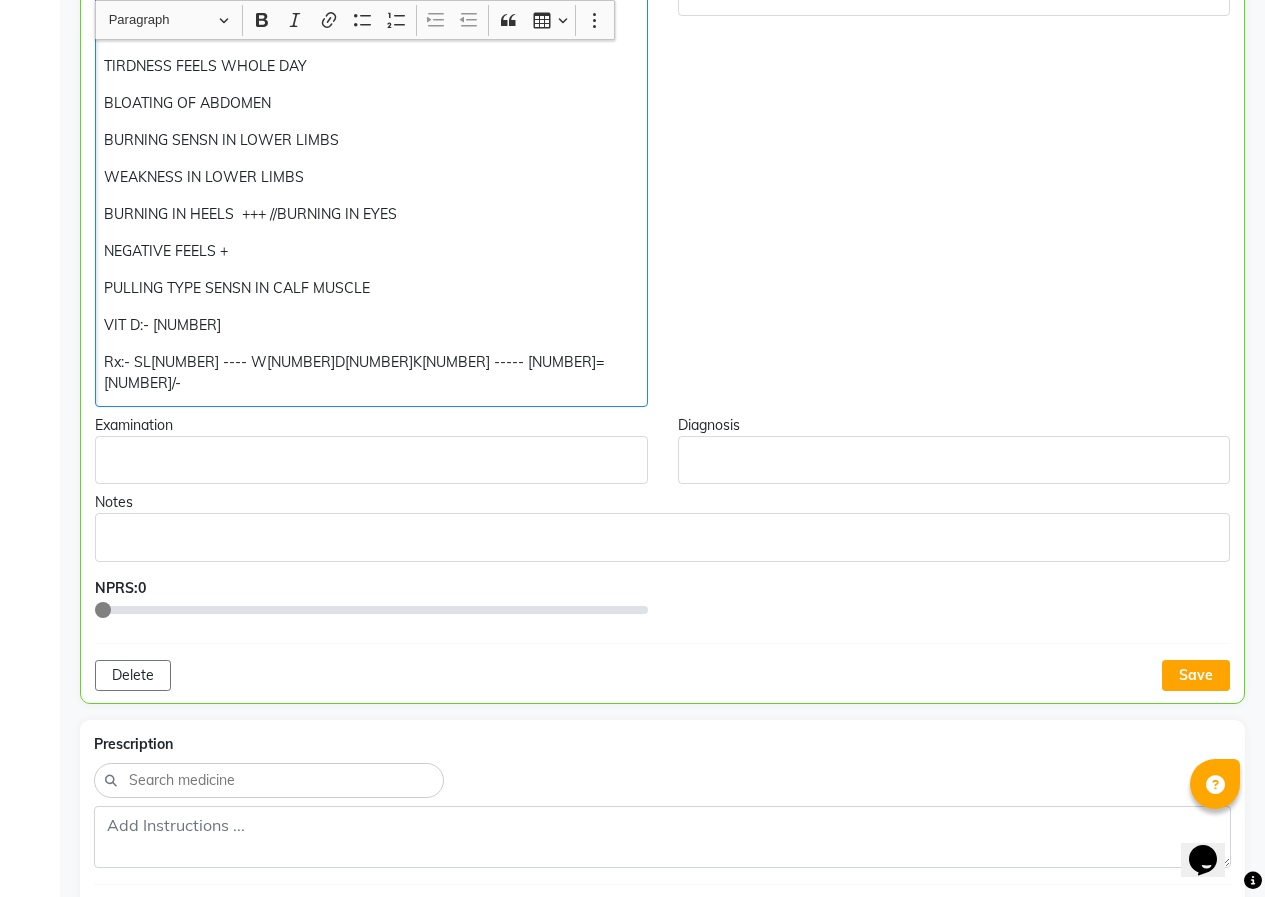 click on "Rx:- SL[NUMBER] ---- W[NUMBER]D[NUMBER]K[NUMBER] ----- [NUMBER]=[NUMBER]/-" 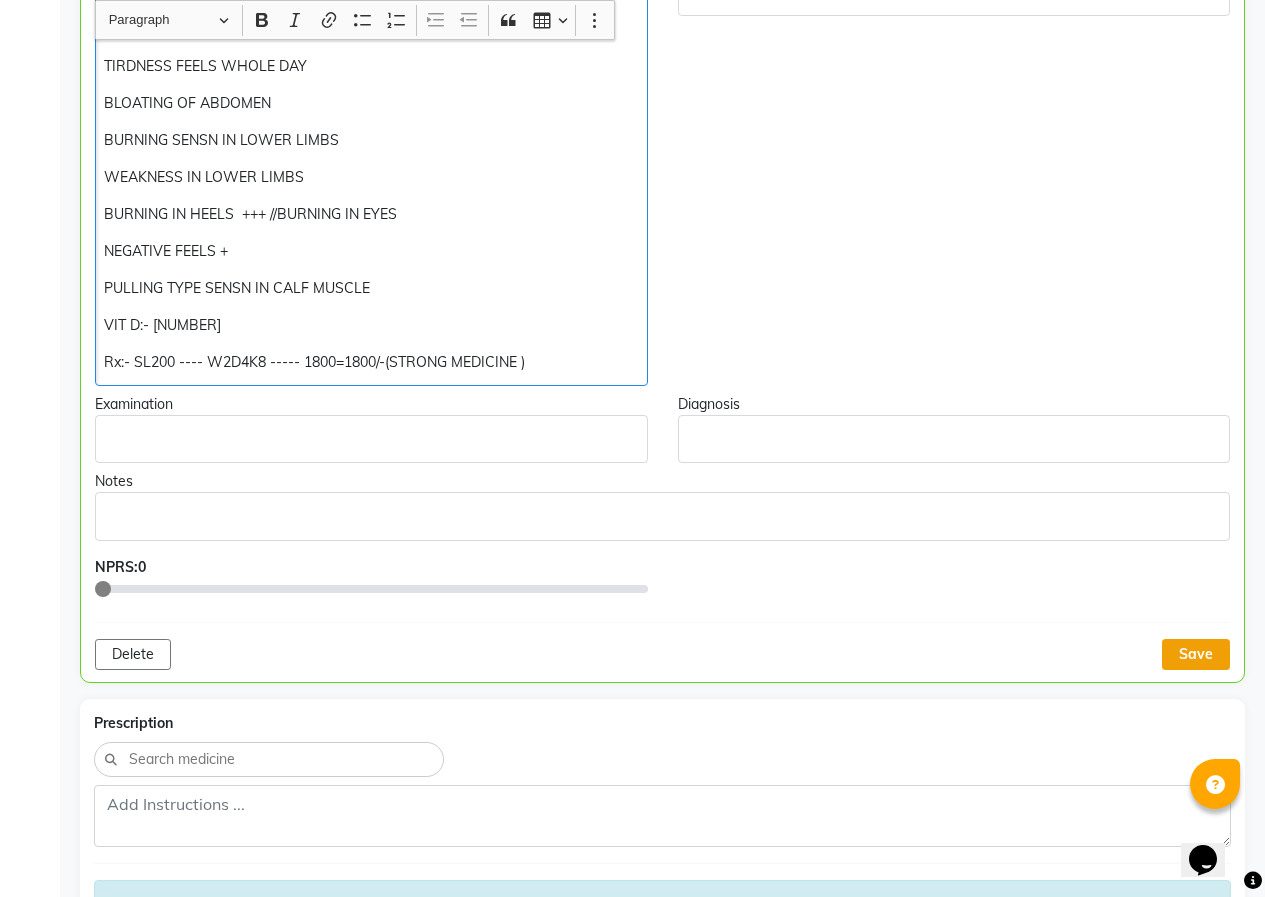 click on "Save" 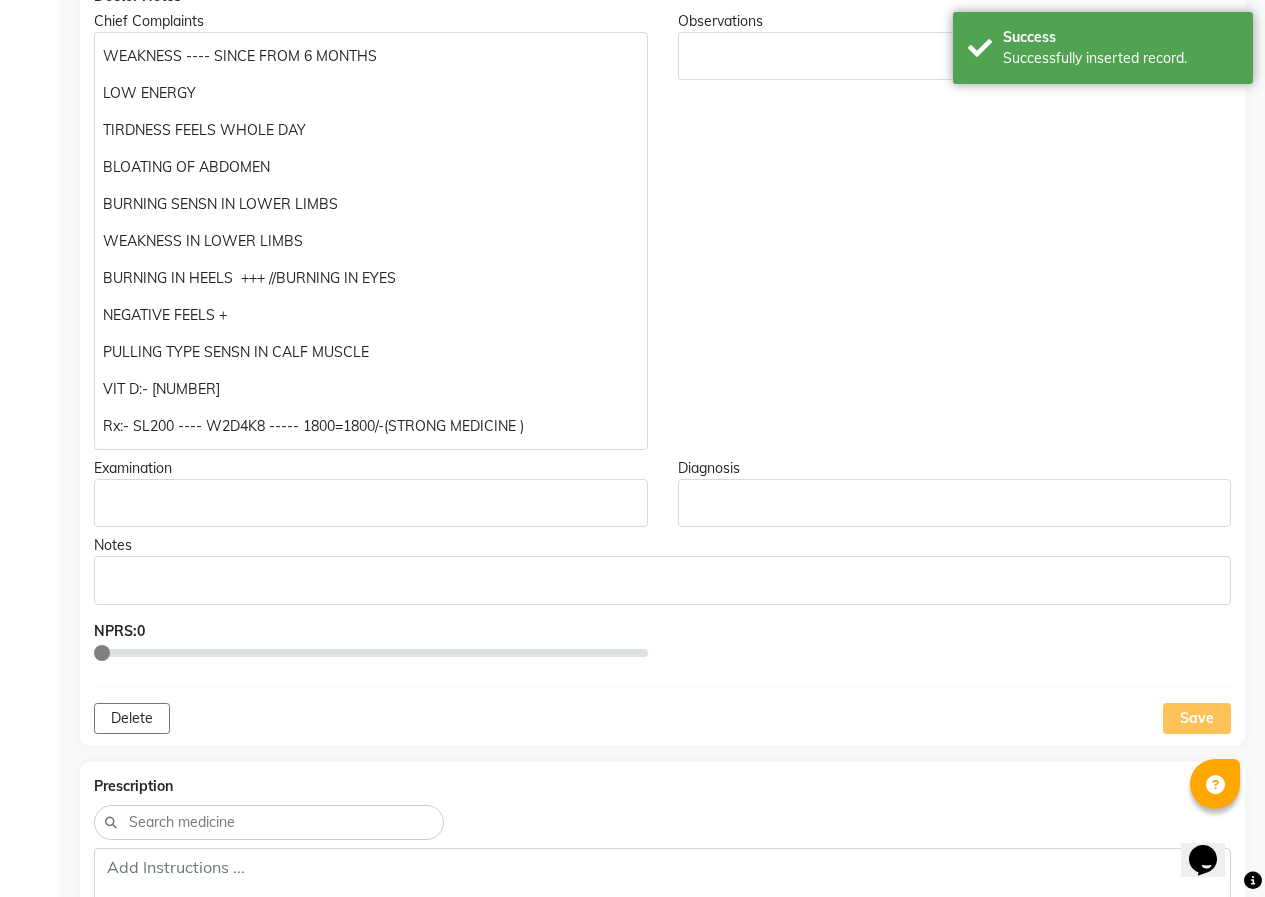 scroll, scrollTop: 400, scrollLeft: 0, axis: vertical 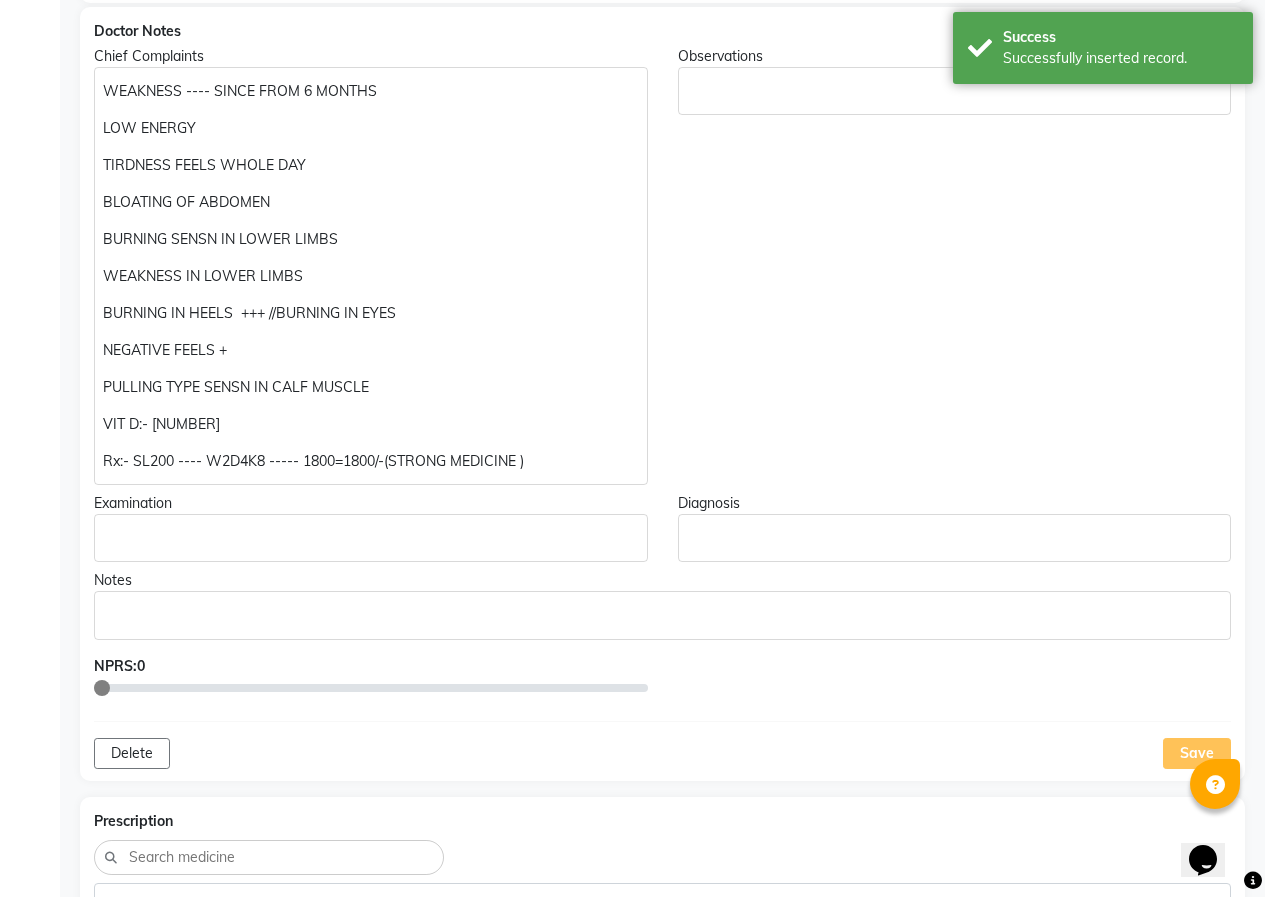 click on "WEAKNESS ---- SINCE FROM 6 MONTHS" 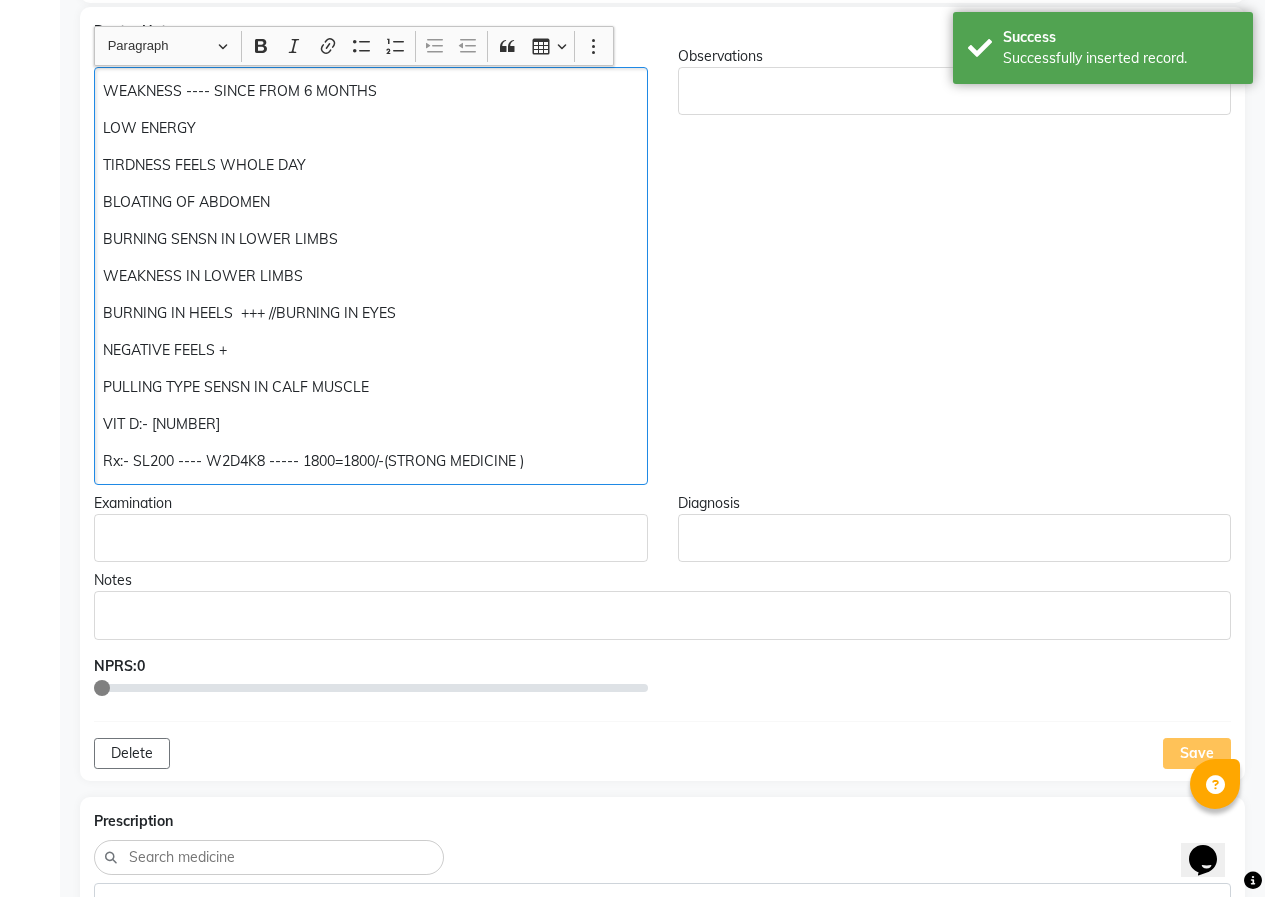 scroll, scrollTop: 401, scrollLeft: 0, axis: vertical 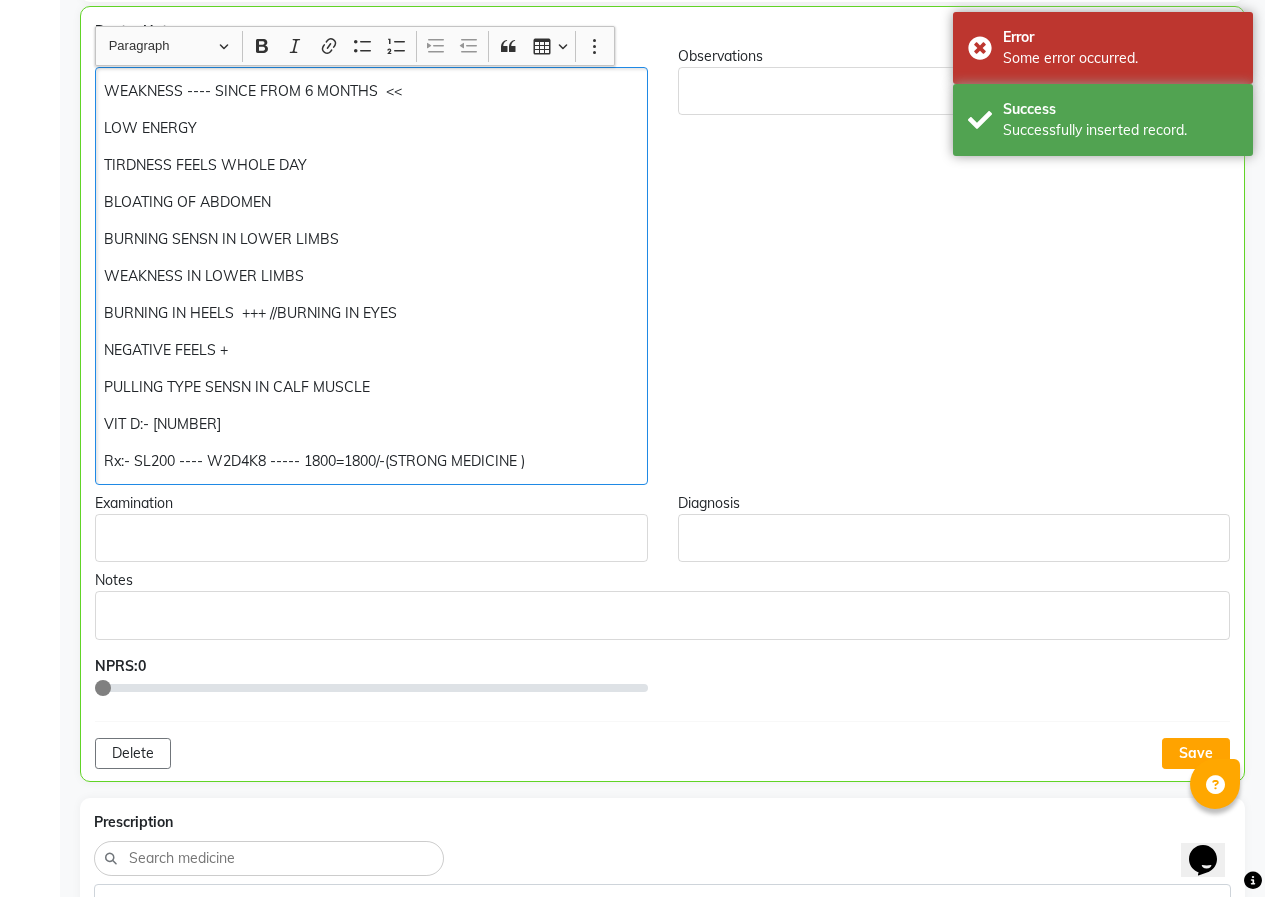 click on "LOW ENERGY" 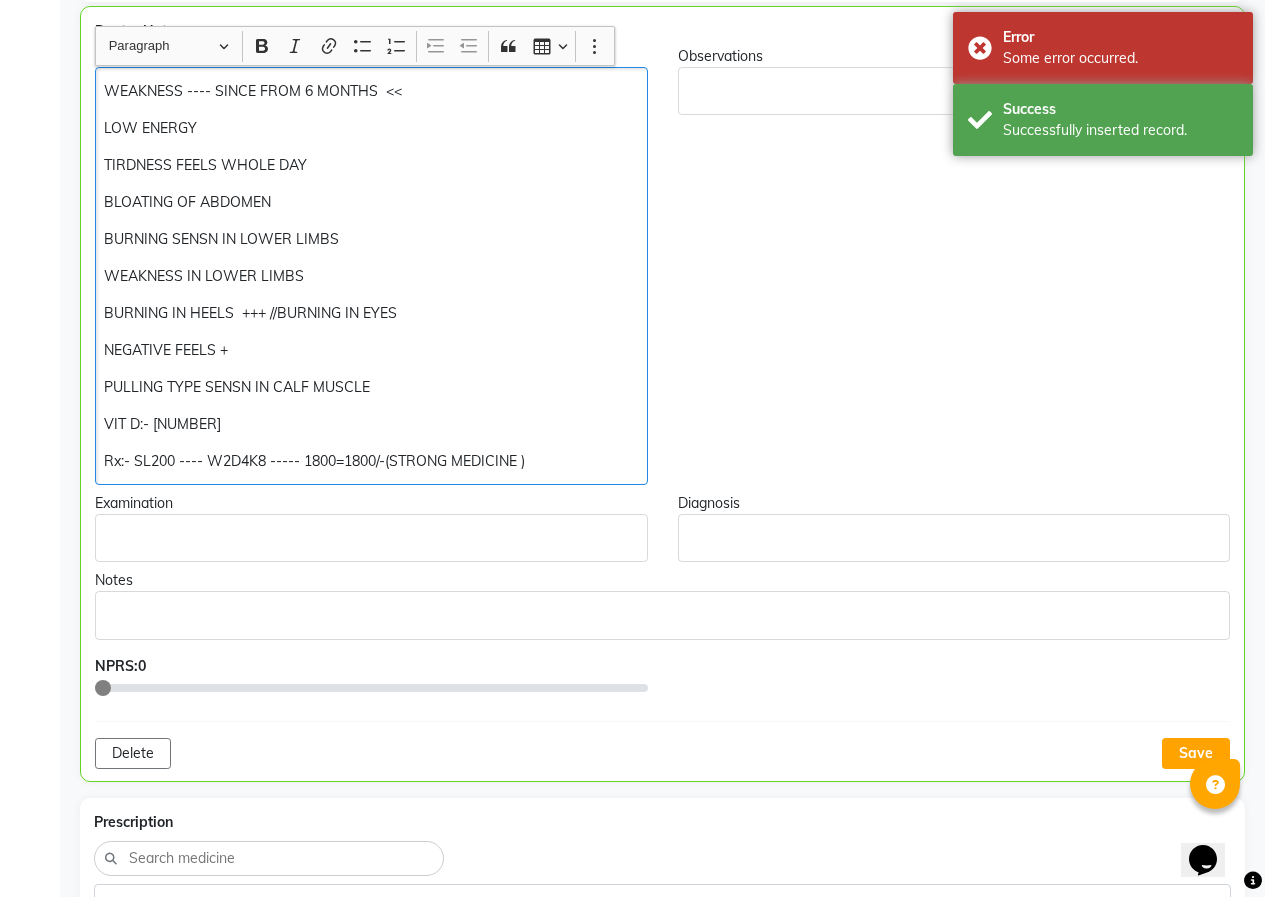 click on "LOW ENERGY" 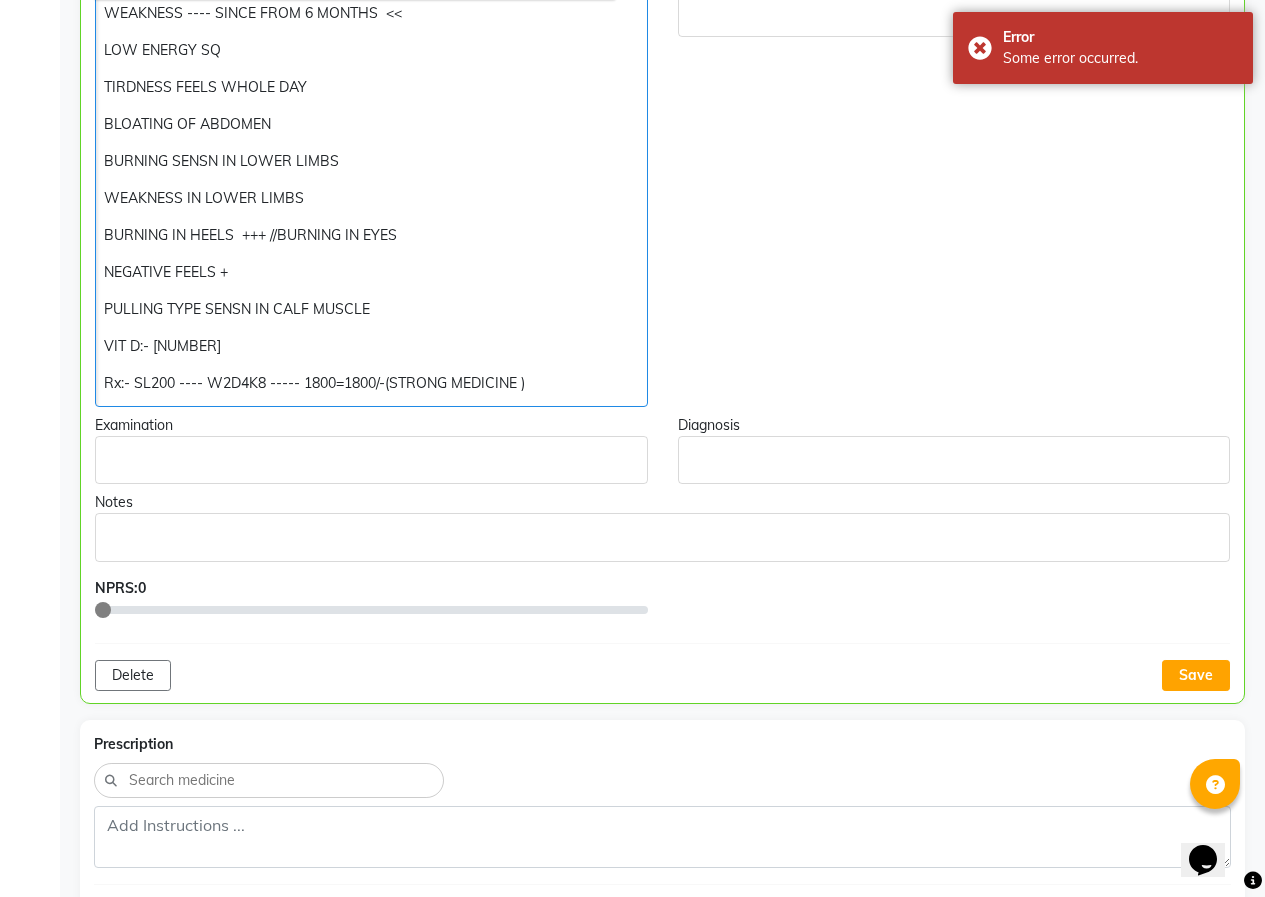 scroll, scrollTop: 501, scrollLeft: 0, axis: vertical 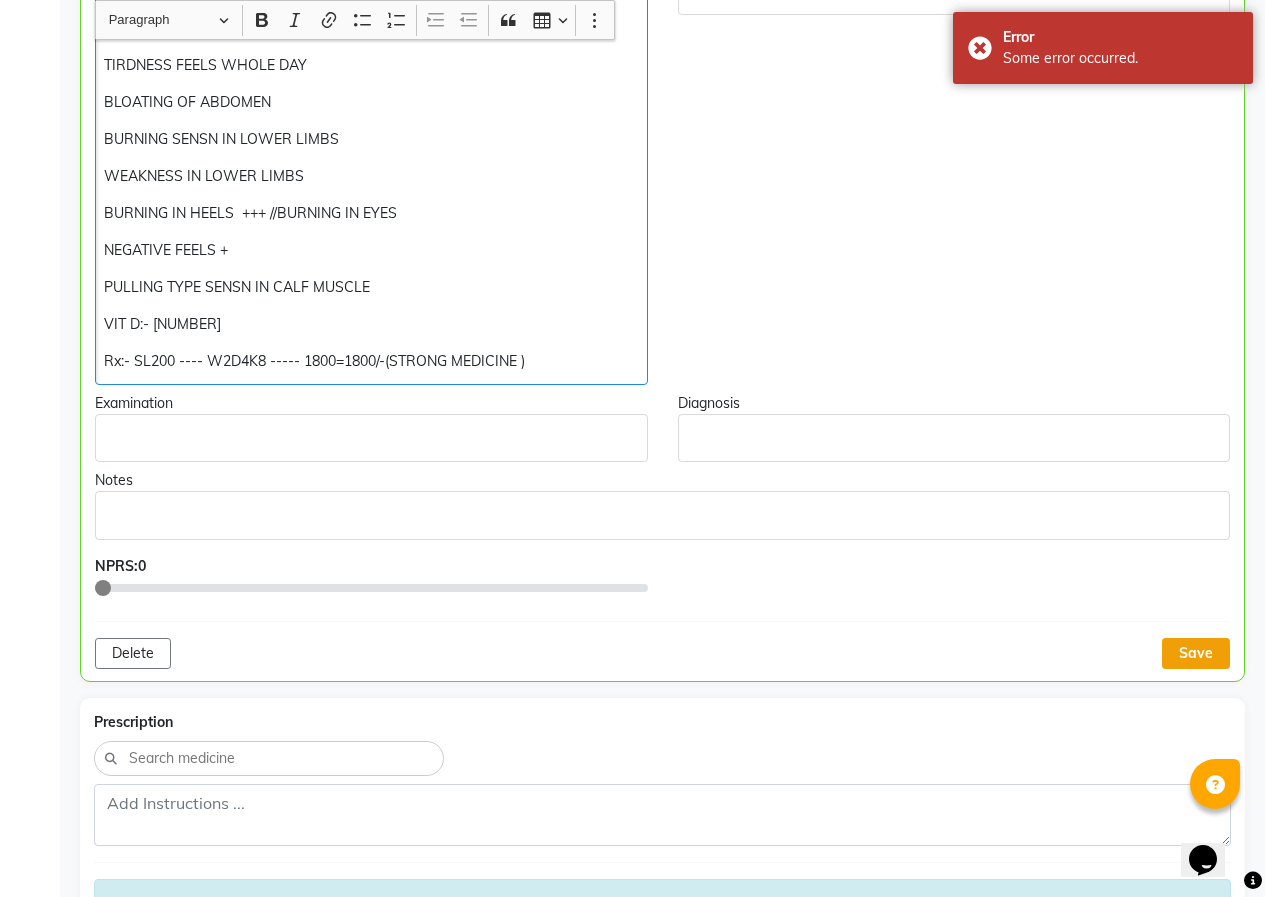 click on "Save" 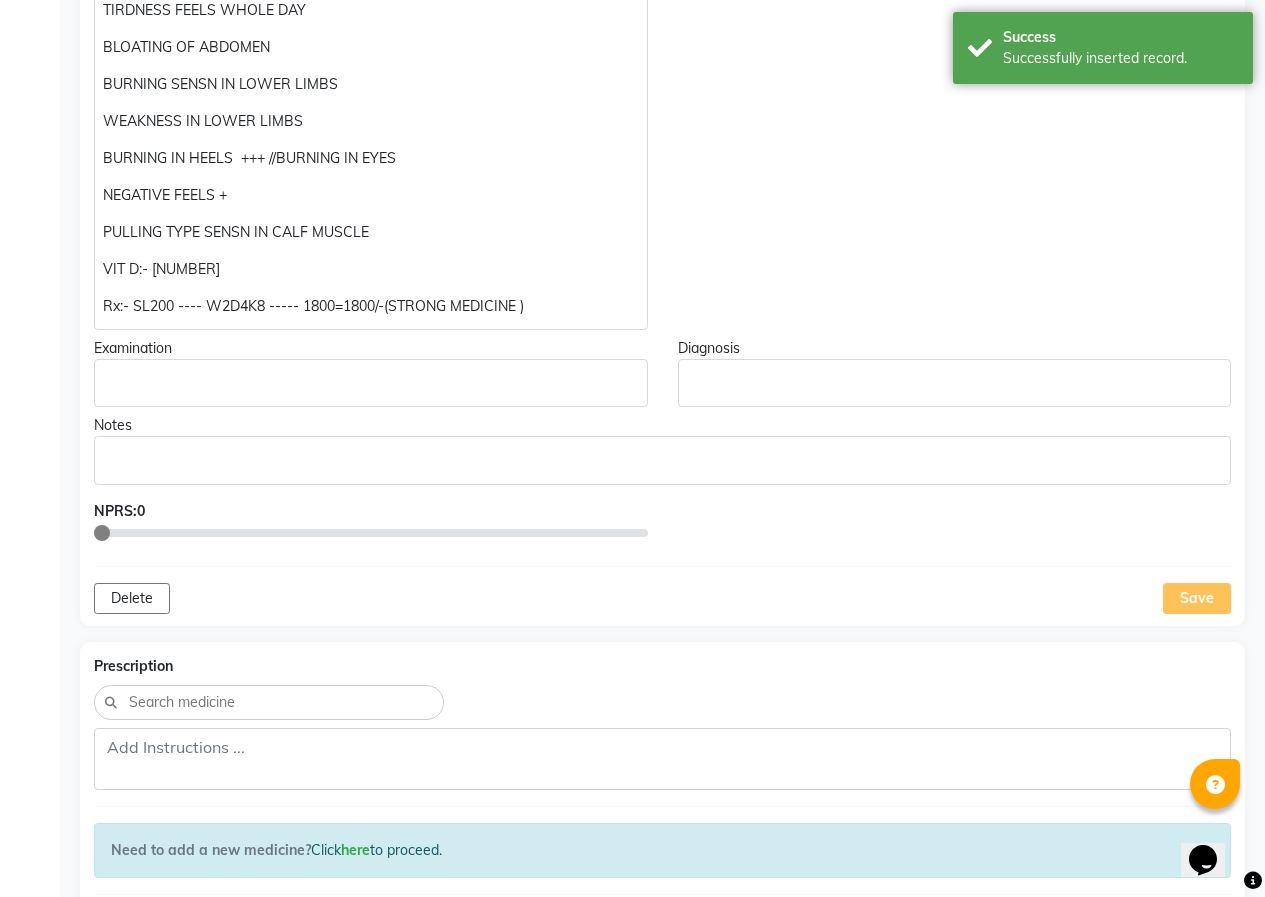scroll, scrollTop: 601, scrollLeft: 0, axis: vertical 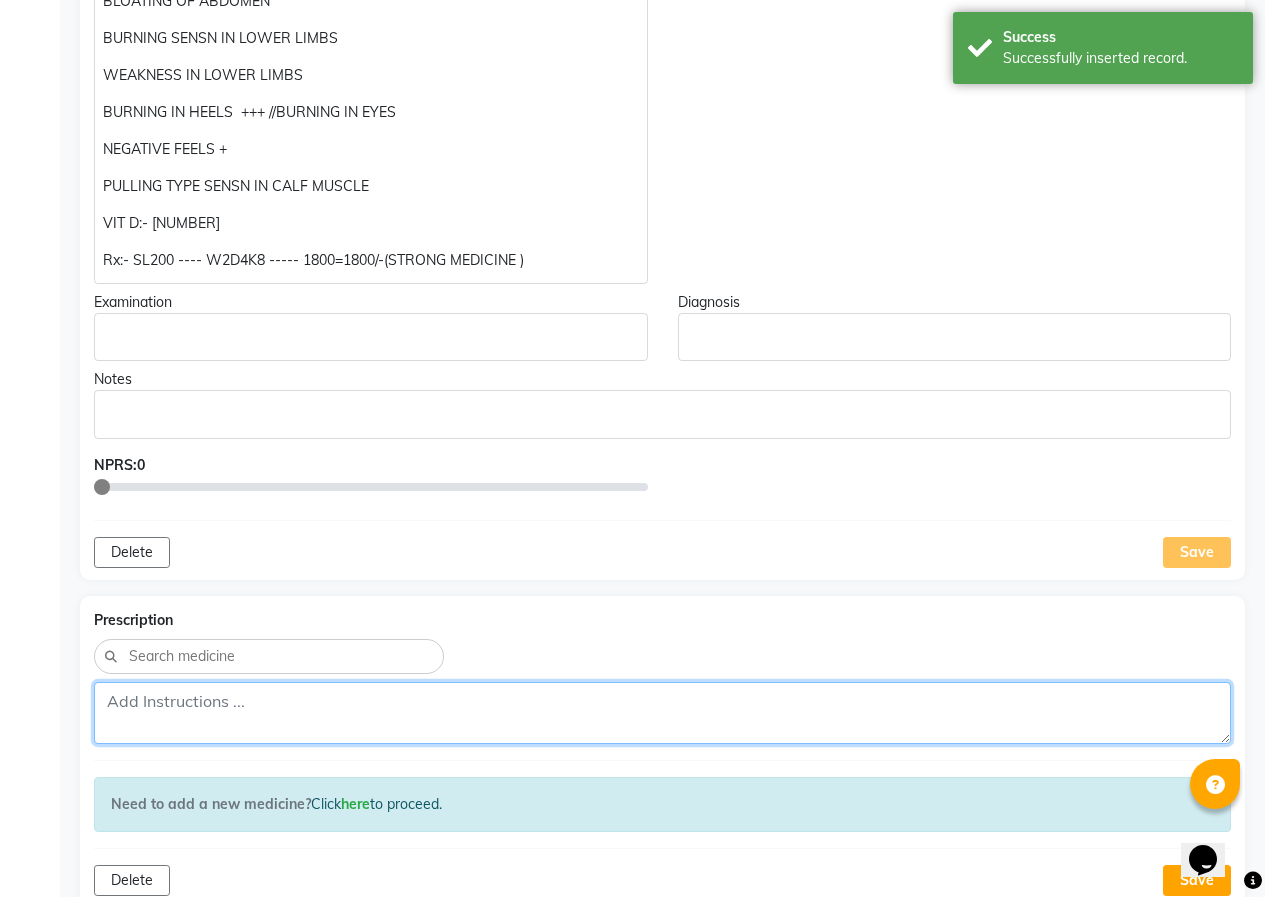 paste on "Rx:- SL[NUMBER] ---- W[NUMBER]D[NUMBER]K[NUMBER] ----- [NUMBER]=[NUMBER]/-" 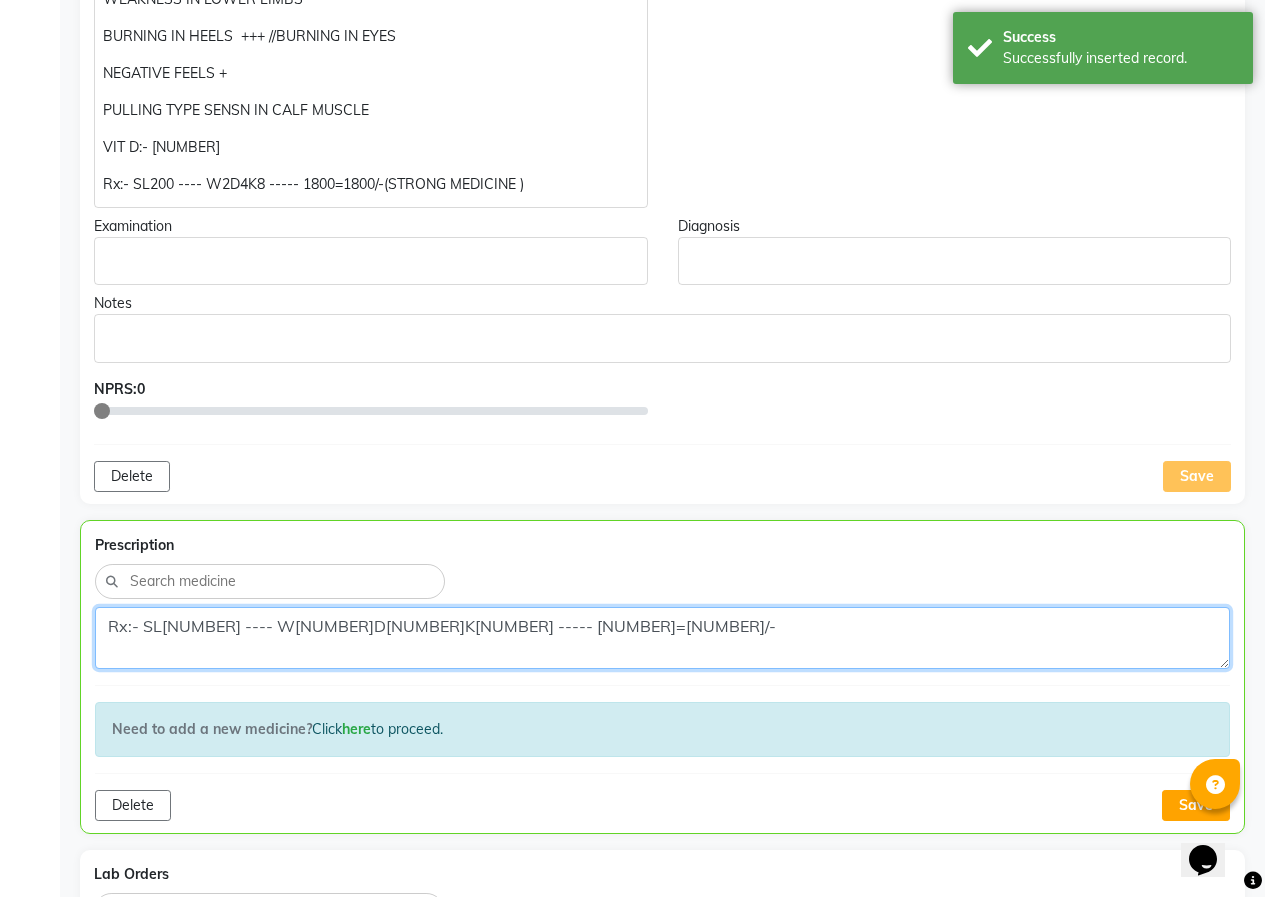 scroll, scrollTop: 801, scrollLeft: 0, axis: vertical 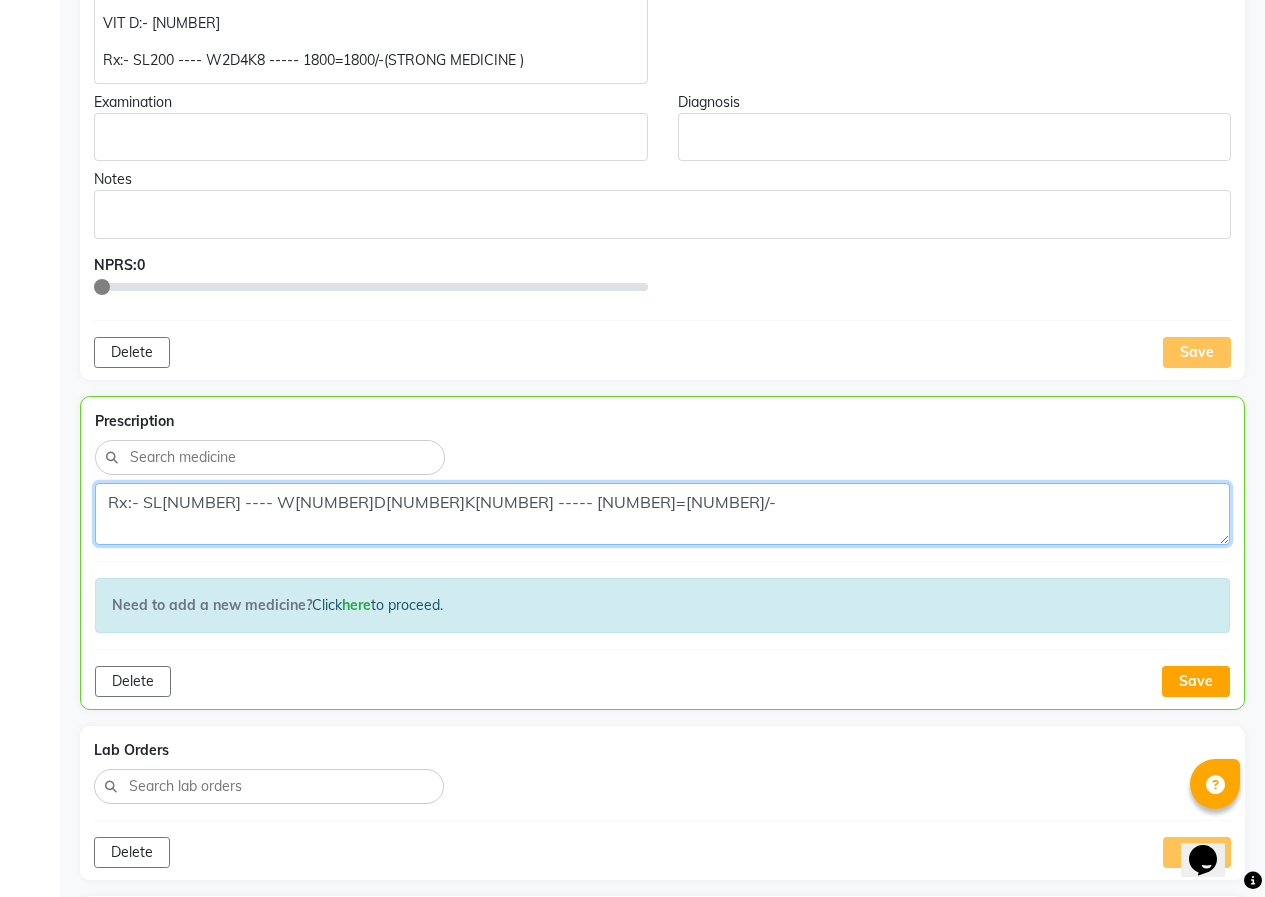 drag, startPoint x: 403, startPoint y: 502, endPoint x: 414, endPoint y: 509, distance: 13.038404 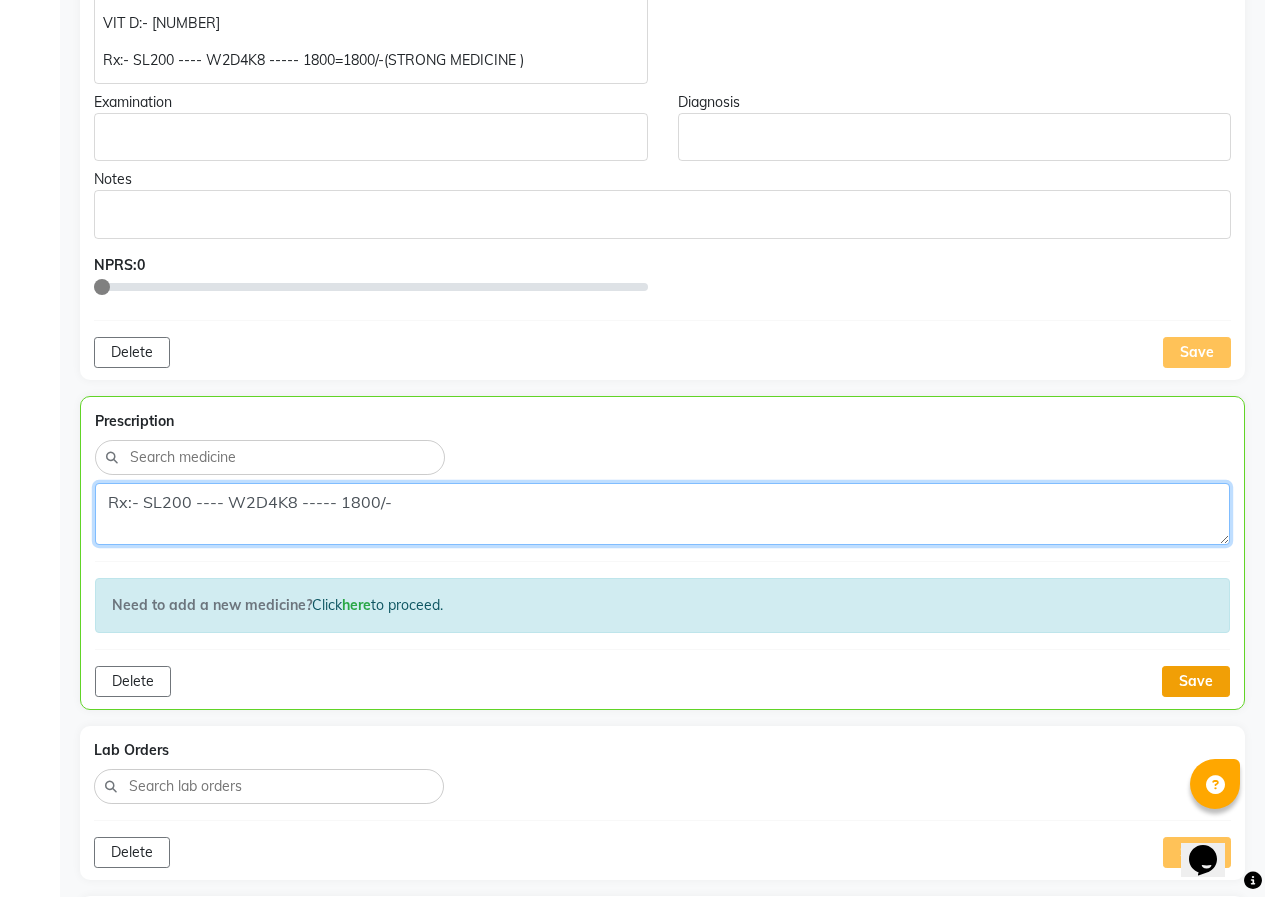 type on "Rx:- SL200 ---- W2D4K8 ----- 1800/-" 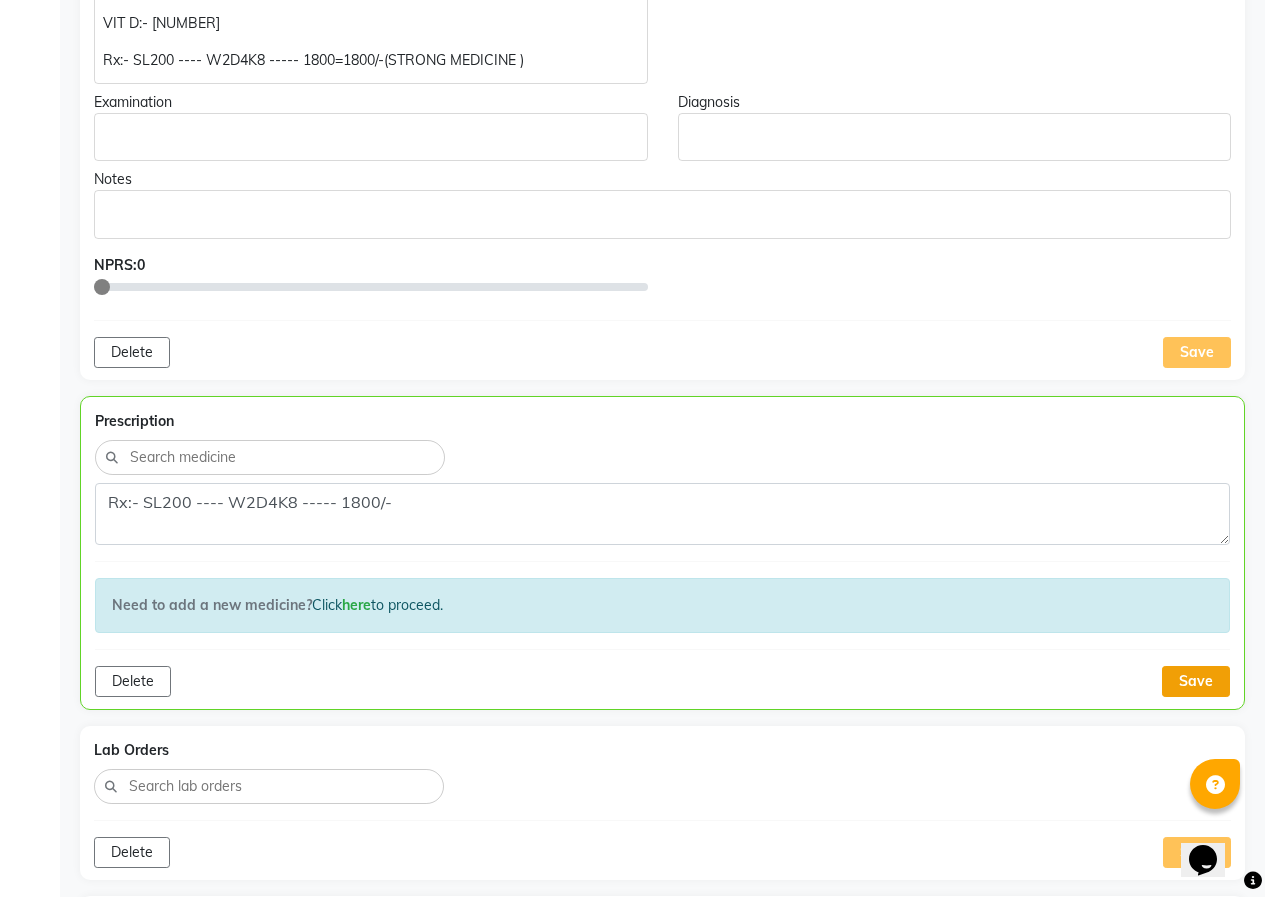 click on "Save" 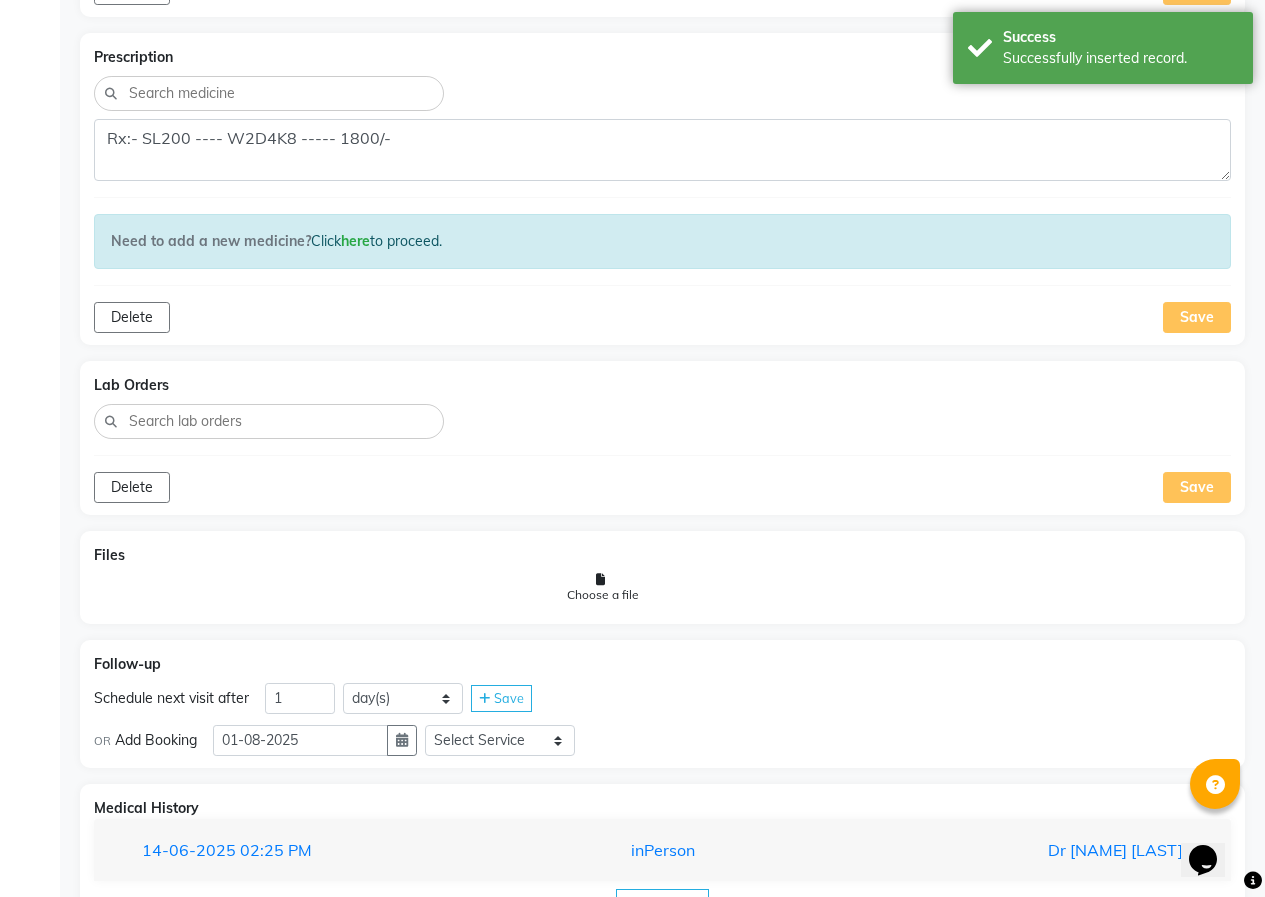scroll, scrollTop: 1235, scrollLeft: 0, axis: vertical 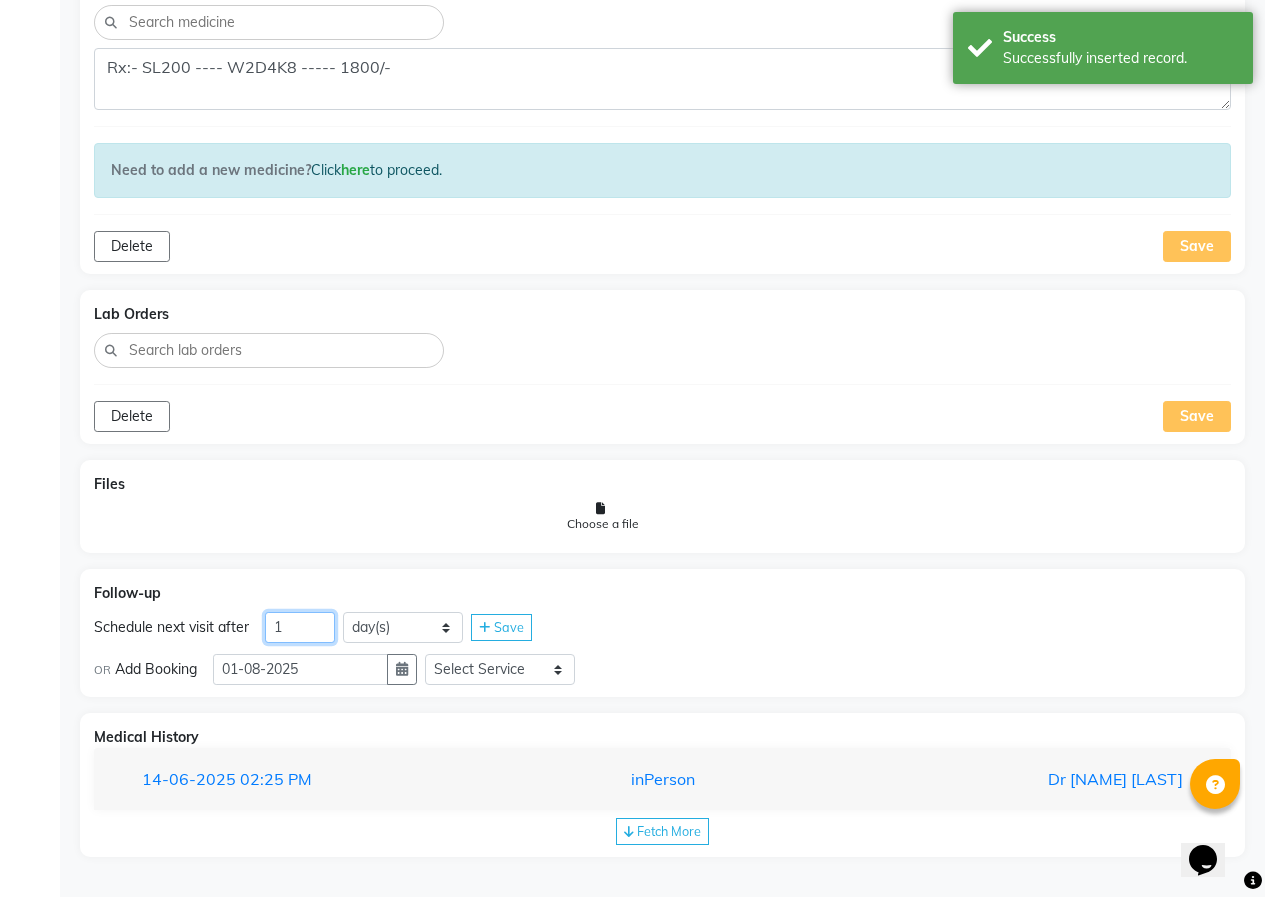 click on "1" 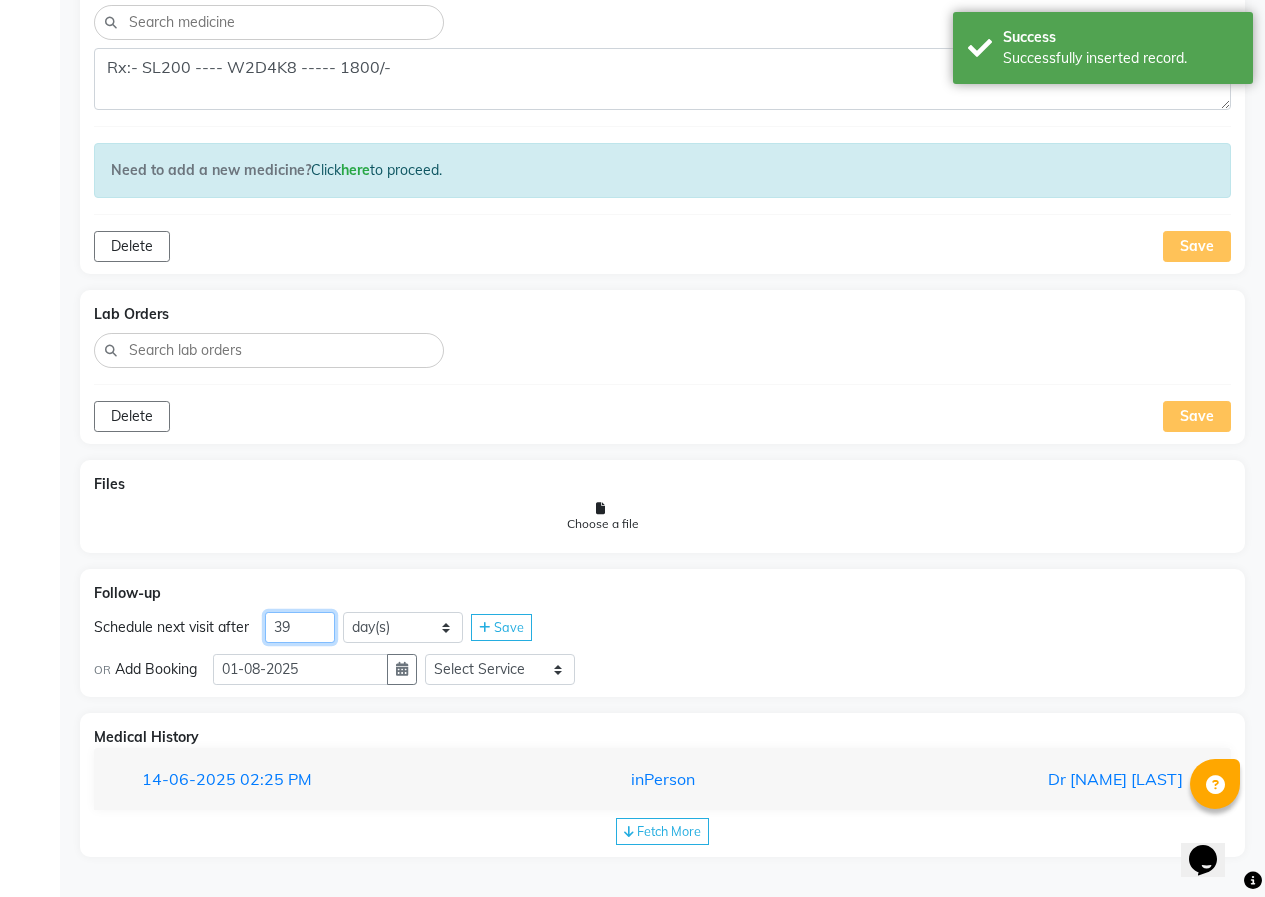 type on "39" 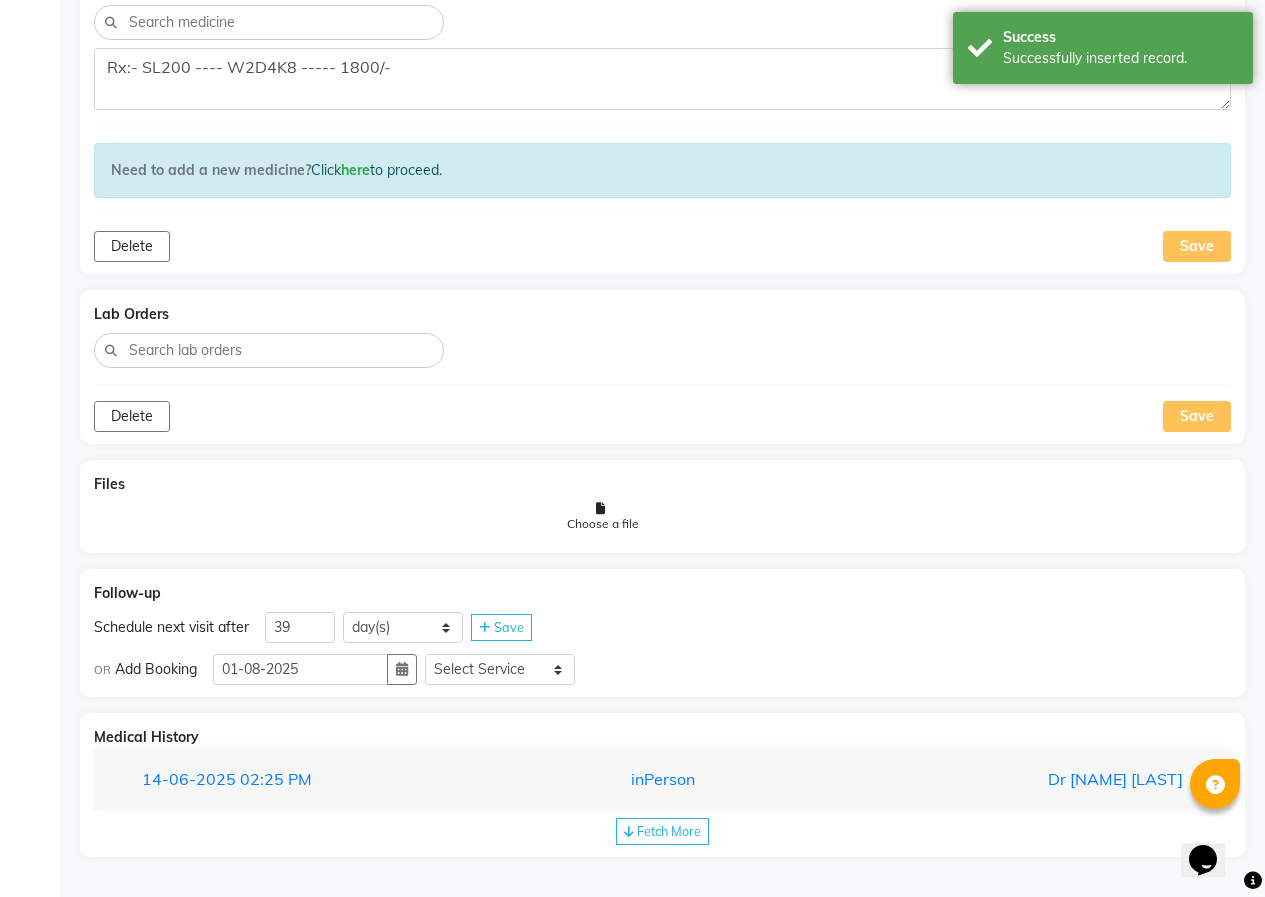 click on "Save" 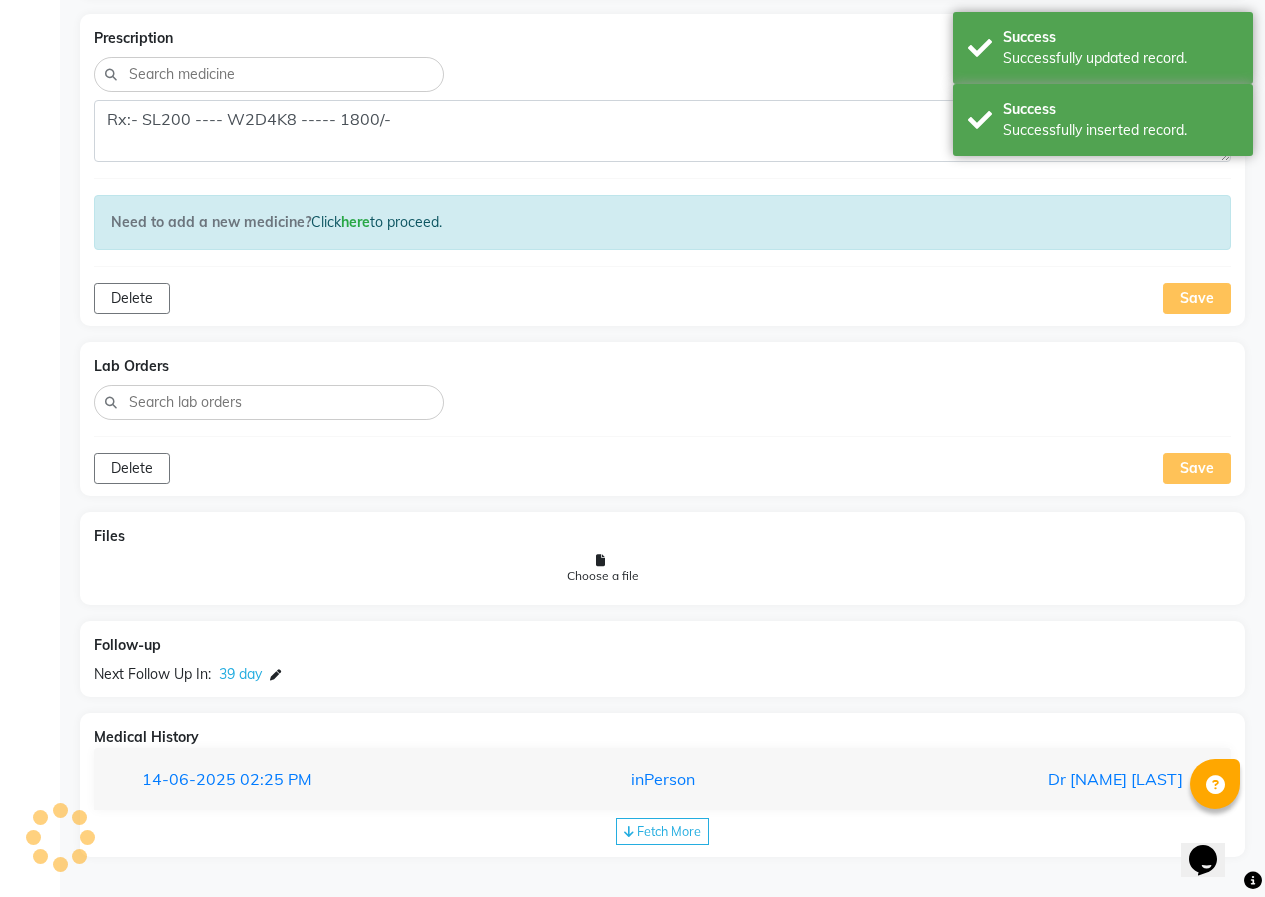 scroll, scrollTop: 1183, scrollLeft: 0, axis: vertical 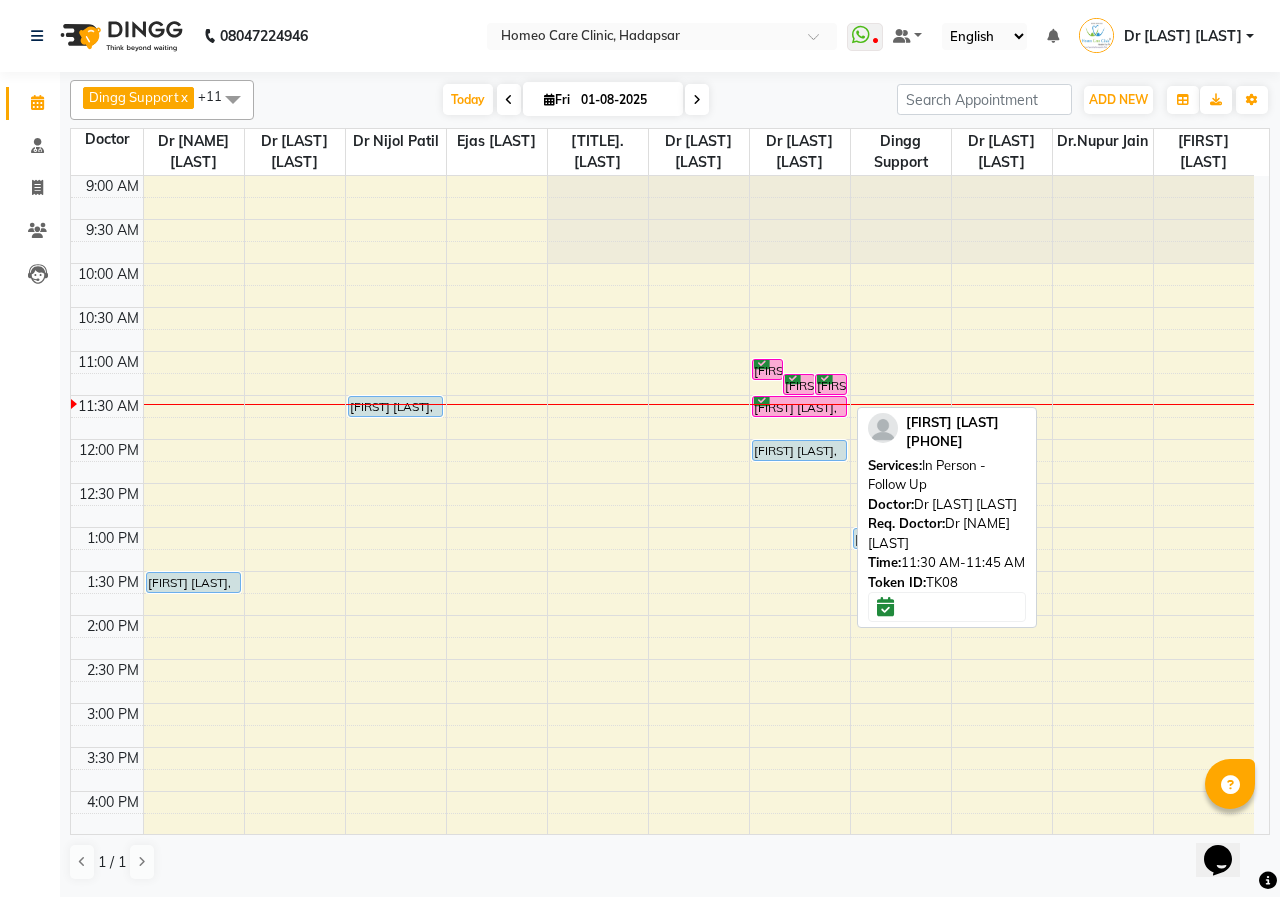 click on "[FIRST] [LAST], TK08, 11:30 AM-11:45 AM, In Person - Follow Up" at bounding box center (800, 406) 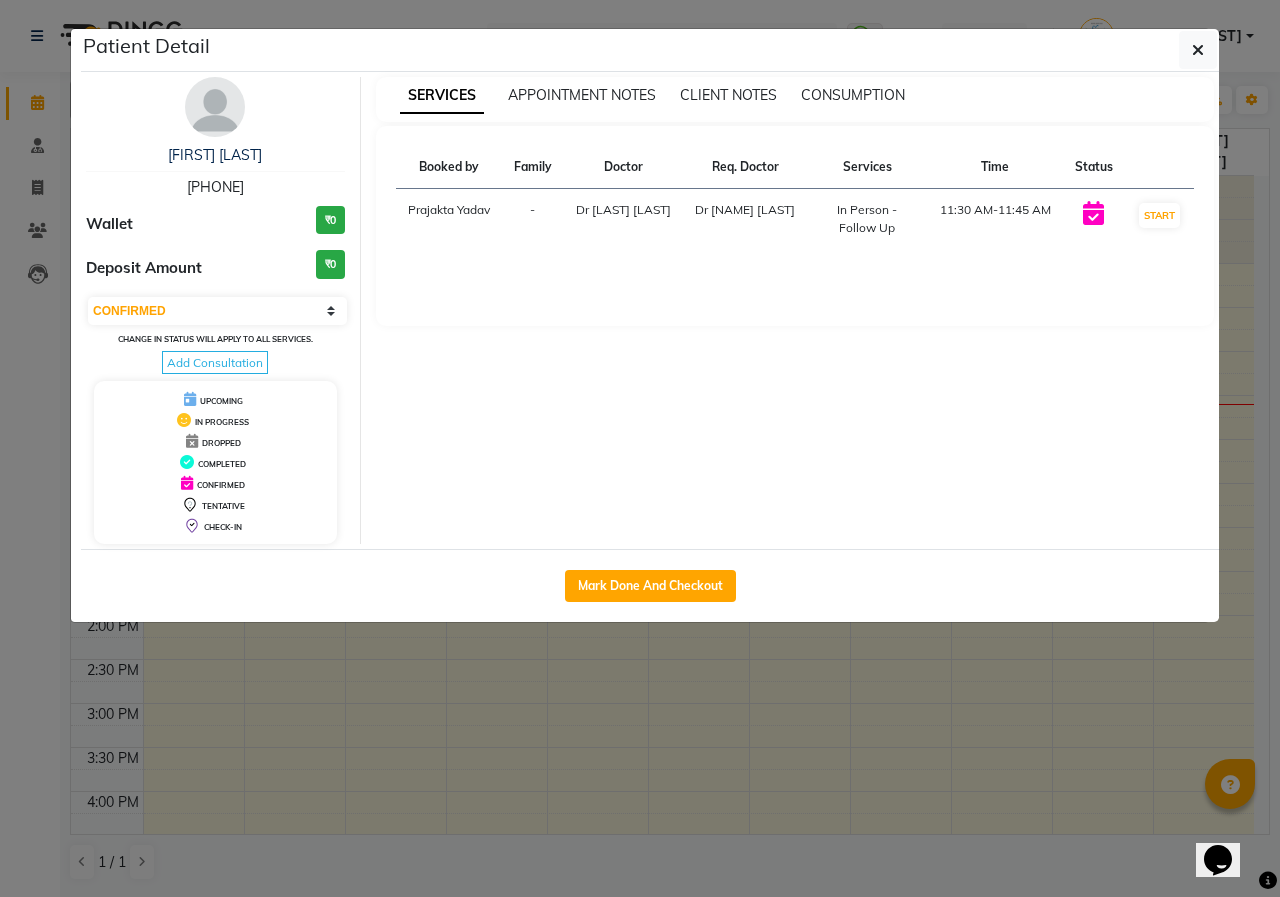 click at bounding box center [215, 107] 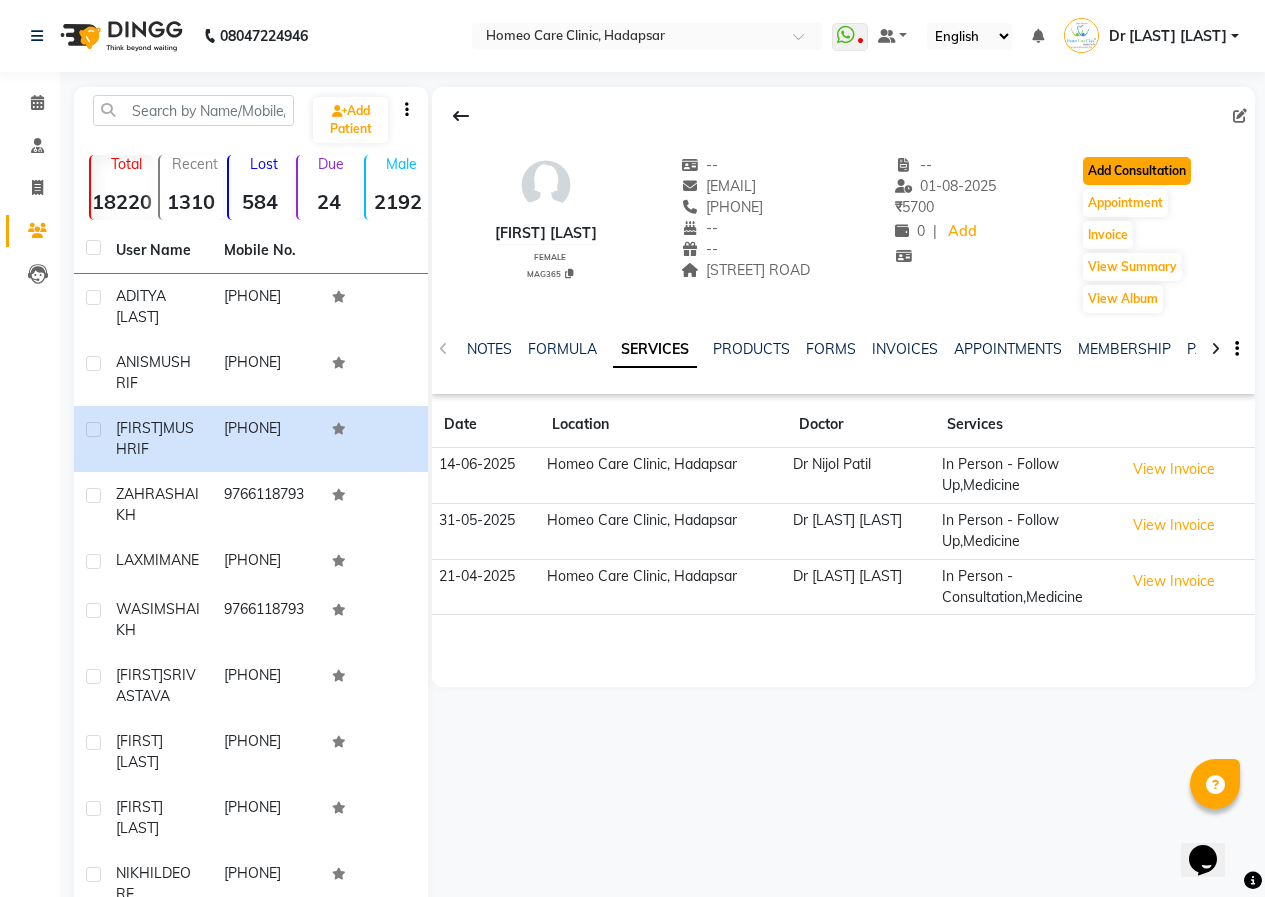 click on "Add Consultation" 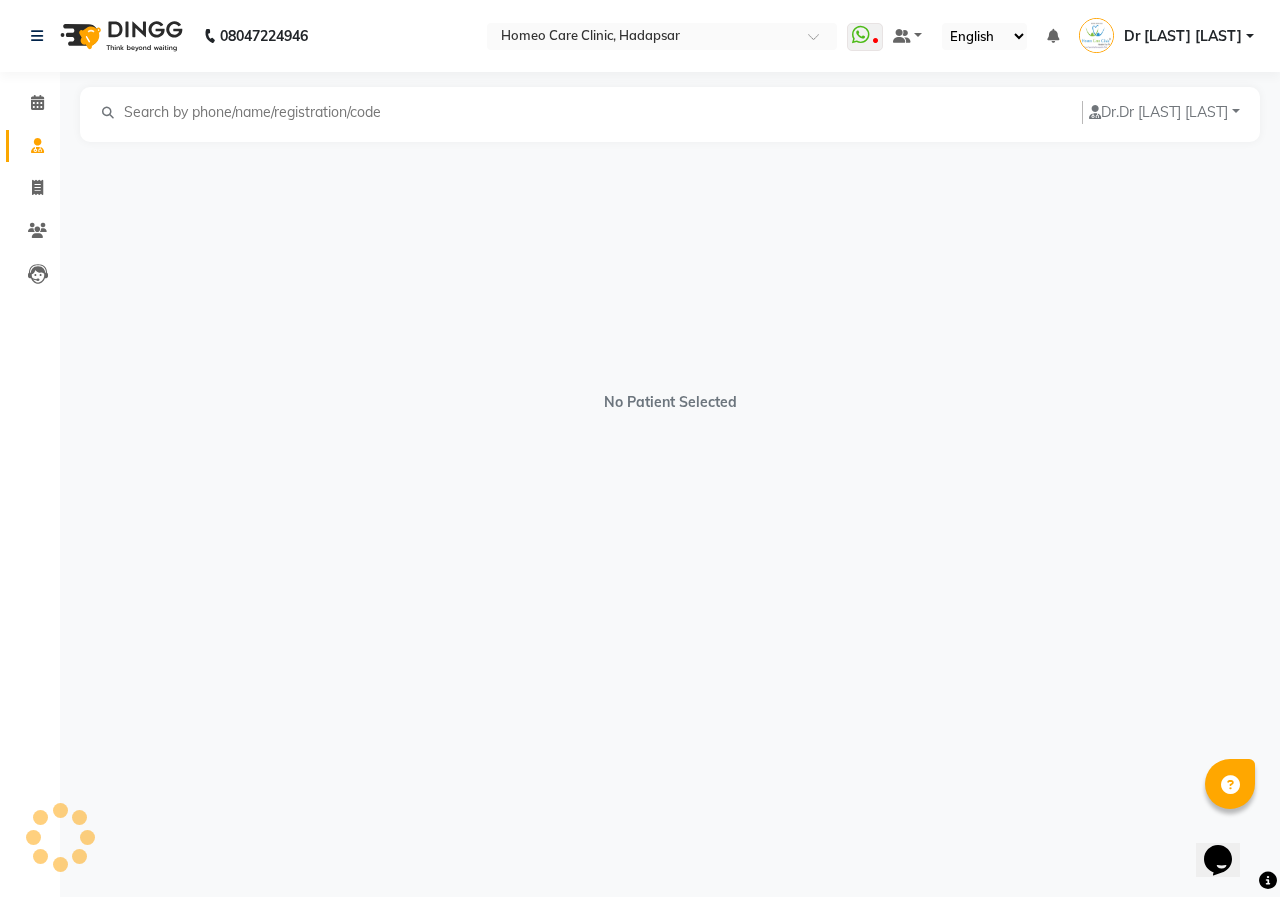 select on "female" 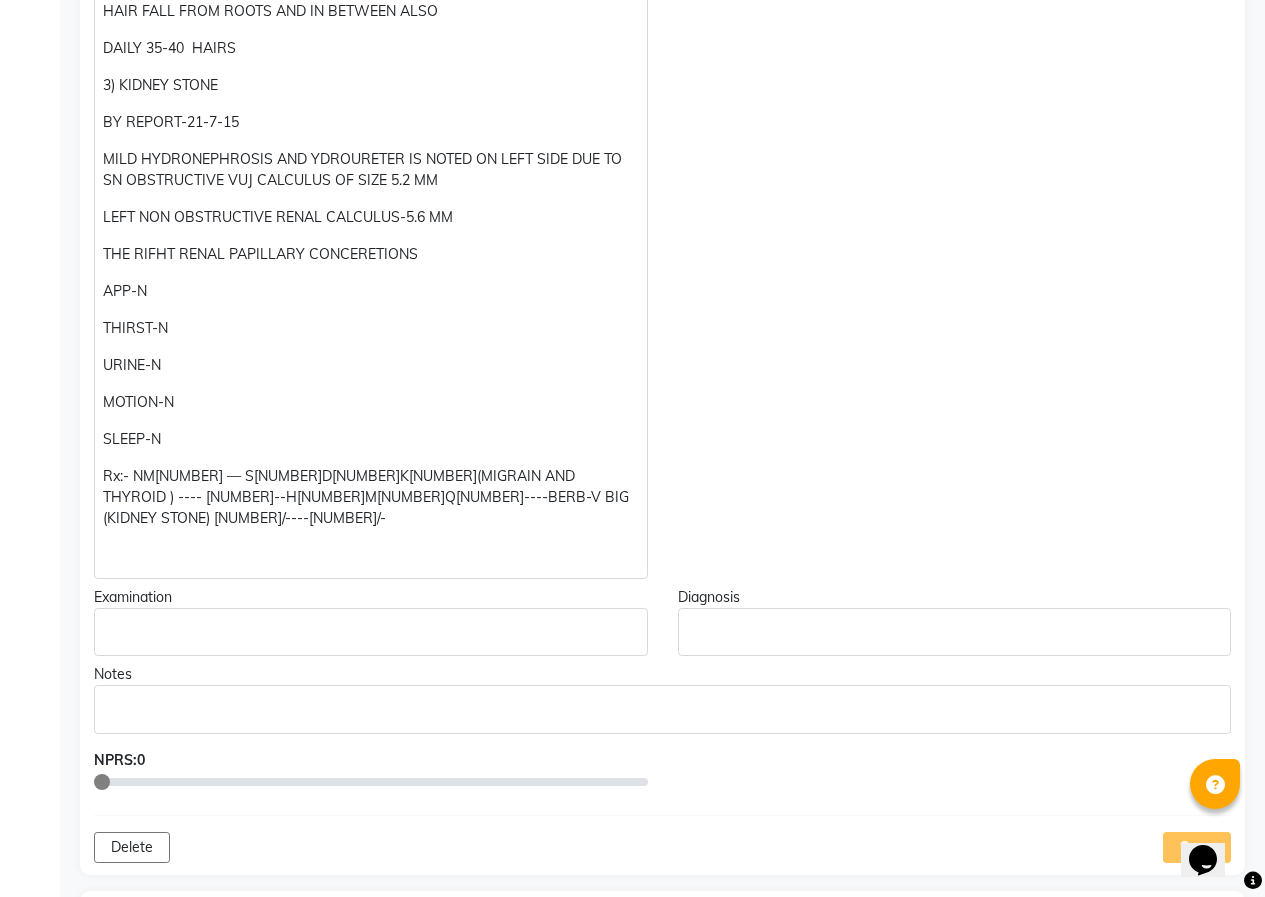 scroll, scrollTop: 1300, scrollLeft: 0, axis: vertical 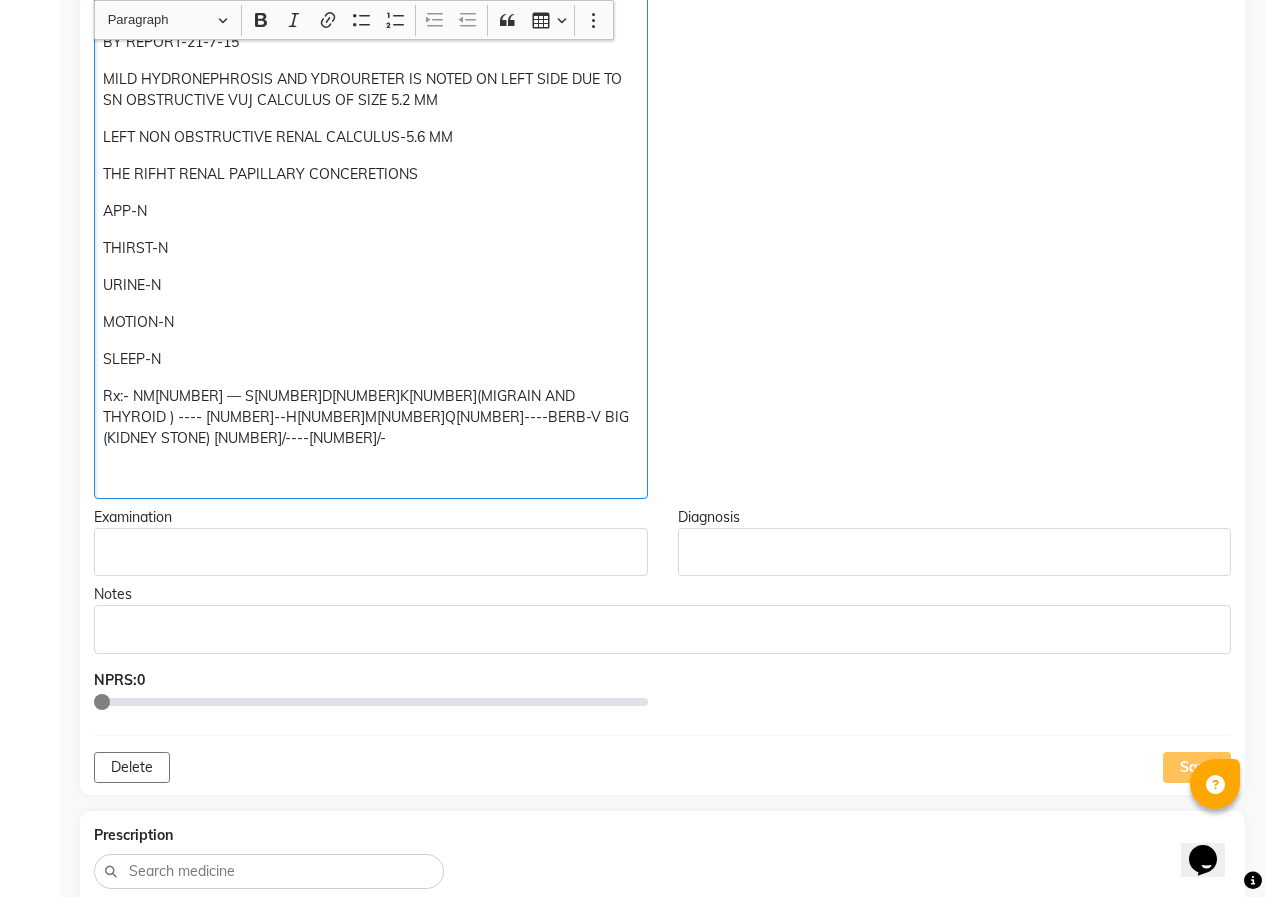 drag, startPoint x: 407, startPoint y: 423, endPoint x: 422, endPoint y: 418, distance: 15.811388 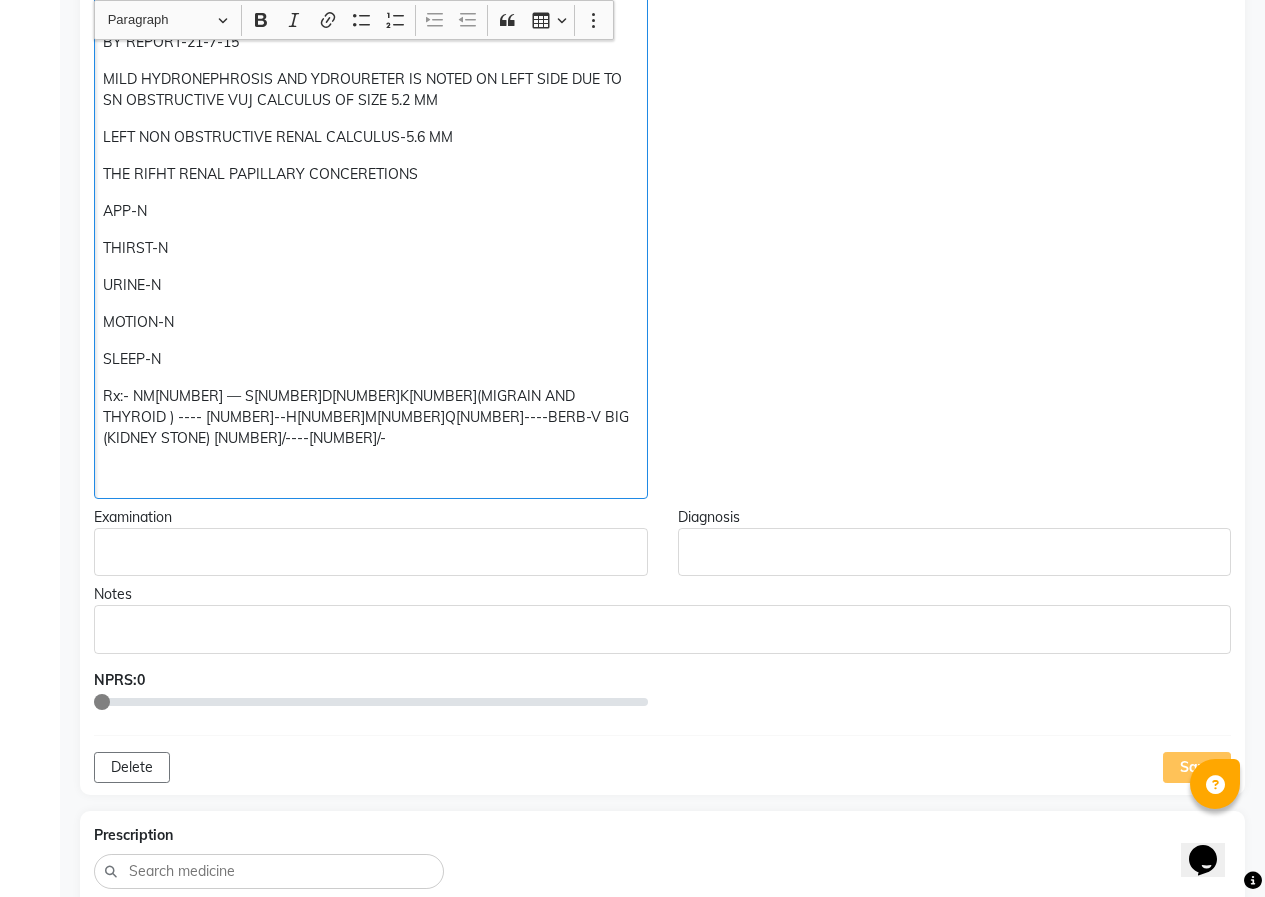 click on "Rx:- NM[NUMBER] — S[NUMBER]D[NUMBER]K[NUMBER](MIGRAIN AND THYROID ) ---- [NUMBER]--H[NUMBER]M[NUMBER]Q[NUMBER]----BERB-V BIG (KIDNEY STONE) [NUMBER]/----[NUMBER]/-" 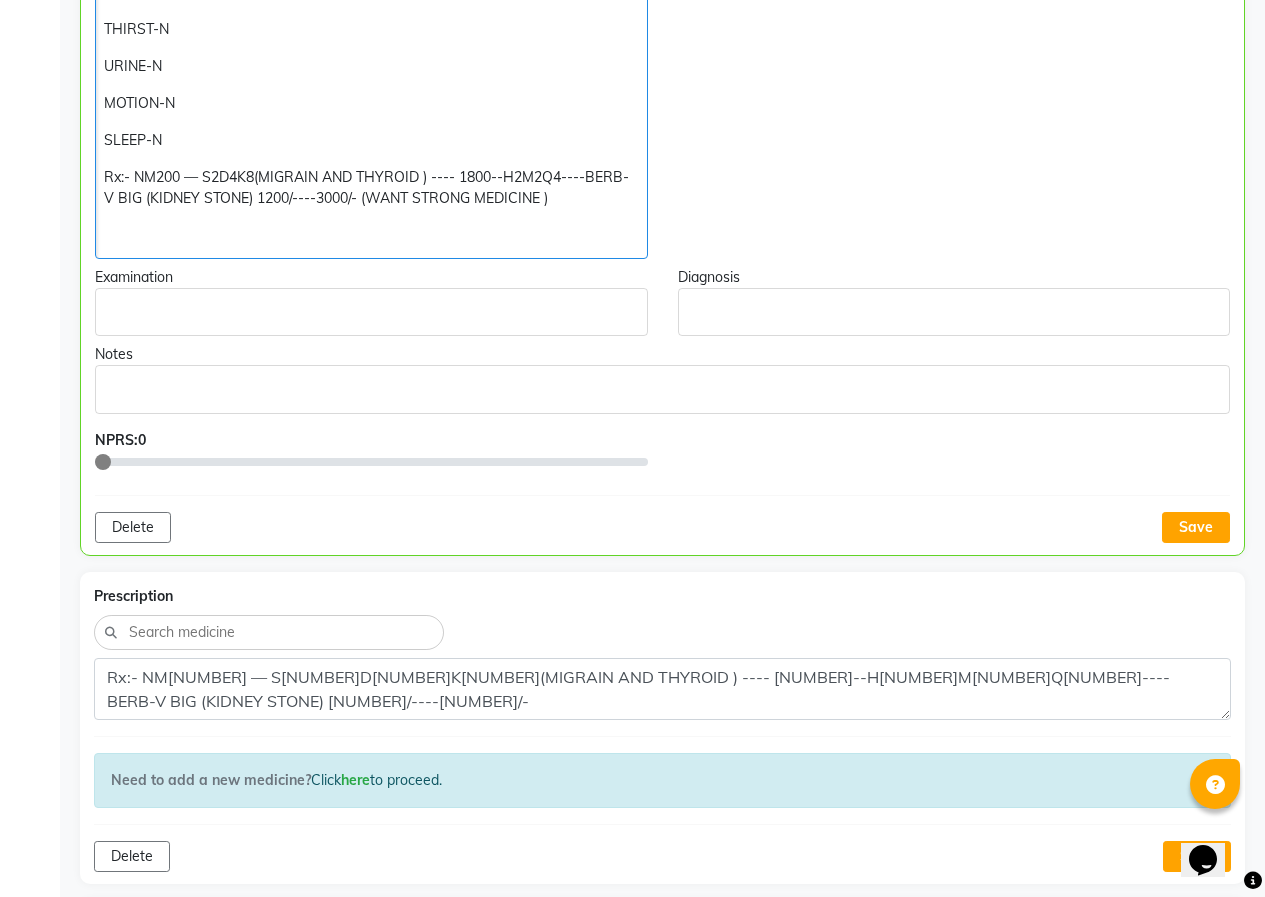 scroll, scrollTop: 1601, scrollLeft: 0, axis: vertical 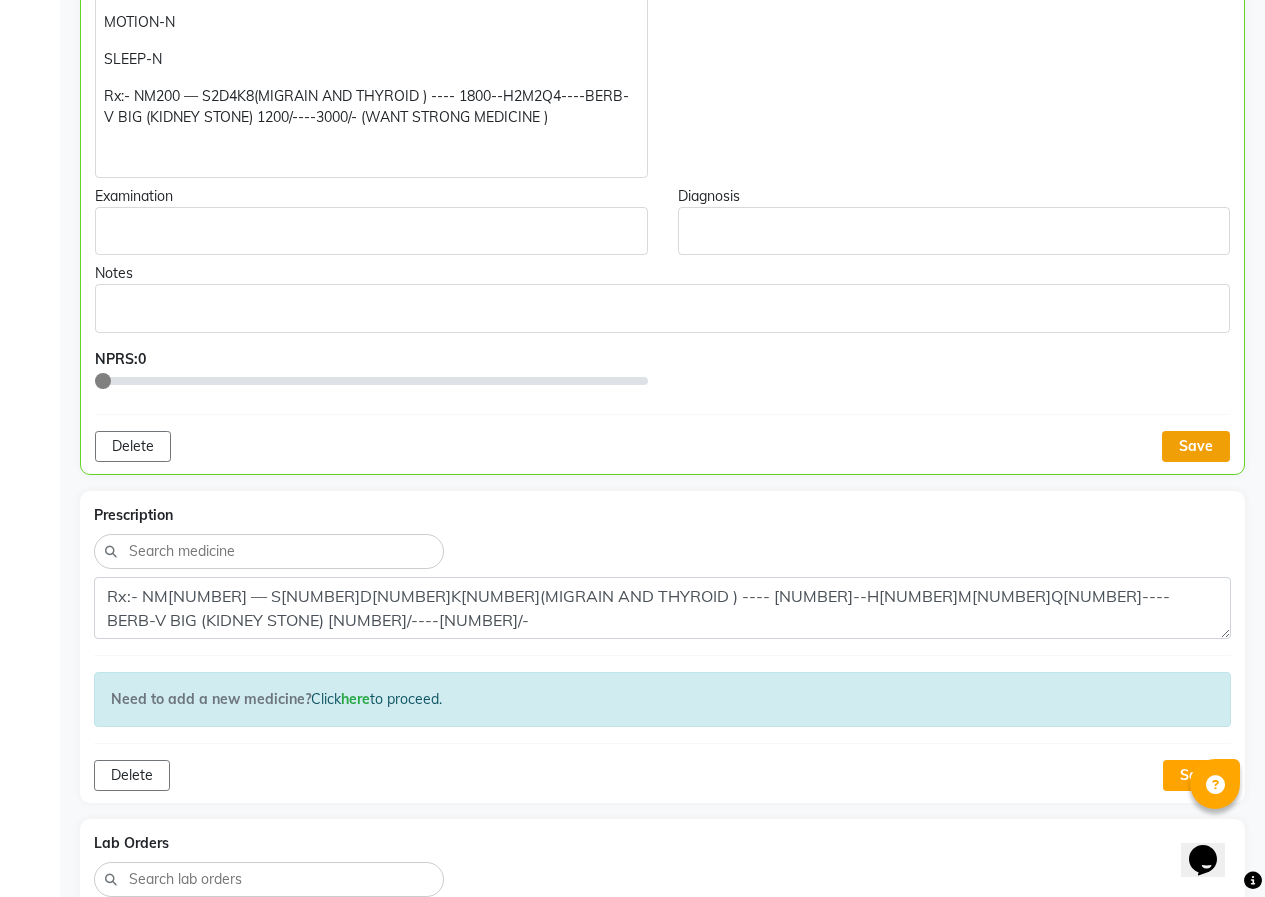 click on "Save" 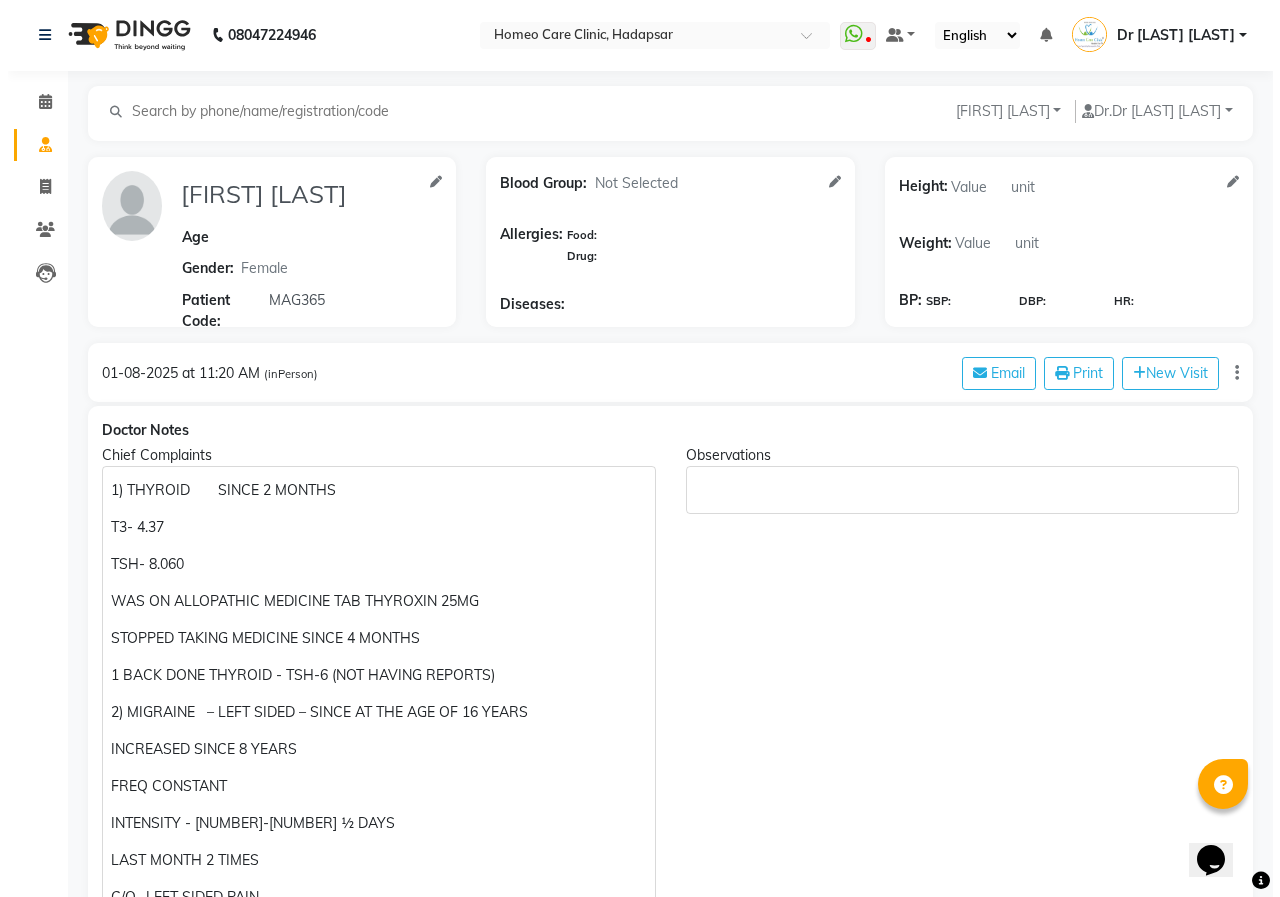 scroll, scrollTop: 0, scrollLeft: 0, axis: both 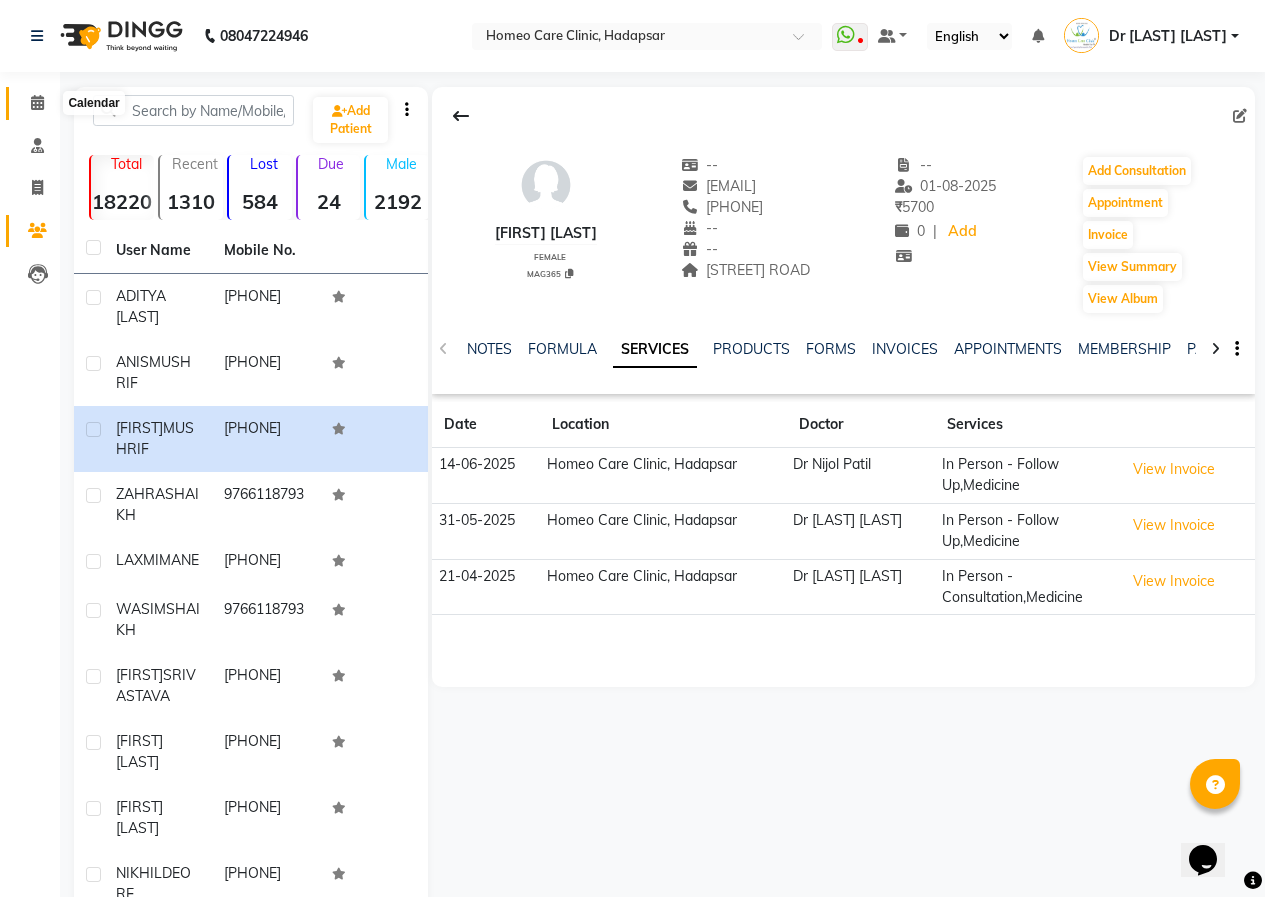 click 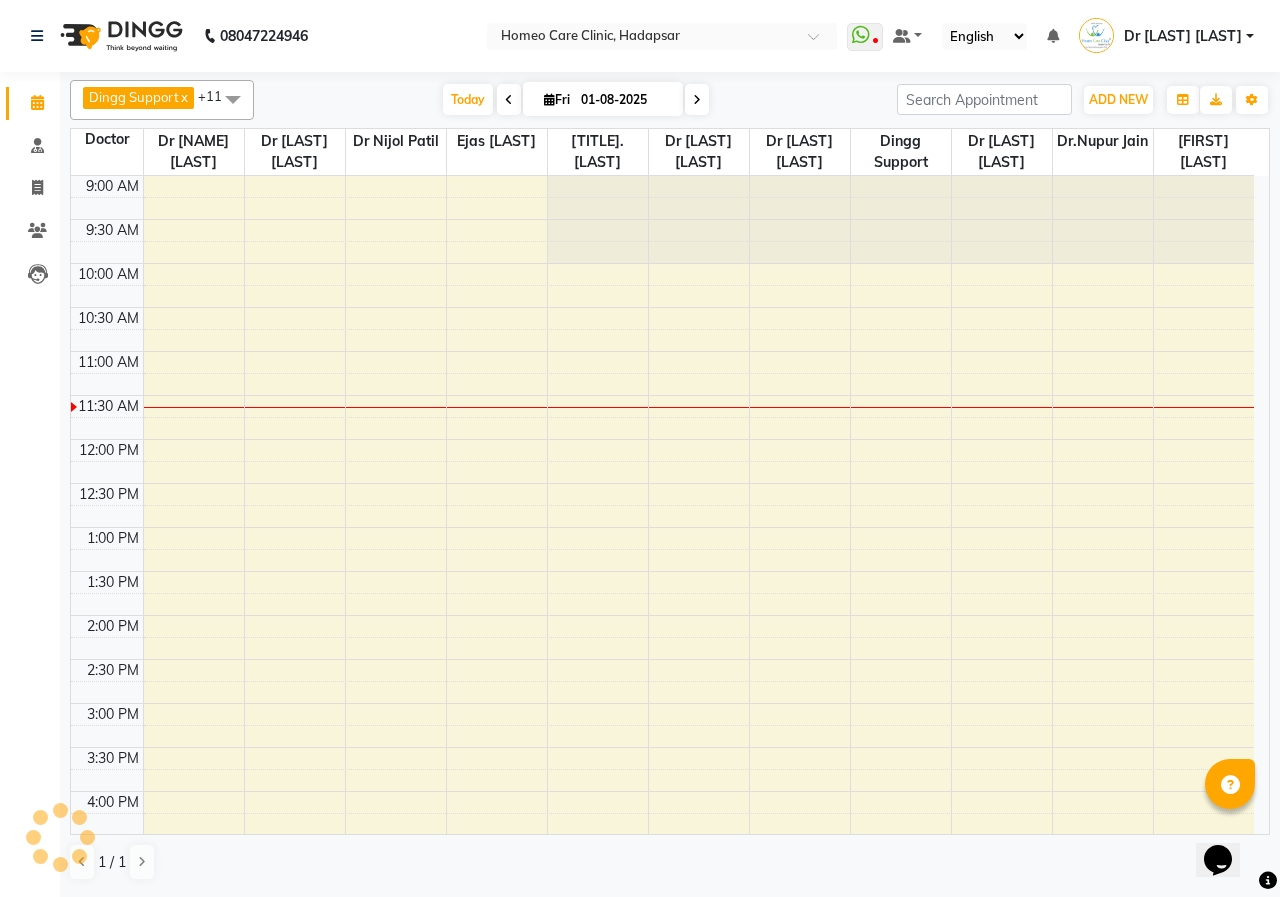 scroll, scrollTop: 0, scrollLeft: 0, axis: both 